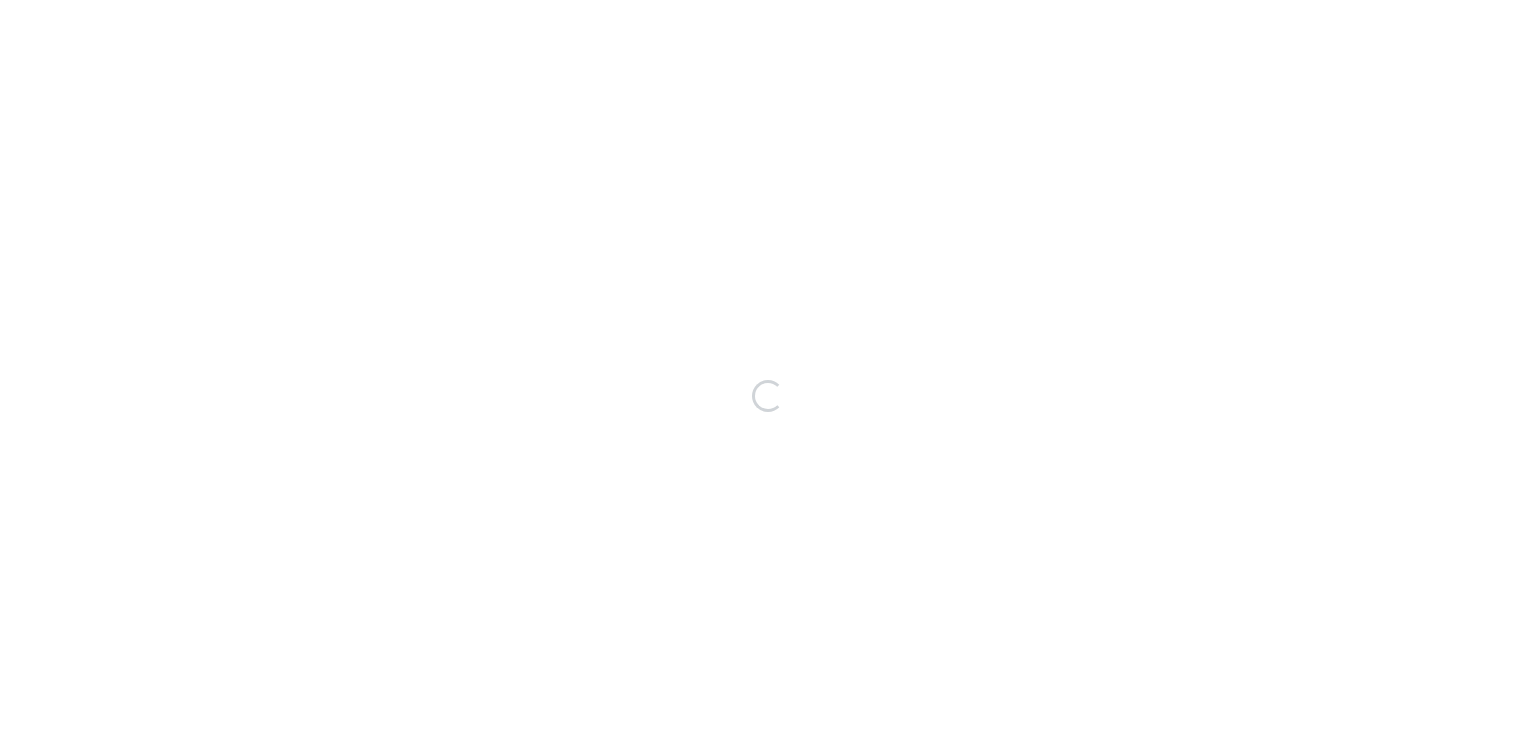 scroll, scrollTop: 0, scrollLeft: 0, axis: both 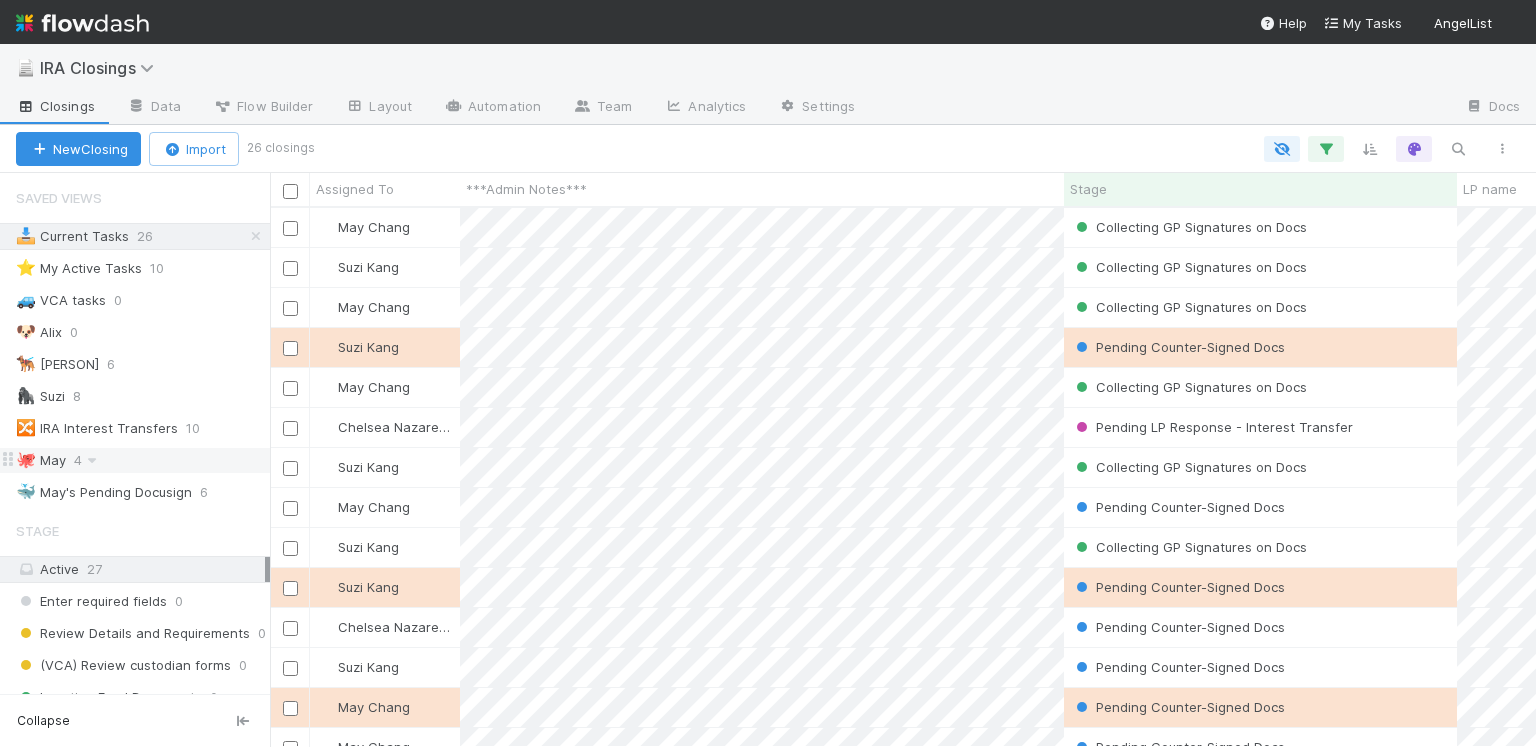 click on "🐙 May 4" at bounding box center [143, 460] 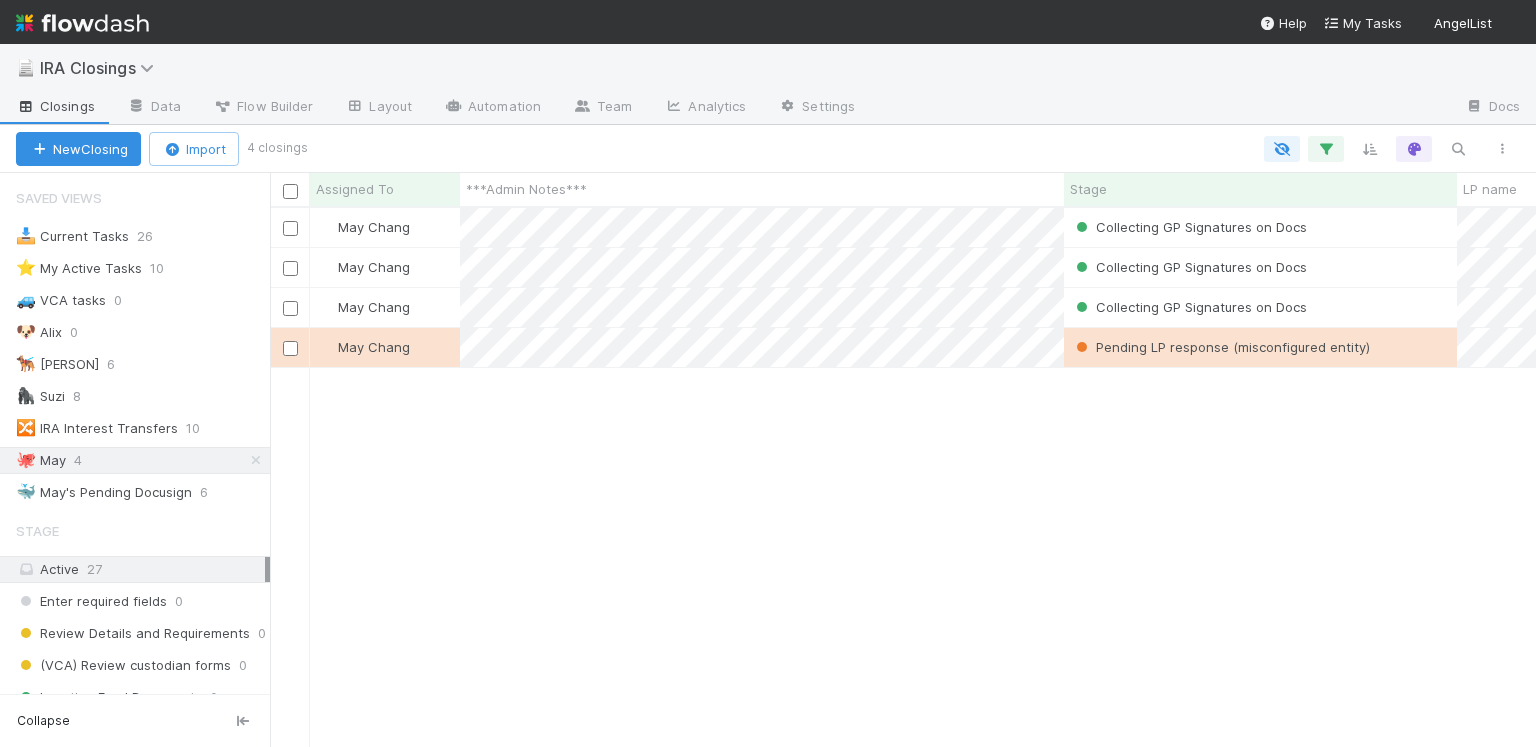 scroll, scrollTop: 12, scrollLeft: 12, axis: both 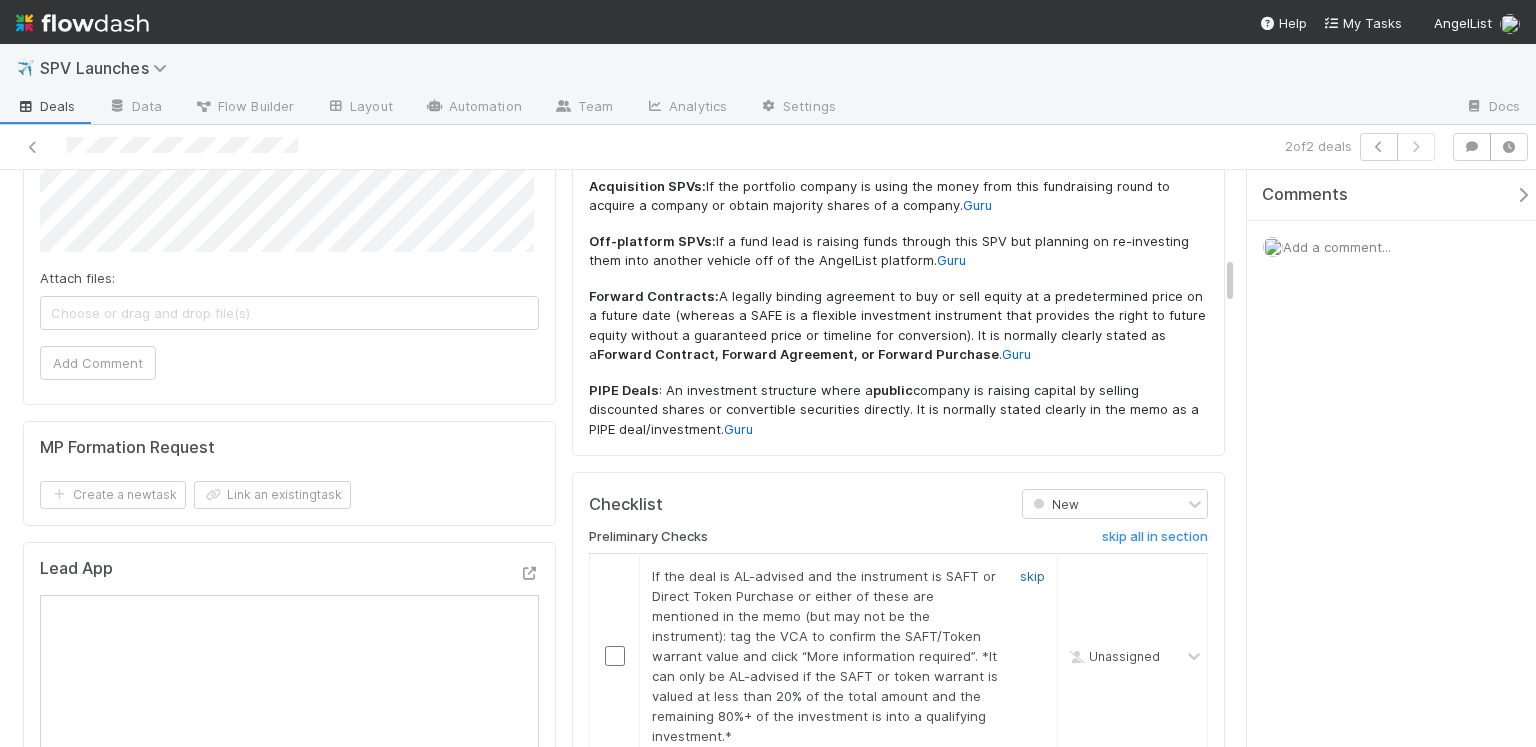 click on "skip" at bounding box center (1032, 576) 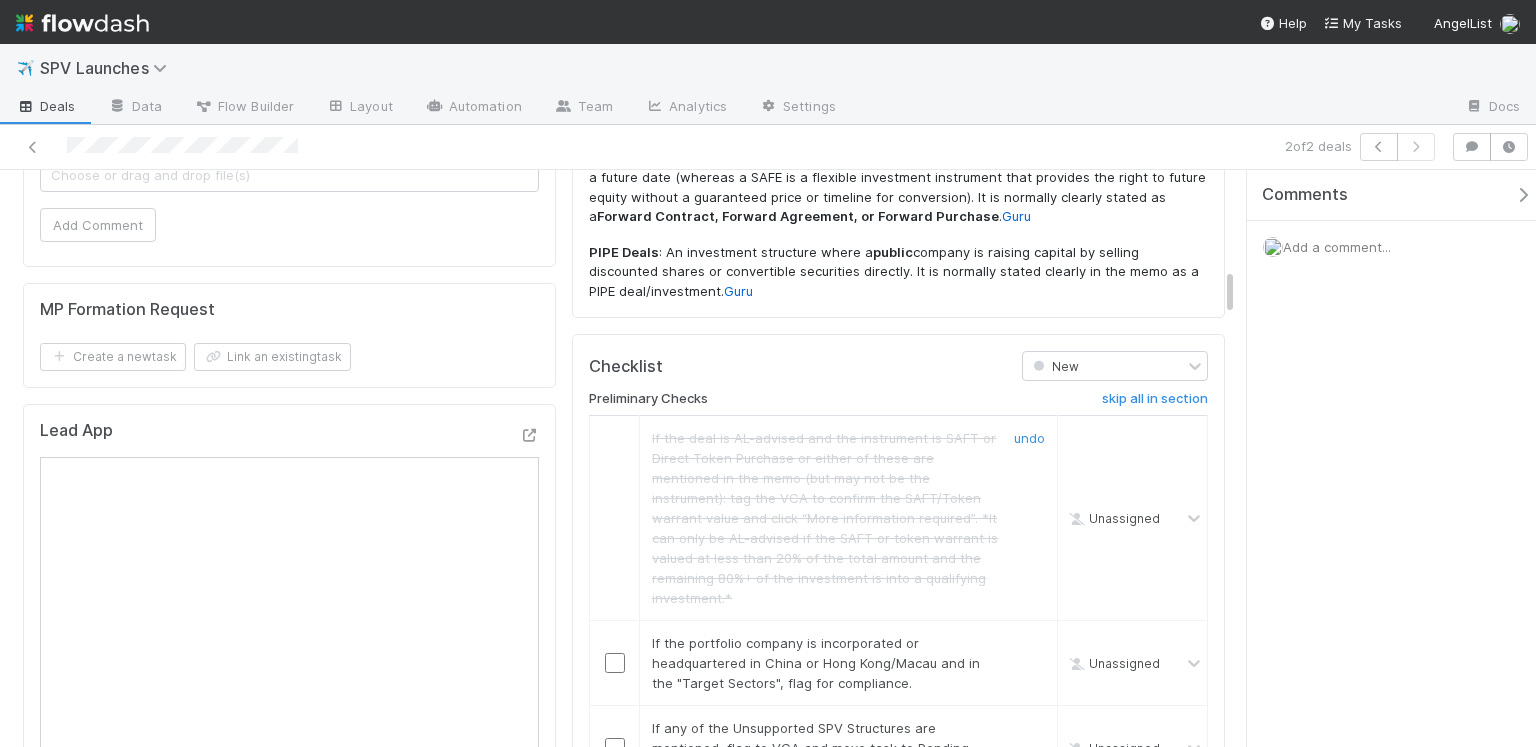 scroll, scrollTop: 1276, scrollLeft: 0, axis: vertical 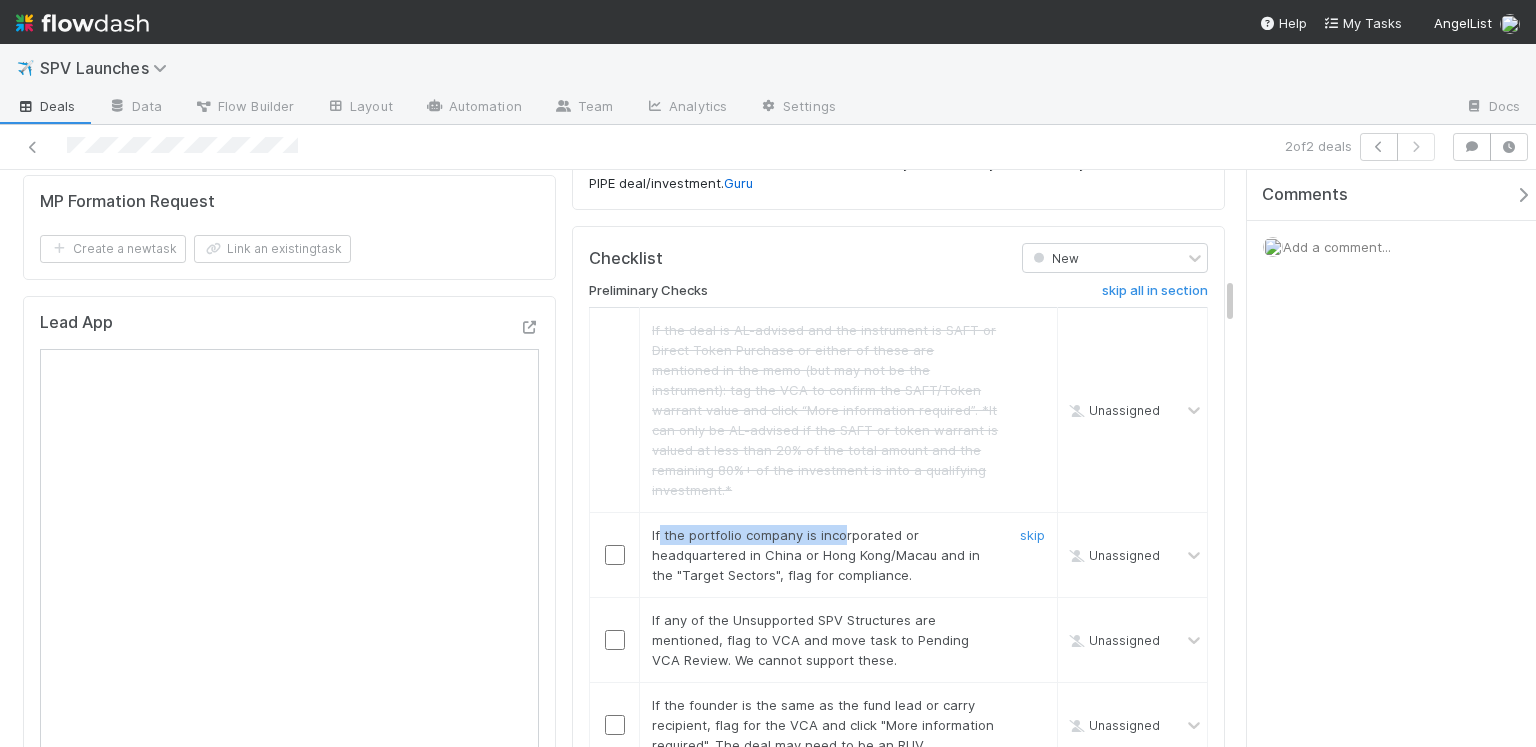 drag, startPoint x: 821, startPoint y: 430, endPoint x: 867, endPoint y: 437, distance: 46.52956 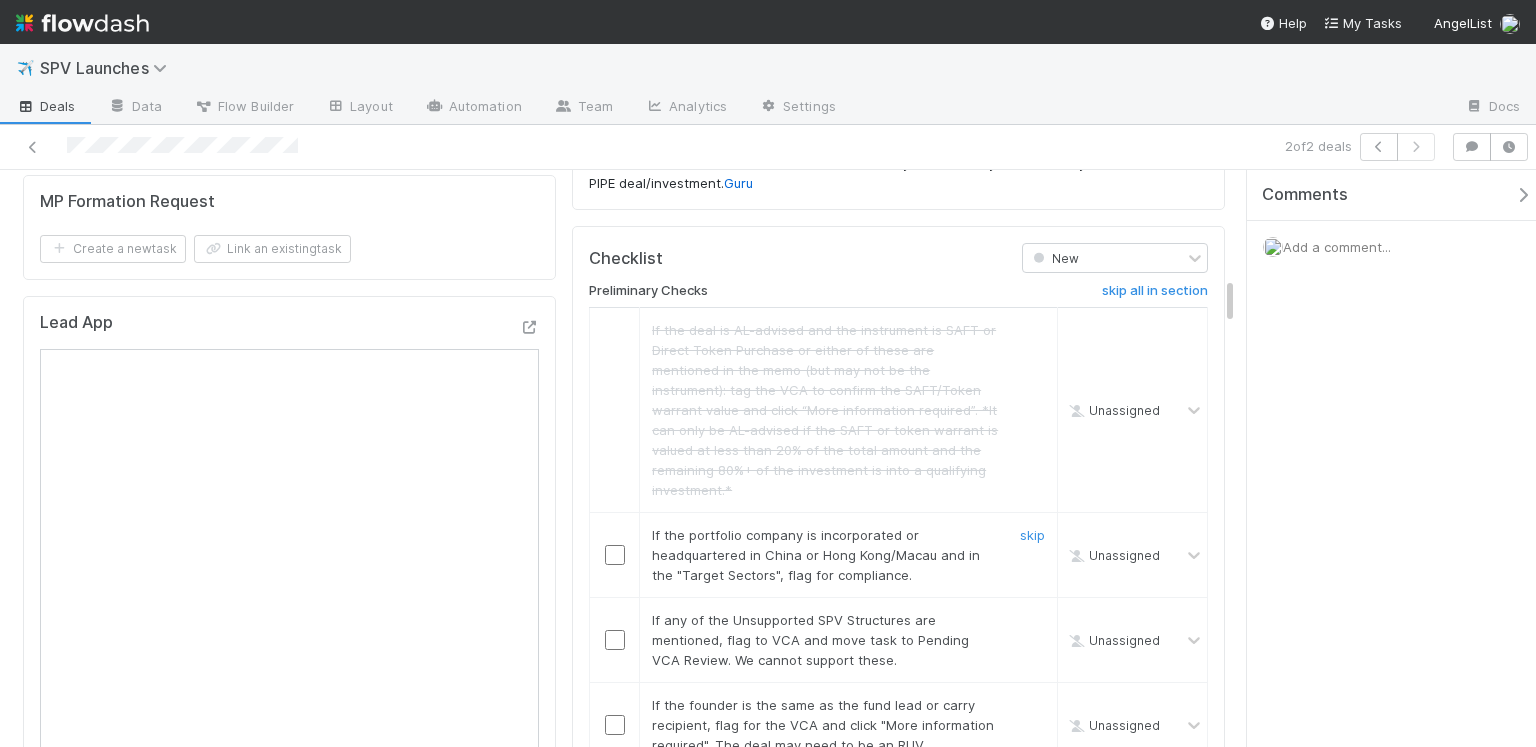 click on "If the portfolio company is incorporated or headquartered in China or Hong Kong/Macau and in the "Target Sectors", flag for compliance." at bounding box center [816, 555] 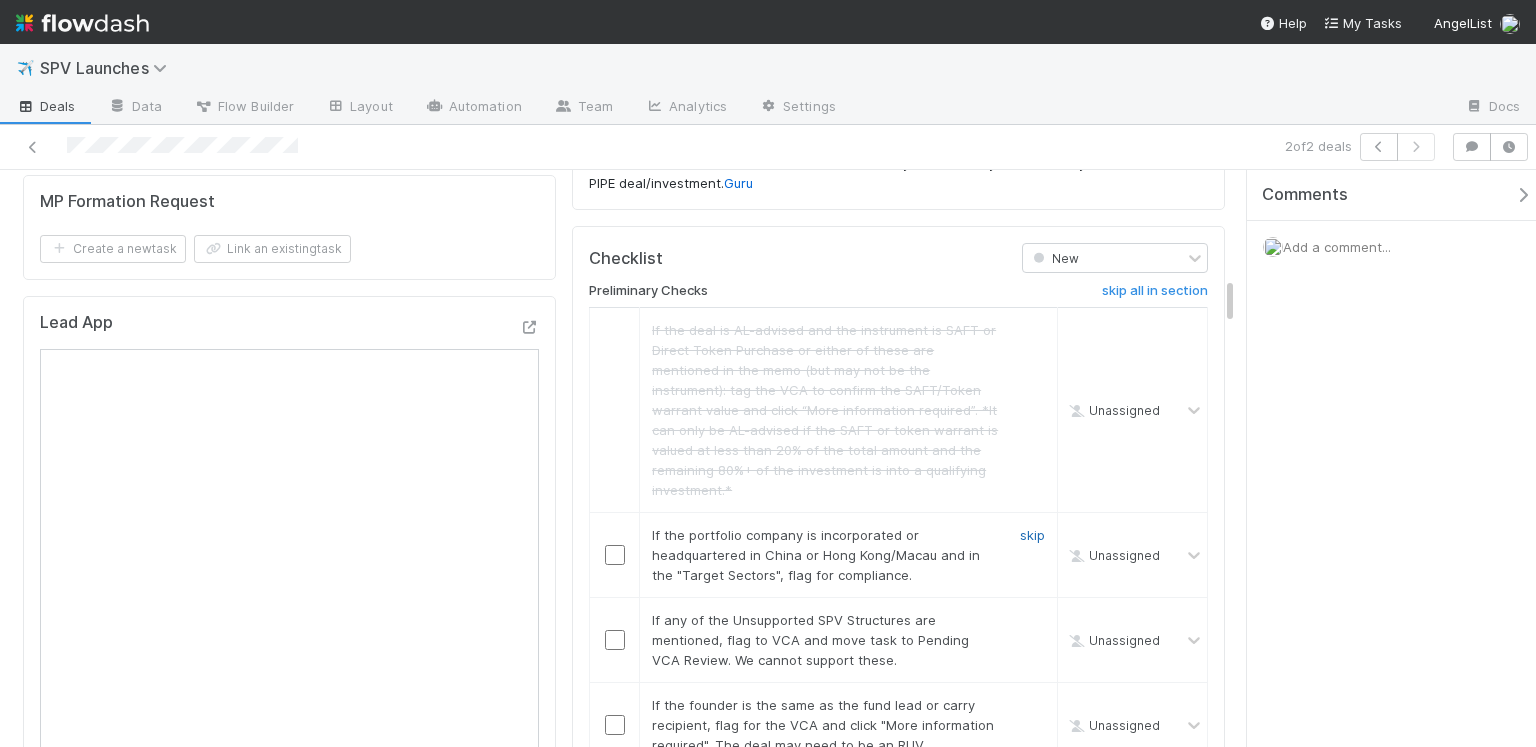 click on "skip" at bounding box center [1032, 535] 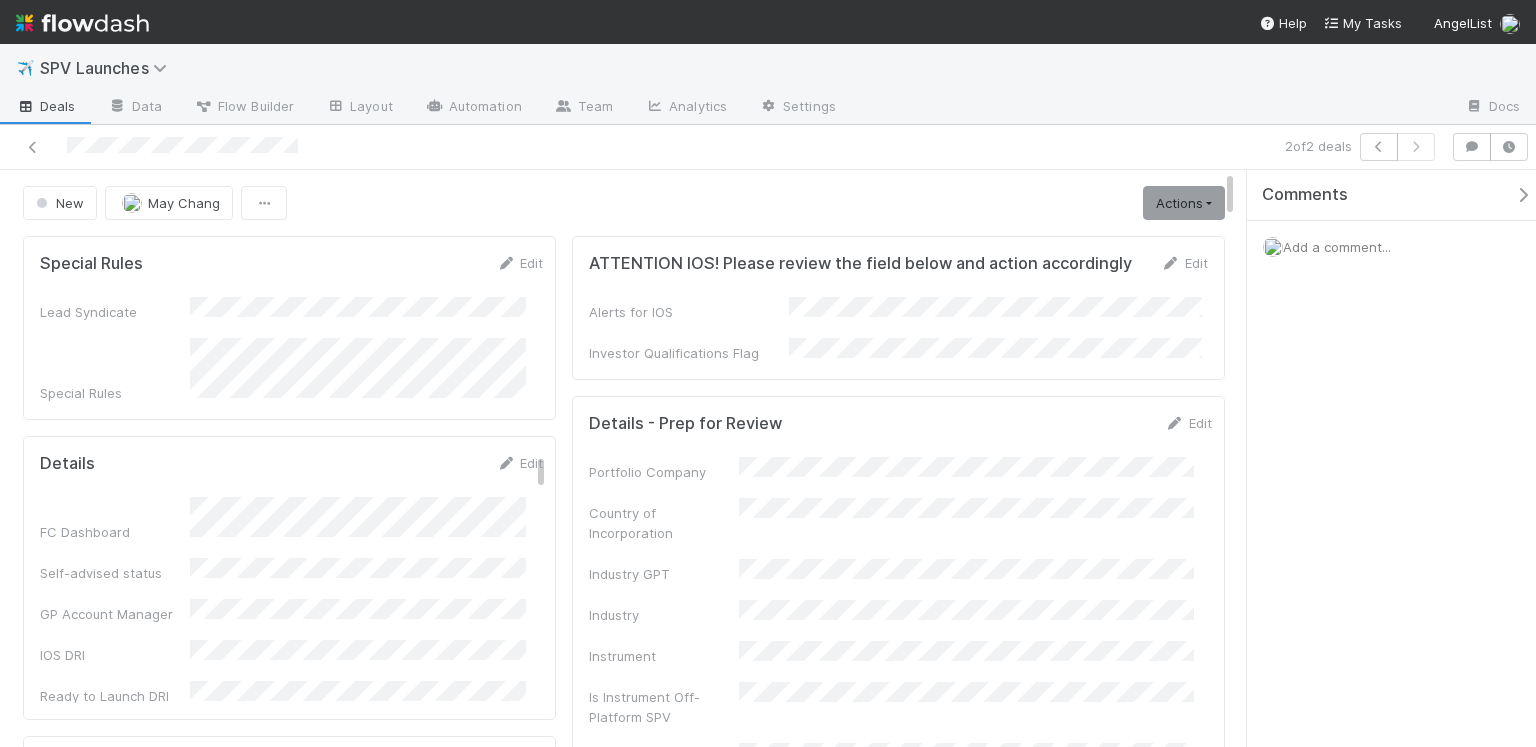 scroll, scrollTop: 340, scrollLeft: 0, axis: vertical 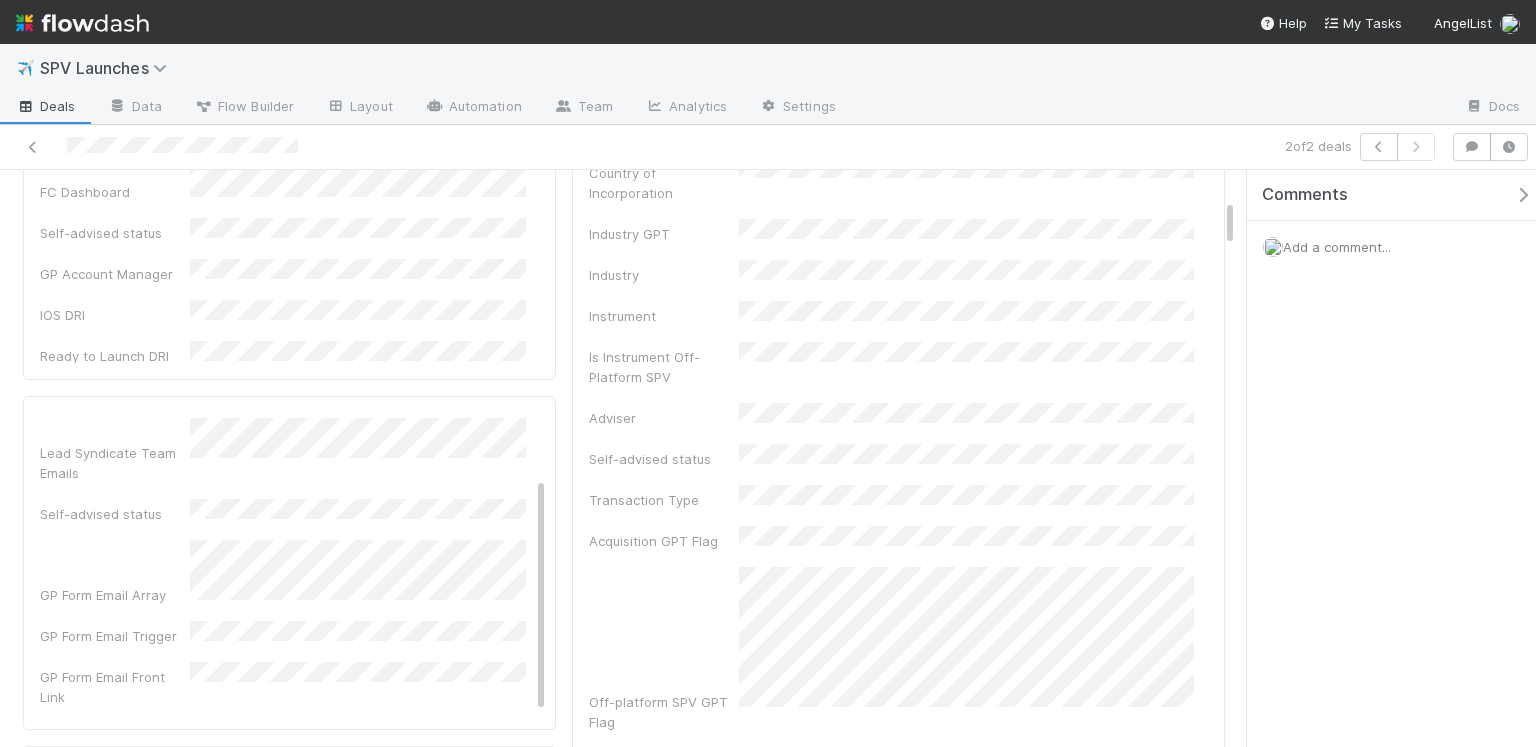 click on "Is Instrument Off-Platform SPV" at bounding box center (900, 364) 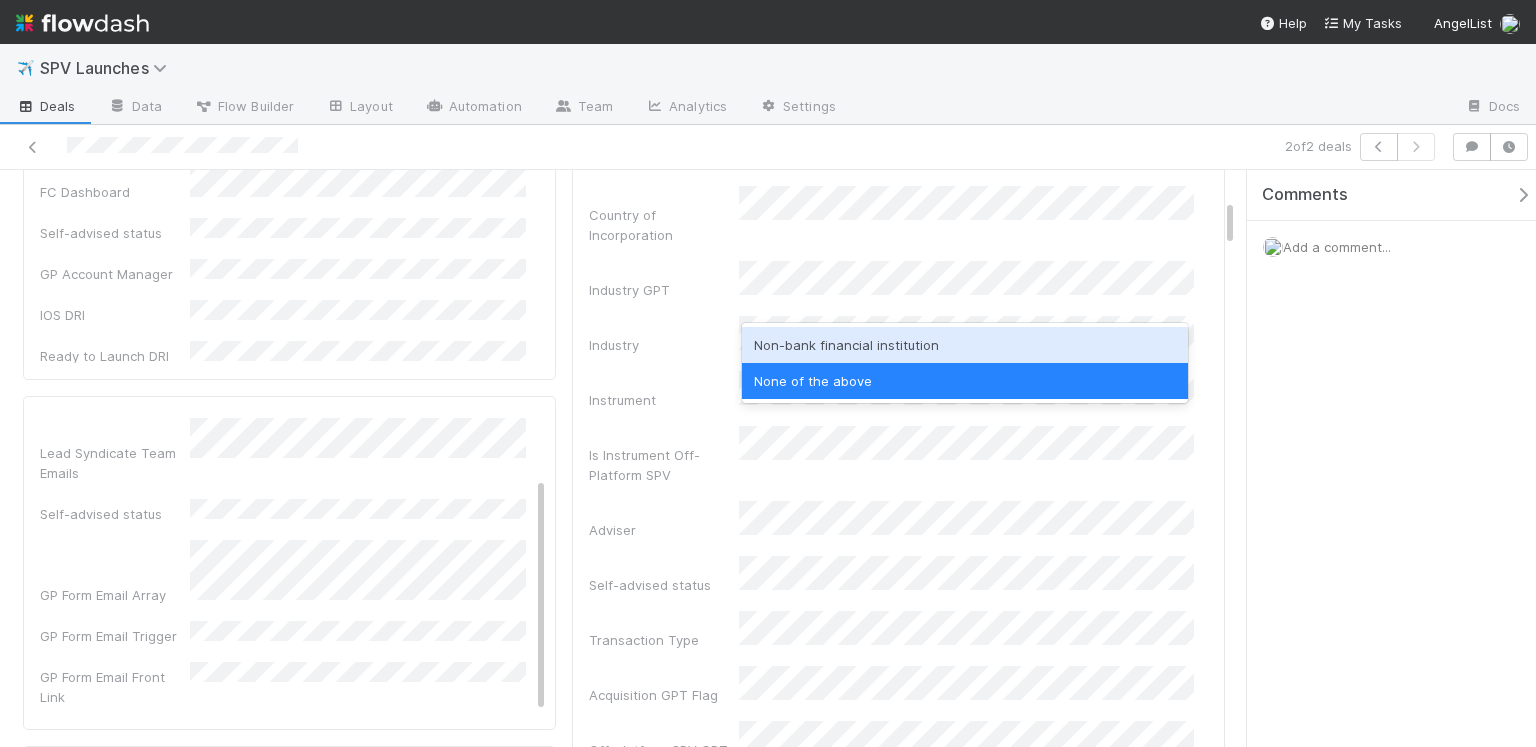 scroll, scrollTop: 0, scrollLeft: 0, axis: both 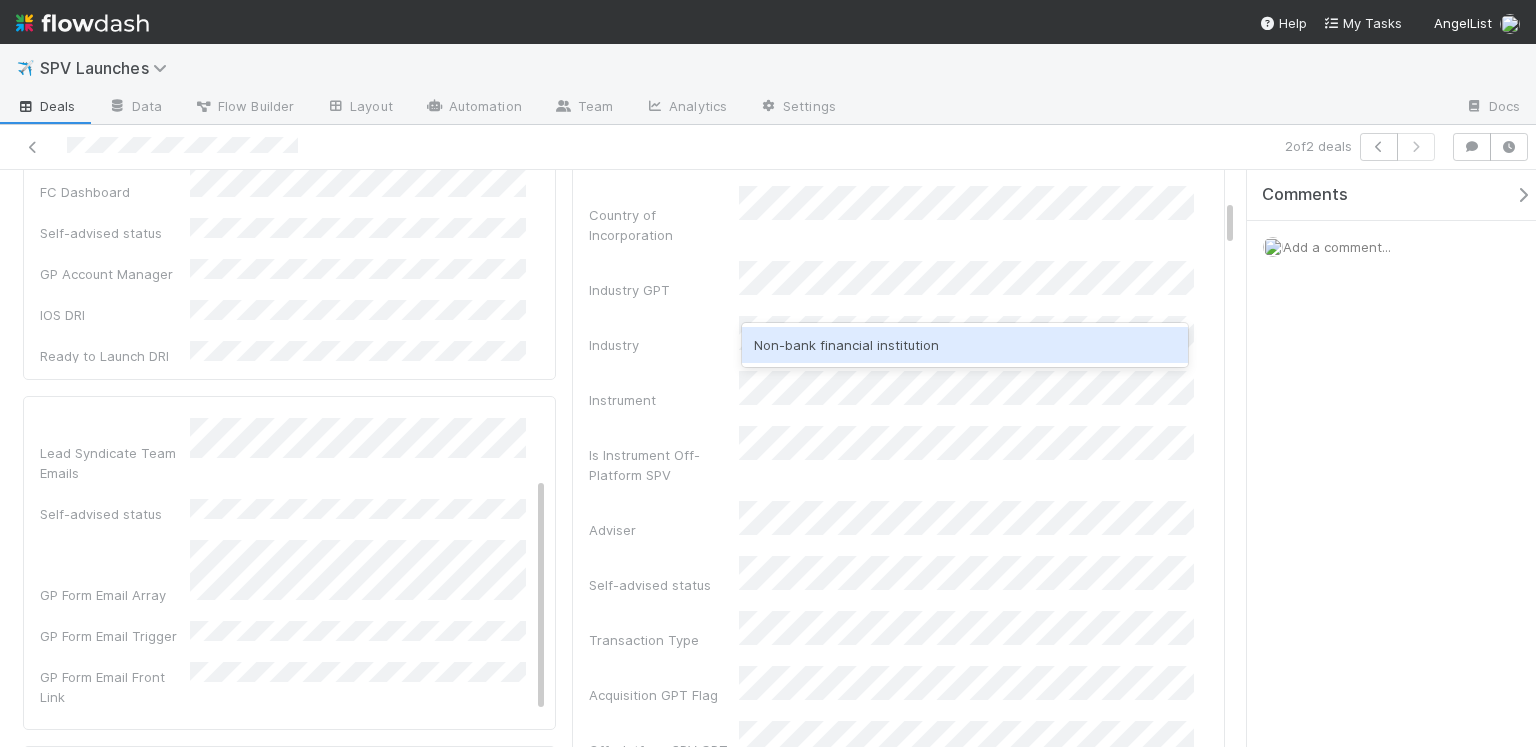click on "Non-bank financial institution" at bounding box center (965, 345) 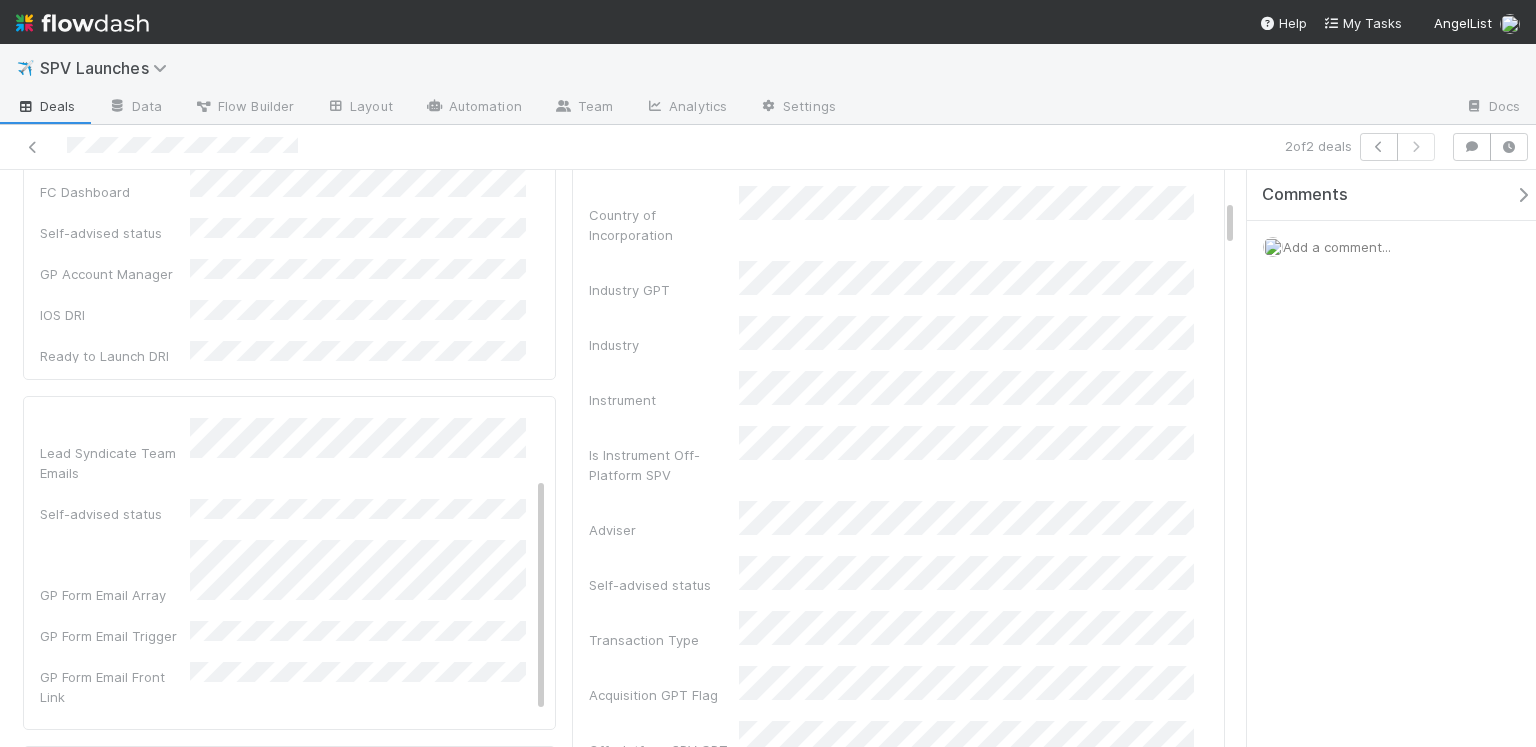 click on "Is Instrument Off-Platform SPV" at bounding box center [664, 465] 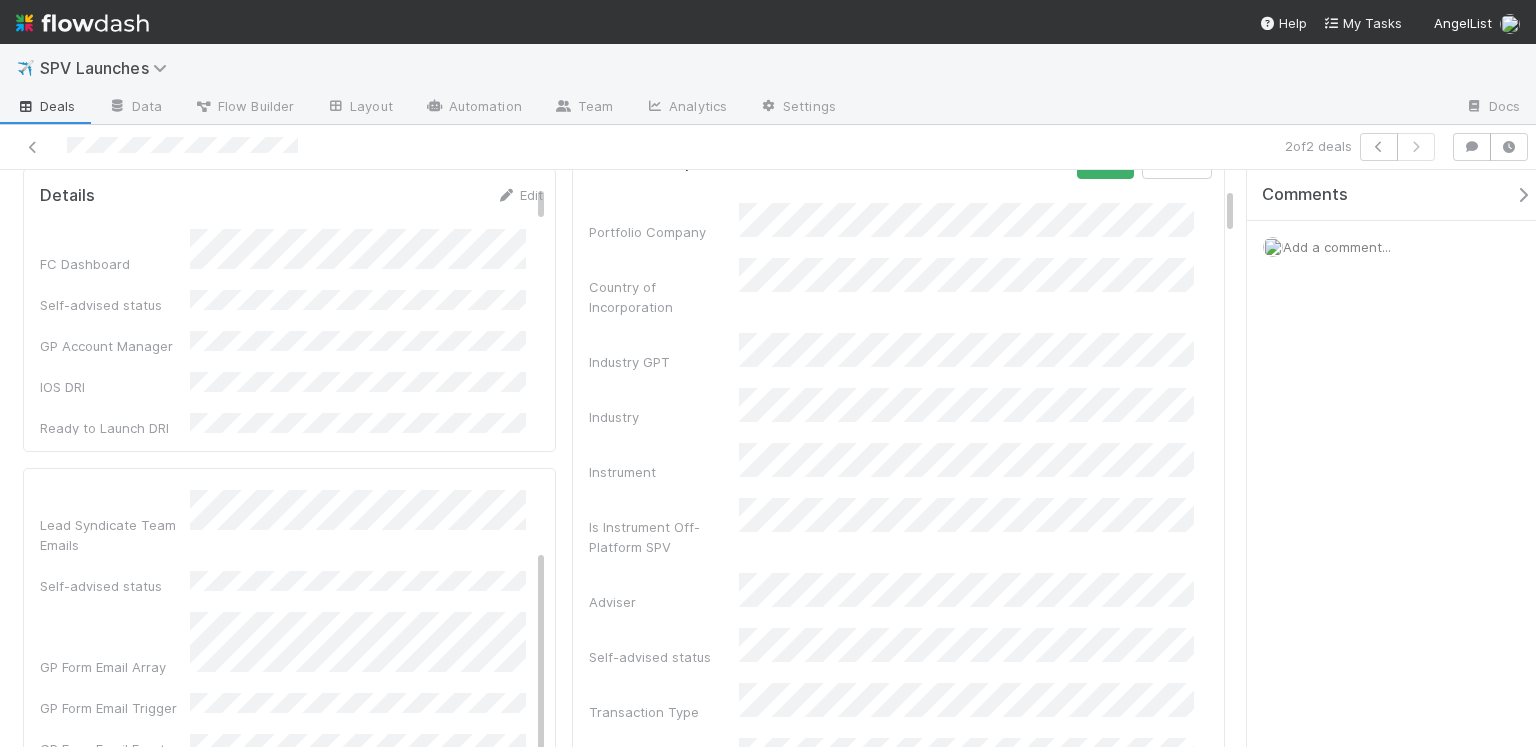 scroll, scrollTop: 198, scrollLeft: 0, axis: vertical 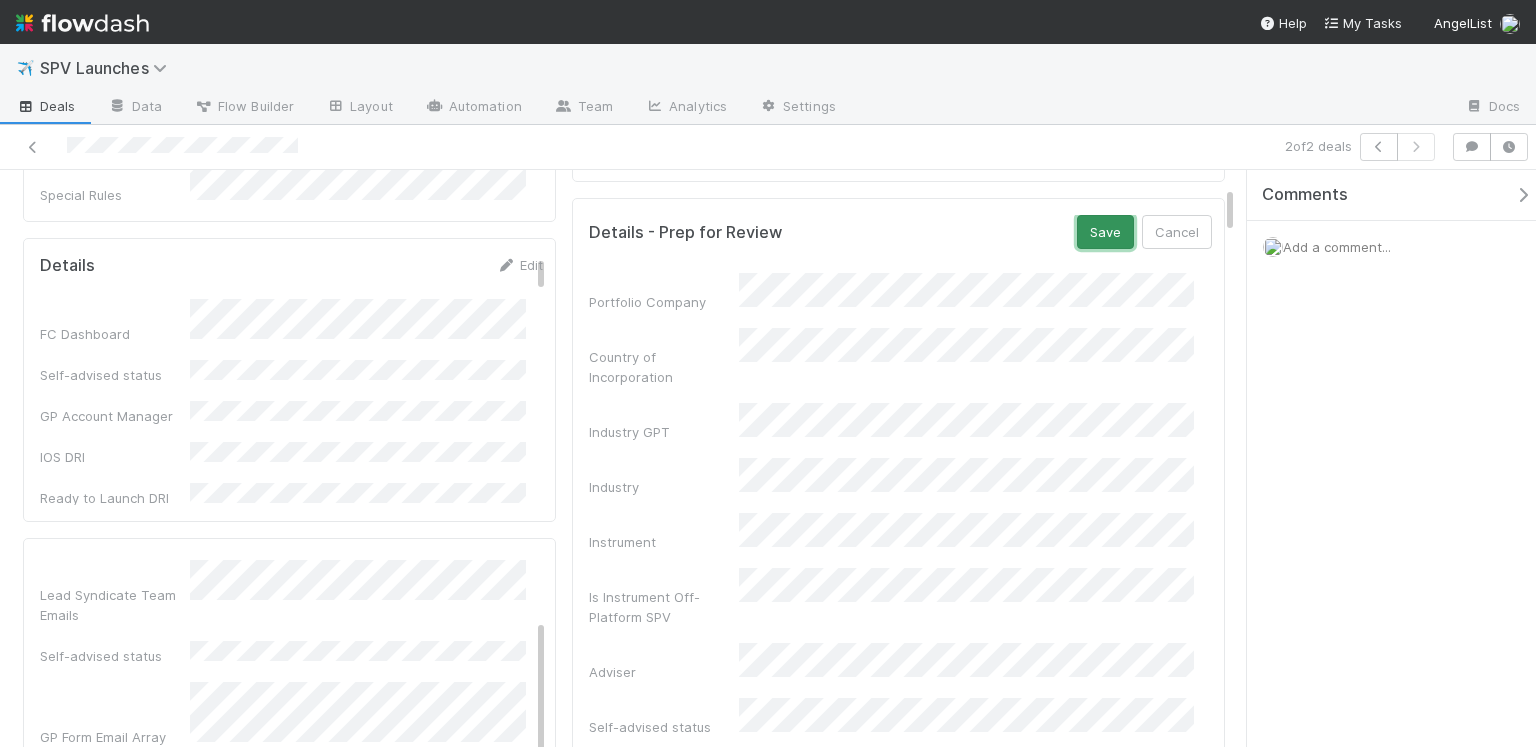 click on "Save" at bounding box center (1105, 232) 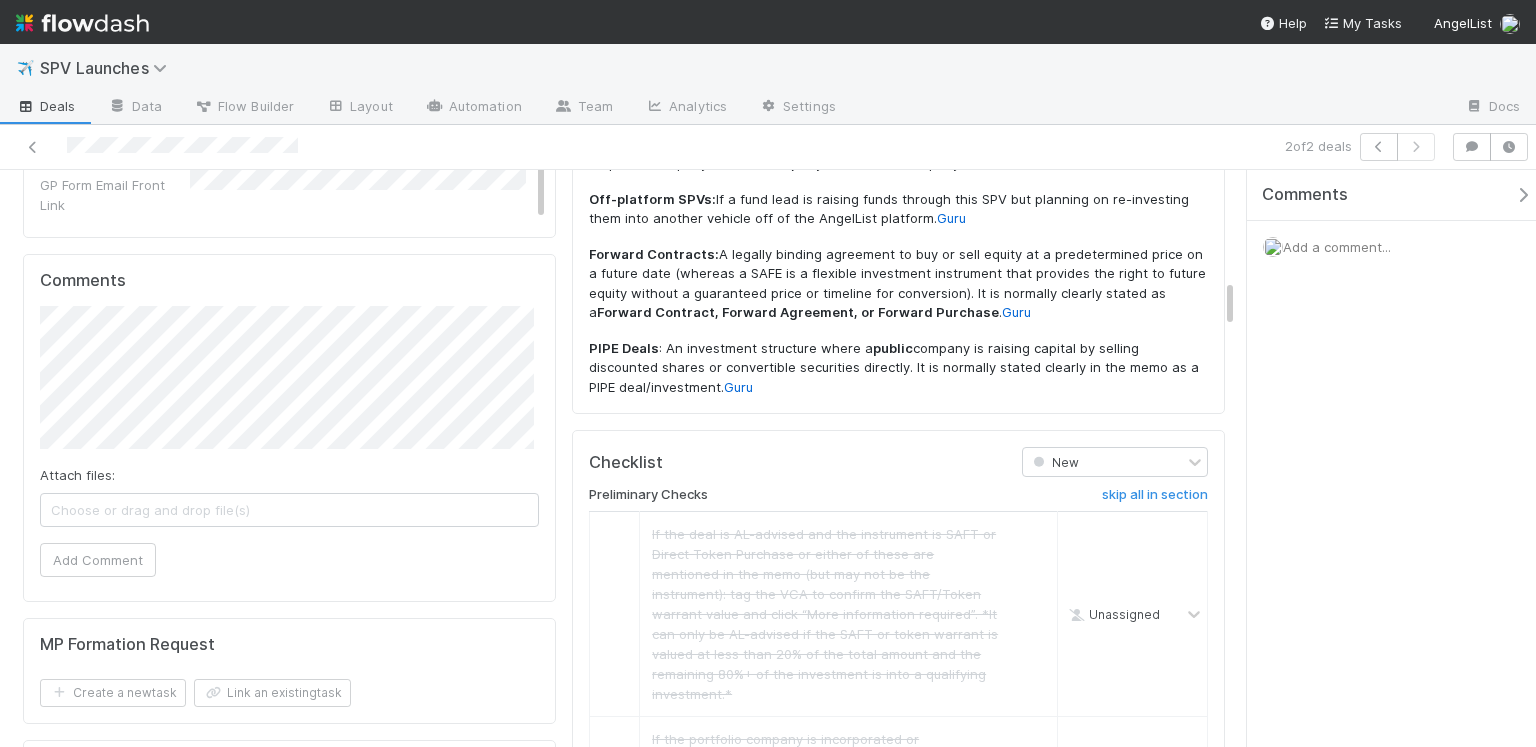 scroll, scrollTop: 1432, scrollLeft: 0, axis: vertical 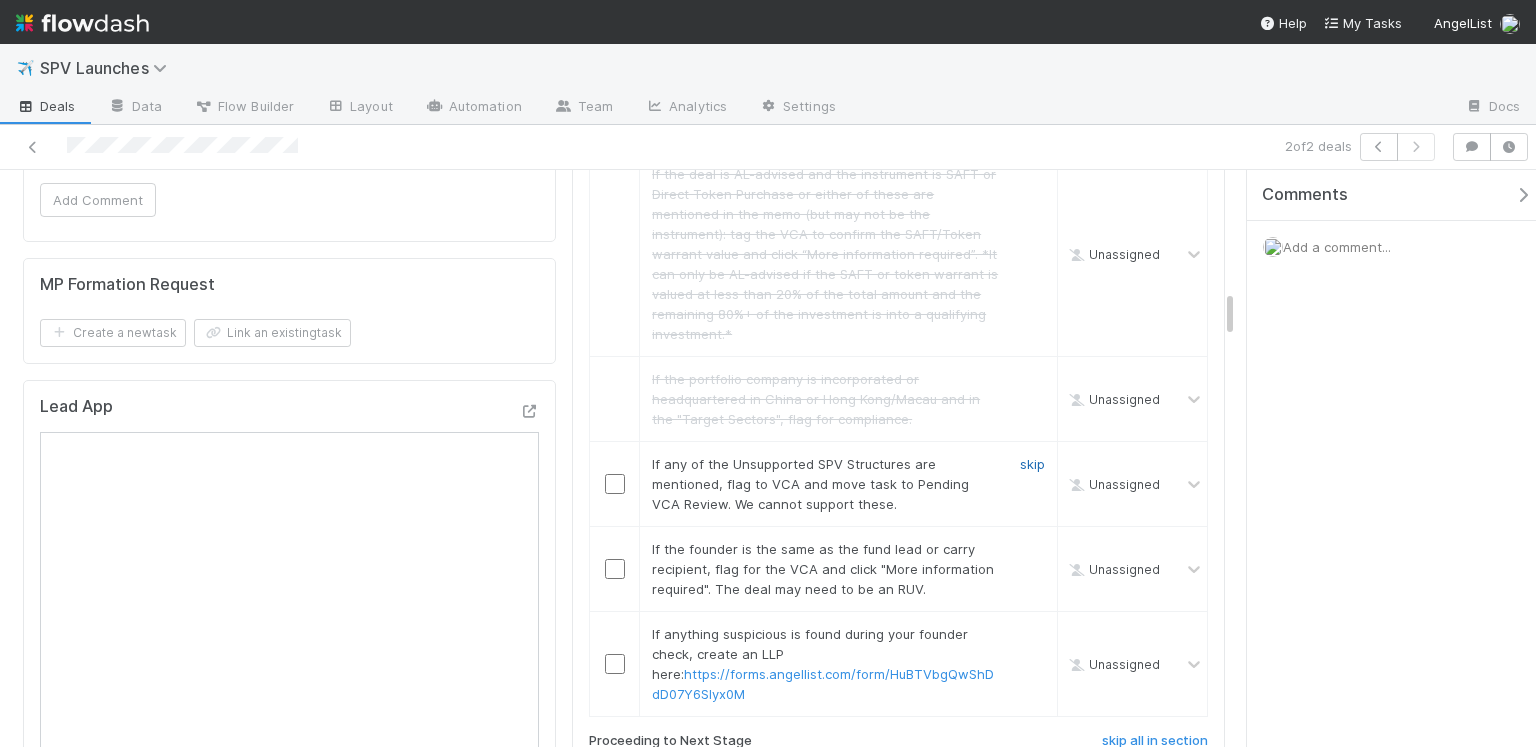 click on "skip" at bounding box center (1032, 464) 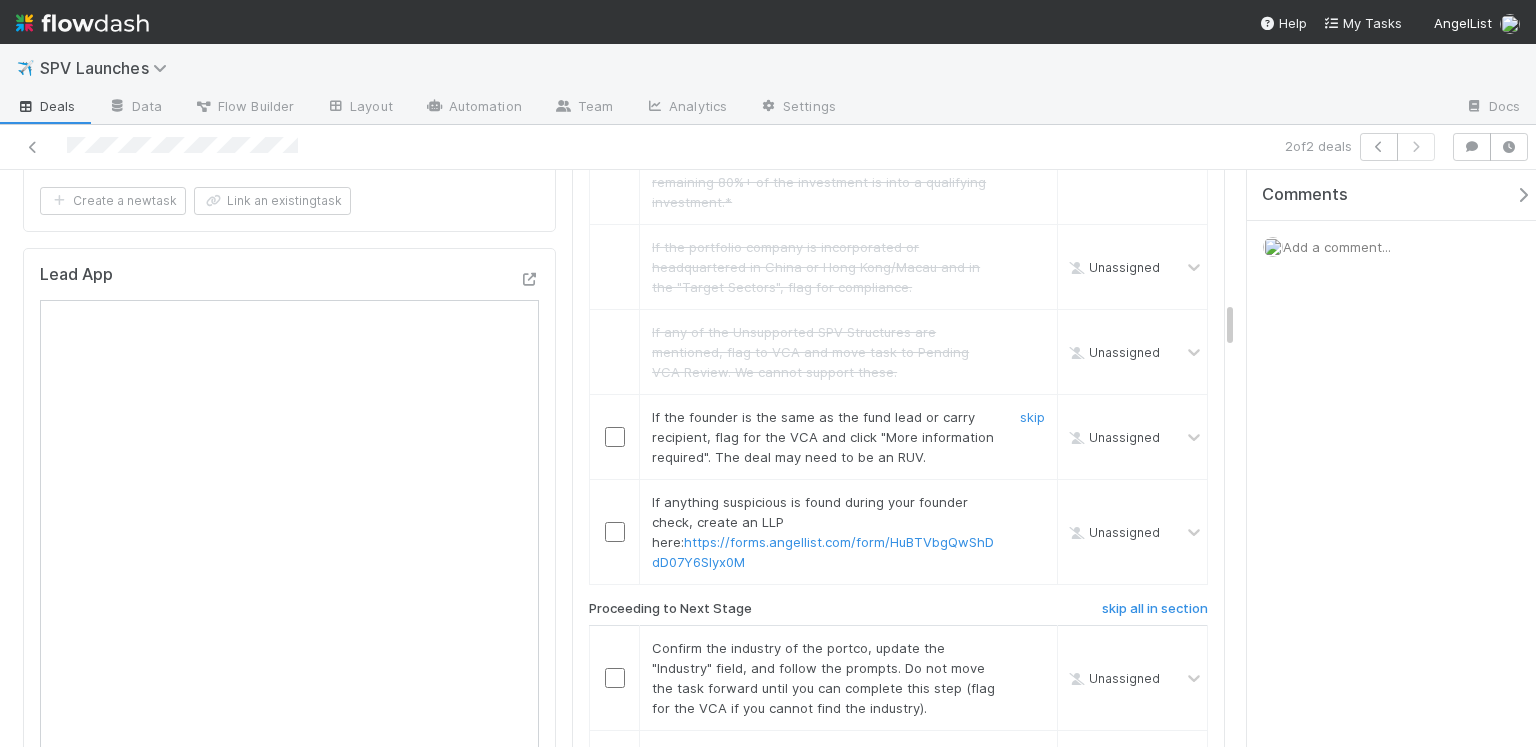 scroll, scrollTop: 1565, scrollLeft: 0, axis: vertical 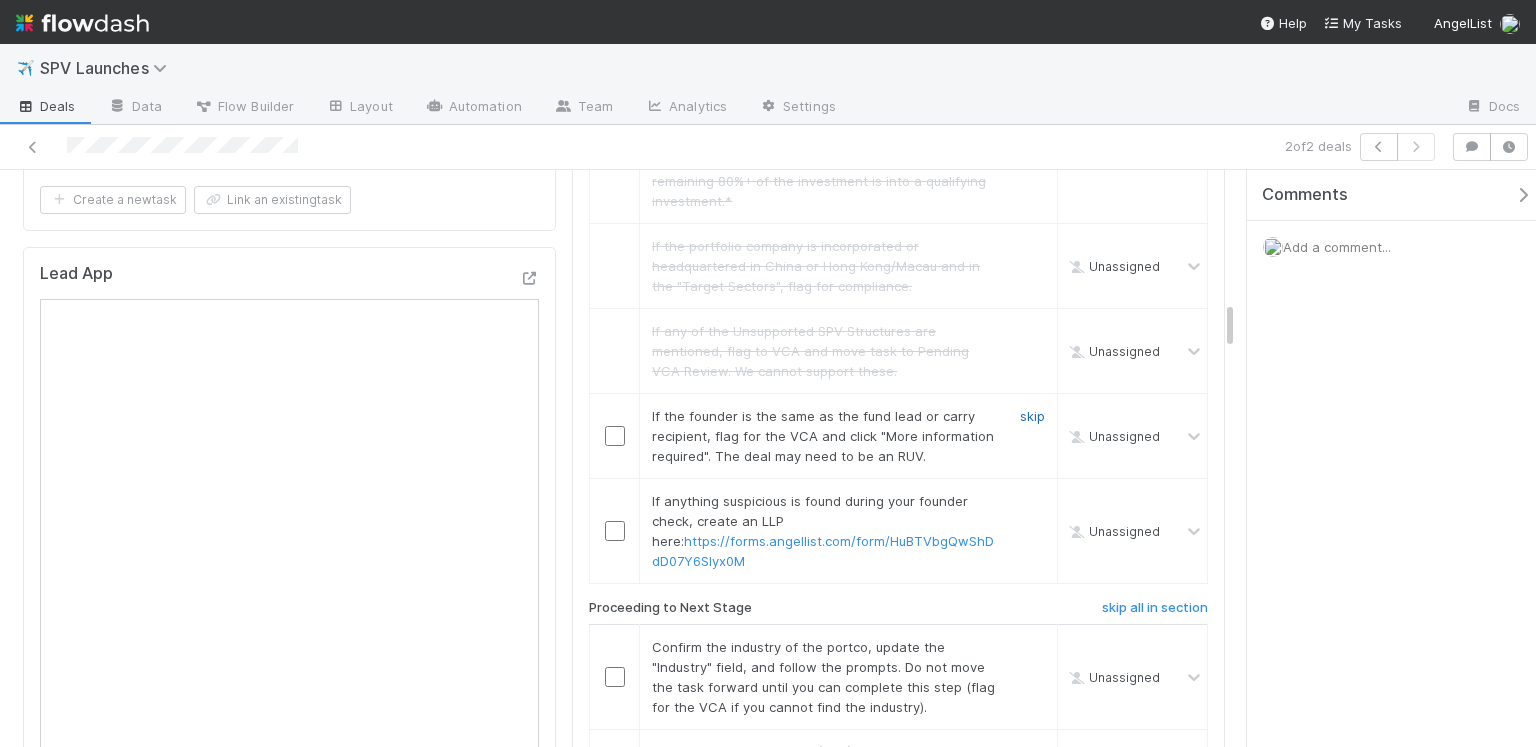 click on "skip" at bounding box center (1032, 416) 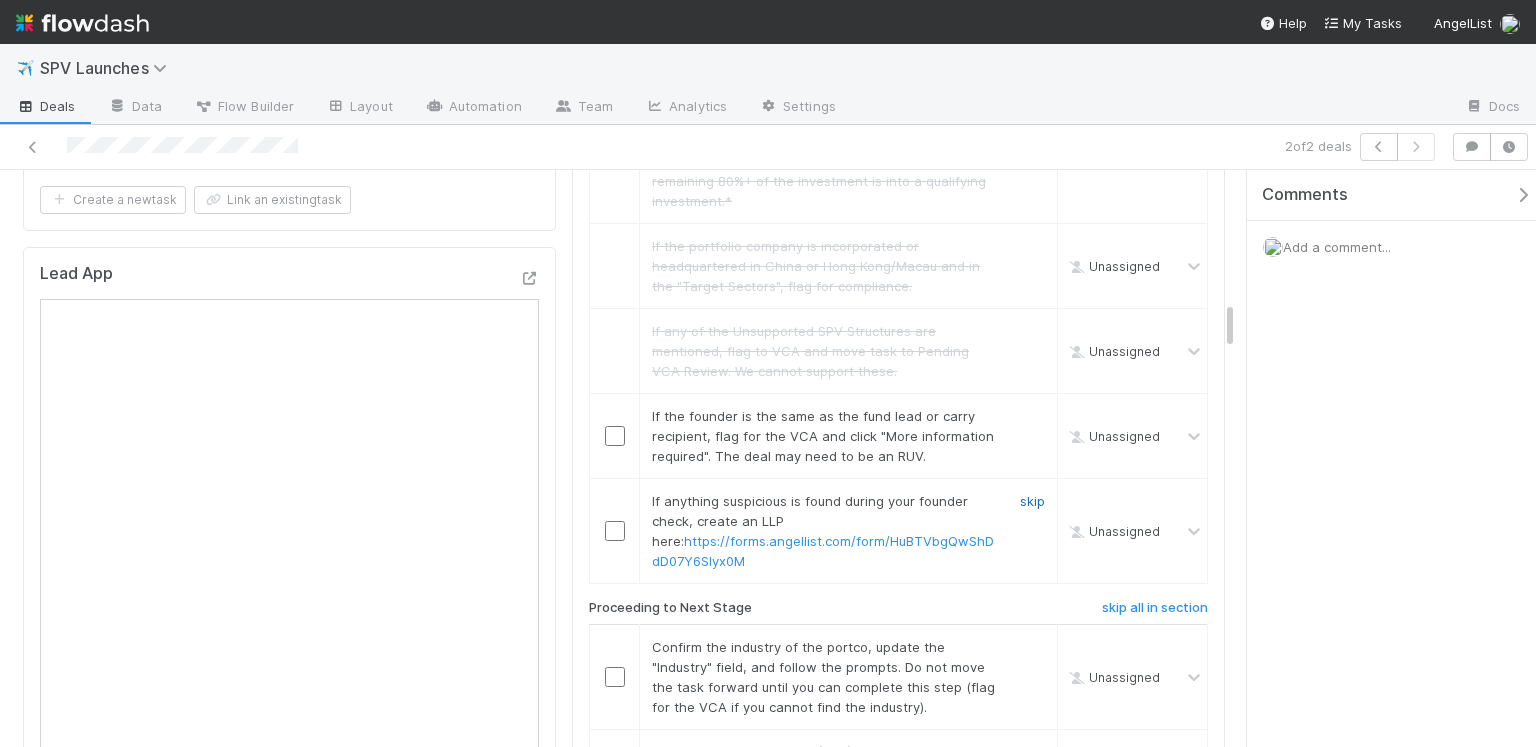 click on "skip" at bounding box center (1032, 501) 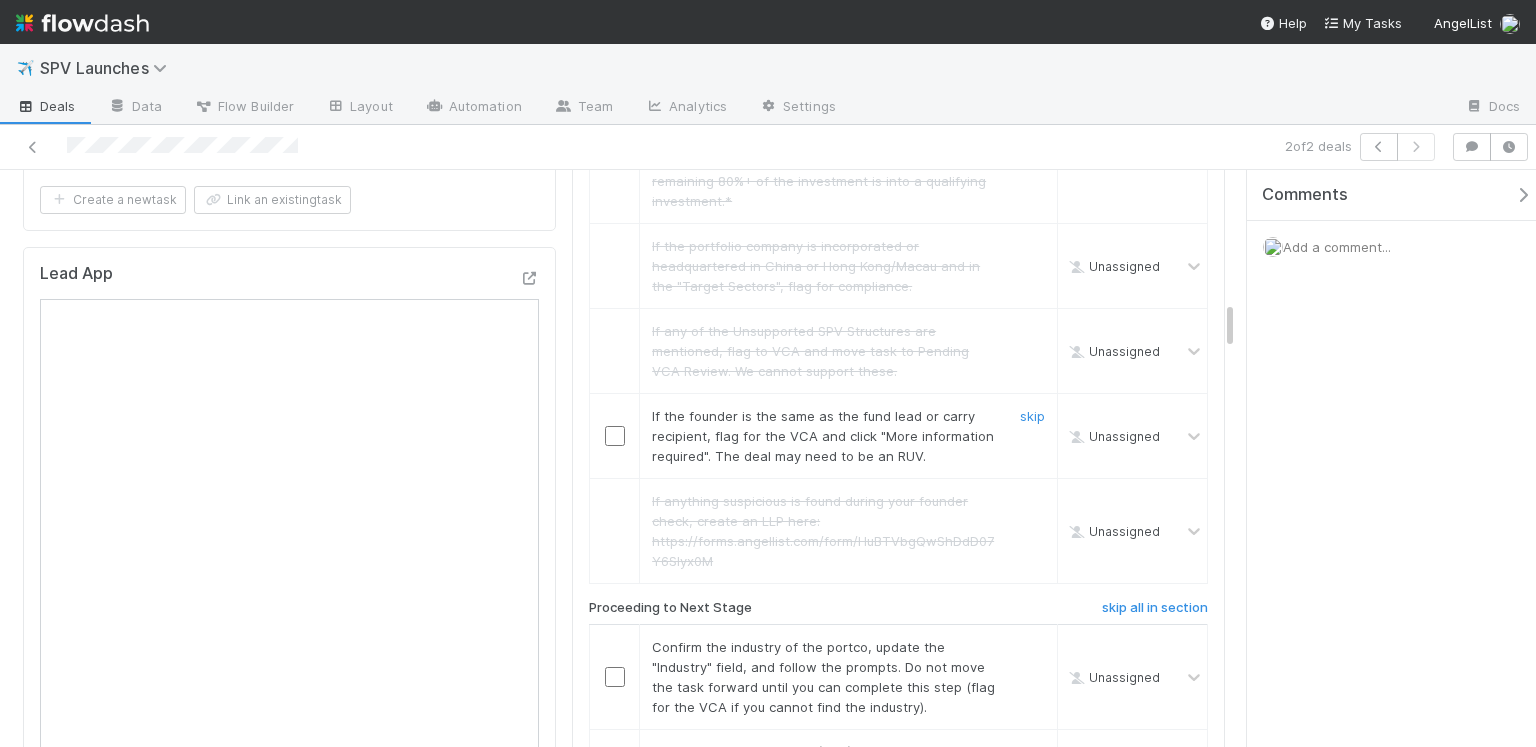 click on "skip" at bounding box center (1030, 436) 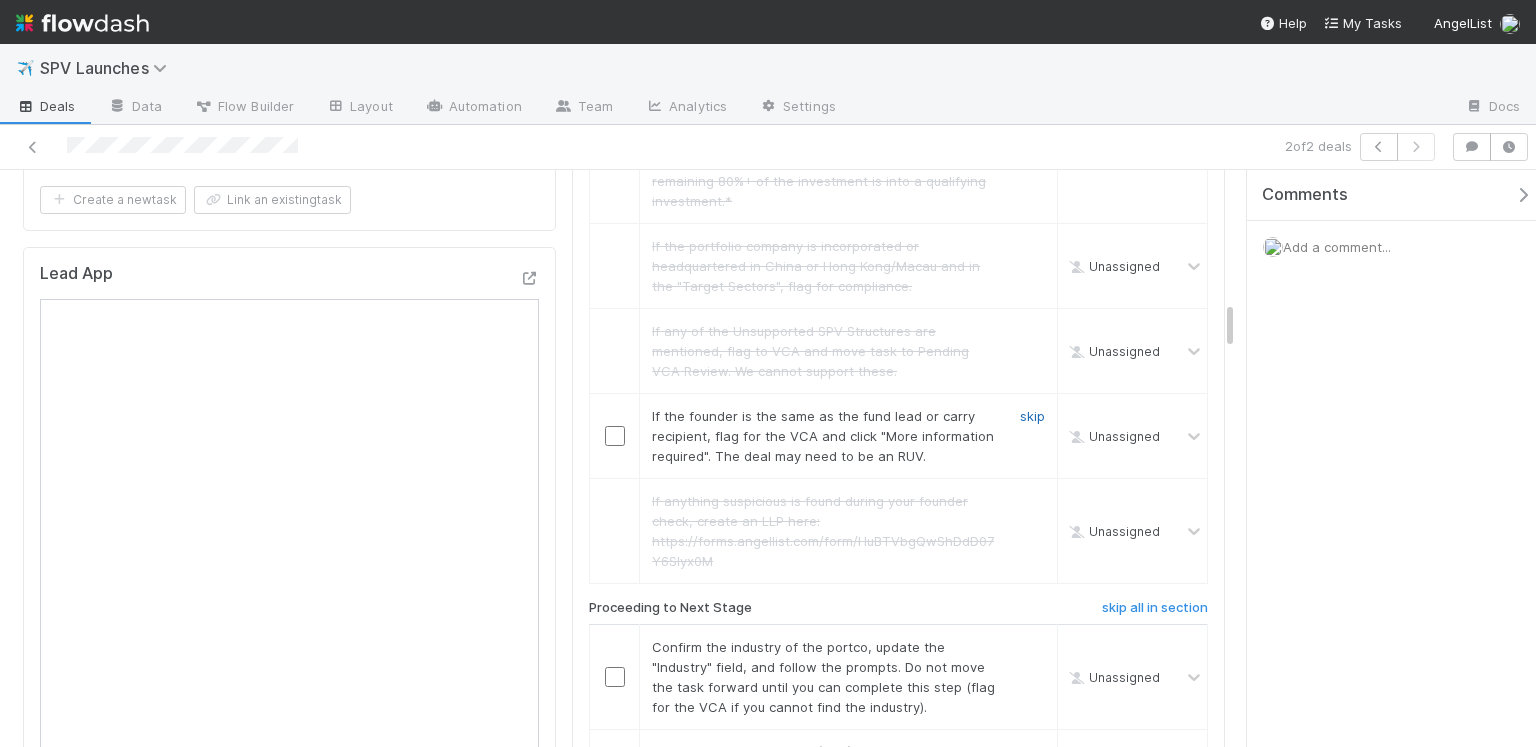 click on "skip" at bounding box center (1032, 416) 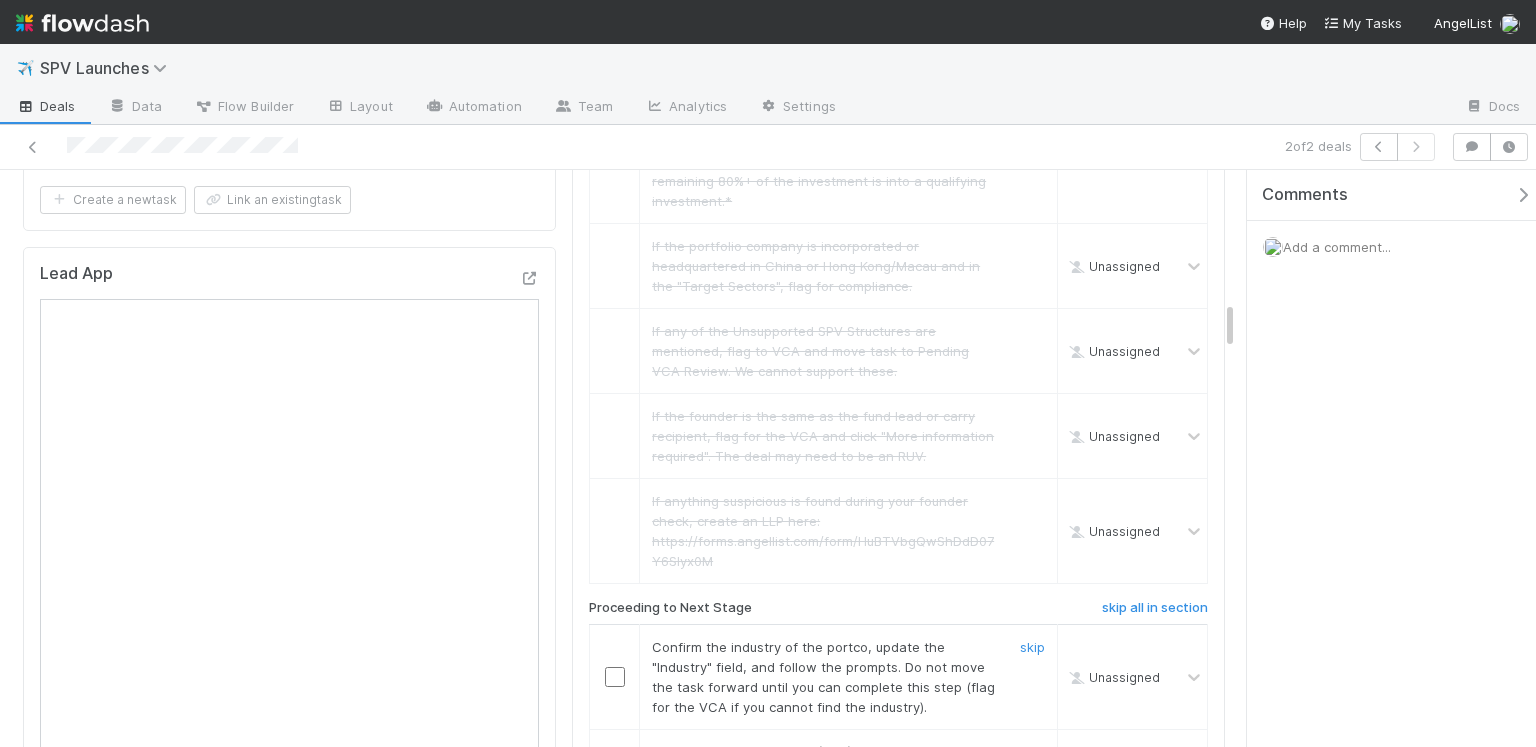 click at bounding box center (615, 677) 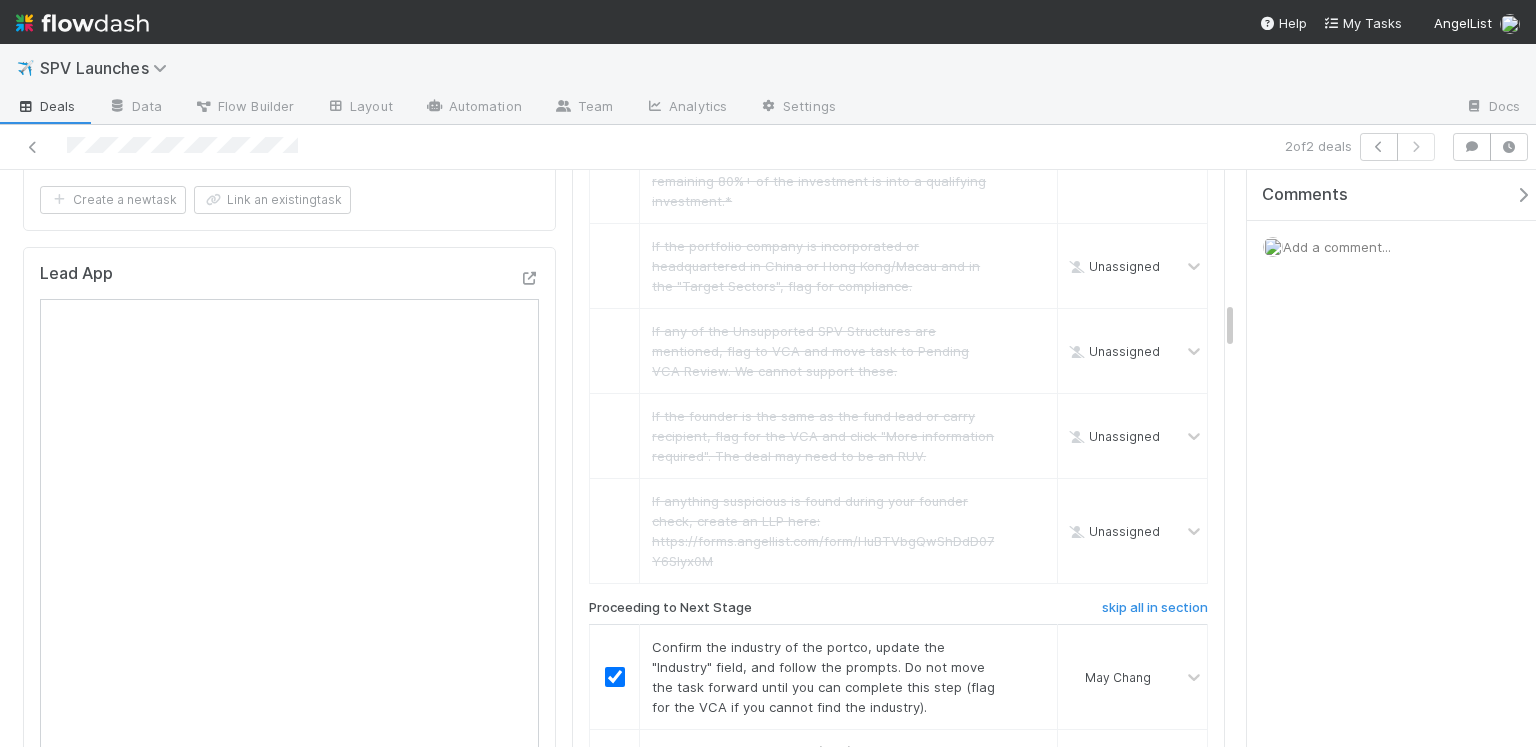 click at bounding box center [614, 762] 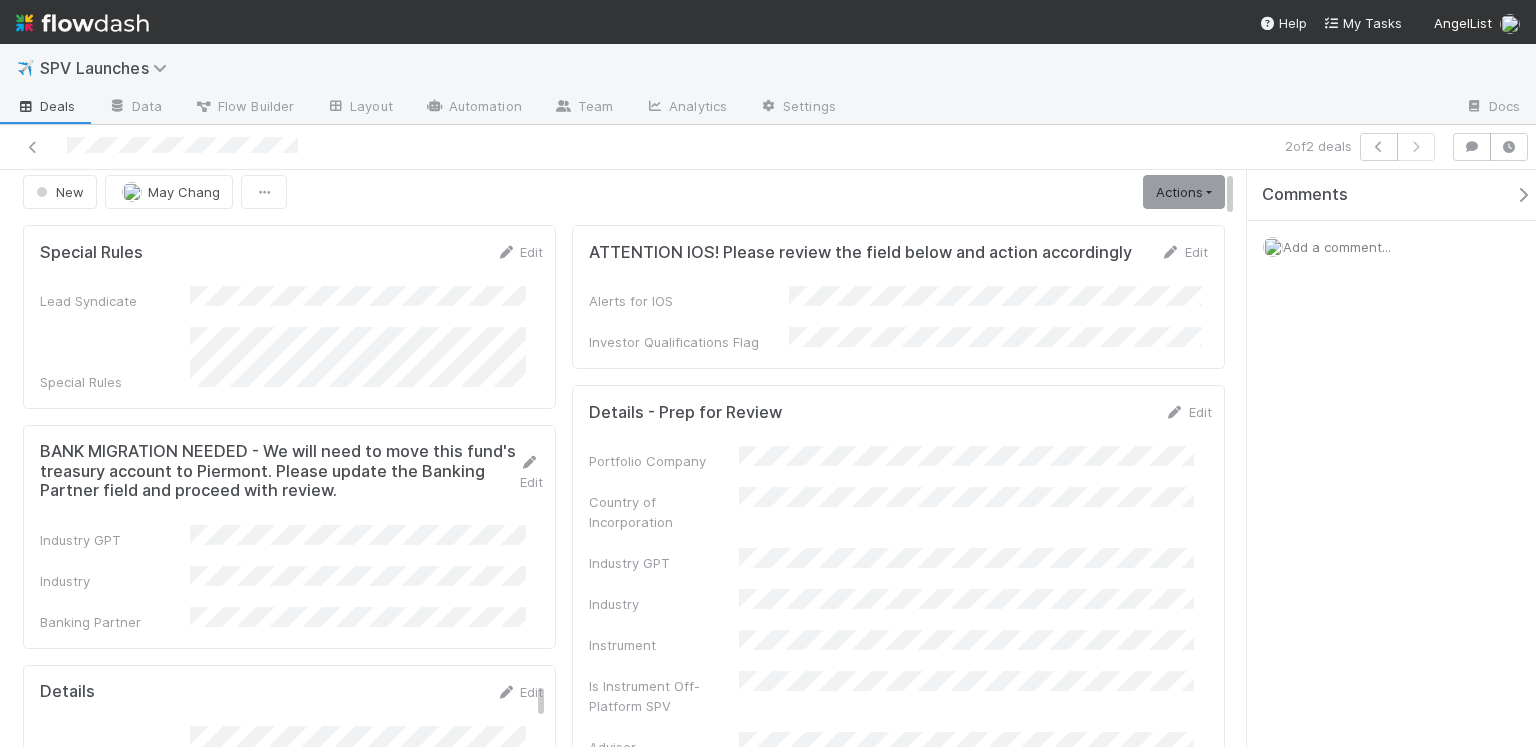 scroll, scrollTop: 0, scrollLeft: 0, axis: both 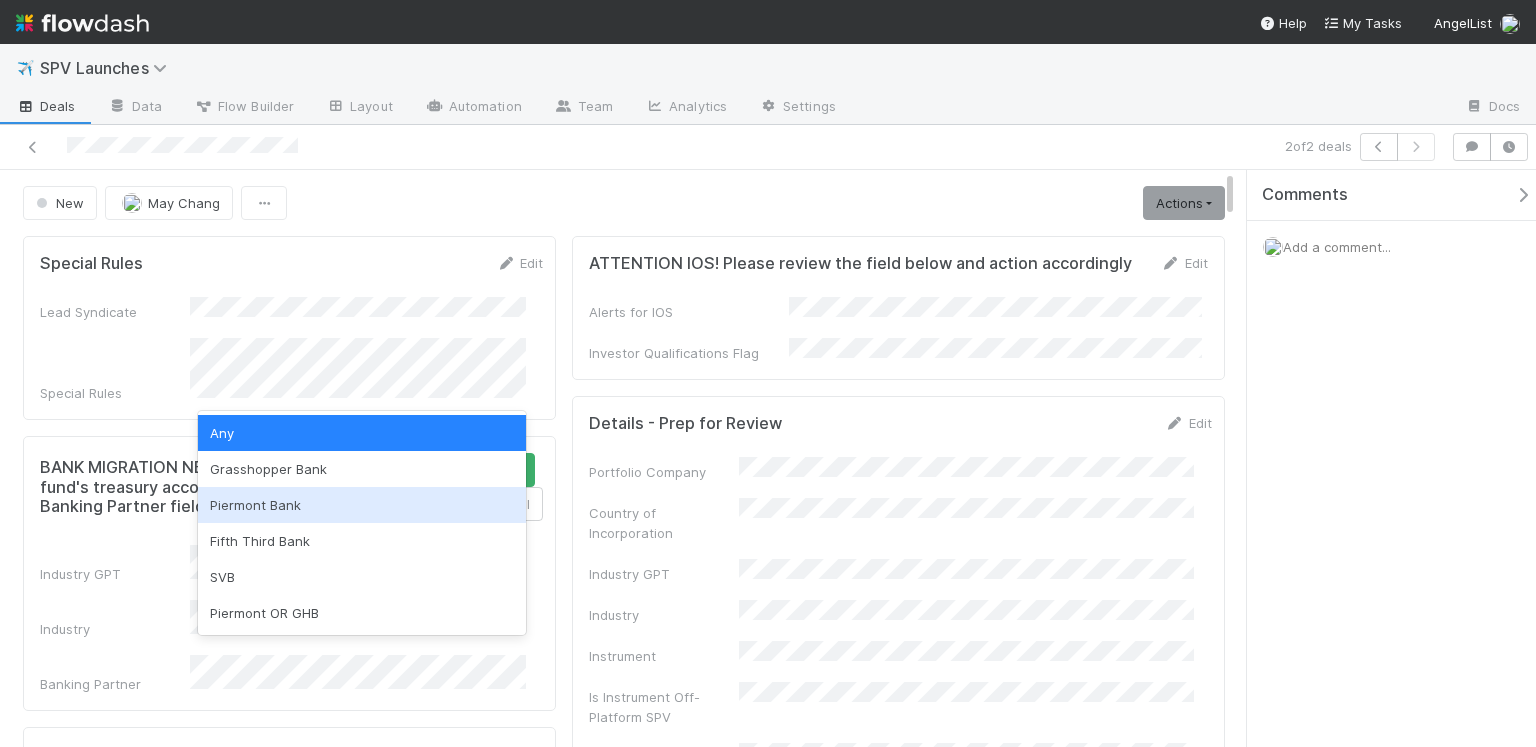 click on "Piermont Bank" at bounding box center (362, 505) 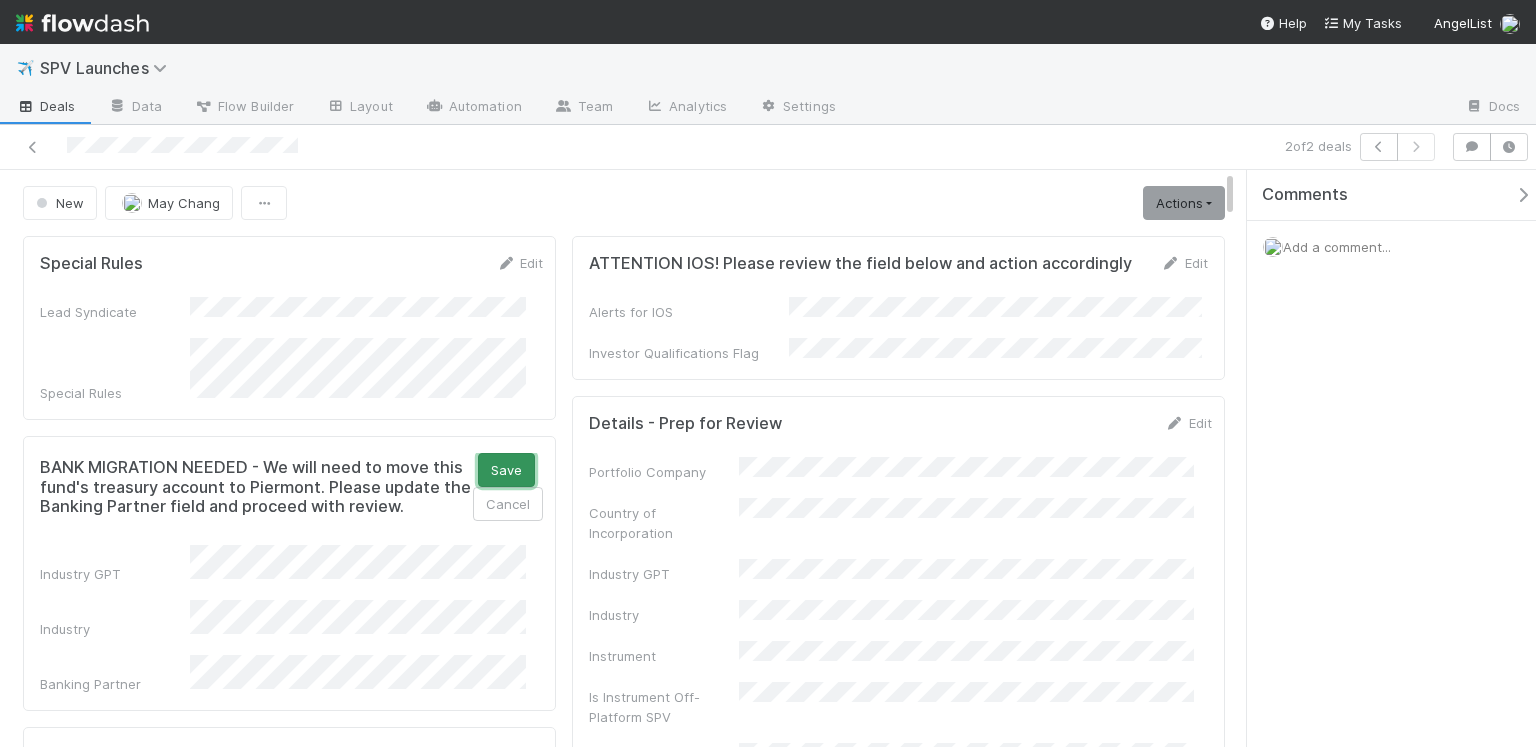 click on "Save" at bounding box center [506, 470] 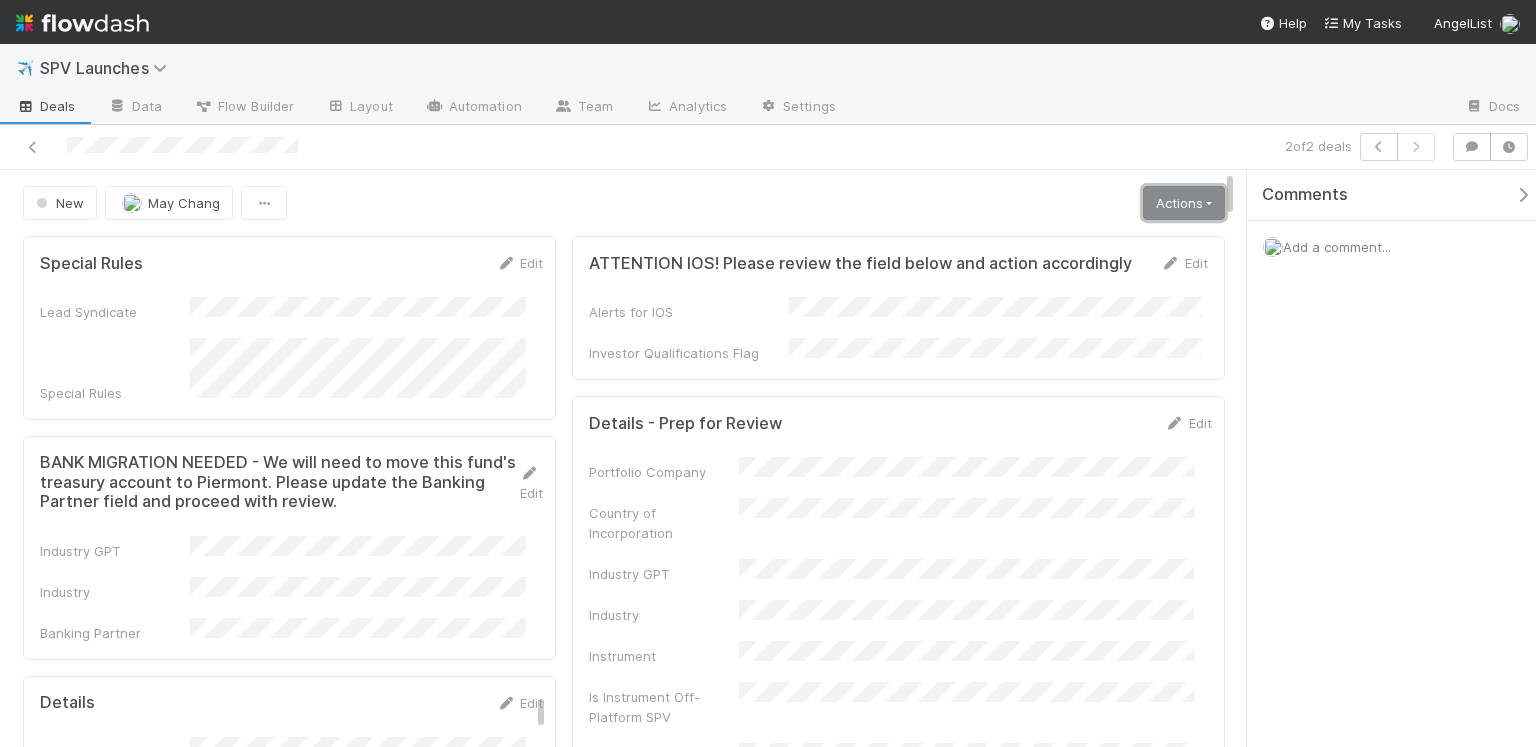 click on "Actions" at bounding box center [1184, 203] 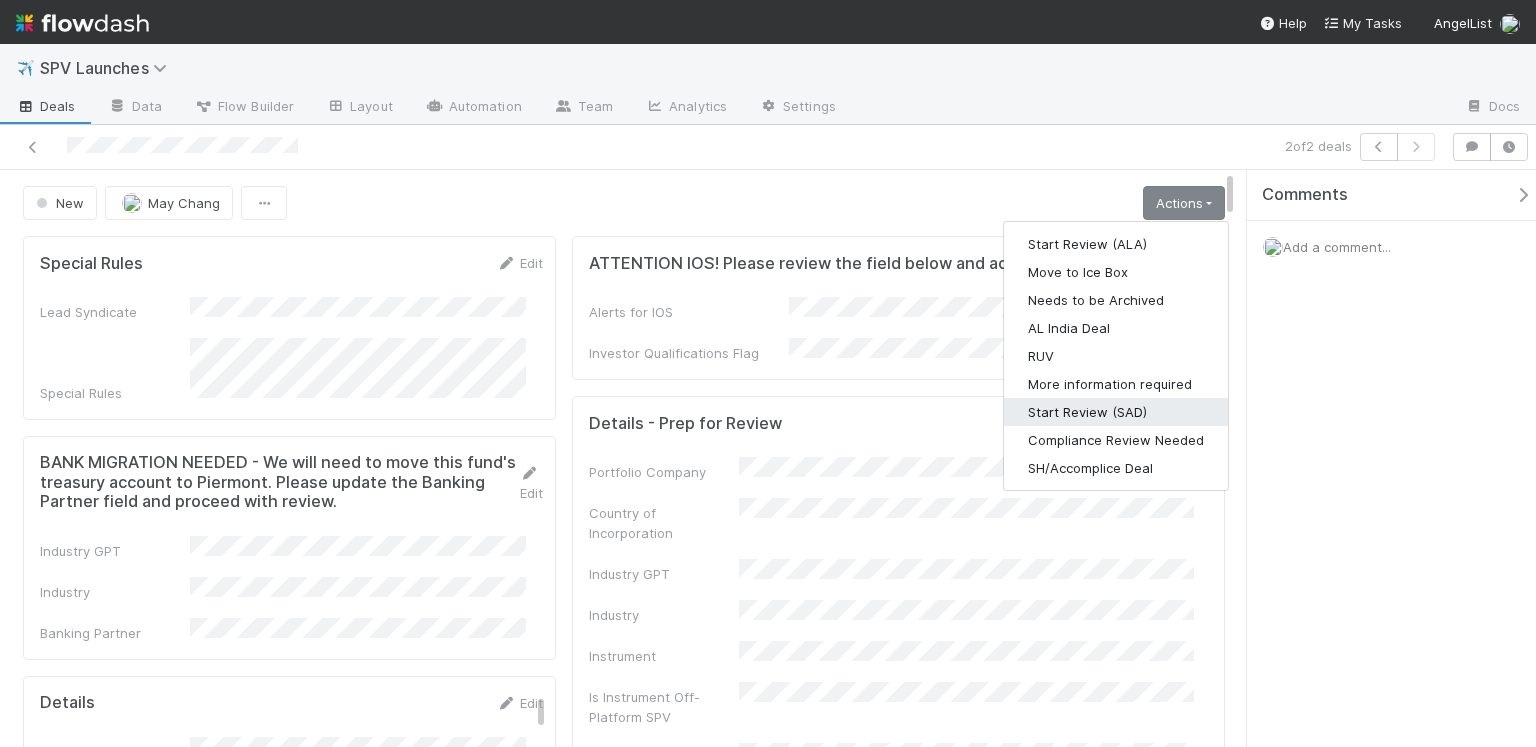 click on "Start Review (SAD)" at bounding box center (1116, 412) 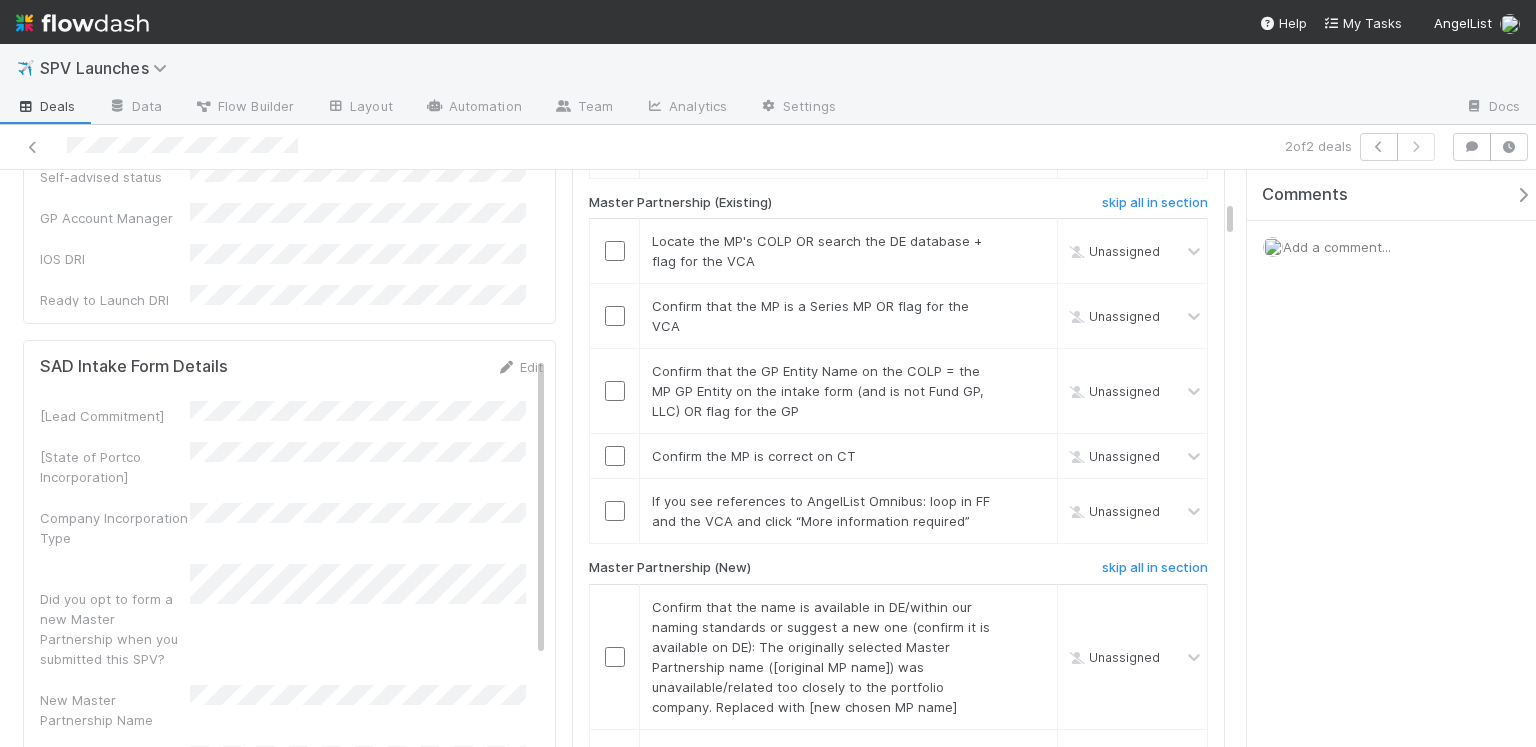 scroll, scrollTop: 684, scrollLeft: 0, axis: vertical 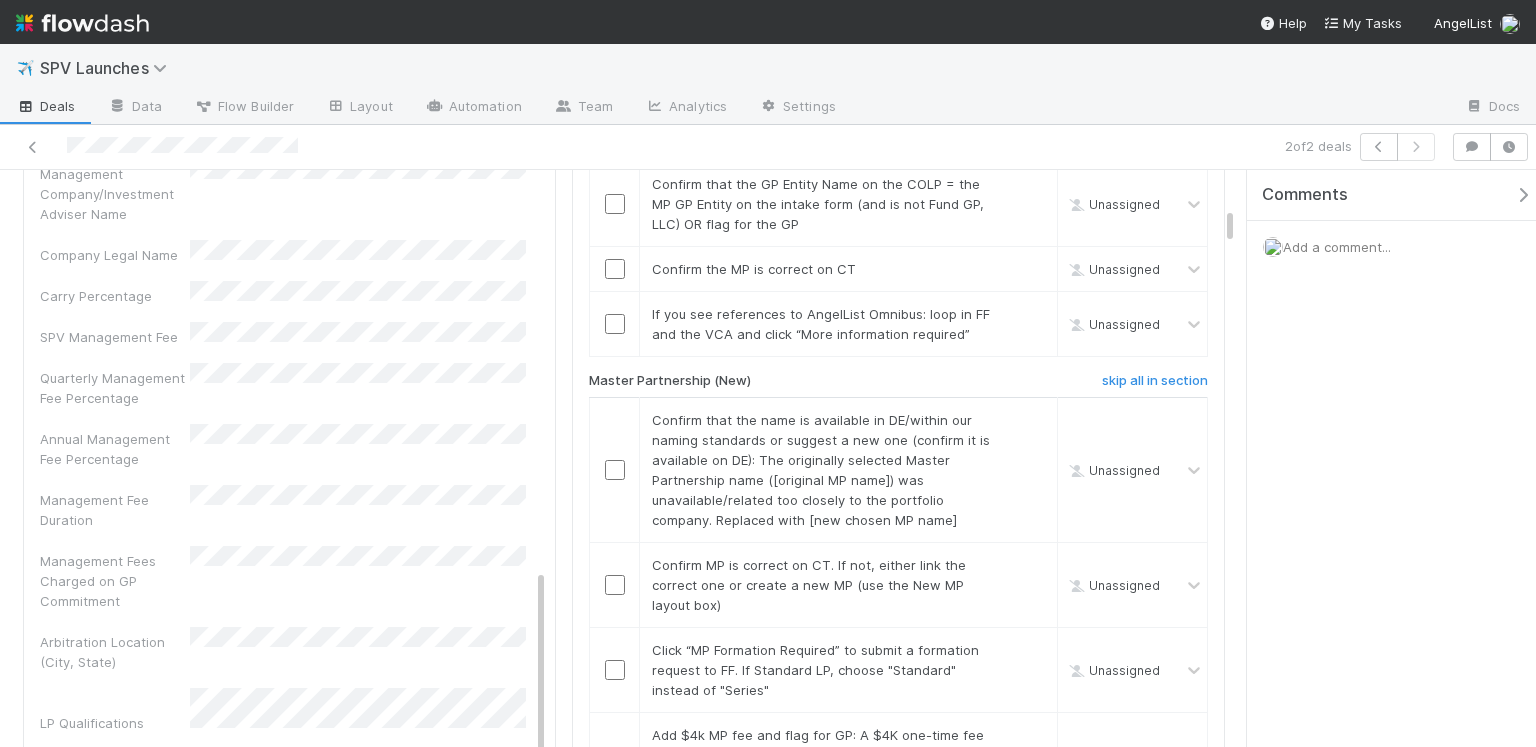 click on "[Lead Commitment]  [State of Portco Incorporation]  Company Incorporation Type  Did you opt to form a new Master Partnership when you submitted this SPV?  New Master Partnership Name  Existing Master Partnership Name  MP General Partner Entity - Name  MP General Partner Entity — State of Formation  SPV Name  SPV General Partner Entity — Name  SPV General Partner Entity — State of Formation  Managing Director Name  Managing Director Email Address  Management Company/Investment Adviser Name  Company Legal Name  Carry Percentage  SPV Management Fee  Quarterly Management Fee Percentage  Annual Management Fee Percentage  Management Fee Duration  Management Fees Charged on GP Commitment  Arbitration Location (City, State)  LP Qualifications  Please mark if either the Master Partnership GP or SPV GP are primarily operating out of the State of California  By checking this box, I am confirming that the funds raised from this SPV are NOT being invested in another vehicle off the AngelList platform." at bounding box center (291, 160) 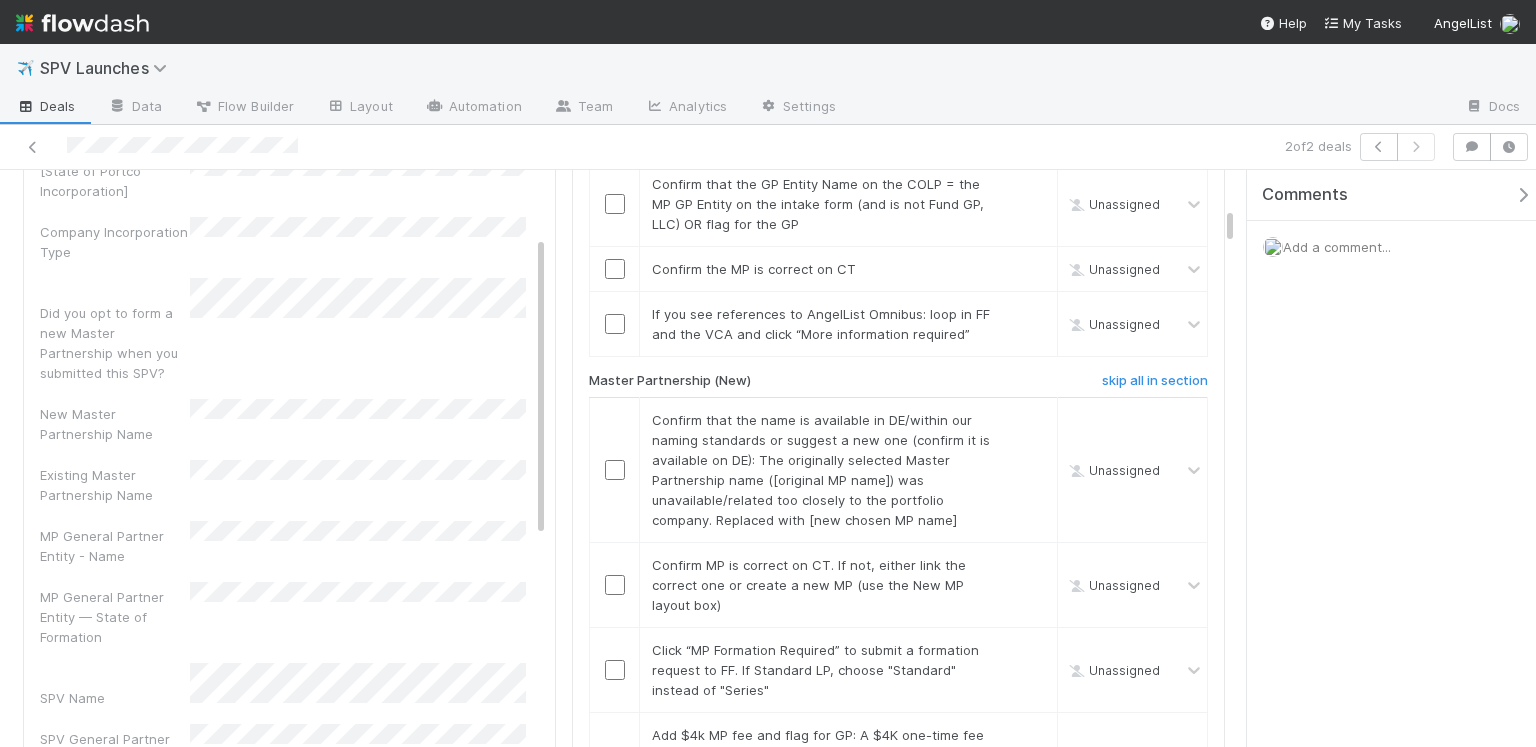 scroll, scrollTop: 84, scrollLeft: 0, axis: vertical 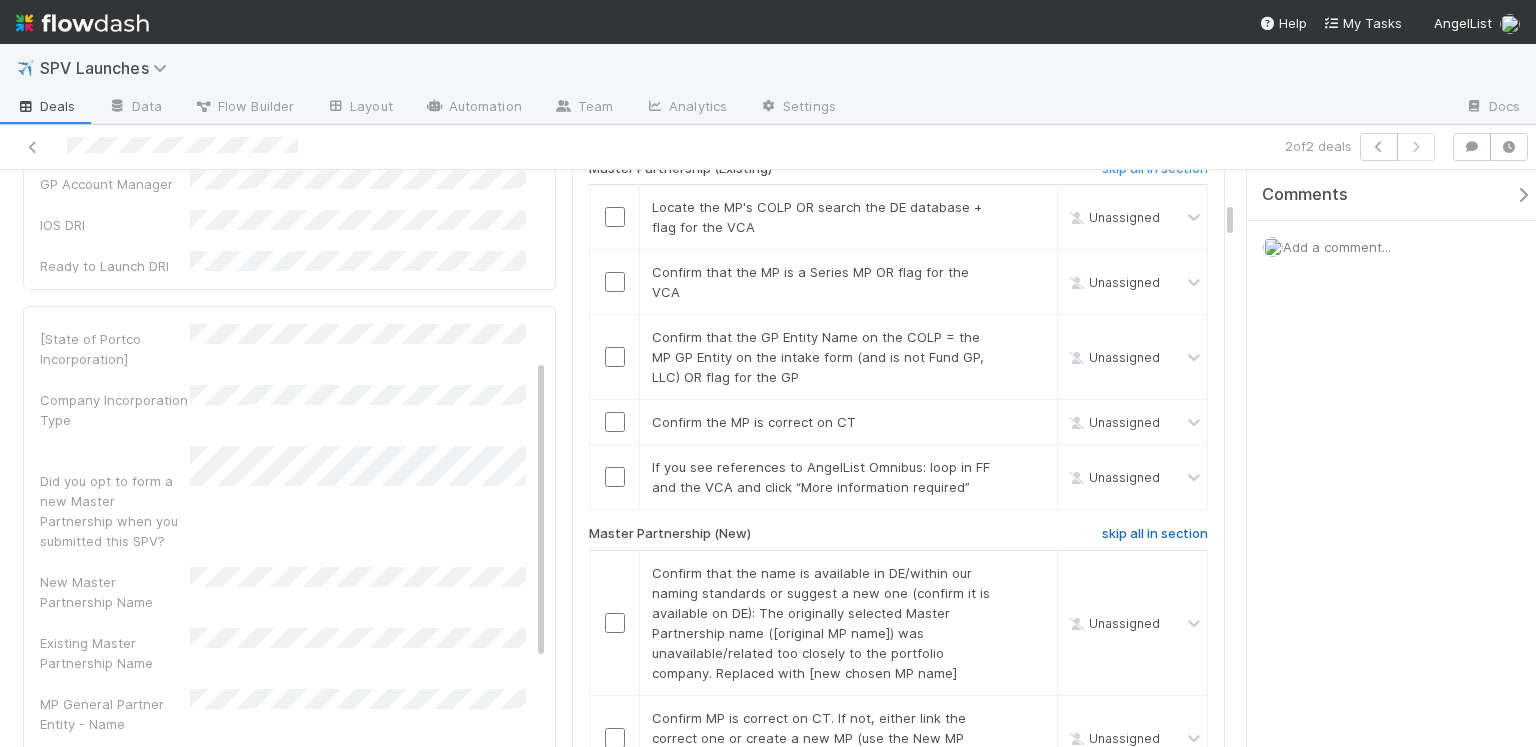 click on "skip all in section" at bounding box center (1155, 534) 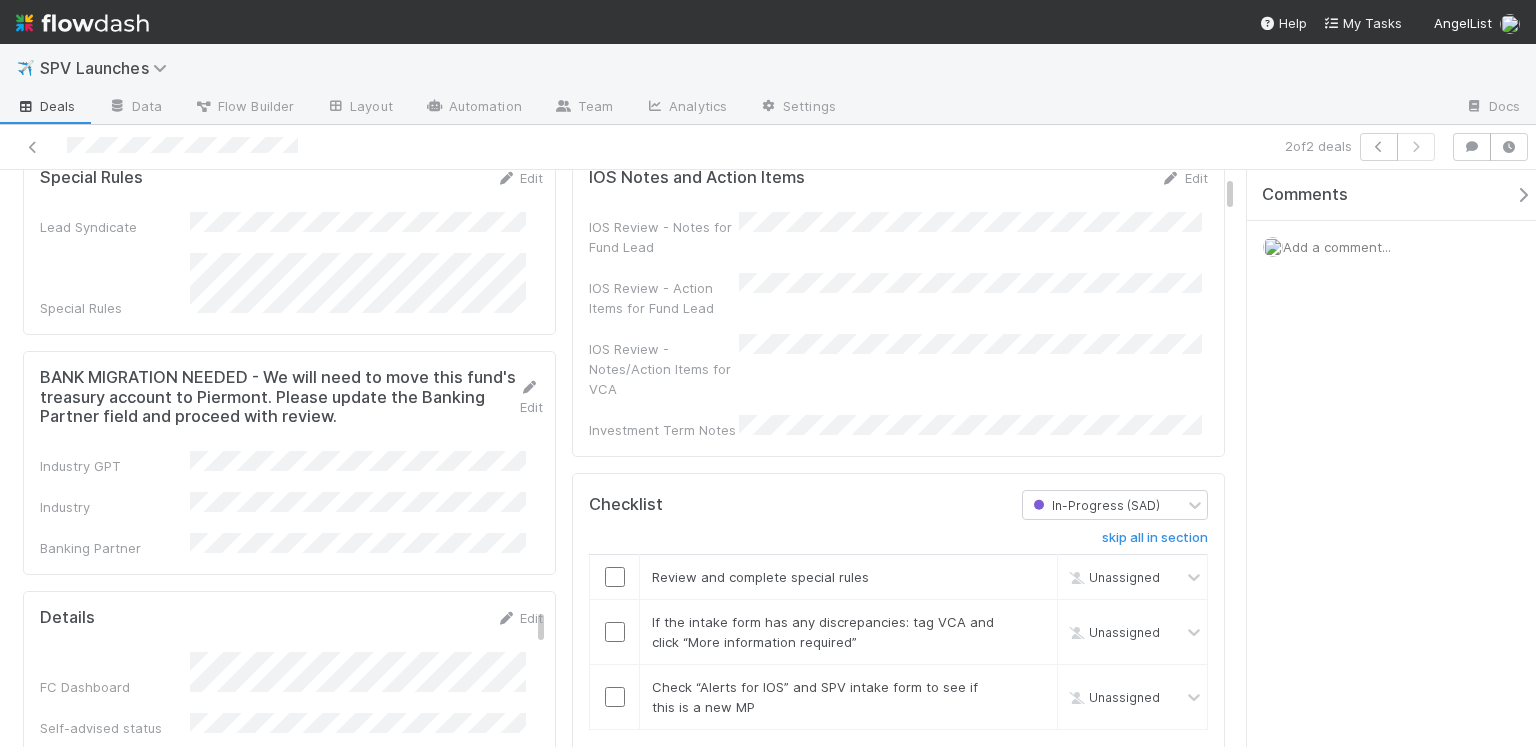 scroll, scrollTop: 114, scrollLeft: 0, axis: vertical 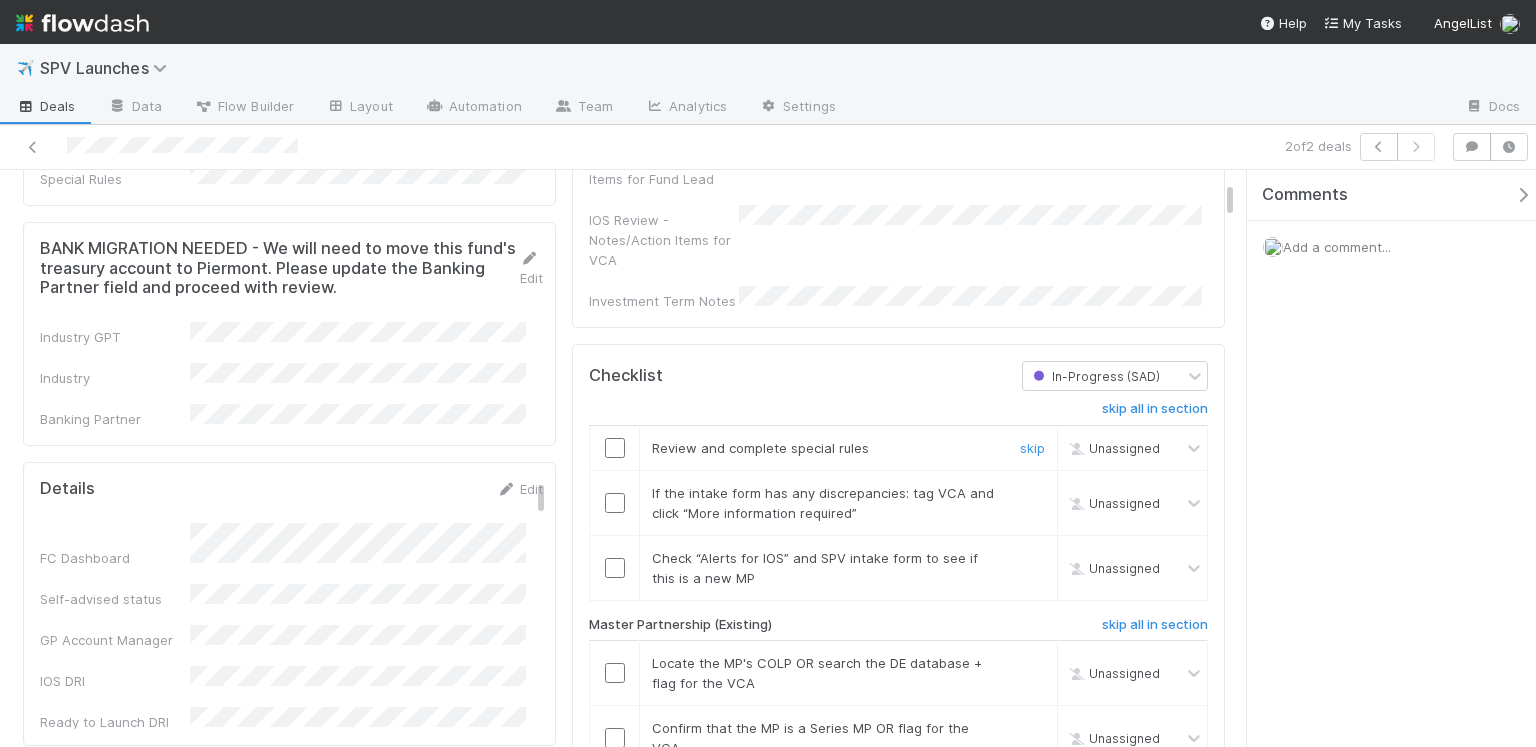 click at bounding box center [615, 448] 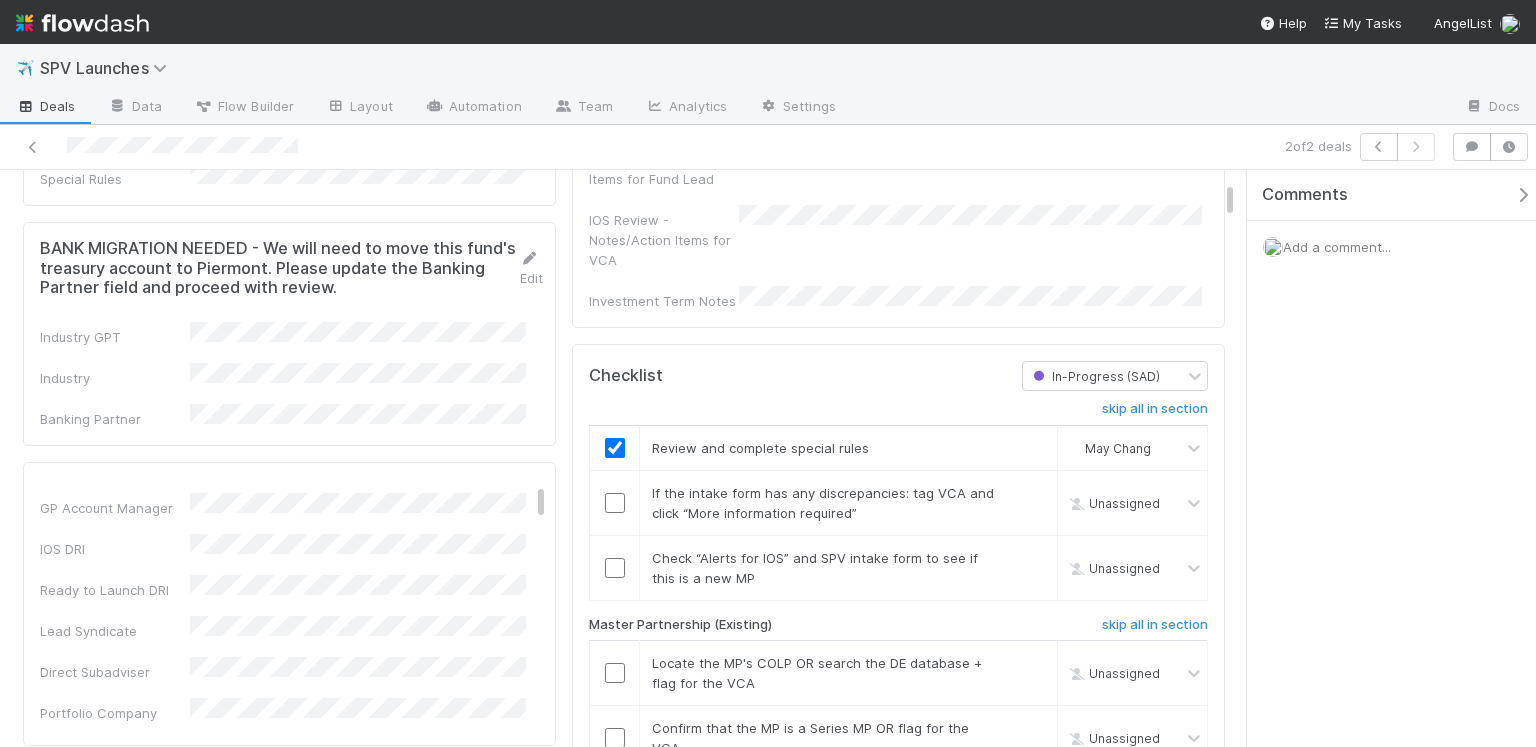 scroll, scrollTop: 135, scrollLeft: 0, axis: vertical 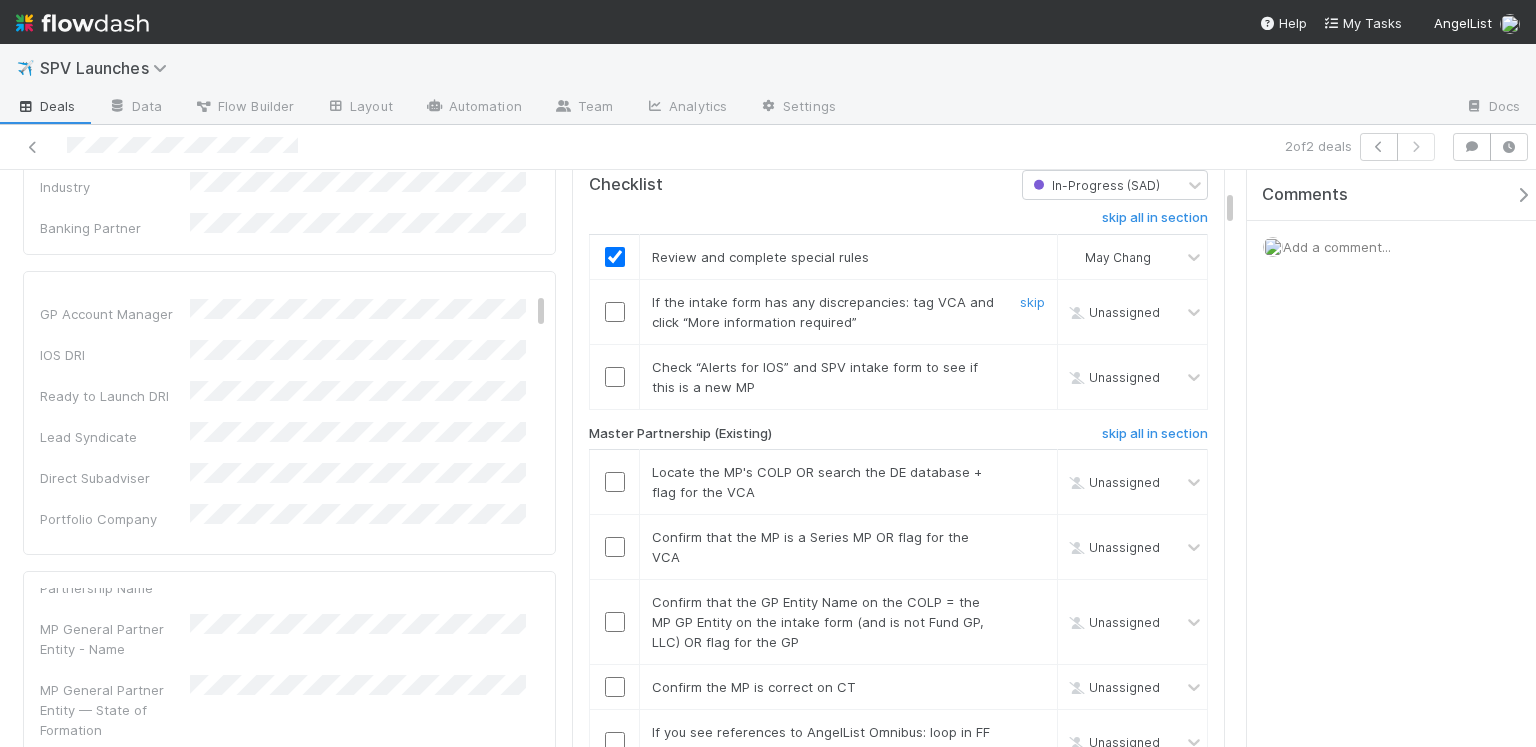 click at bounding box center [615, 312] 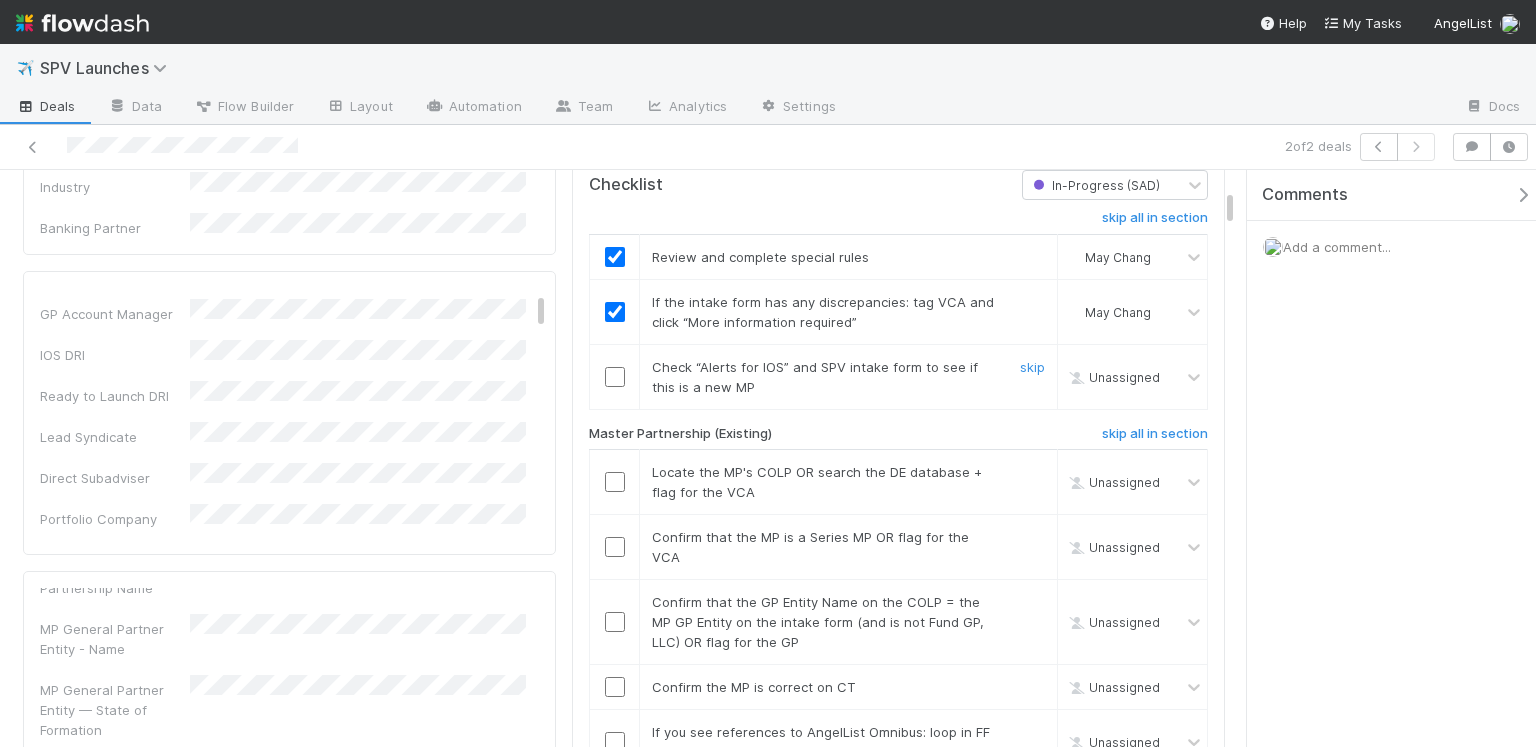 click at bounding box center (615, 377) 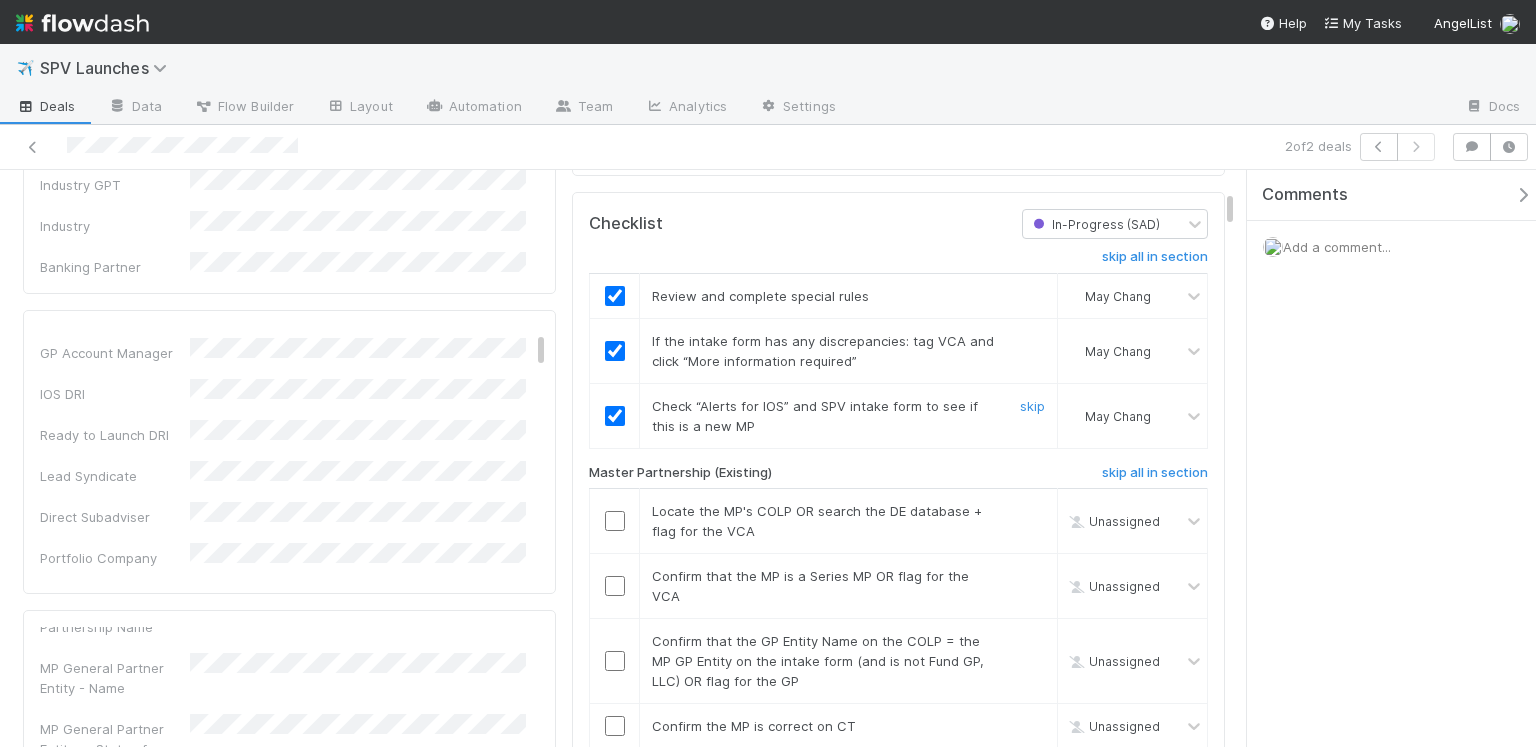 scroll, scrollTop: 485, scrollLeft: 0, axis: vertical 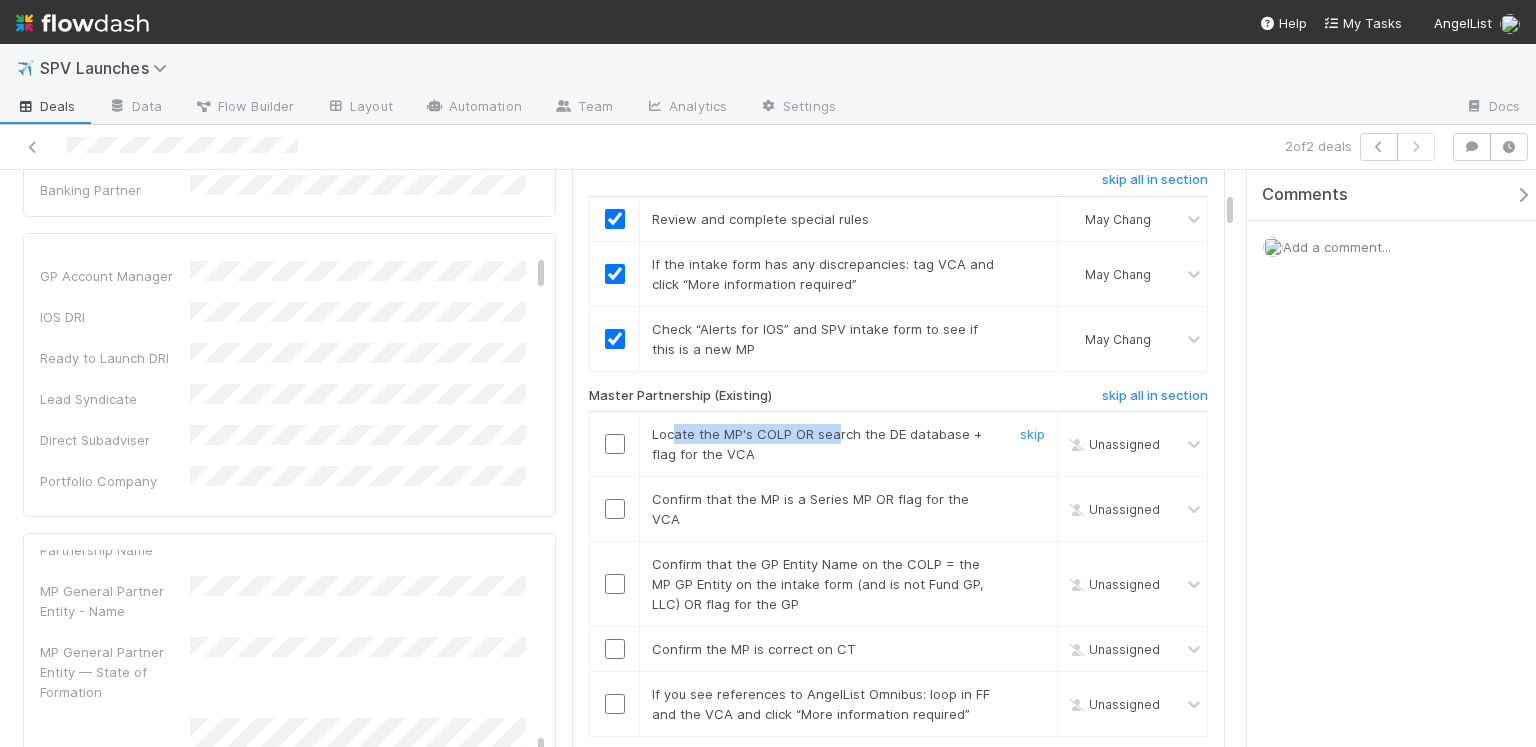 drag, startPoint x: 667, startPoint y: 412, endPoint x: 838, endPoint y: 415, distance: 171.0263 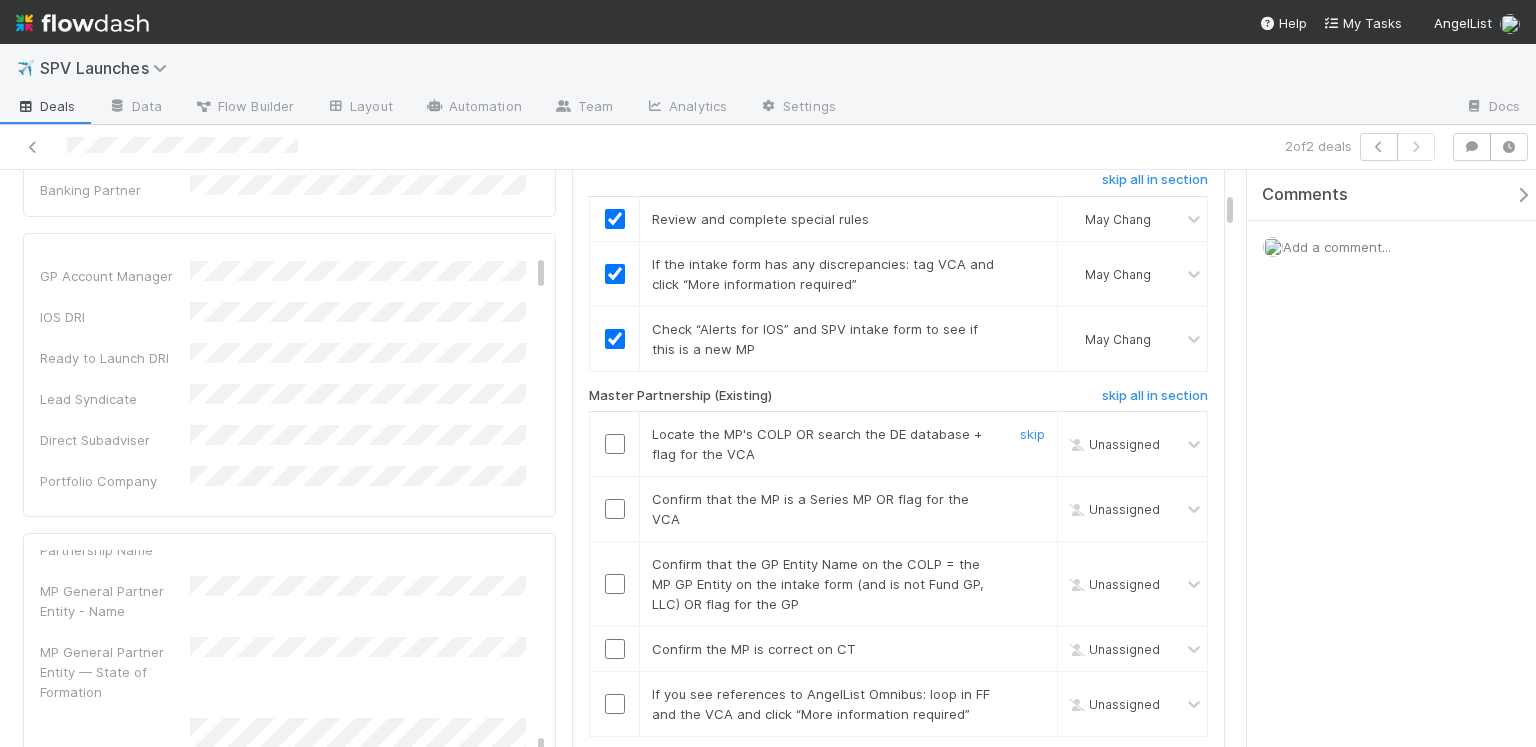 click on "Locate the MP's COLP OR search the DE database + flag for the VCA" at bounding box center (817, 444) 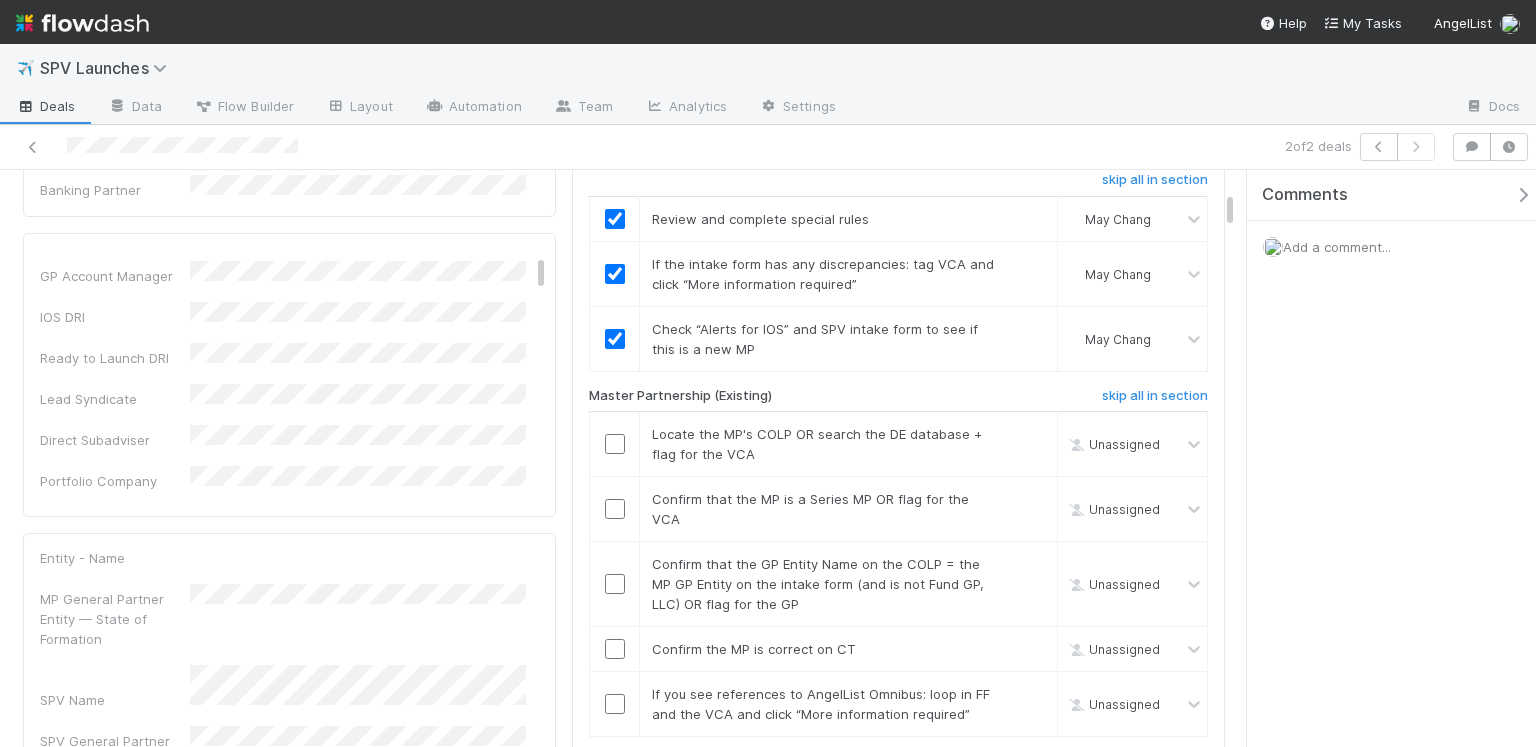scroll, scrollTop: 486, scrollLeft: 0, axis: vertical 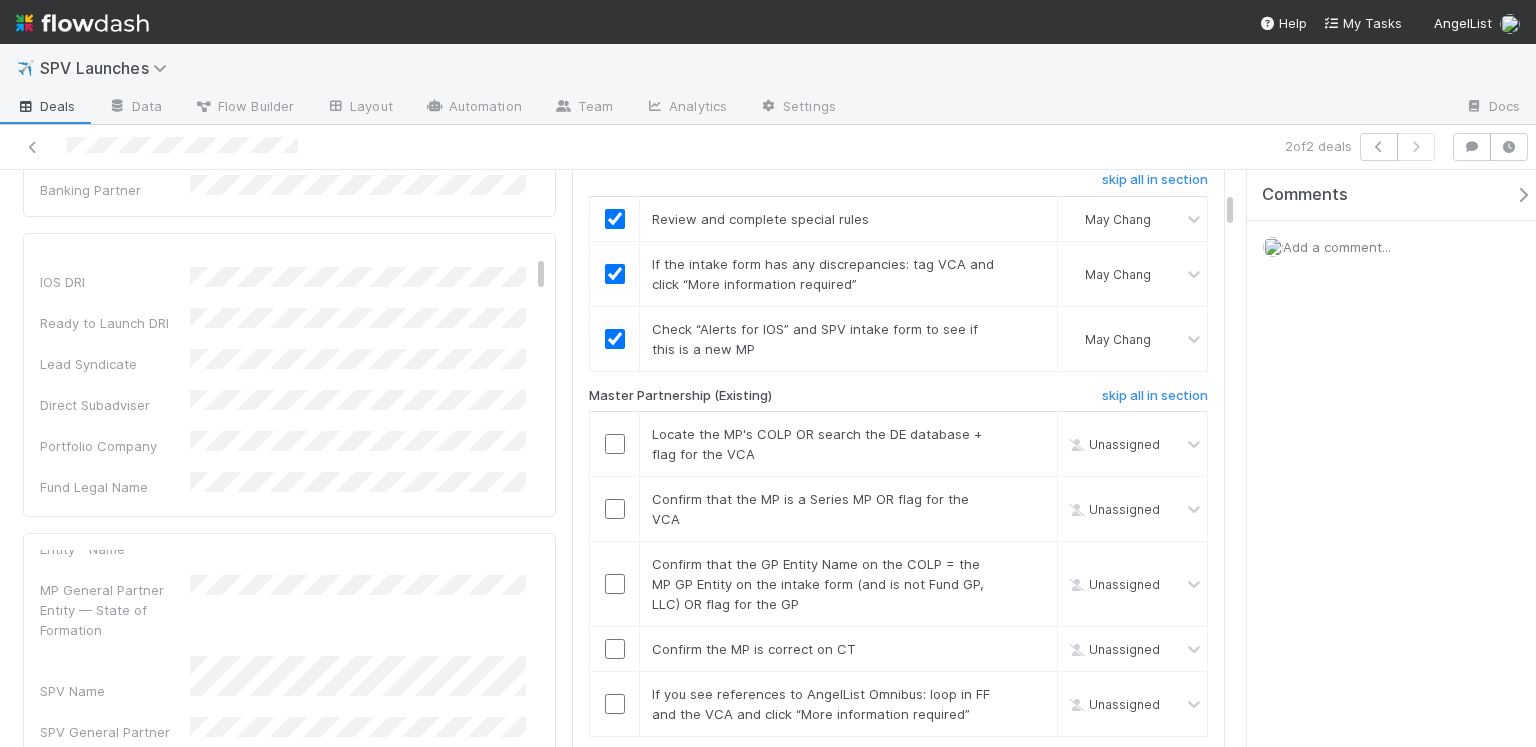 click on "[Lead Commitment]  [State of Portco Incorporation]  Company Incorporation Type  Did you opt to form a new Master Partnership when you submitted this SPV?  New Master Partnership Name  Existing Master Partnership Name  MP General Partner Entity - Name  MP General Partner Entity — State of Formation  SPV Name  SPV General Partner Entity — Name  SPV General Partner Entity — State of Formation  Managing Director Name  Managing Director Email Address  Management Company/Investment Adviser Name  Company Legal Name  Carry Percentage  SPV Management Fee  Quarterly Management Fee Percentage  Annual Management Fee Percentage  Management Fee Duration  Management Fees Charged on GP Commitment  Arbitration Location (City, State)  LP Qualifications  Please mark if either the Master Partnership GP or SPV GP are primarily operating out of the State of California  By checking this box, I am confirming that the funds raised from this SPV are NOT being invested in another vehicle off the AngelList platform." at bounding box center (291, 982) 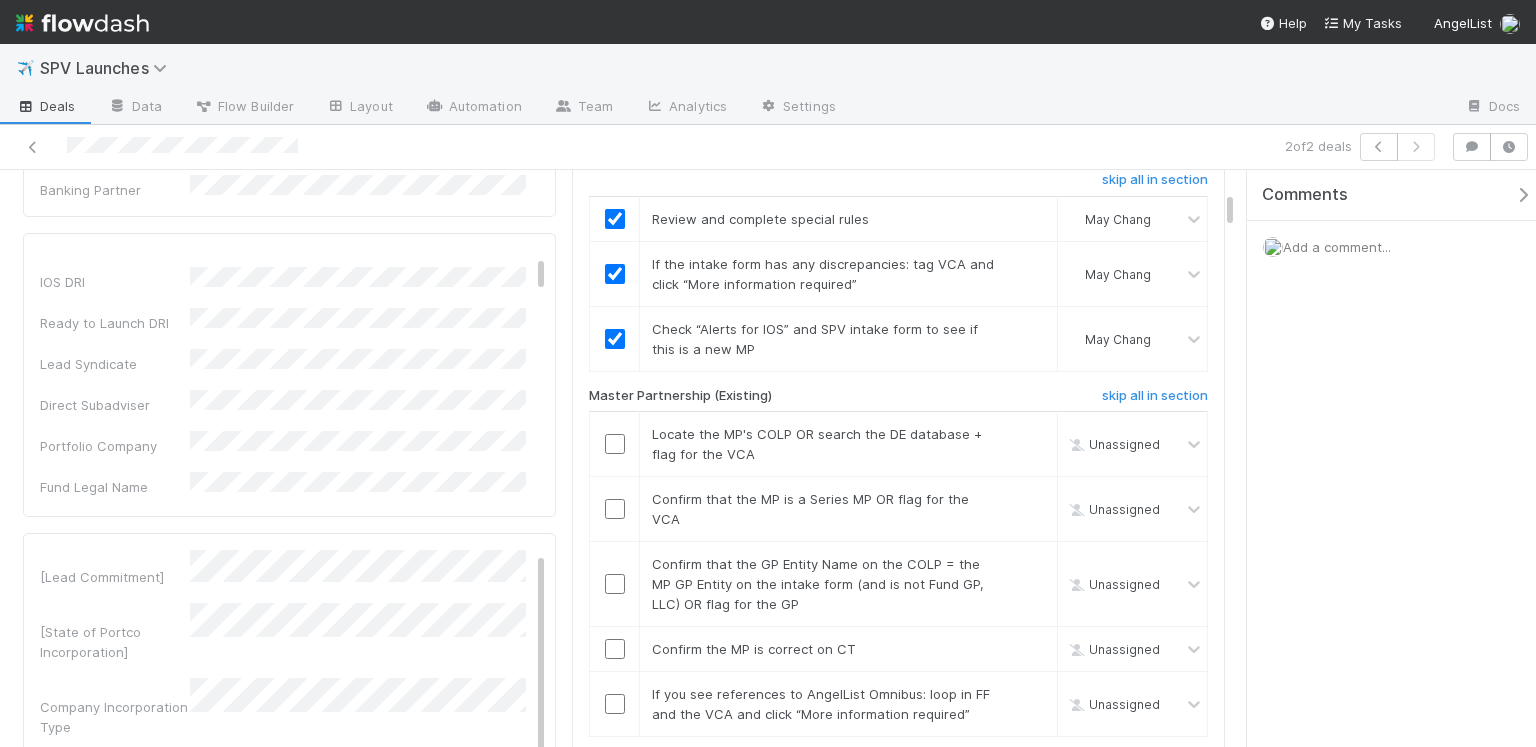 scroll, scrollTop: 0, scrollLeft: 0, axis: both 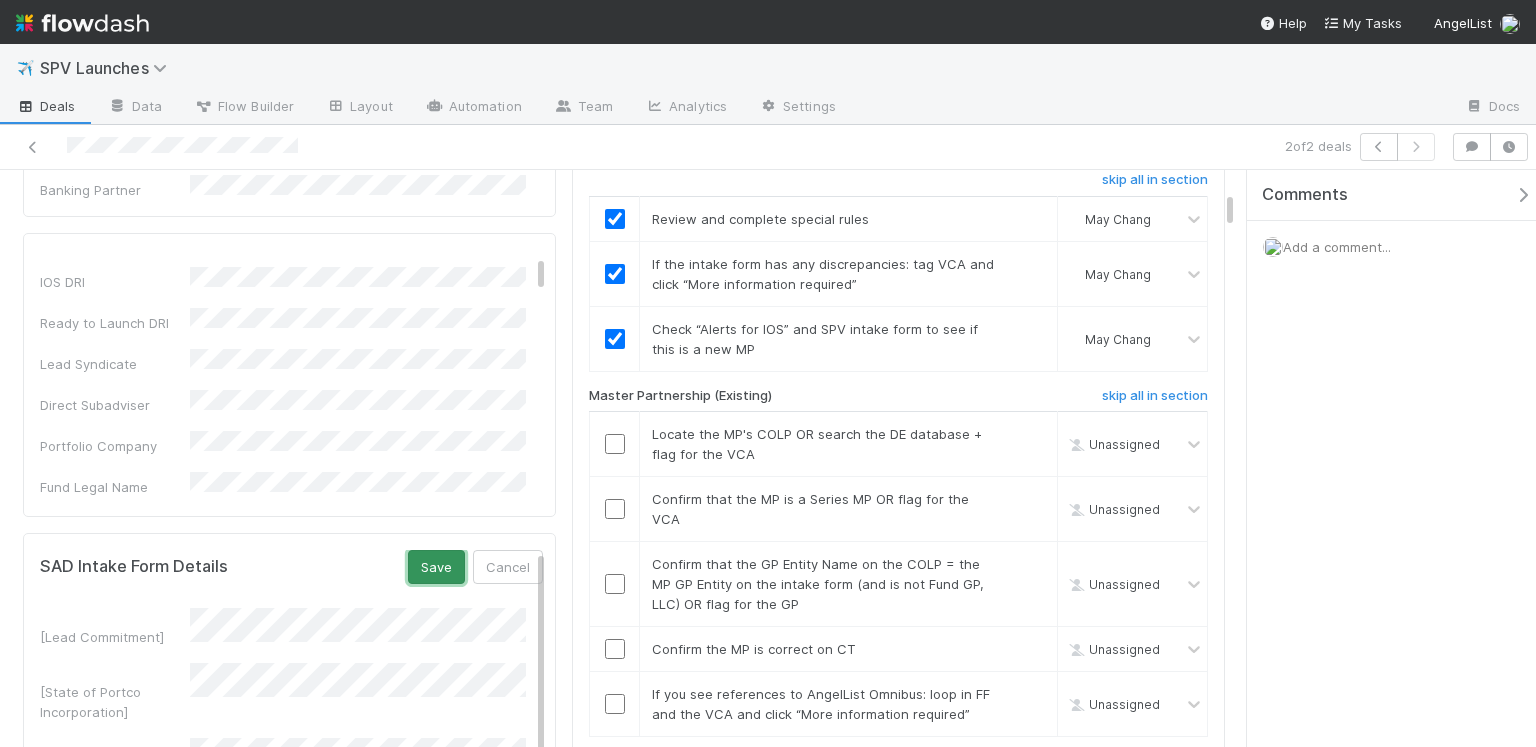 click on "Save" at bounding box center (436, 567) 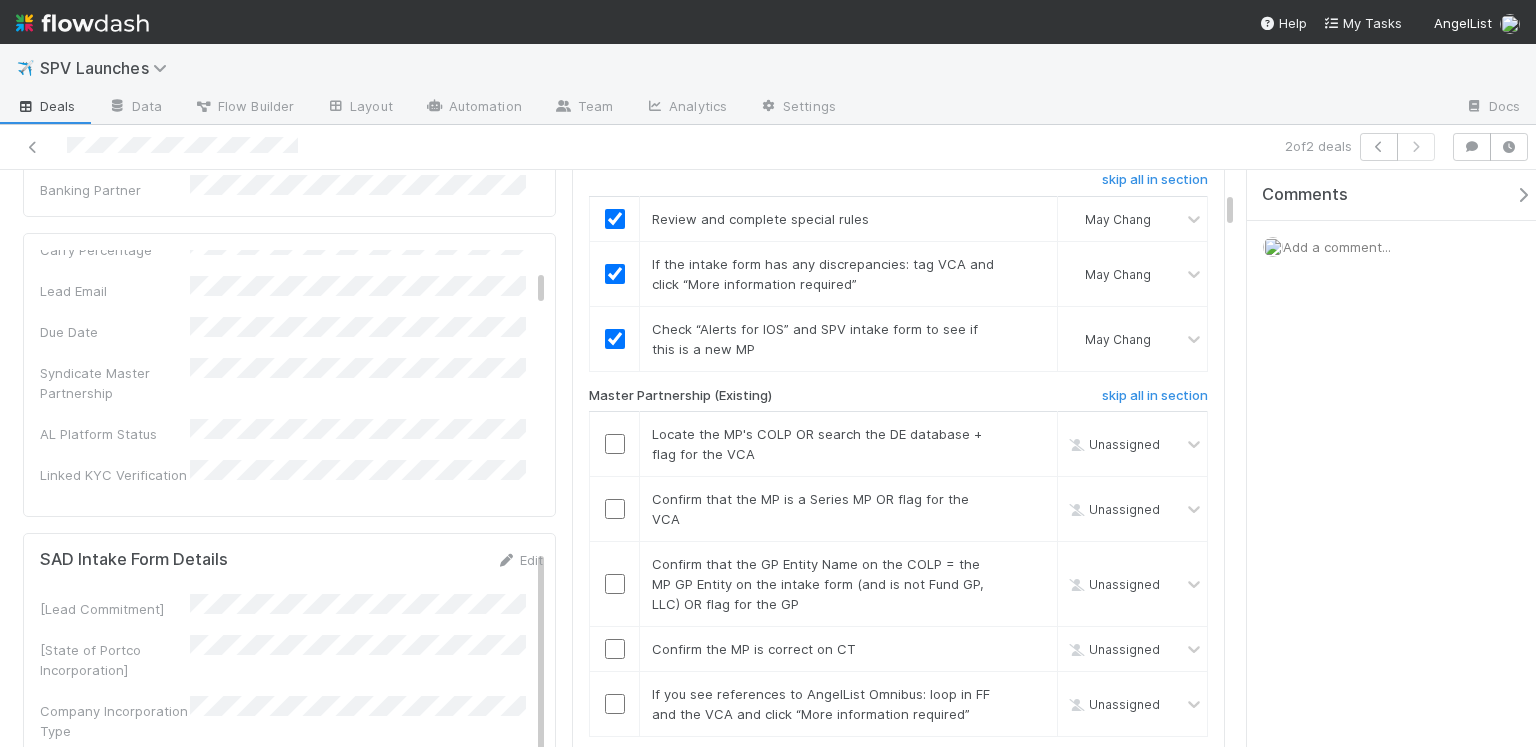 scroll, scrollTop: 545, scrollLeft: 0, axis: vertical 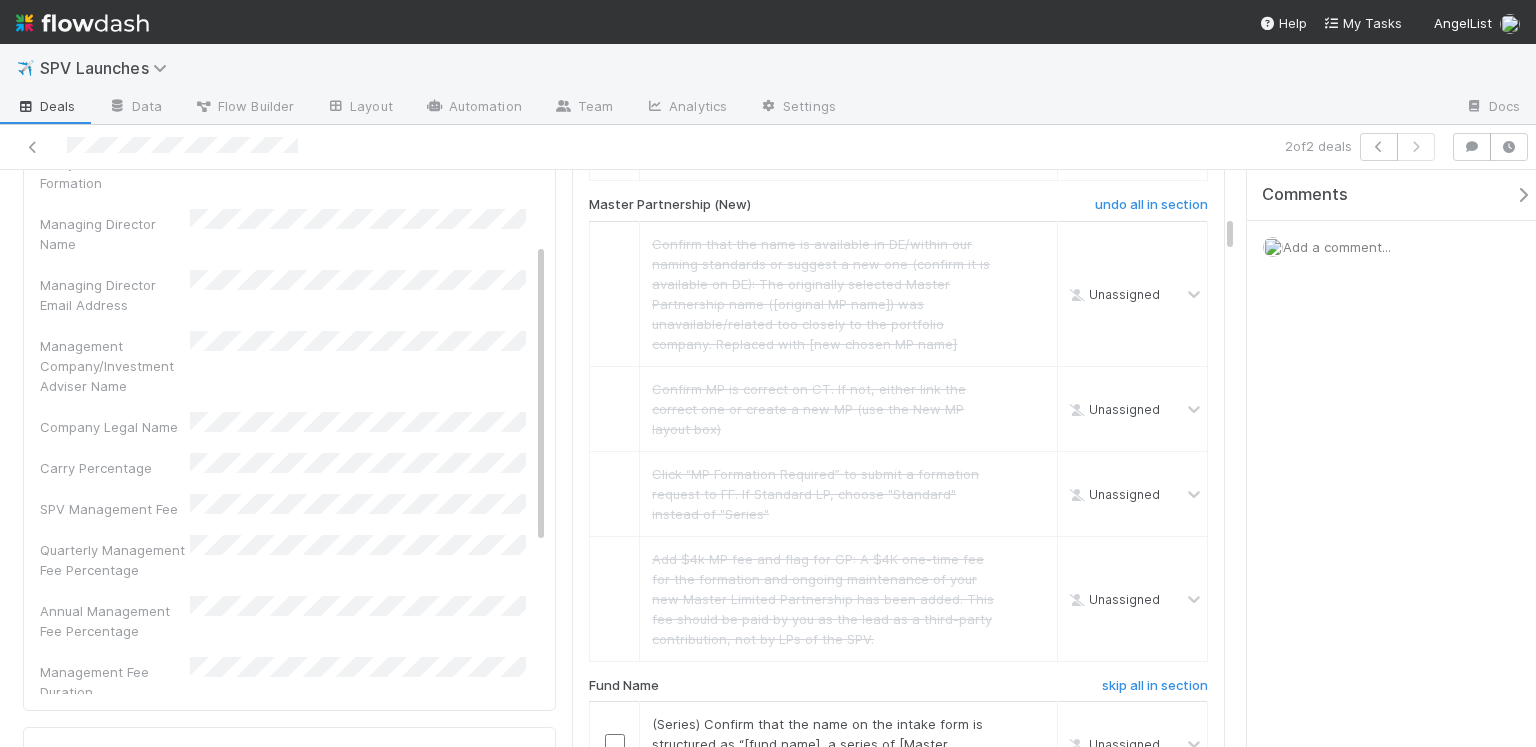 click on "Management Company/Investment Adviser Name" at bounding box center [291, 363] 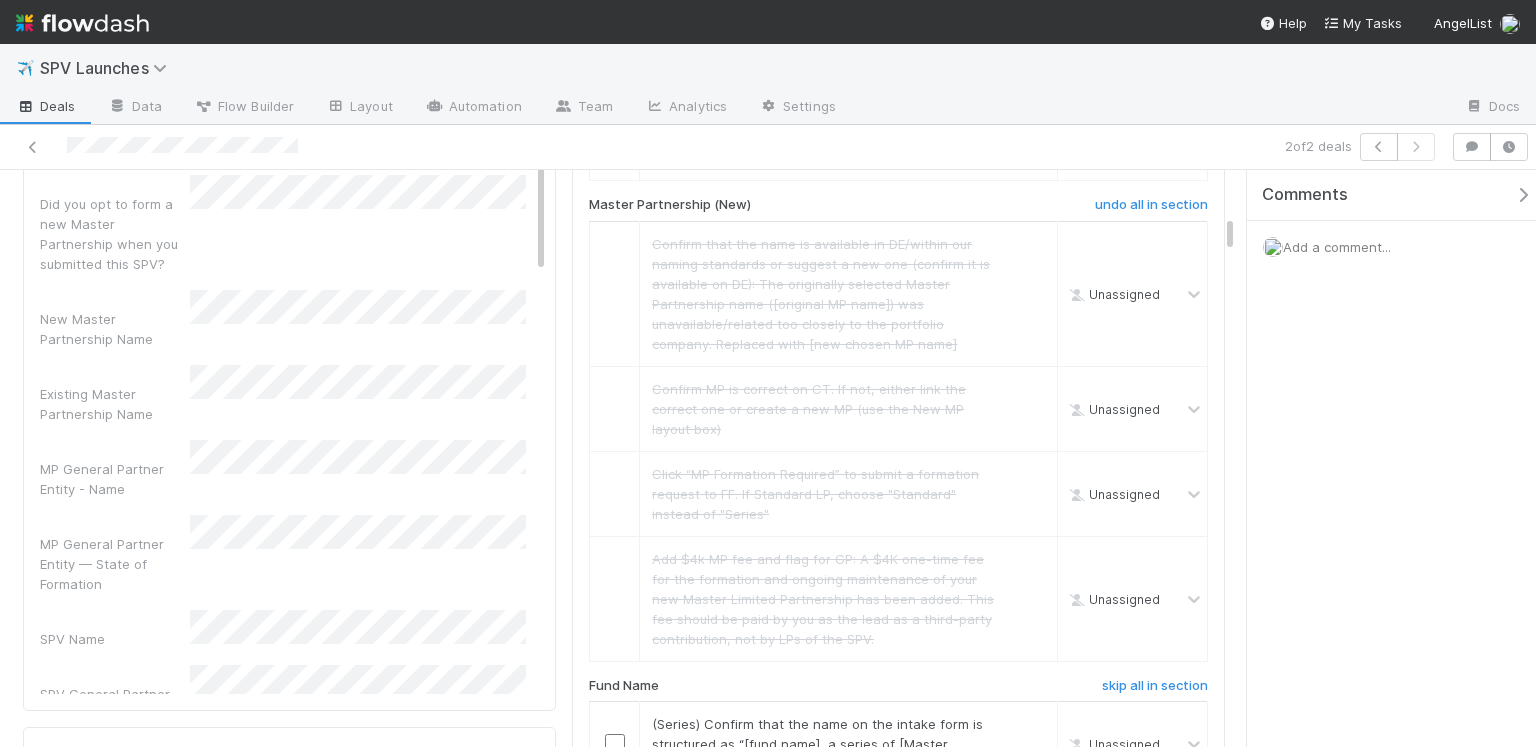 scroll, scrollTop: 0, scrollLeft: 0, axis: both 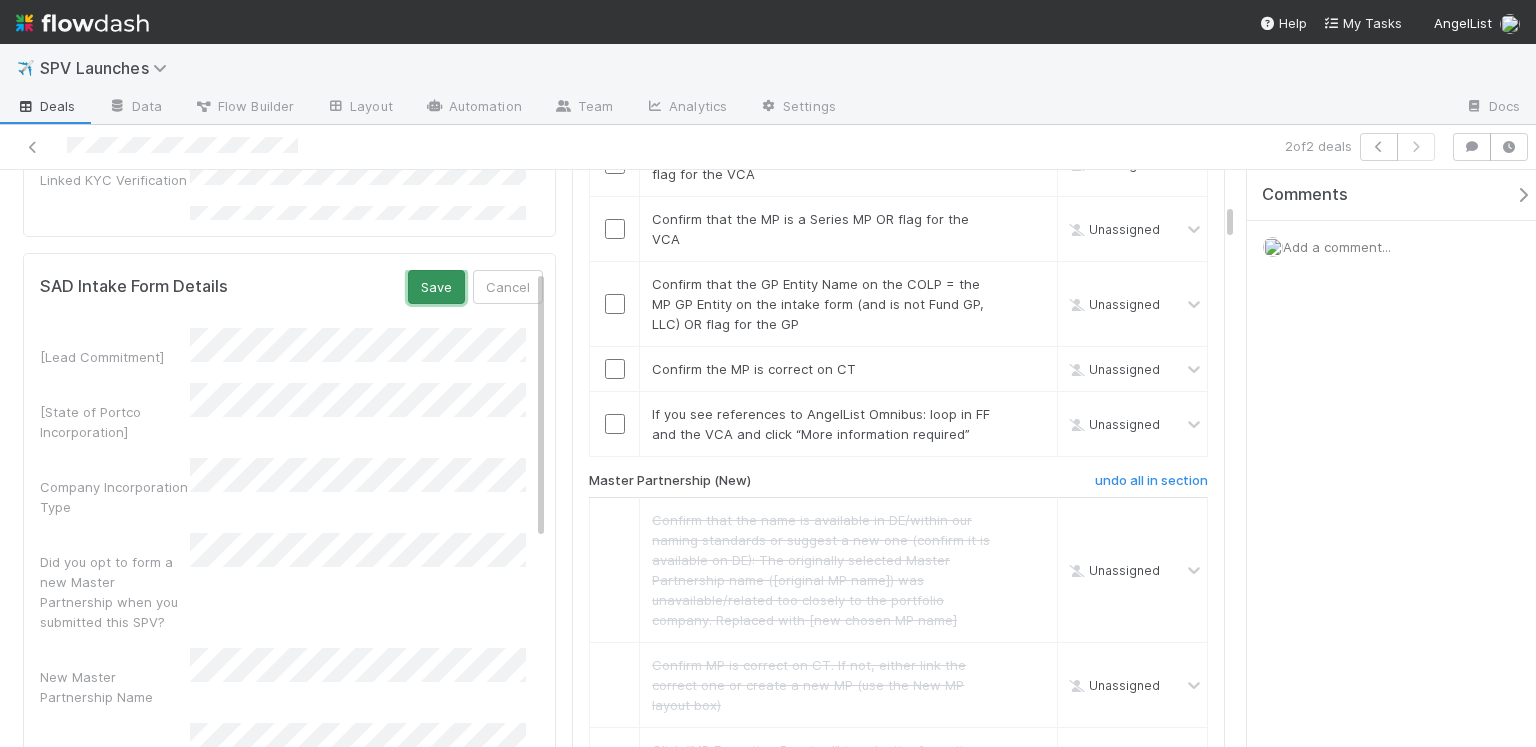 click on "Save" at bounding box center [436, 287] 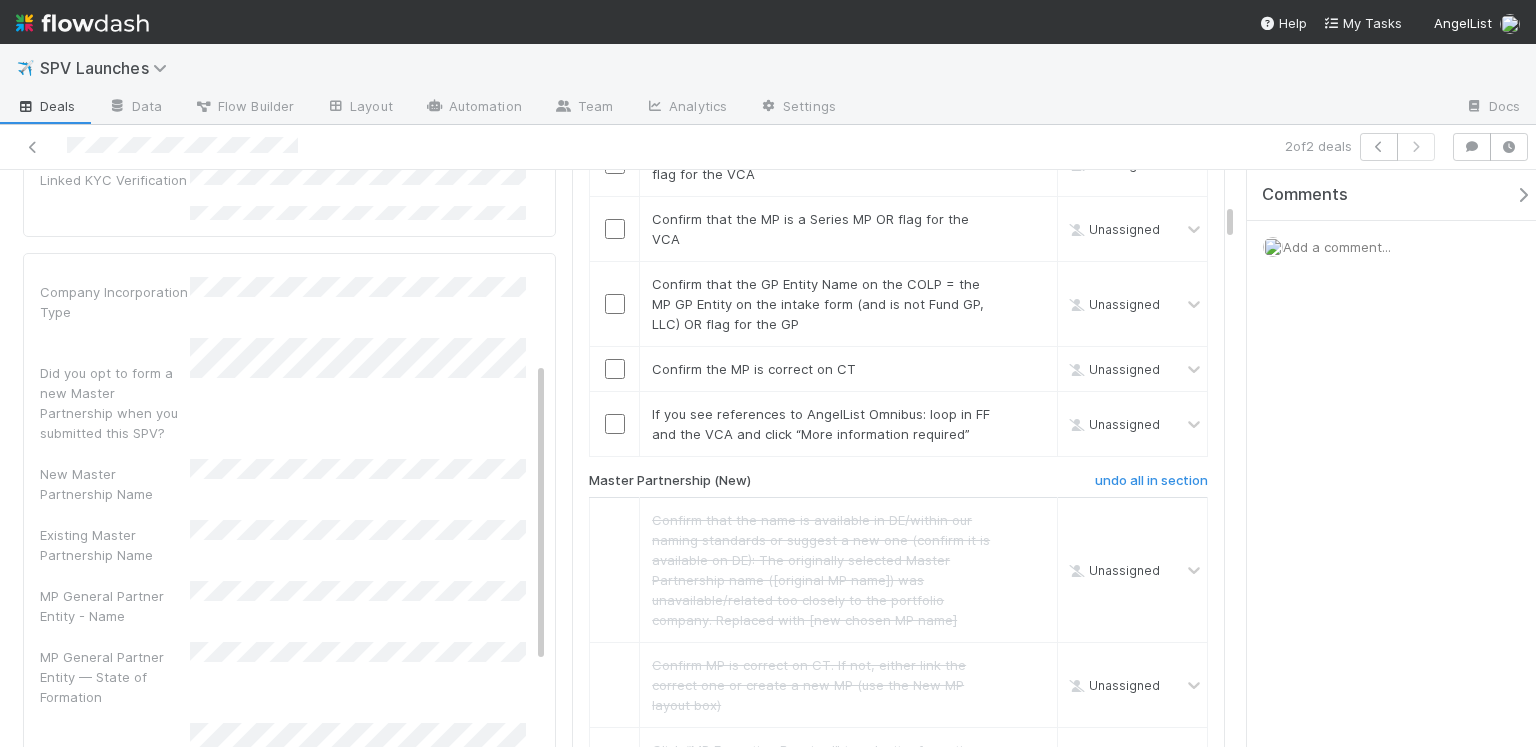 scroll, scrollTop: 334, scrollLeft: 0, axis: vertical 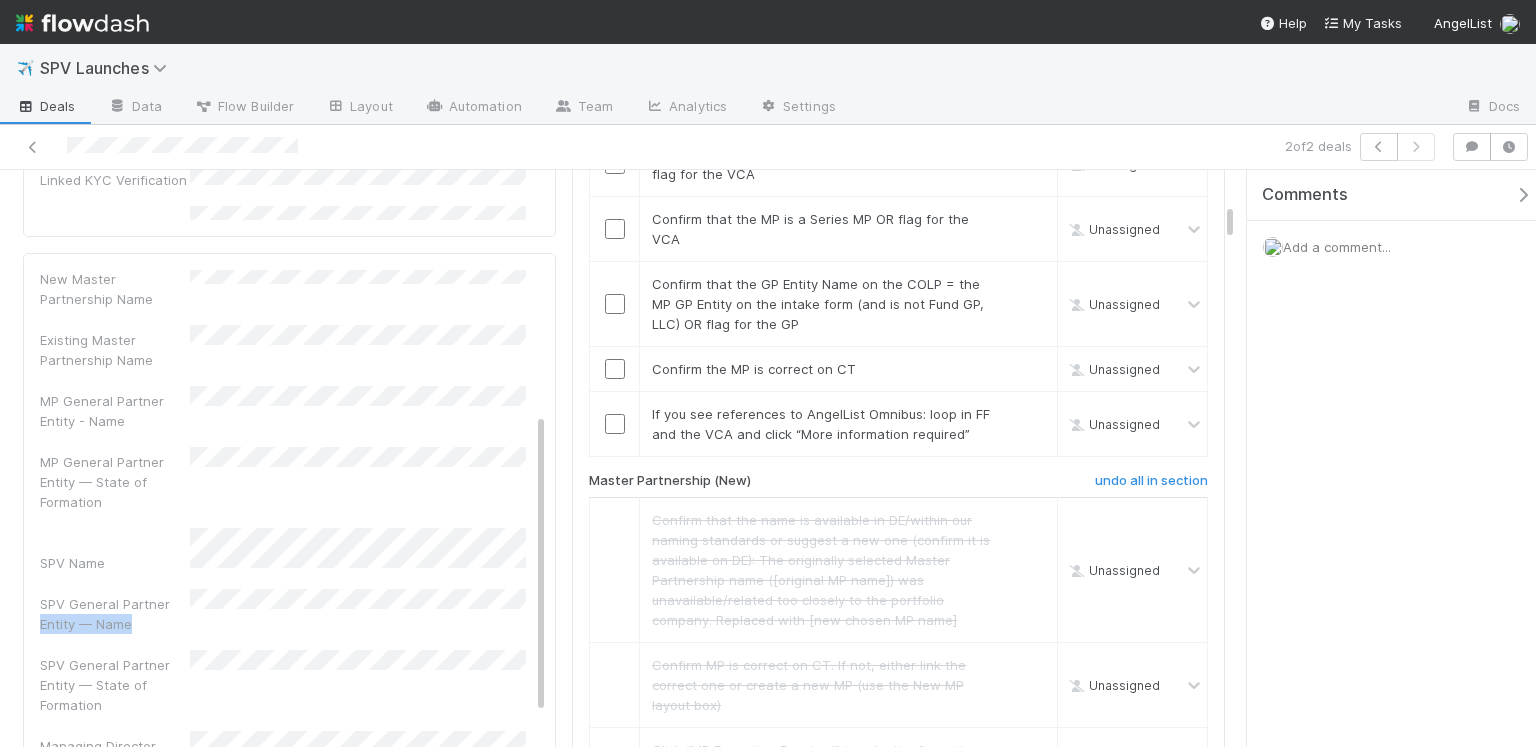 click on "SPV General Partner Entity — Name" at bounding box center [291, 611] 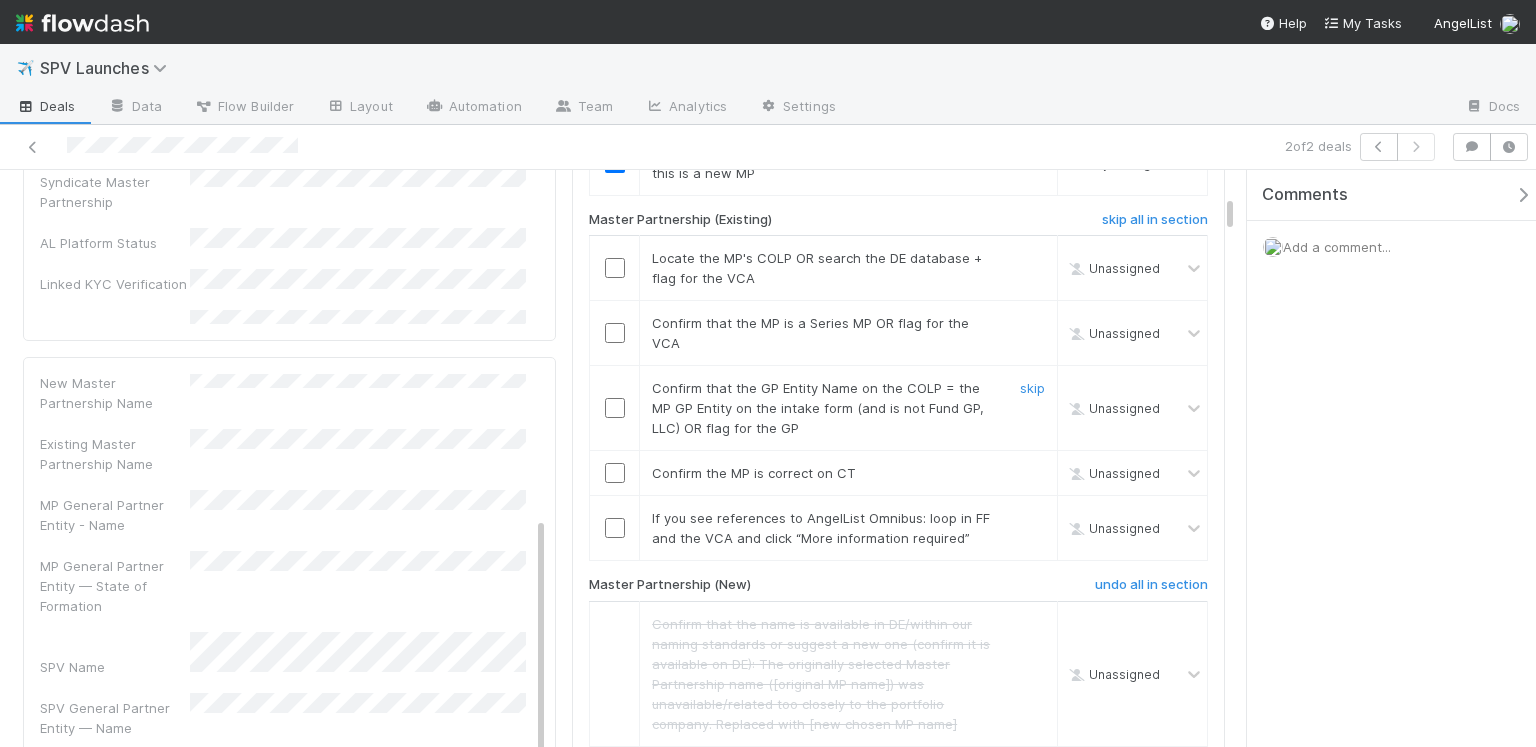 scroll, scrollTop: 585, scrollLeft: 0, axis: vertical 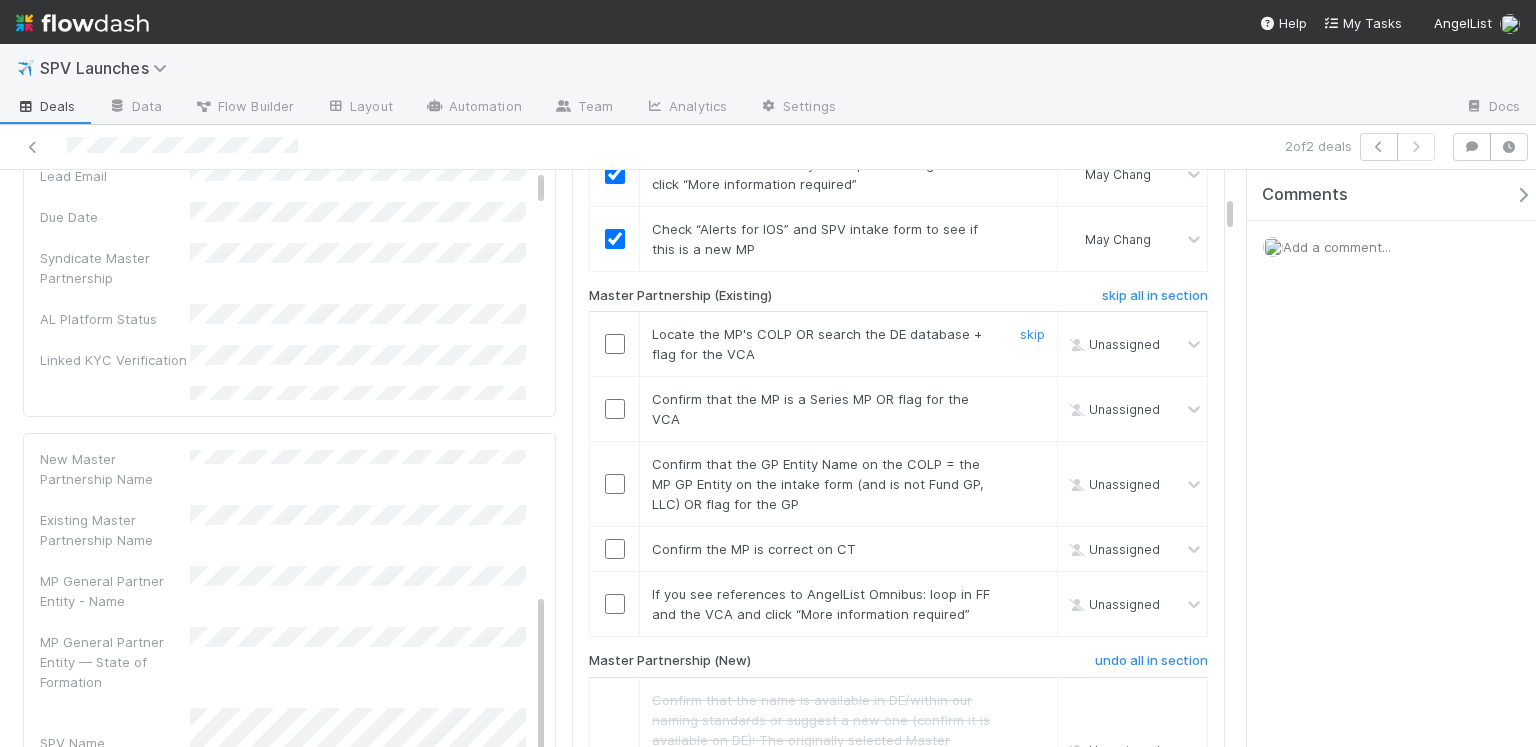 click at bounding box center (615, 344) 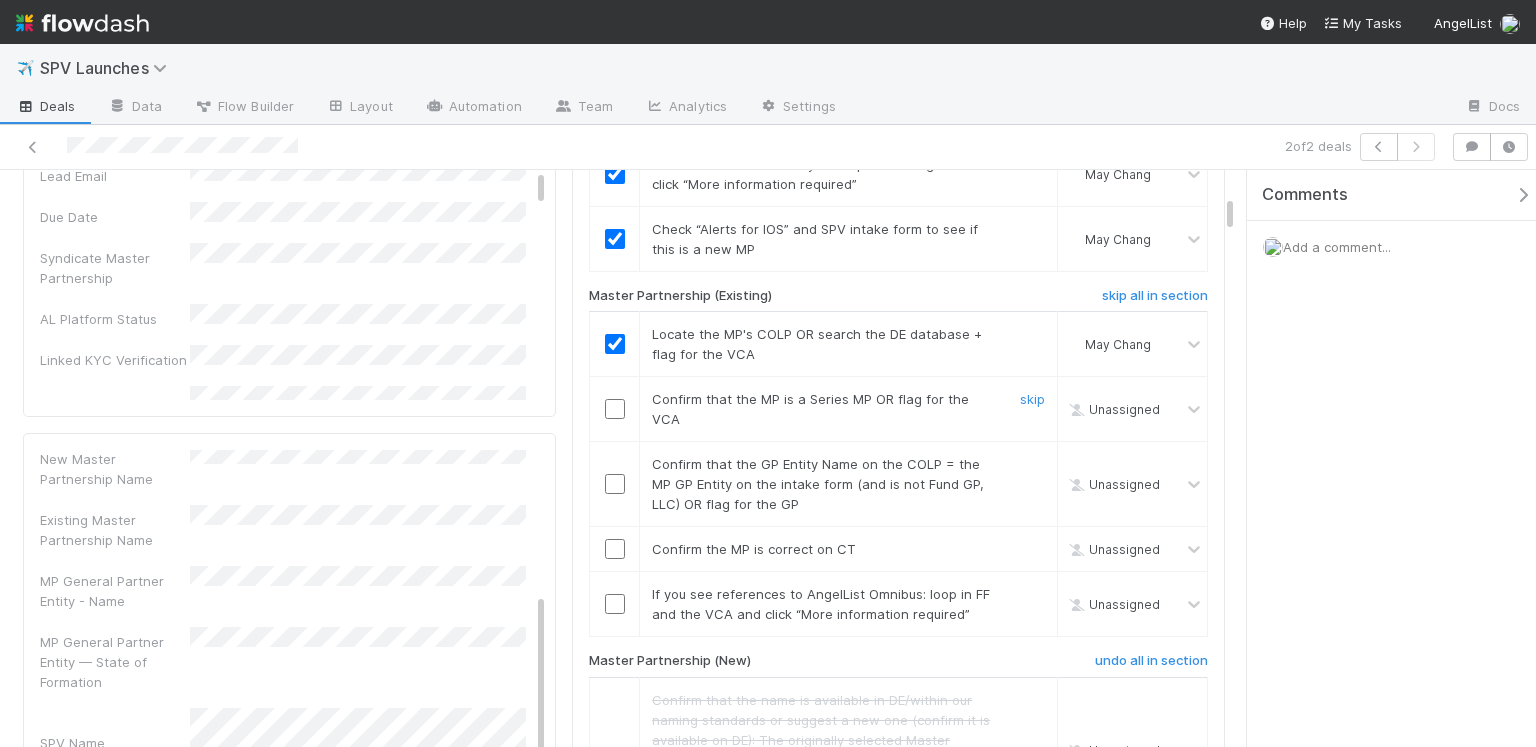 click at bounding box center [615, 409] 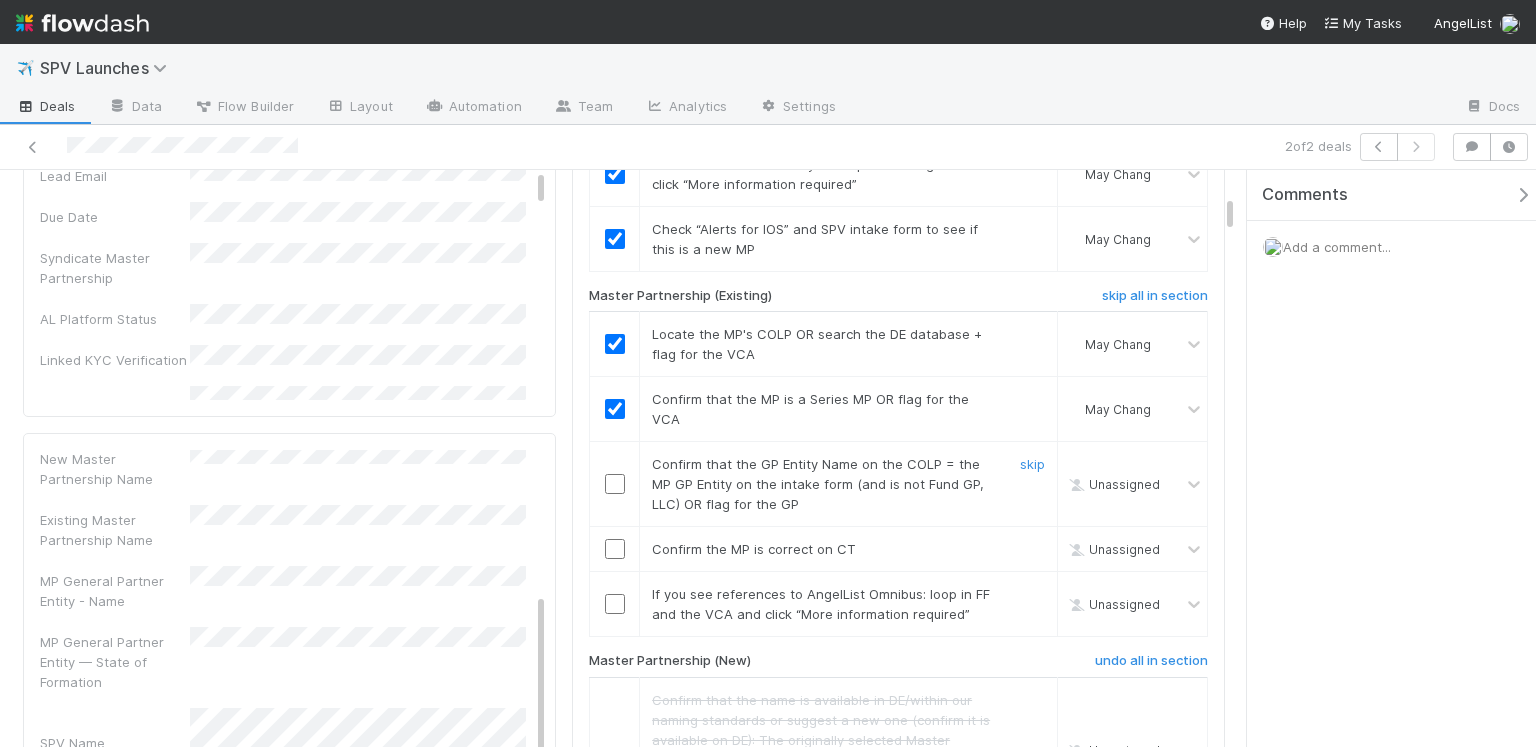 click at bounding box center [615, 484] 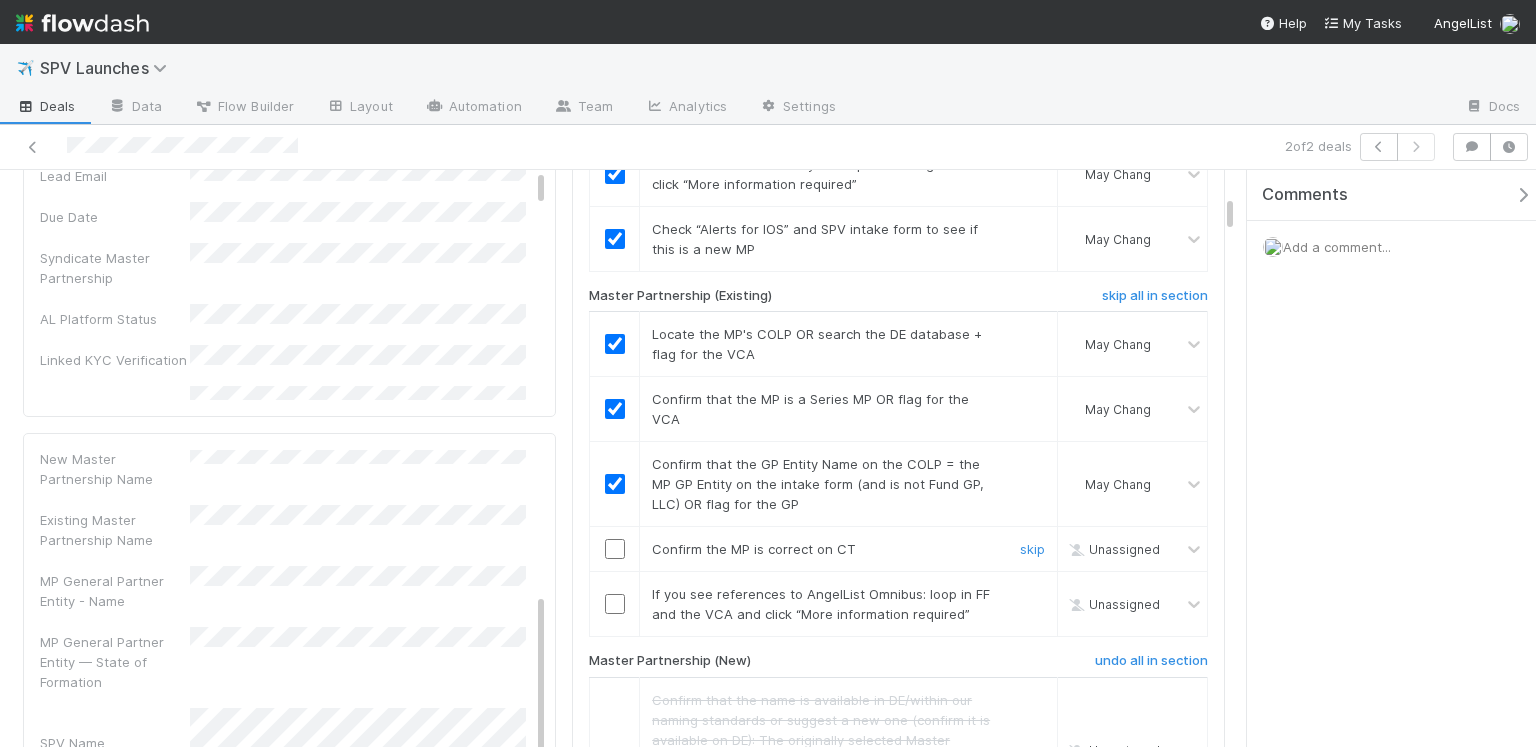 click at bounding box center [615, 549] 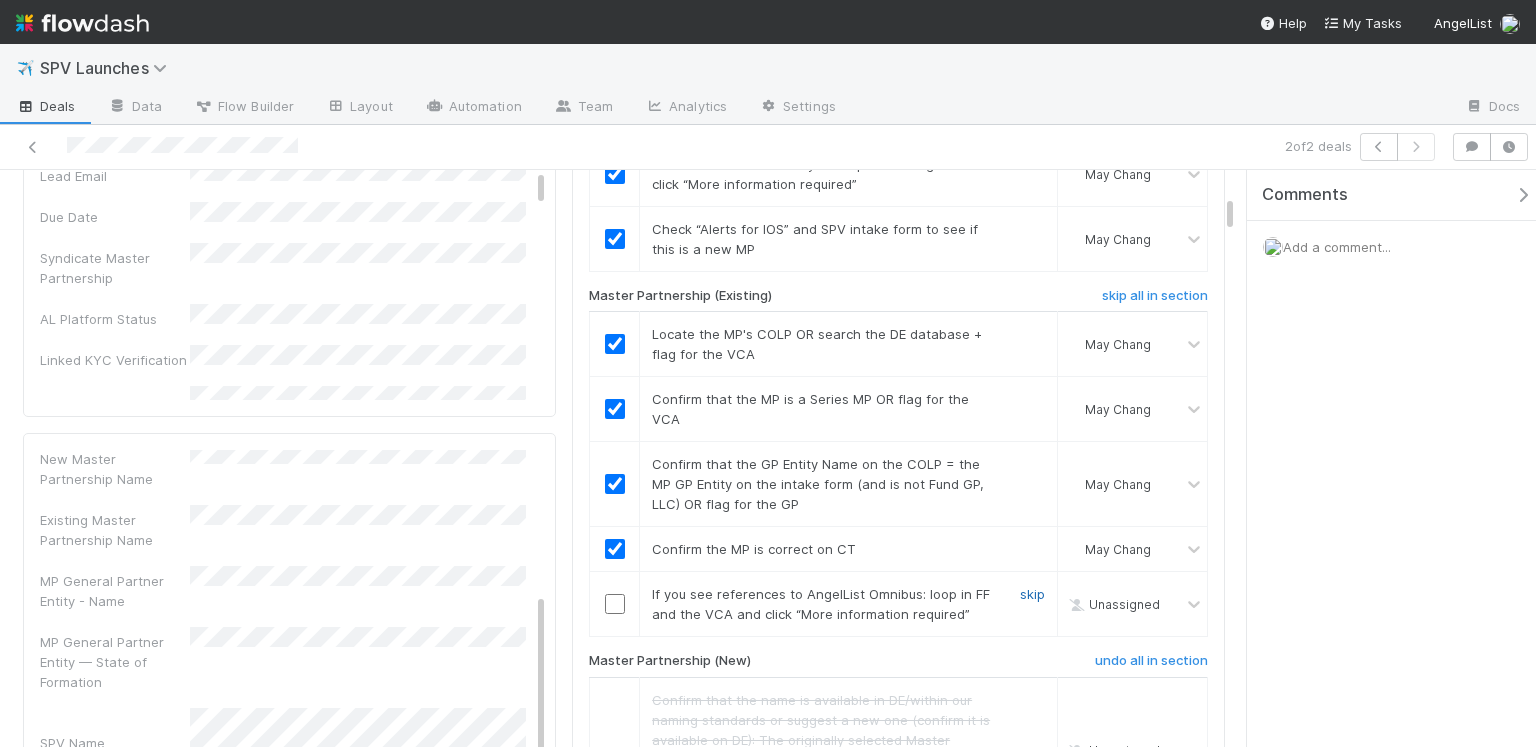 click on "skip" at bounding box center (1032, 594) 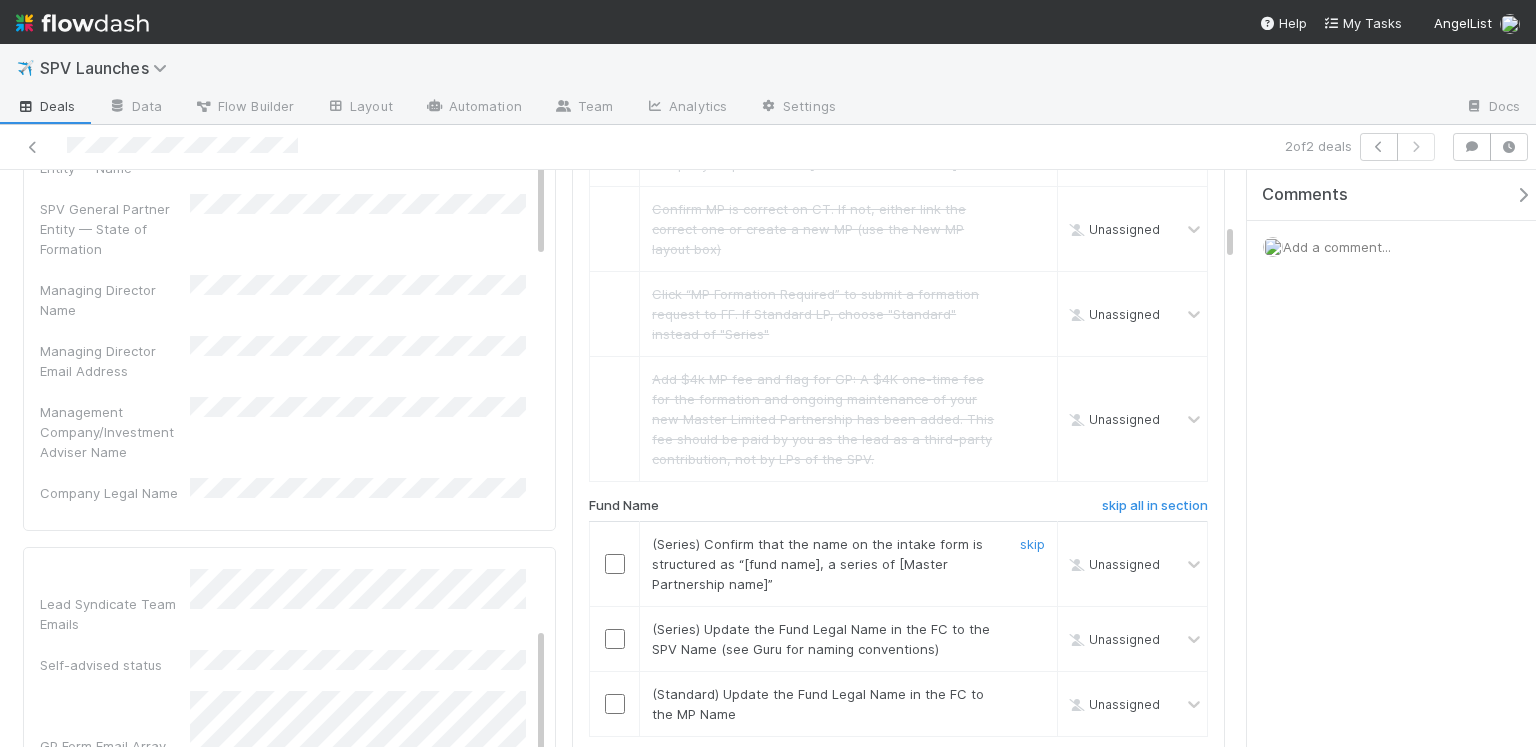 scroll, scrollTop: 1368, scrollLeft: 0, axis: vertical 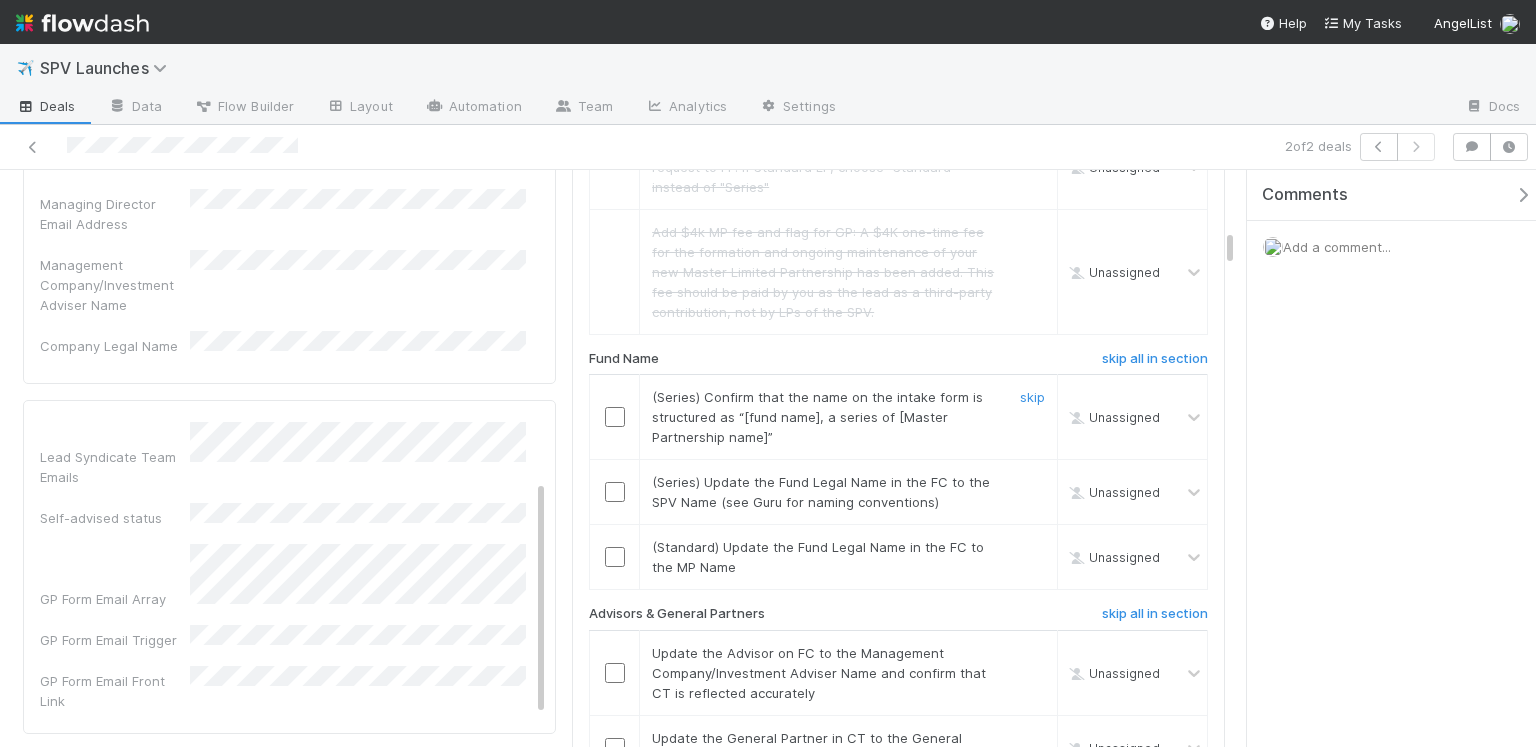 click at bounding box center (615, 417) 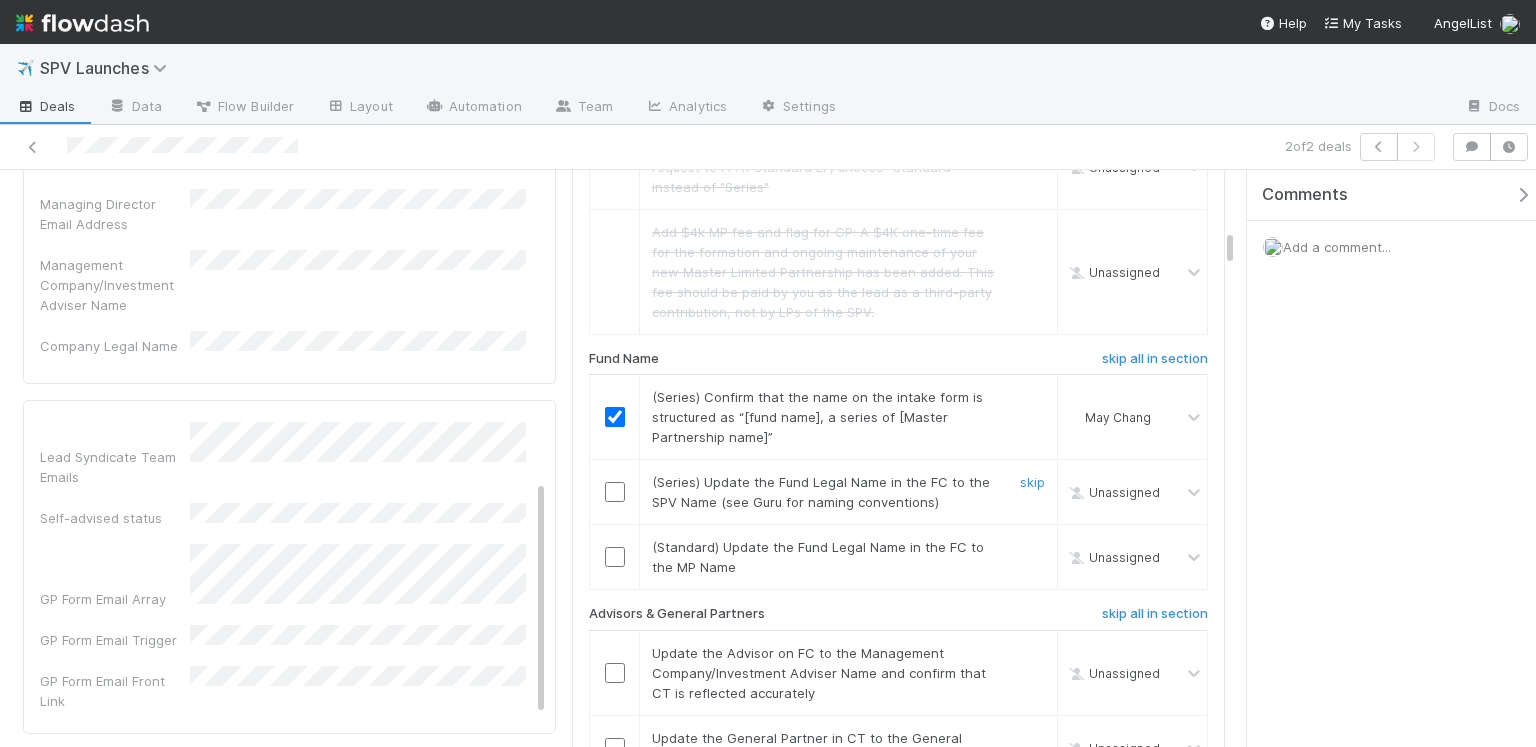 click at bounding box center (615, 492) 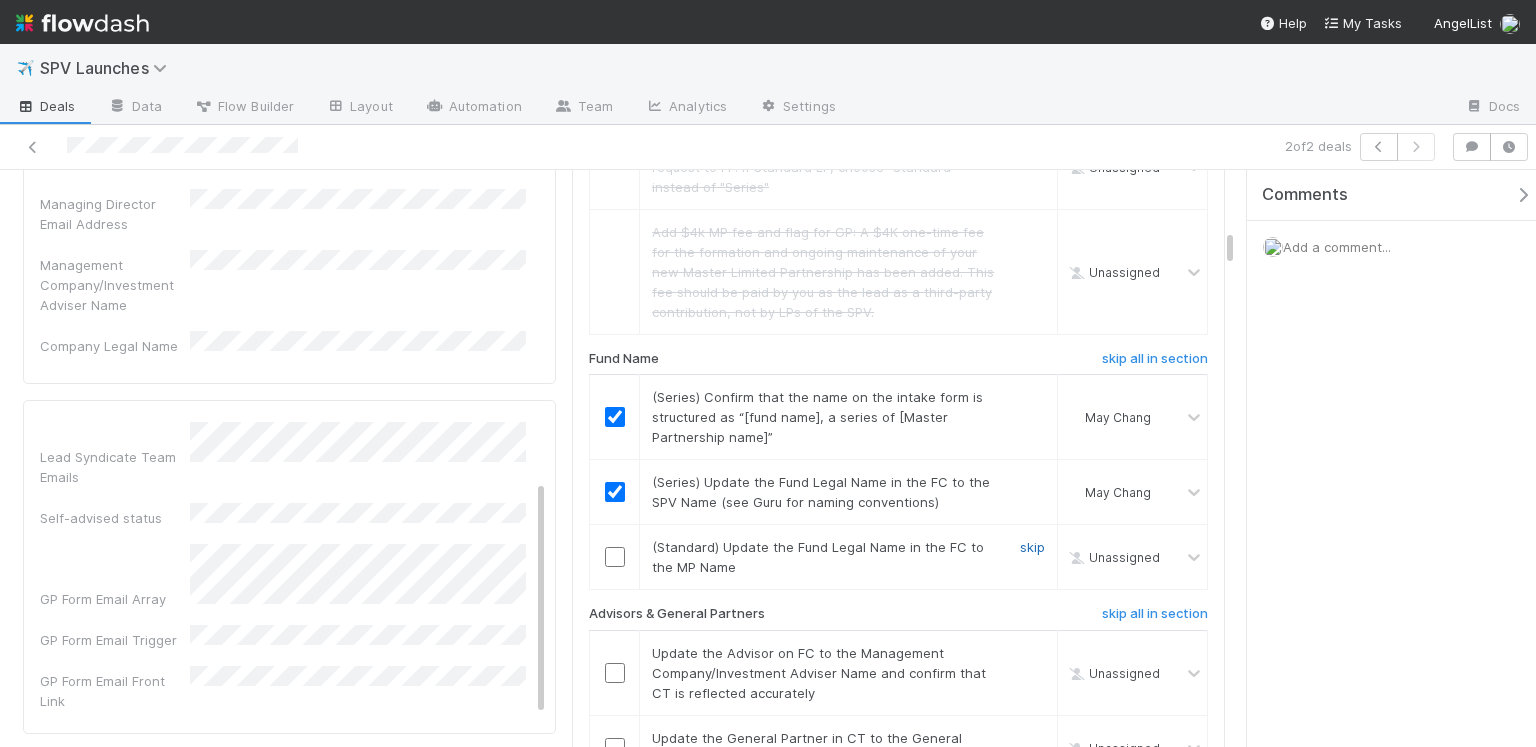 click on "skip" at bounding box center (1032, 547) 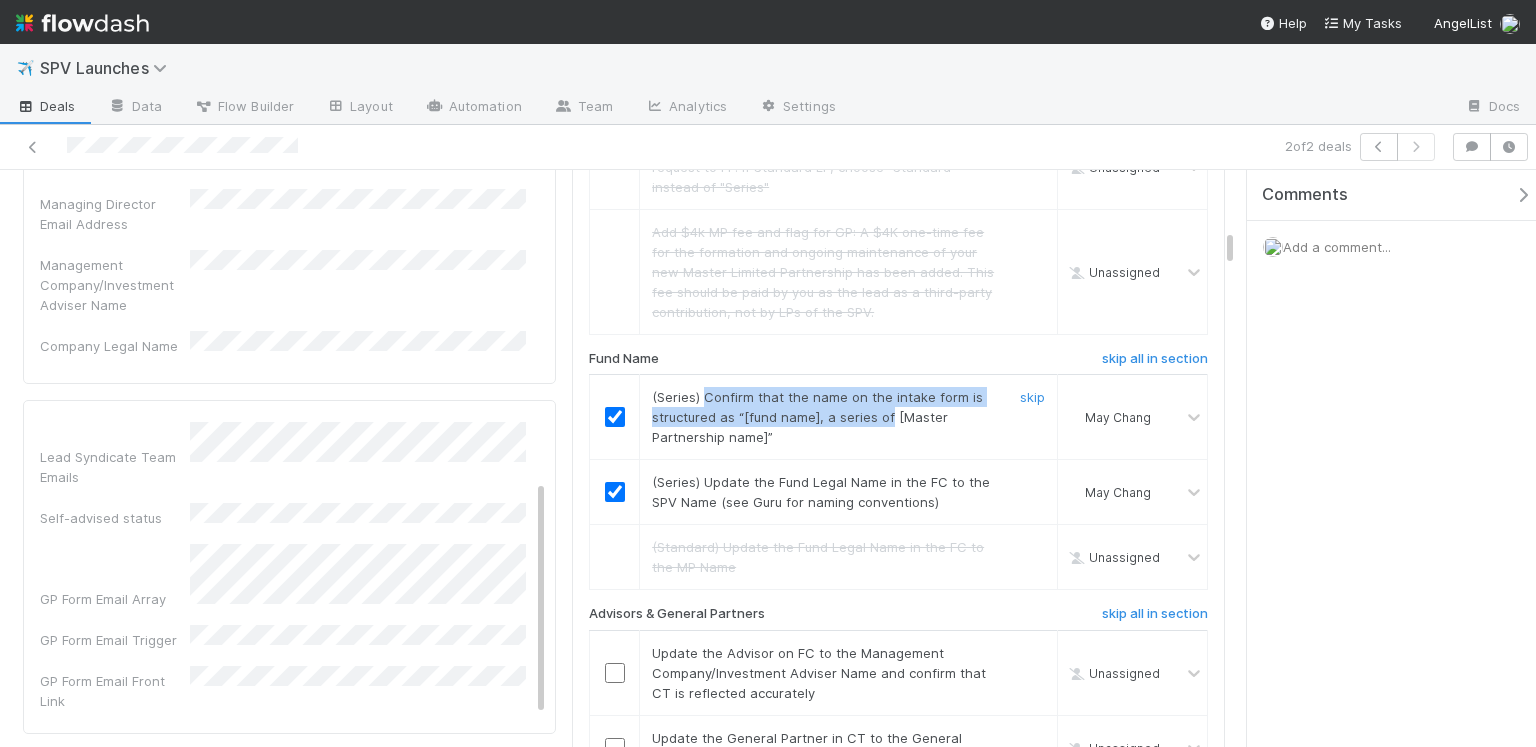 drag, startPoint x: 697, startPoint y: 352, endPoint x: 886, endPoint y: 373, distance: 190.16309 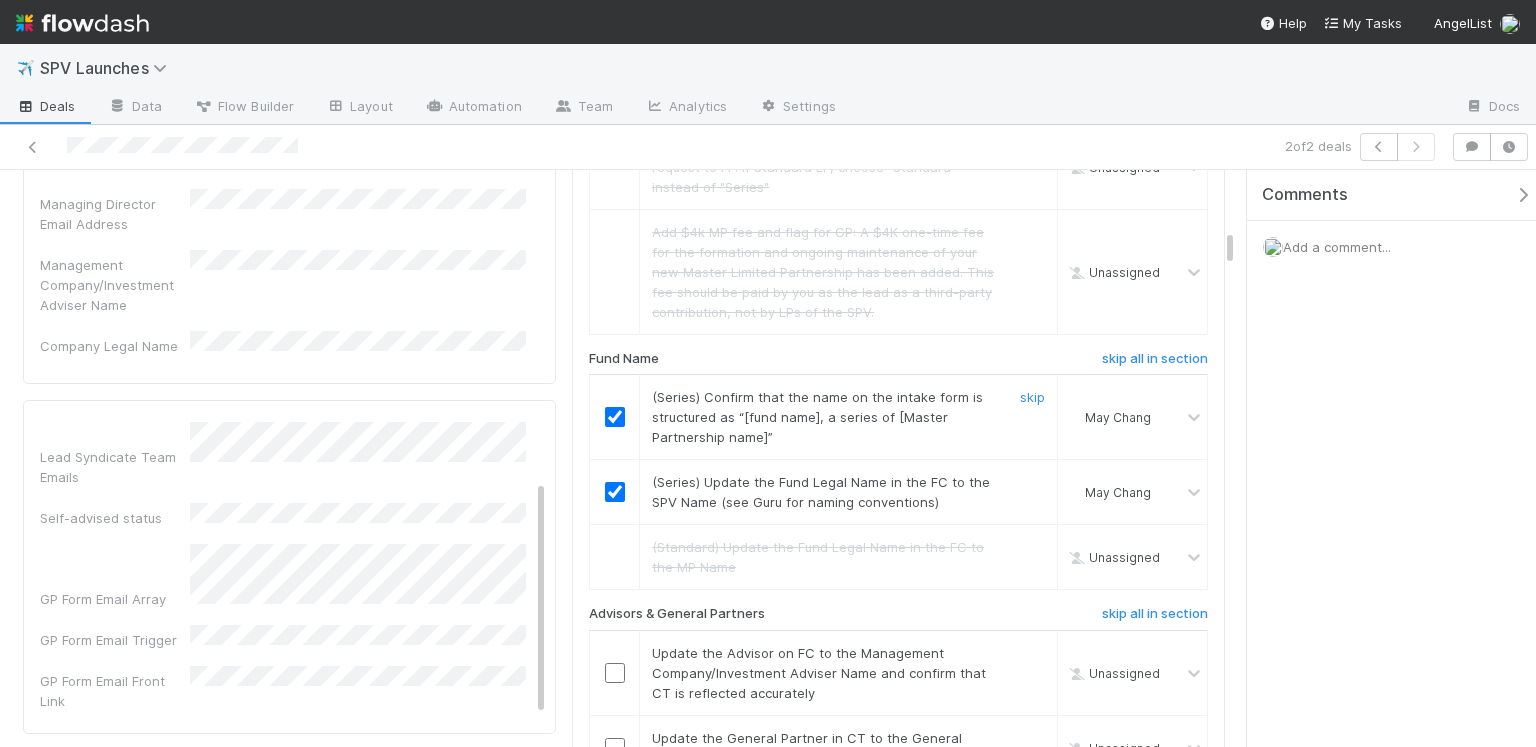 click on "(Series) Confirm that the name on the intake form is structured as “[fund name], a series of [Master Partnership name]”" at bounding box center (818, 417) 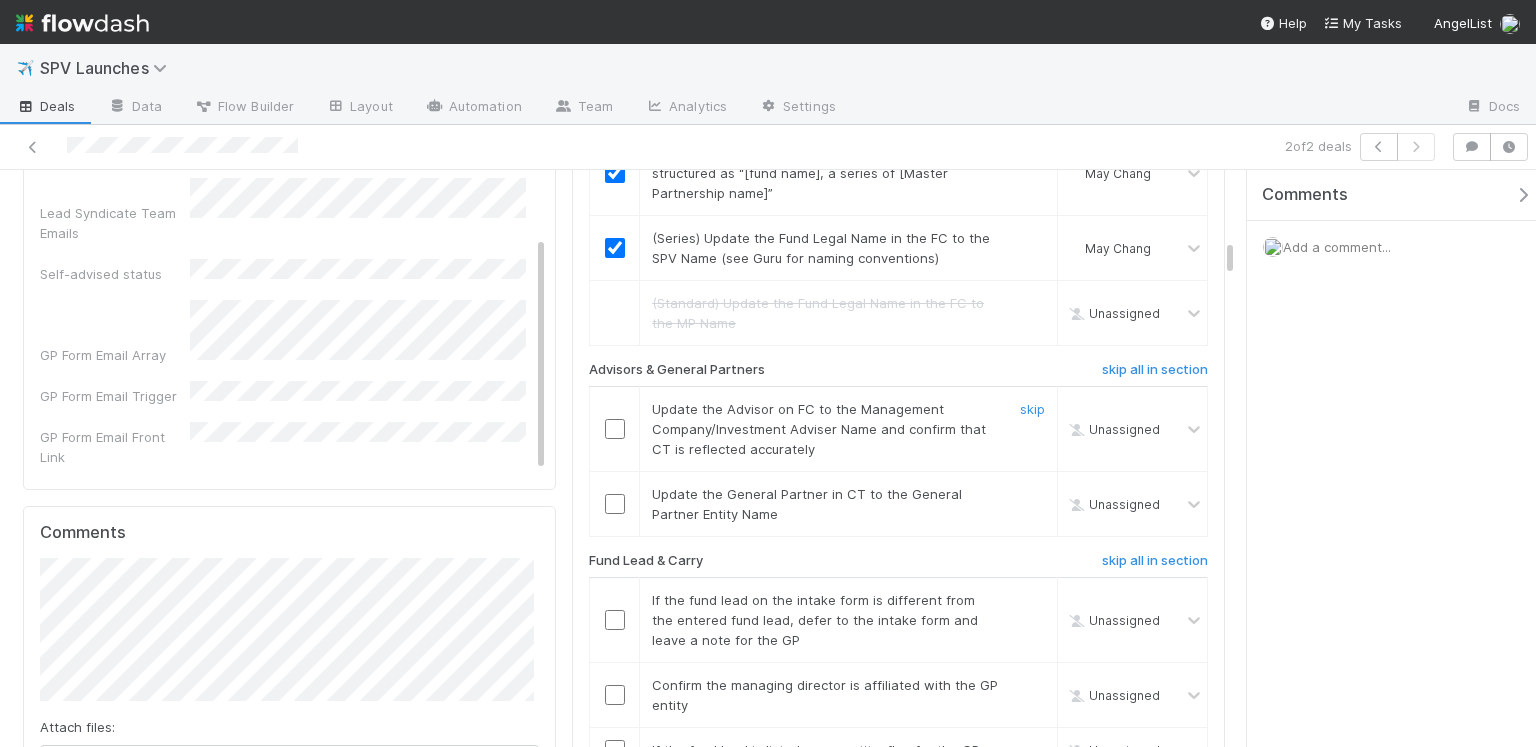 scroll, scrollTop: 1614, scrollLeft: 0, axis: vertical 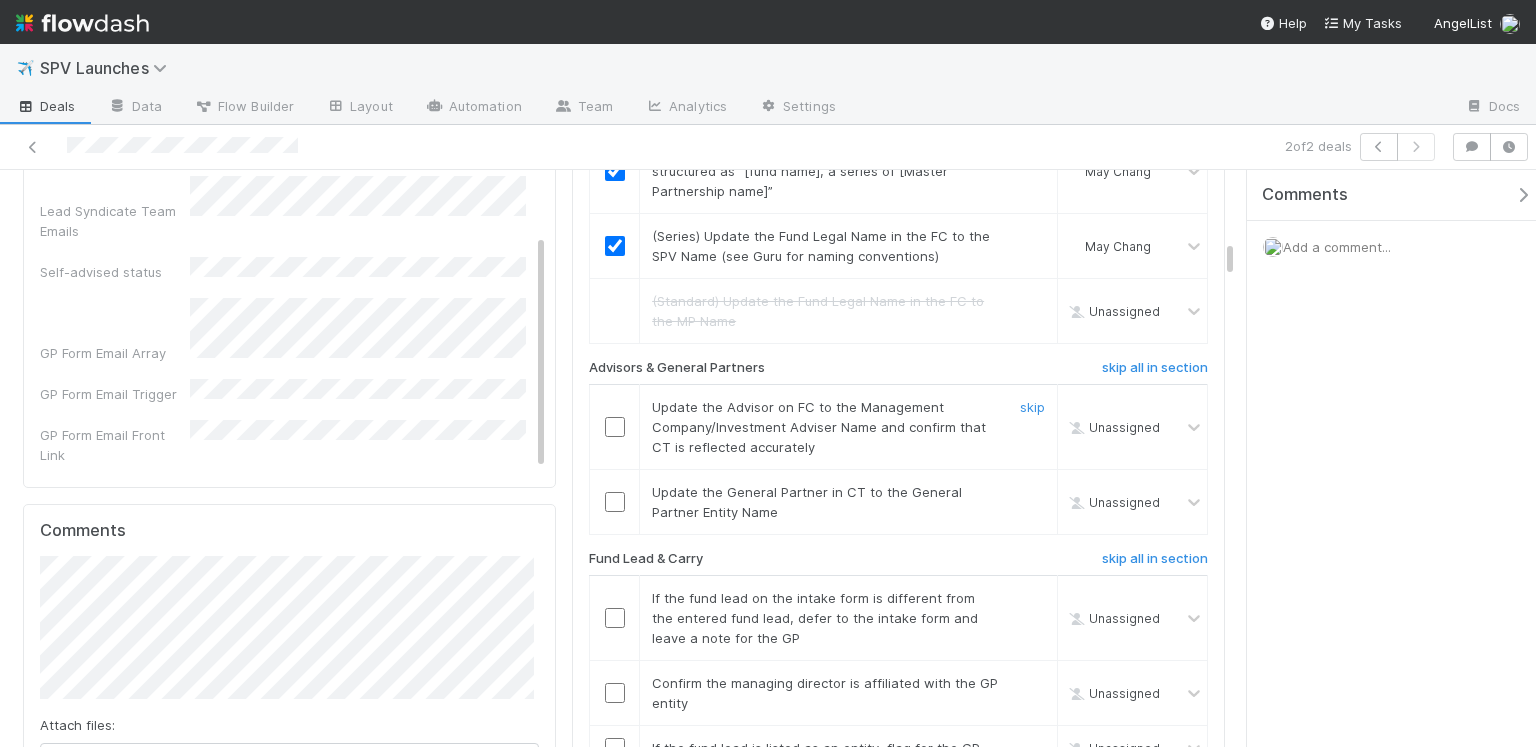 click at bounding box center [615, 427] 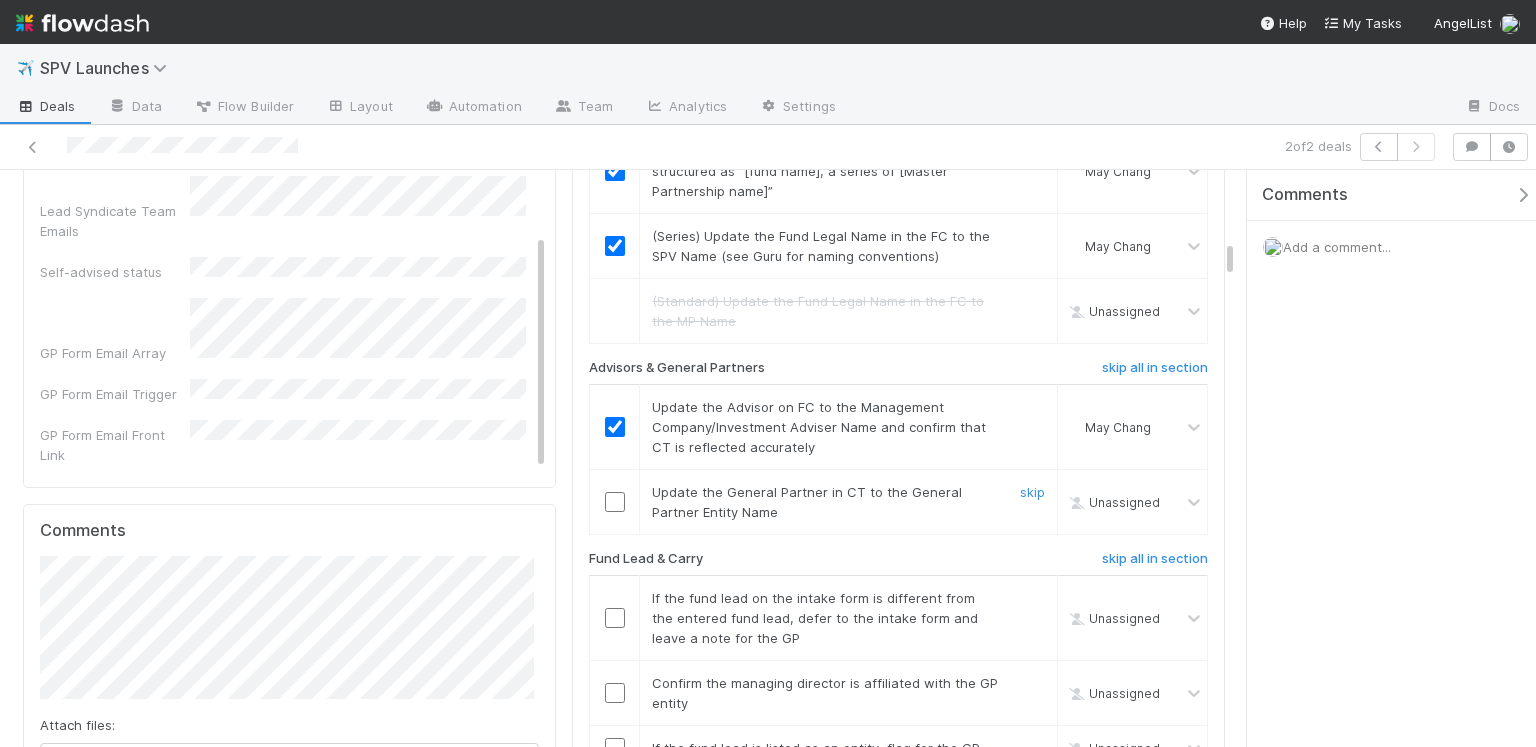 click at bounding box center [615, 502] 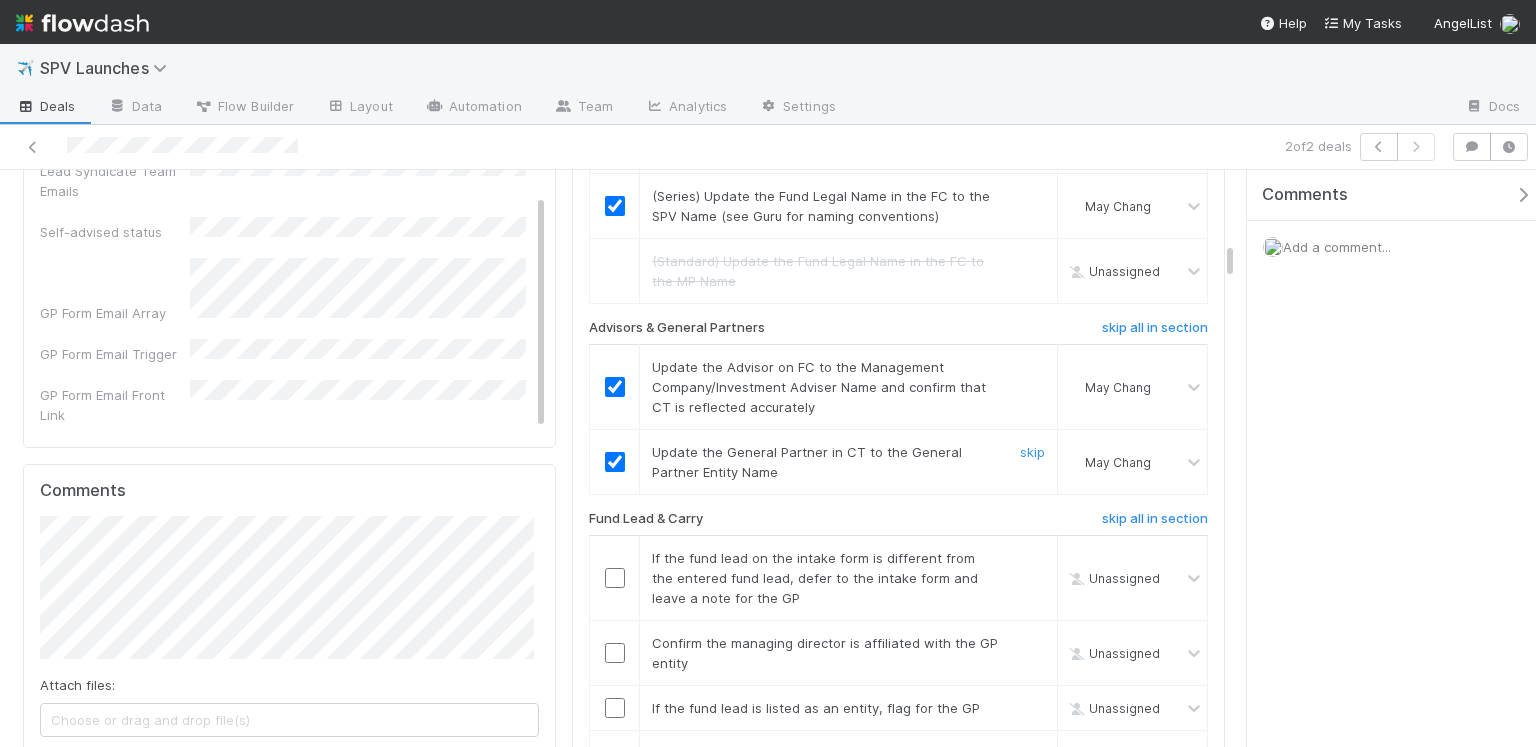 scroll, scrollTop: 1733, scrollLeft: 0, axis: vertical 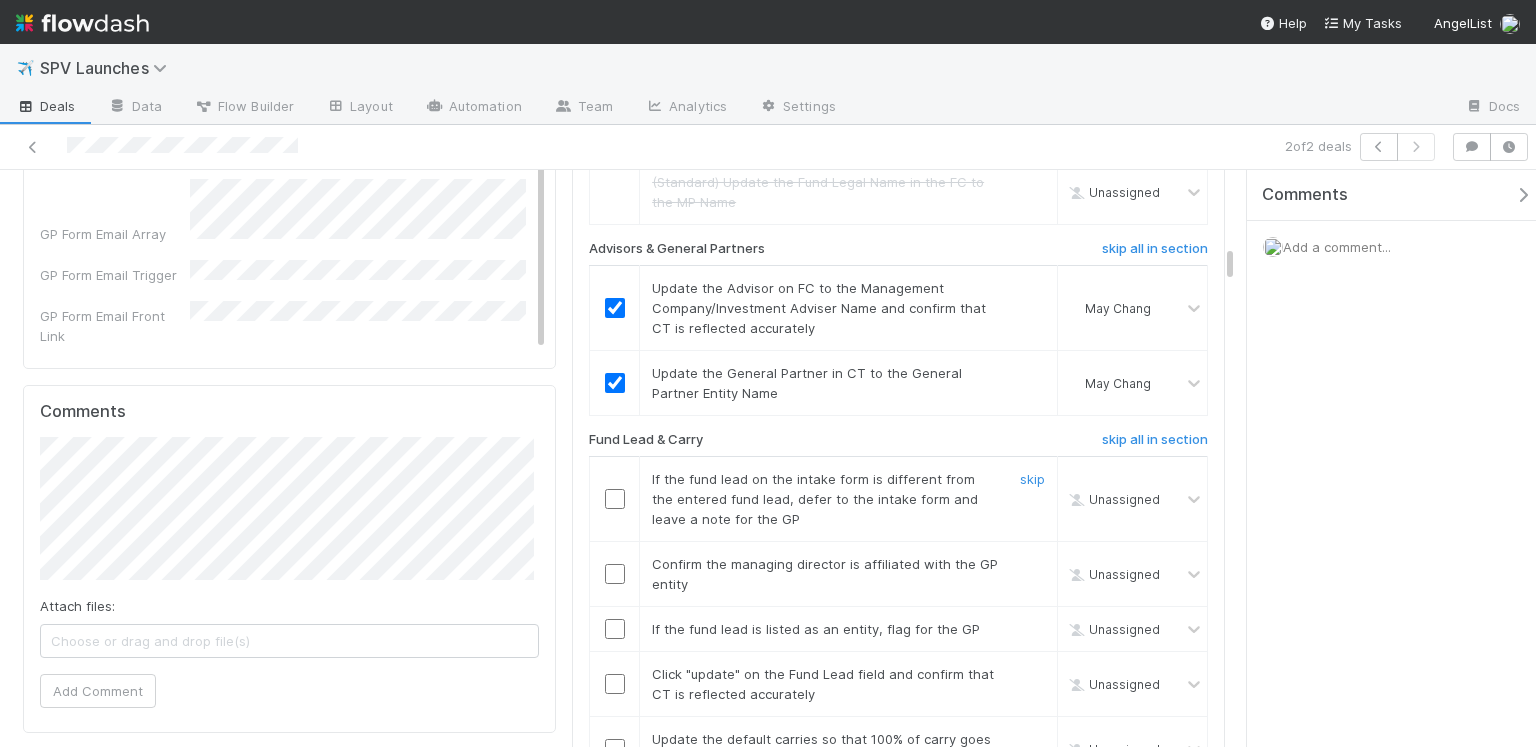 click at bounding box center [615, 499] 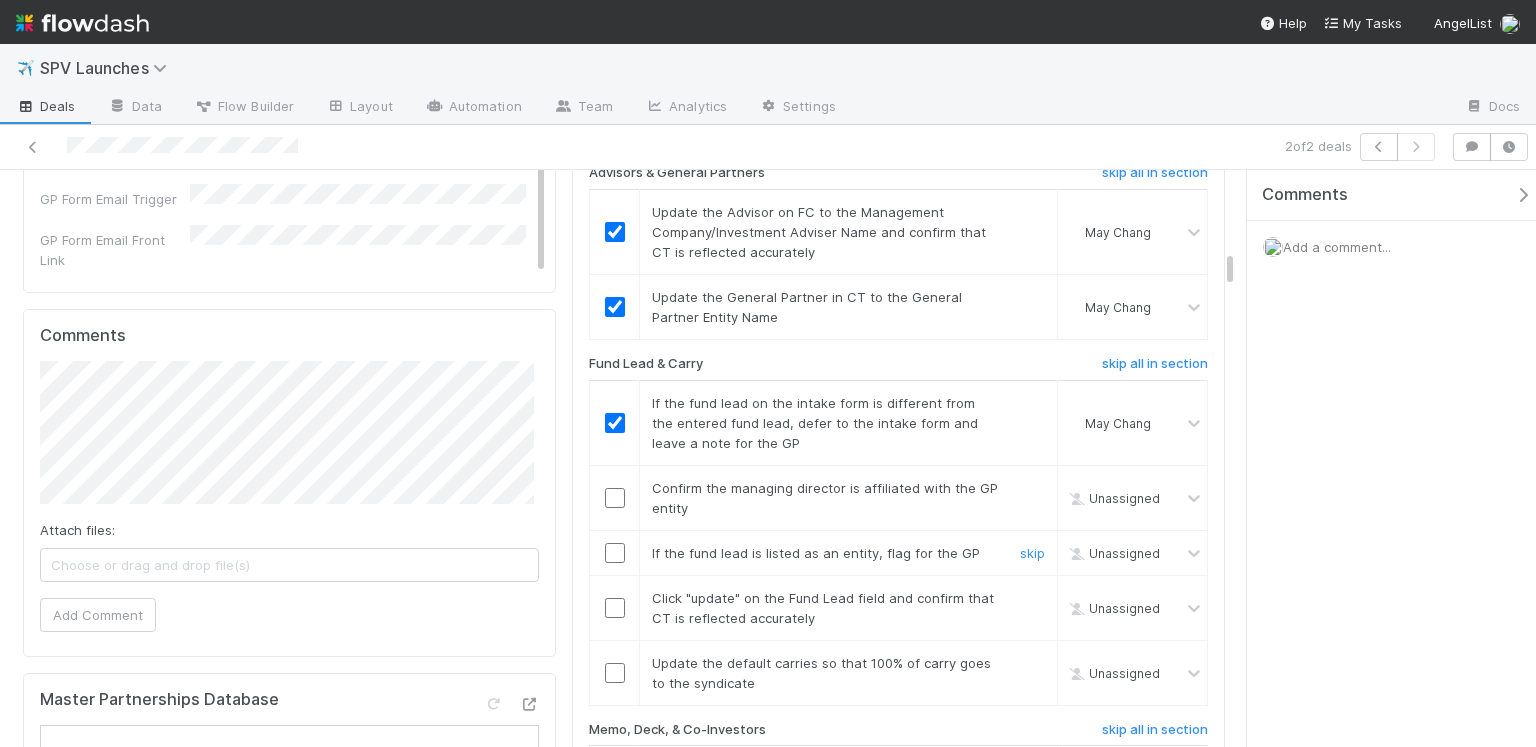 scroll, scrollTop: 1860, scrollLeft: 0, axis: vertical 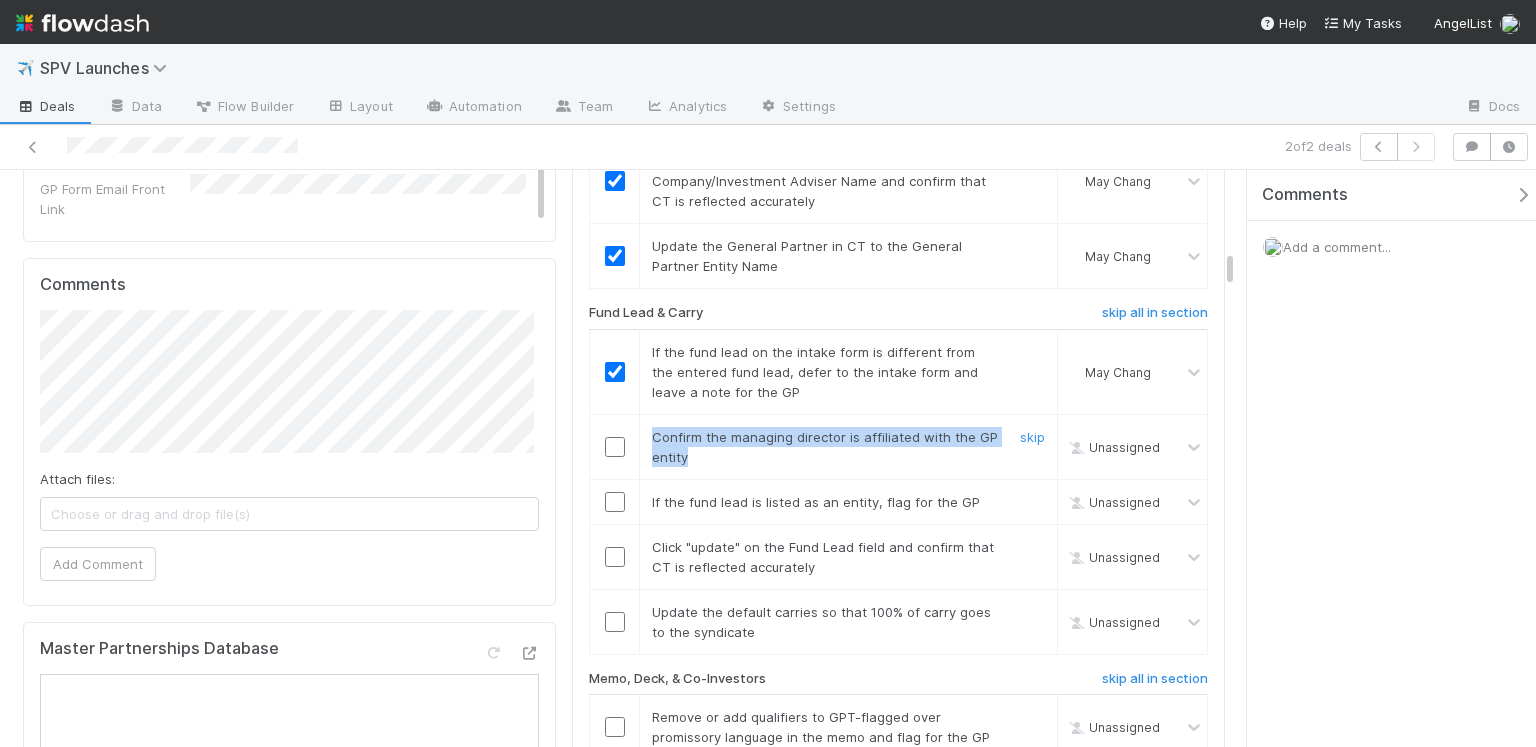 drag, startPoint x: 641, startPoint y: 387, endPoint x: 754, endPoint y: 403, distance: 114.12712 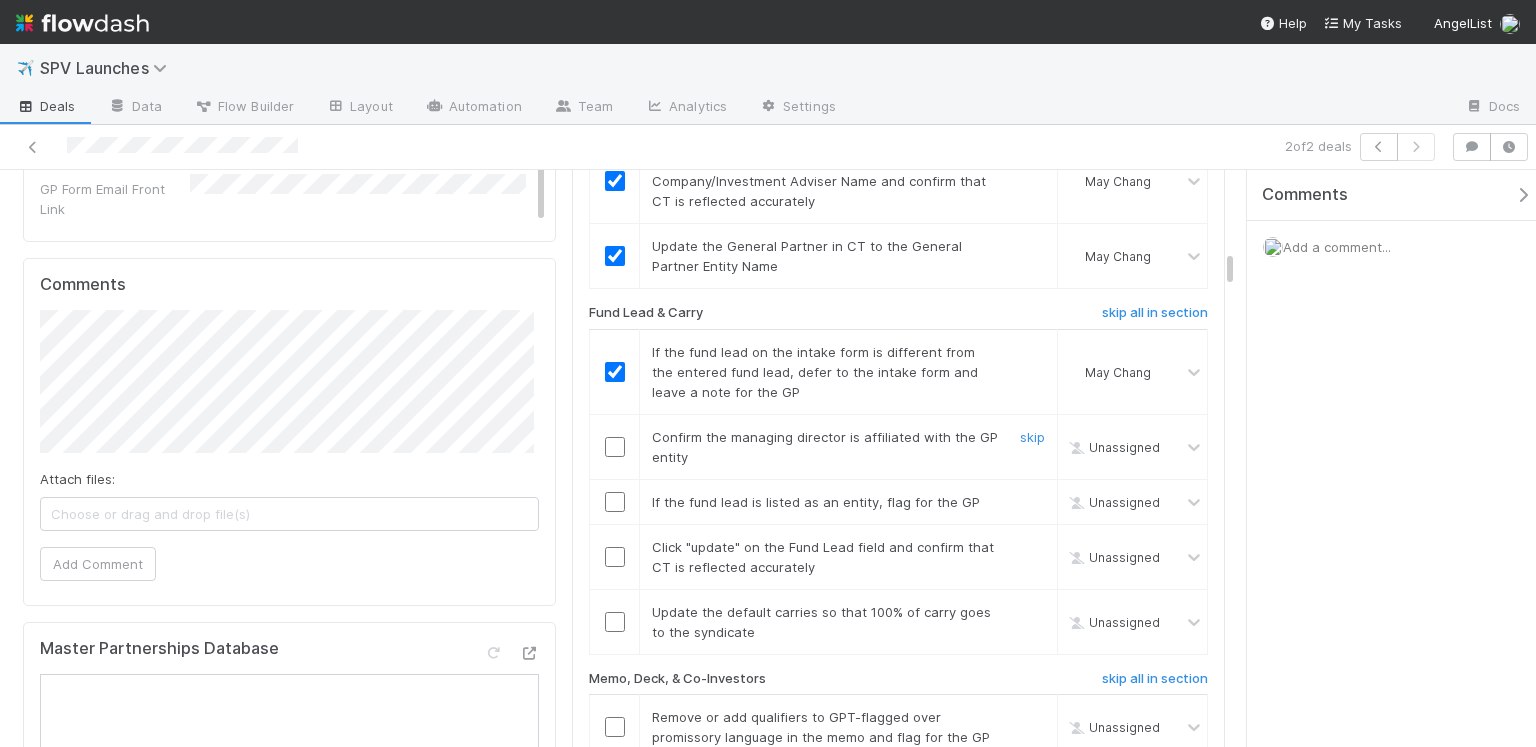 click at bounding box center [615, 447] 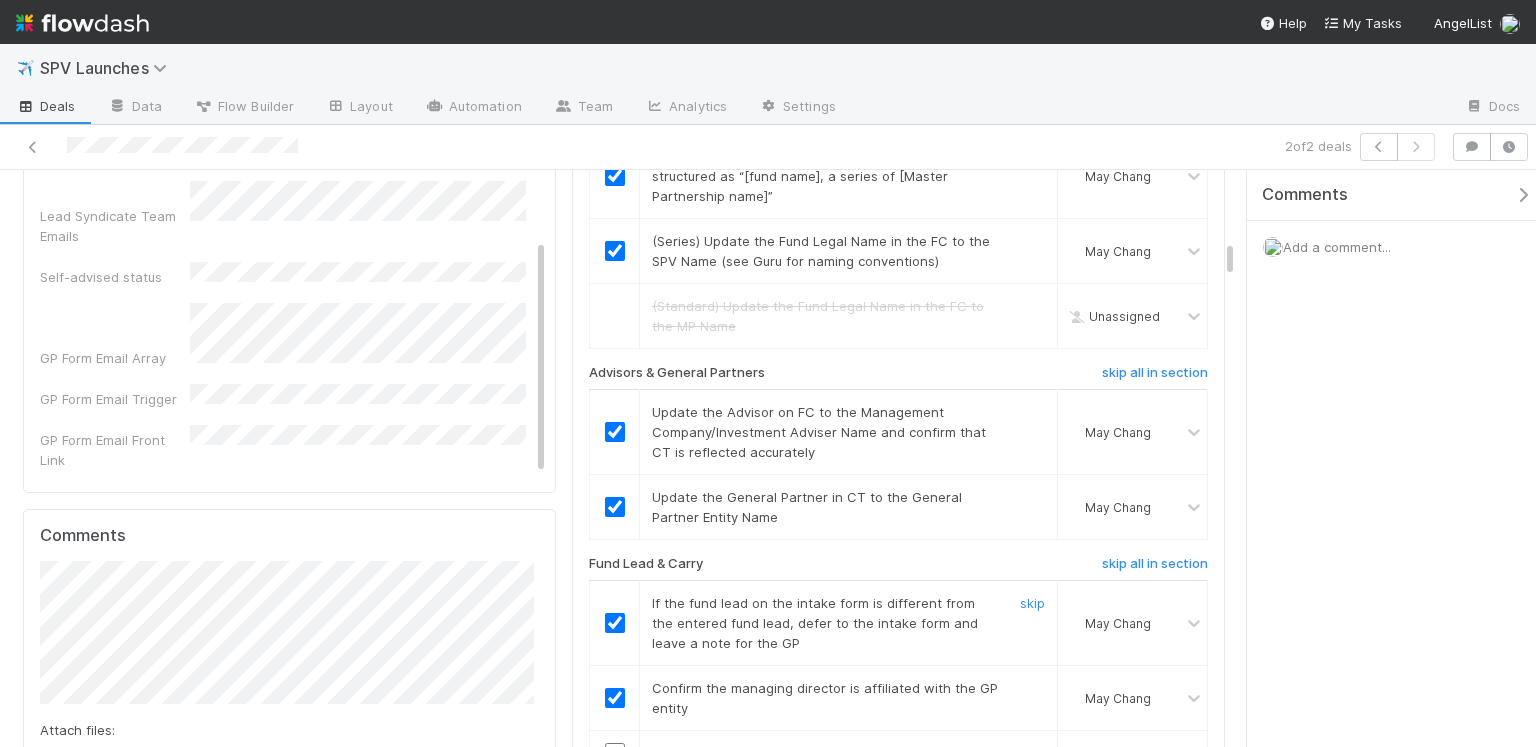 scroll, scrollTop: 1762, scrollLeft: 0, axis: vertical 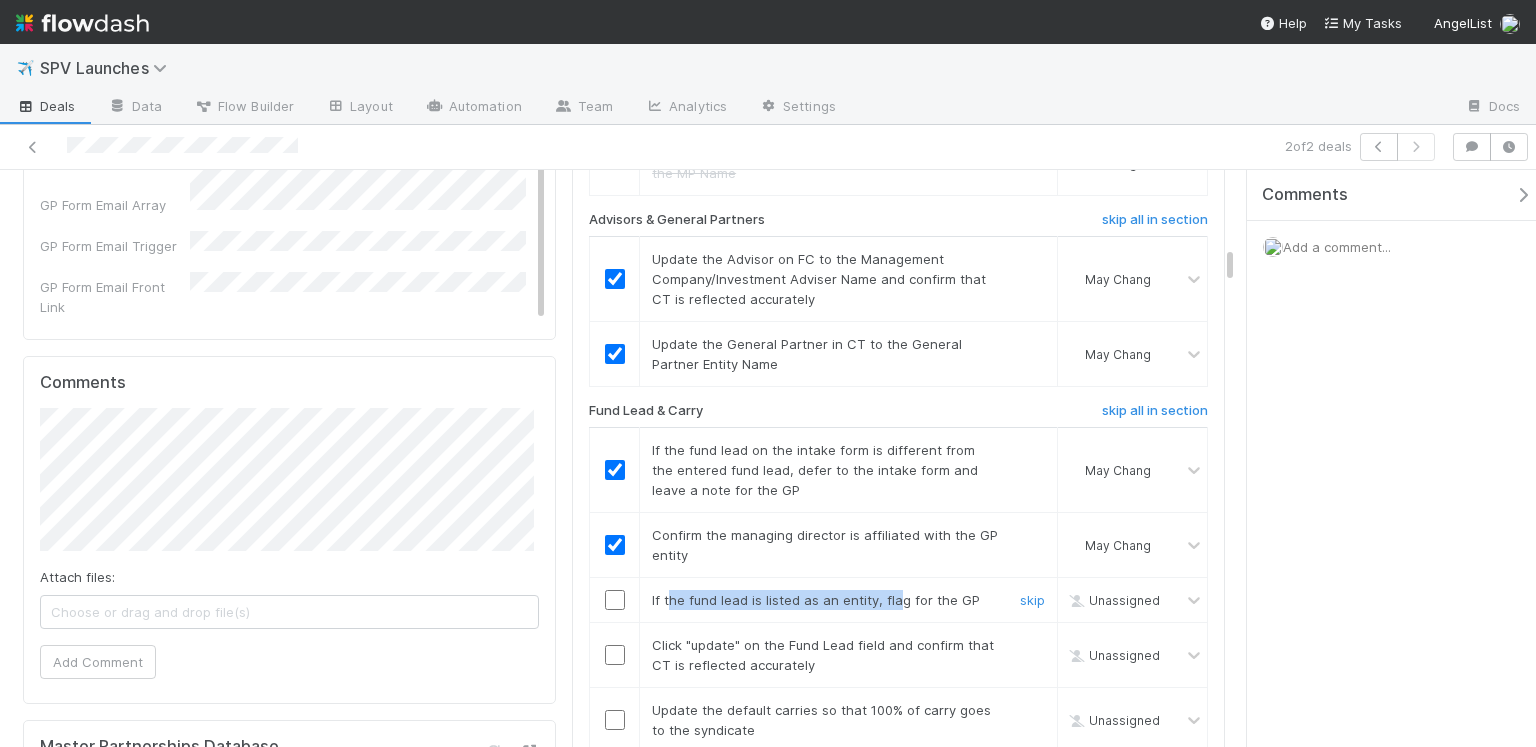 drag, startPoint x: 664, startPoint y: 557, endPoint x: 890, endPoint y: 551, distance: 226.07964 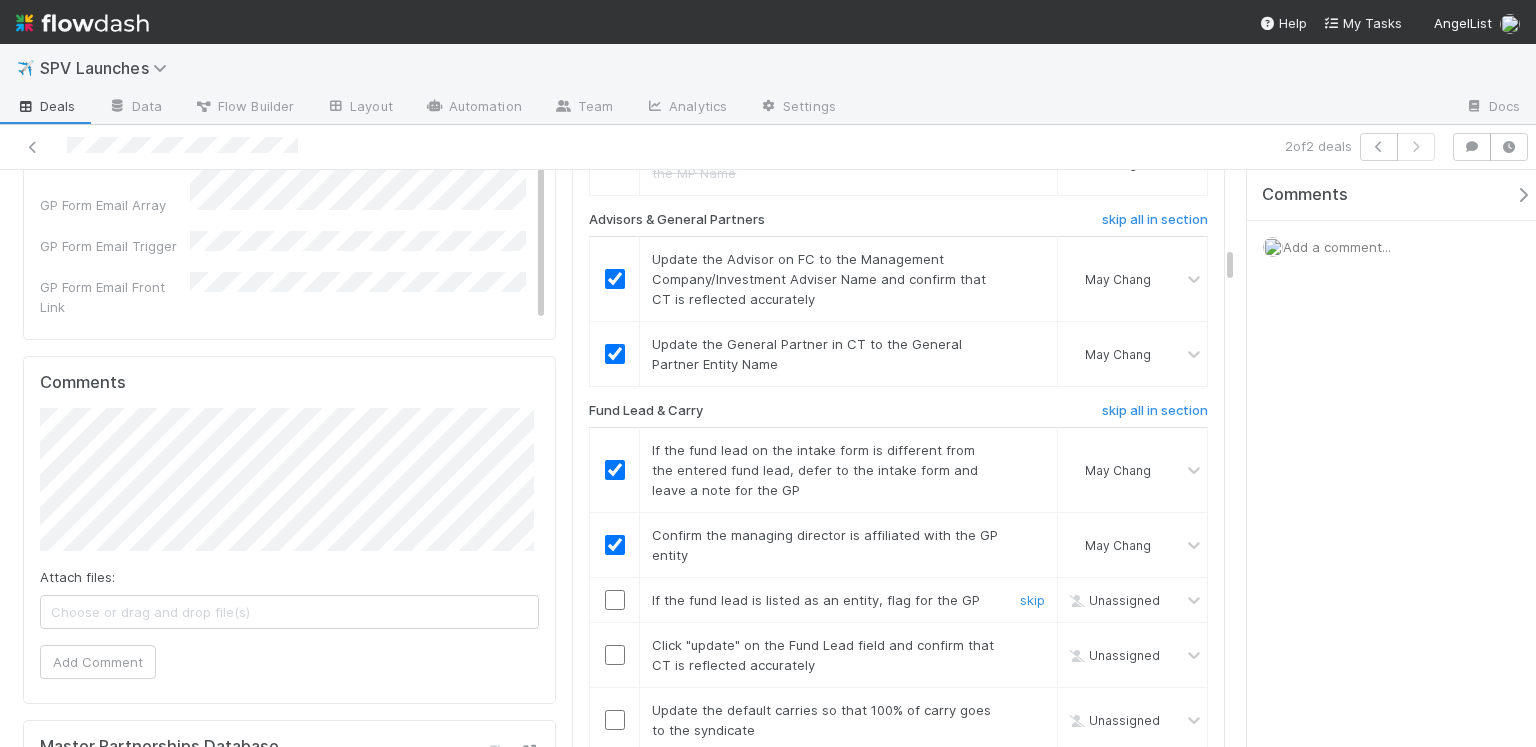 click on "If the fund lead is listed as an entity, flag for the GP" at bounding box center [816, 600] 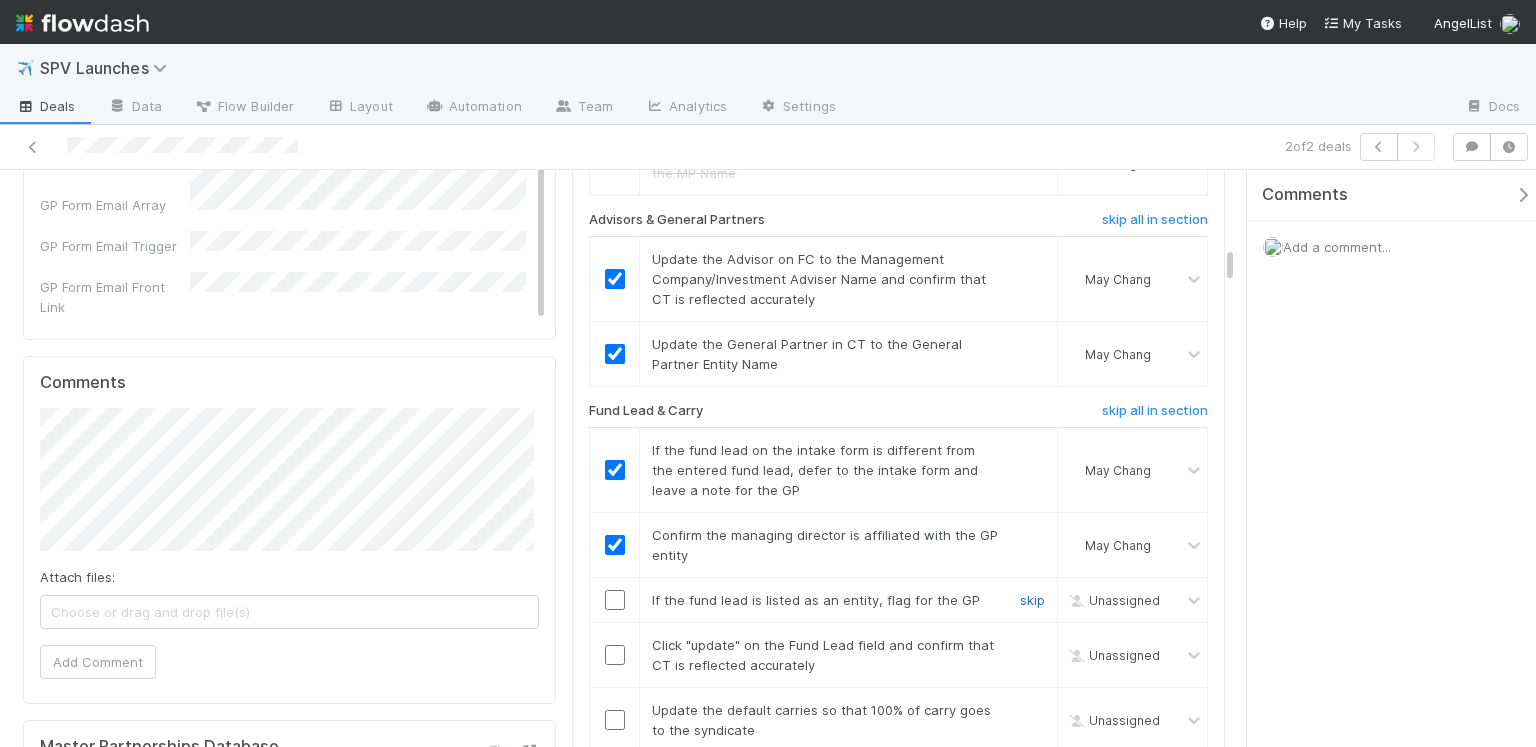 click on "skip" at bounding box center (1032, 600) 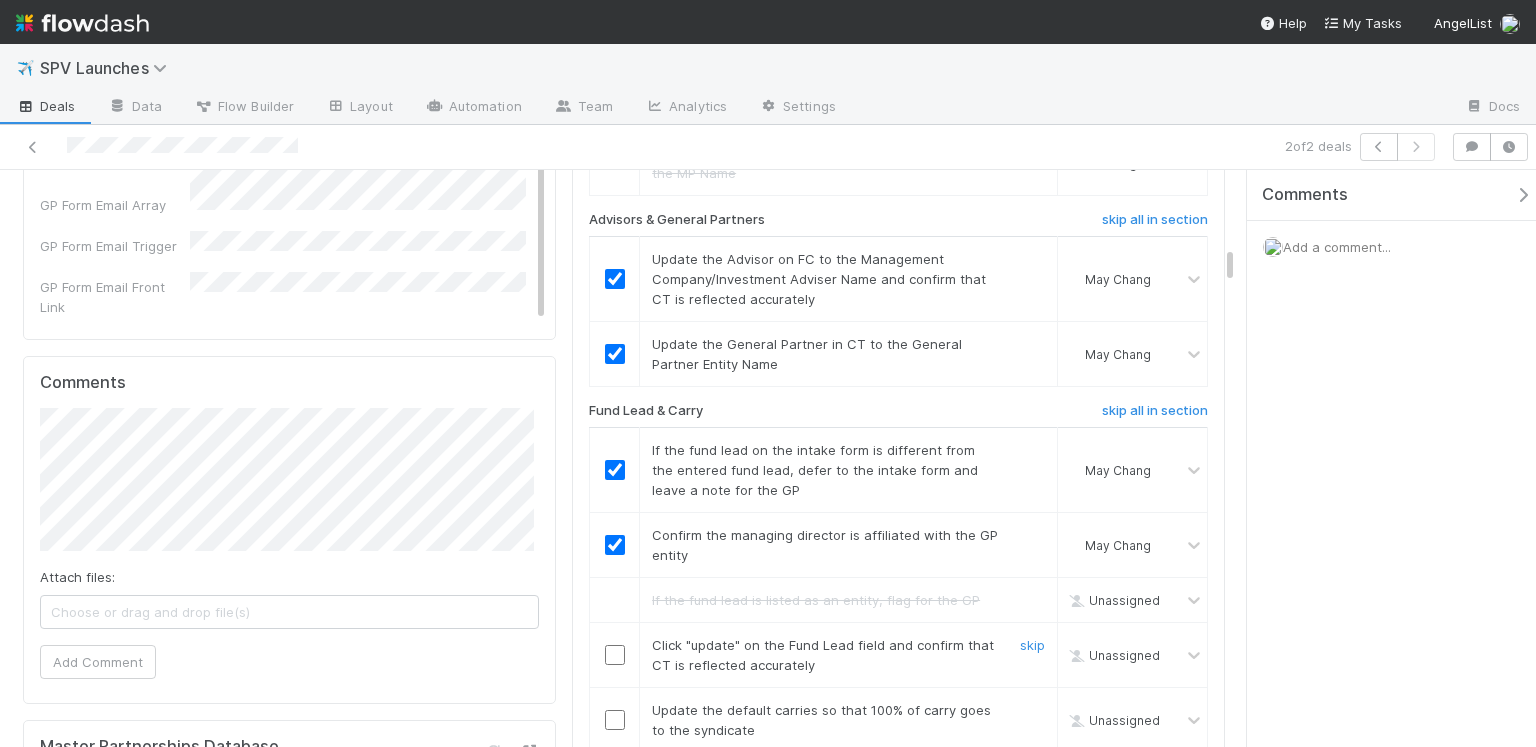 click at bounding box center [615, 655] 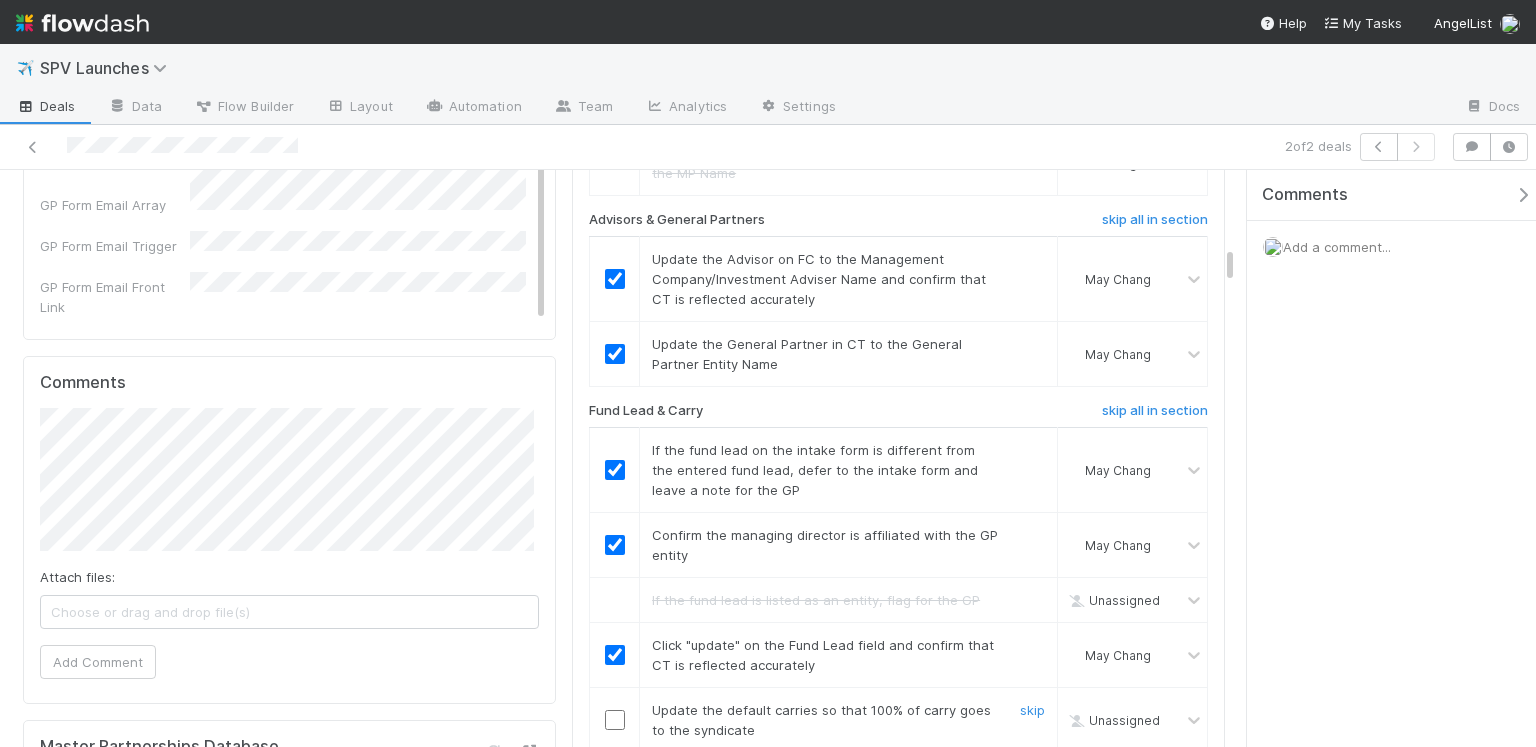 click at bounding box center [615, 720] 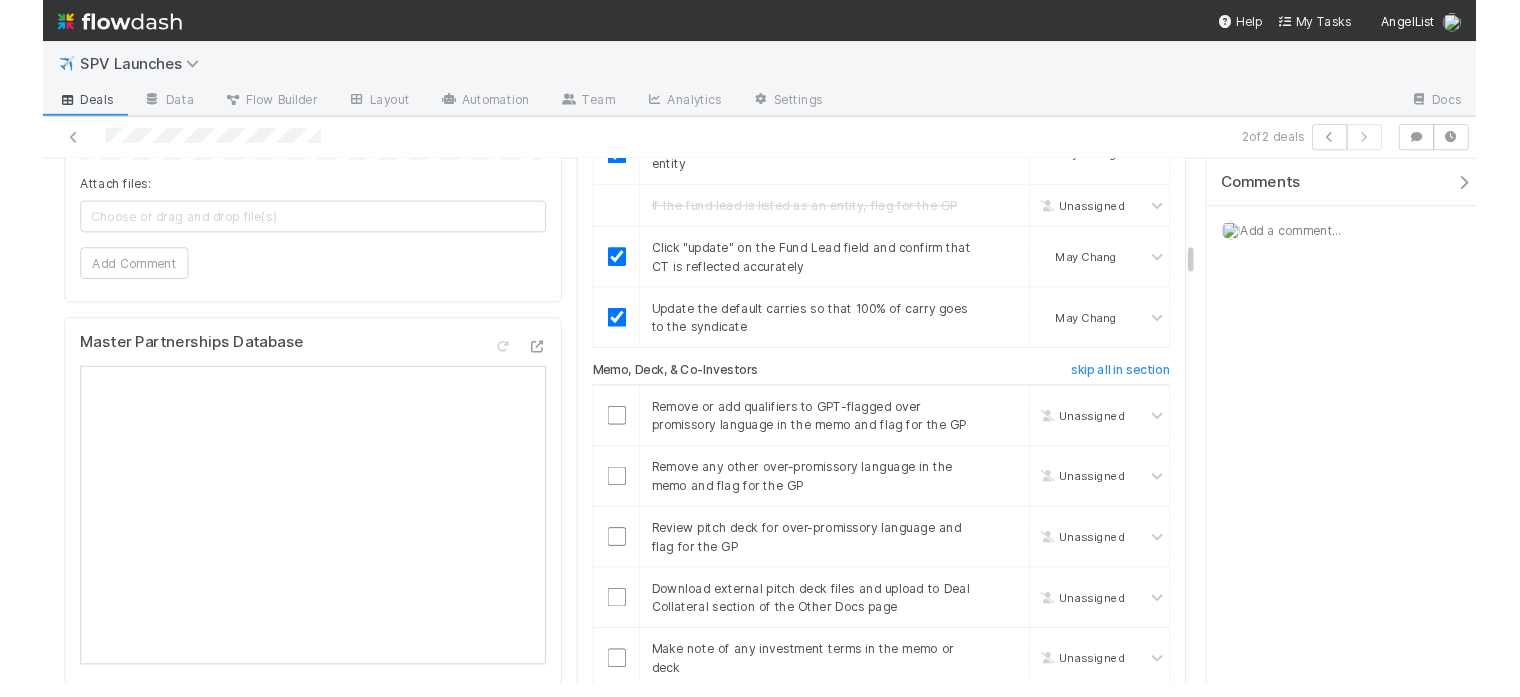 scroll, scrollTop: 2142, scrollLeft: 0, axis: vertical 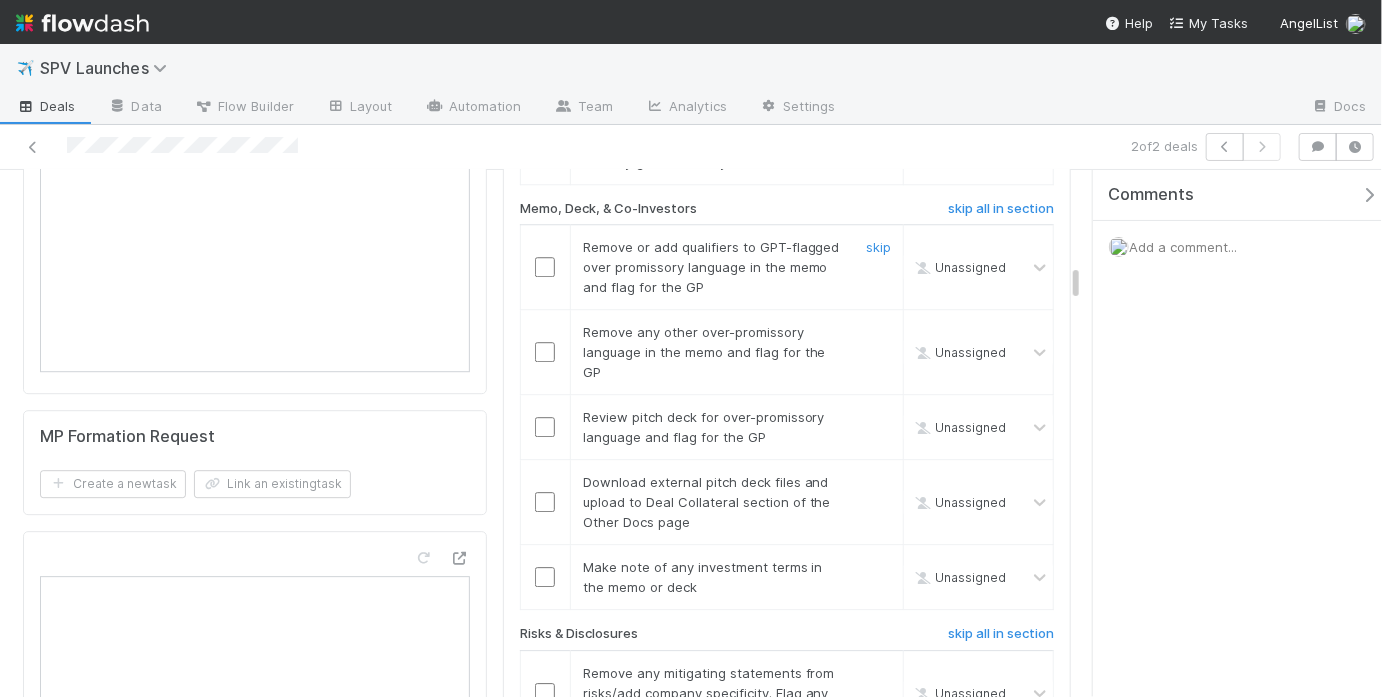 click at bounding box center (545, 267) 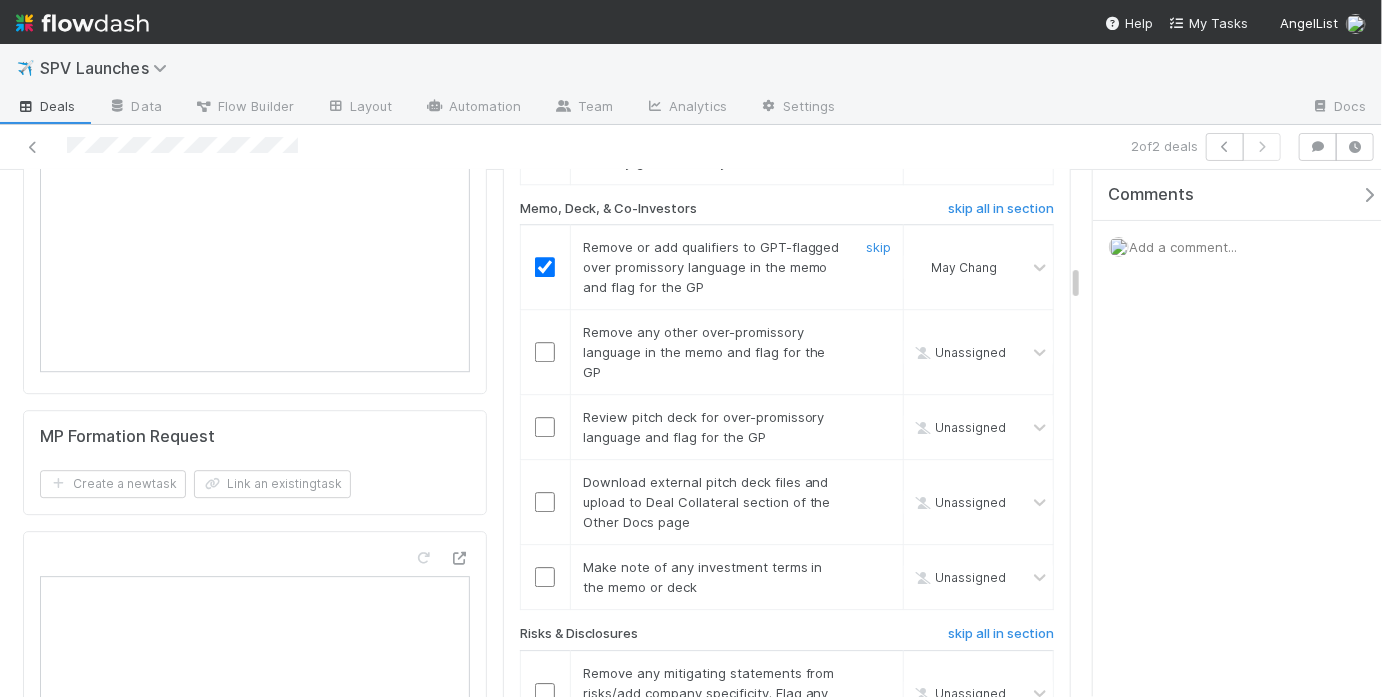 click at bounding box center [545, 352] 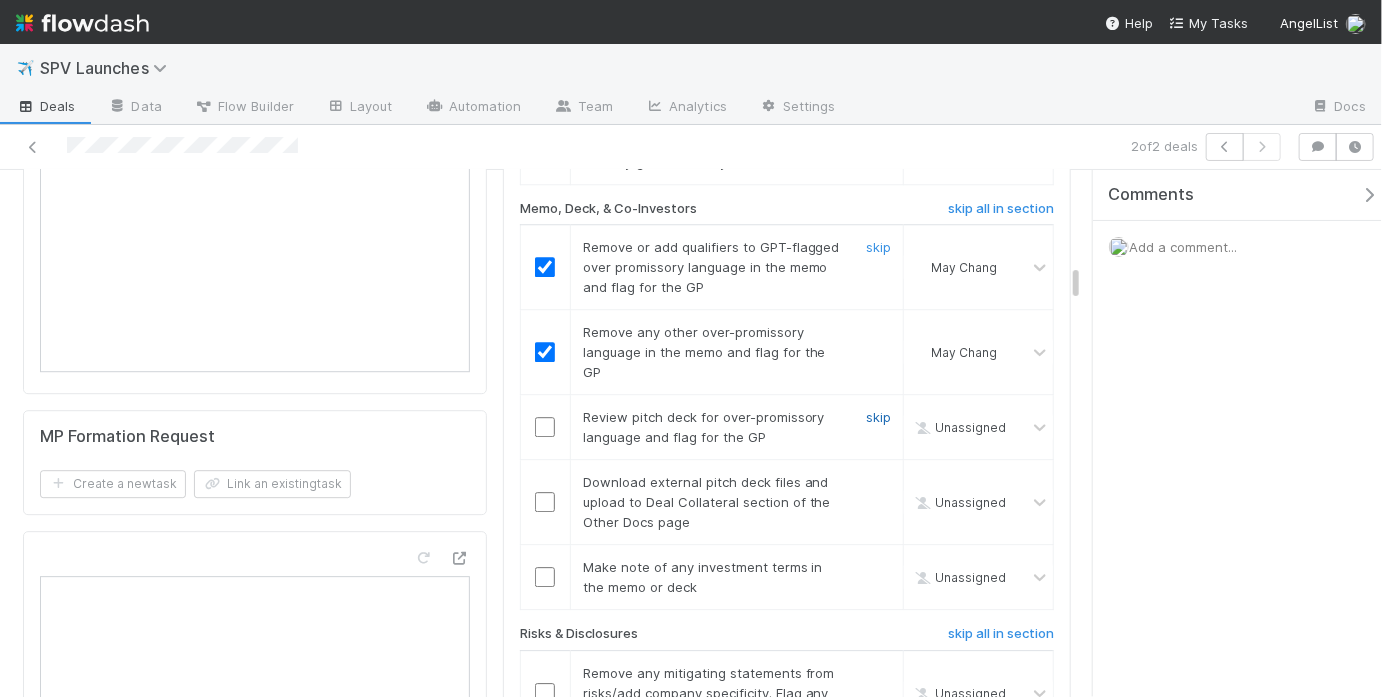 click on "skip" at bounding box center [878, 417] 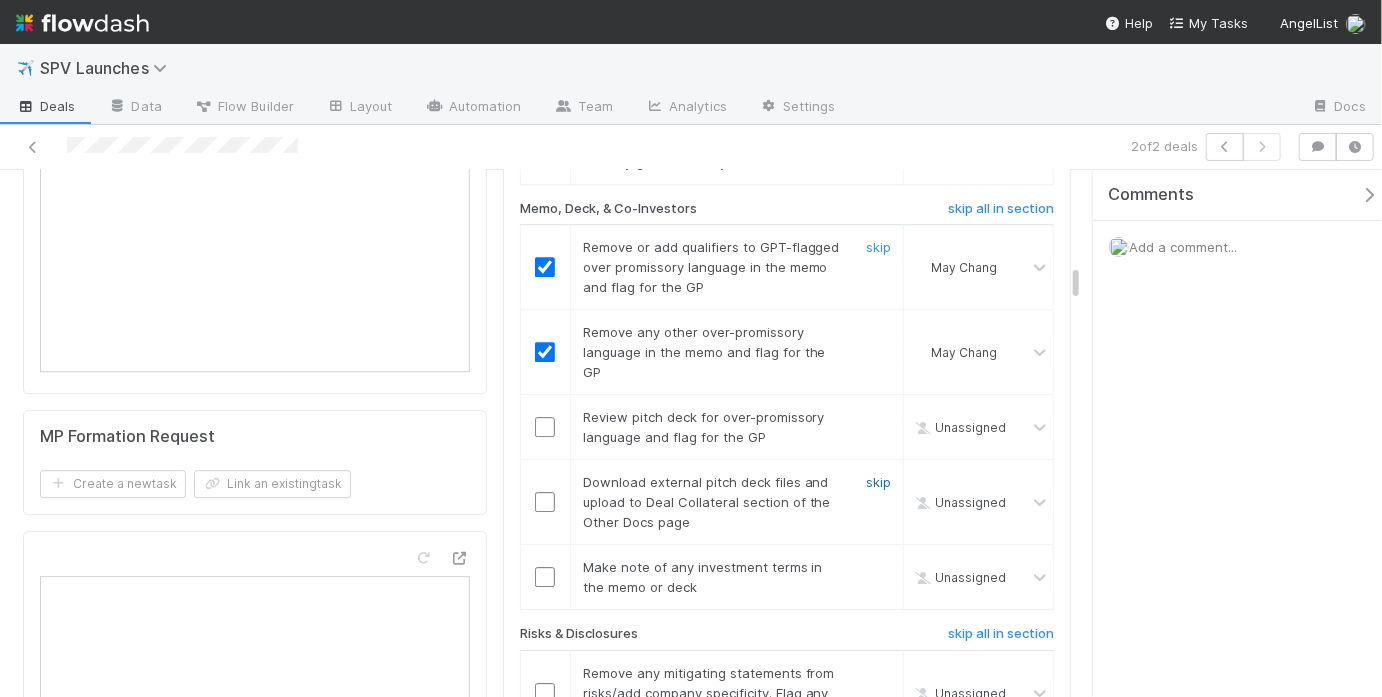 click on "skip" at bounding box center (878, 482) 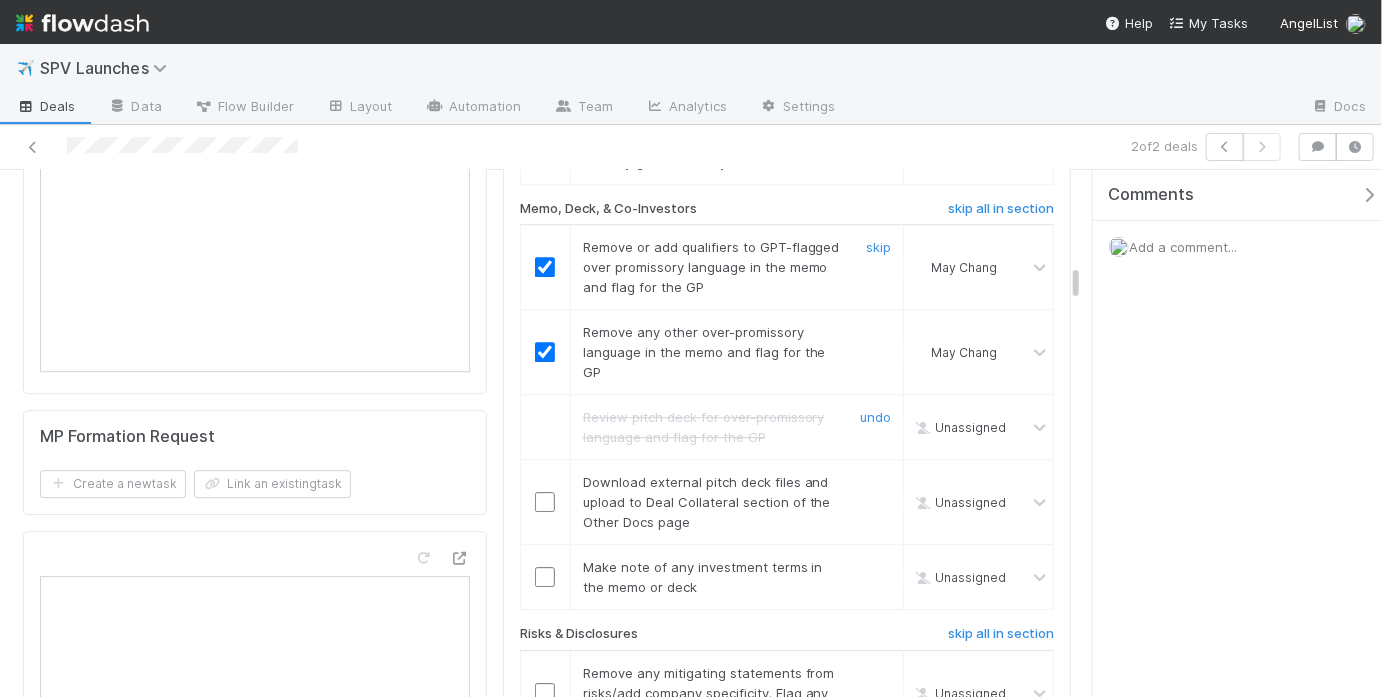 click on "undo" at bounding box center (875, 417) 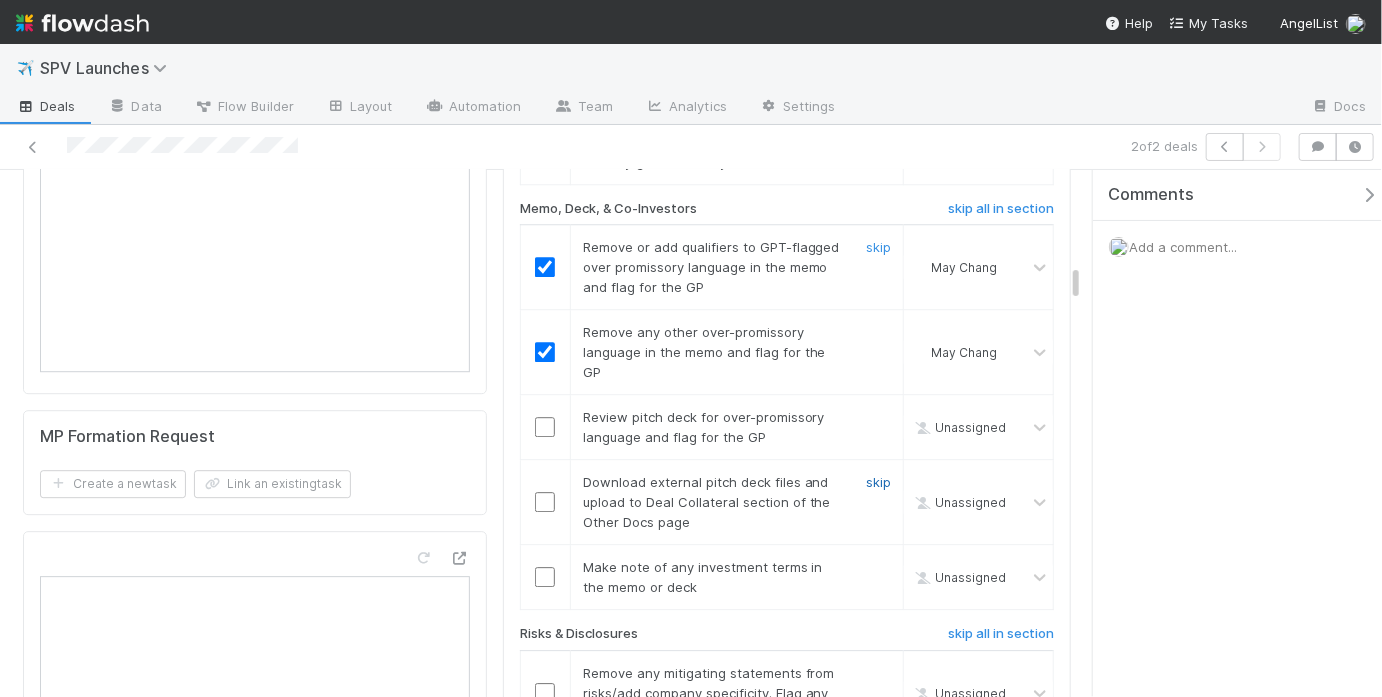 click on "skip" at bounding box center (878, 482) 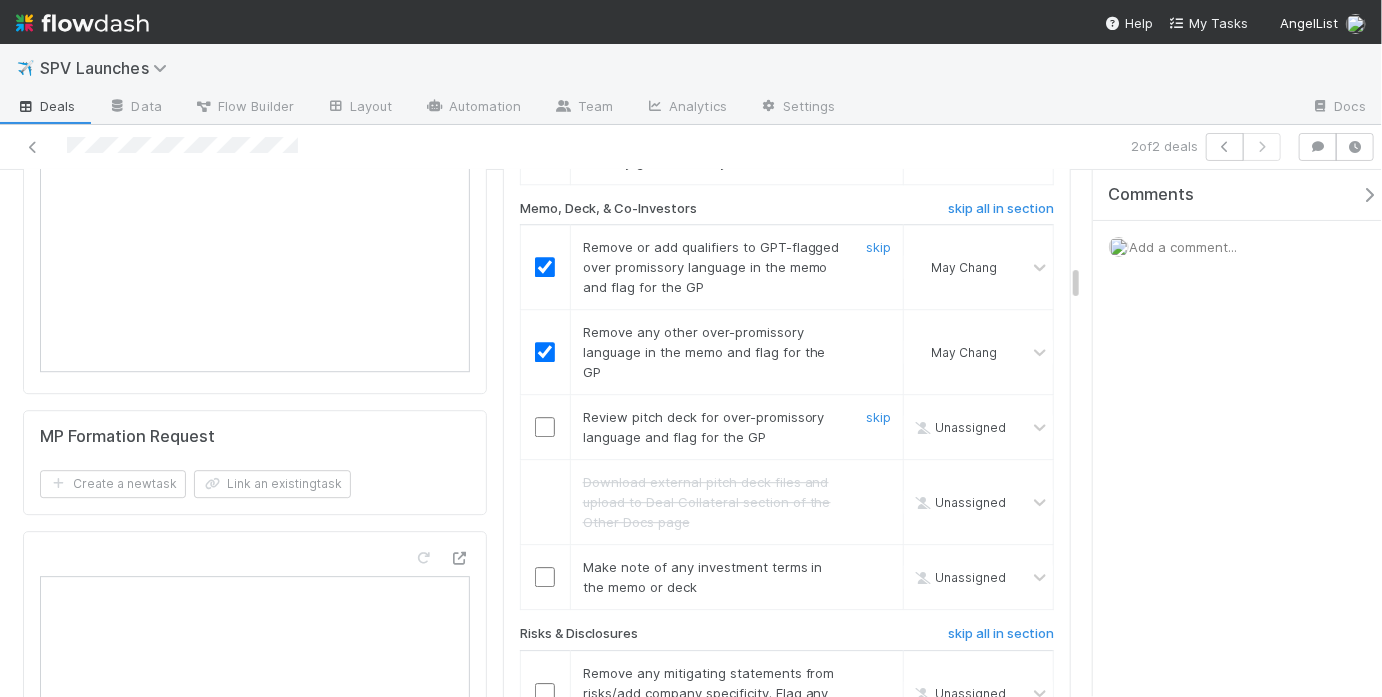 click on "skip" at bounding box center (878, 417) 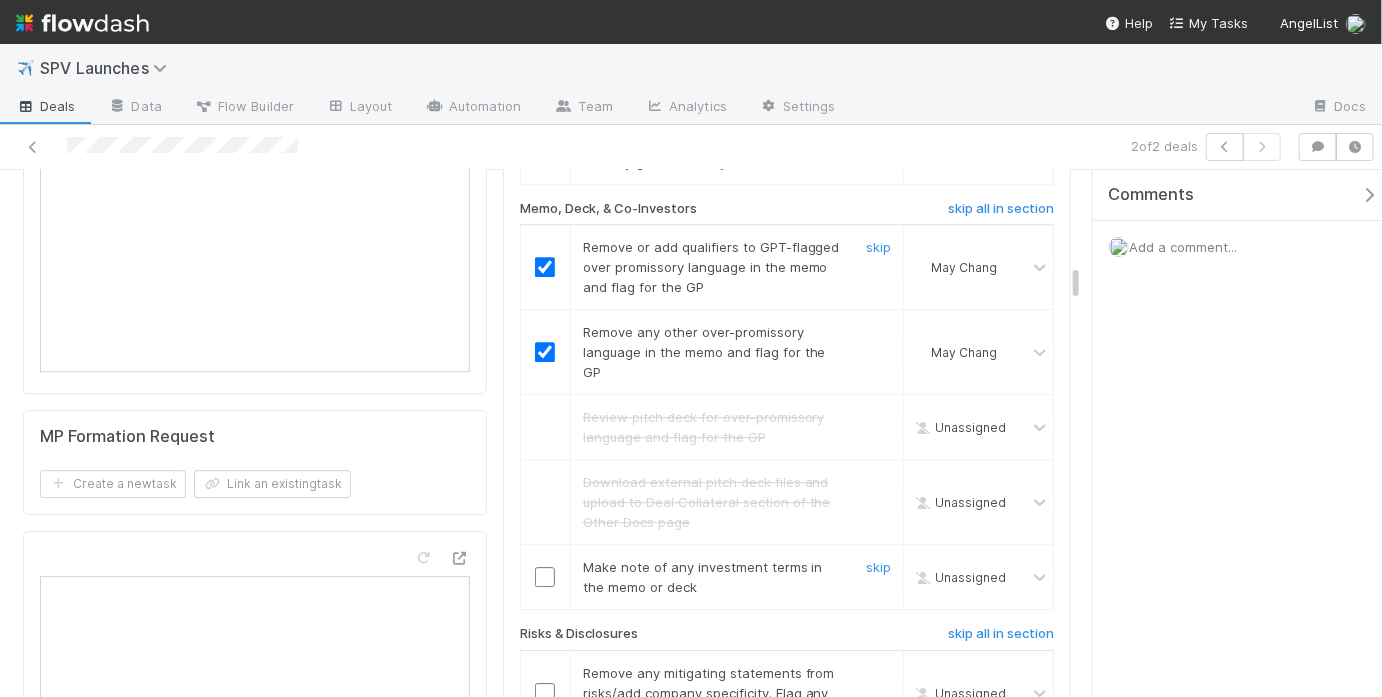 click at bounding box center (545, 577) 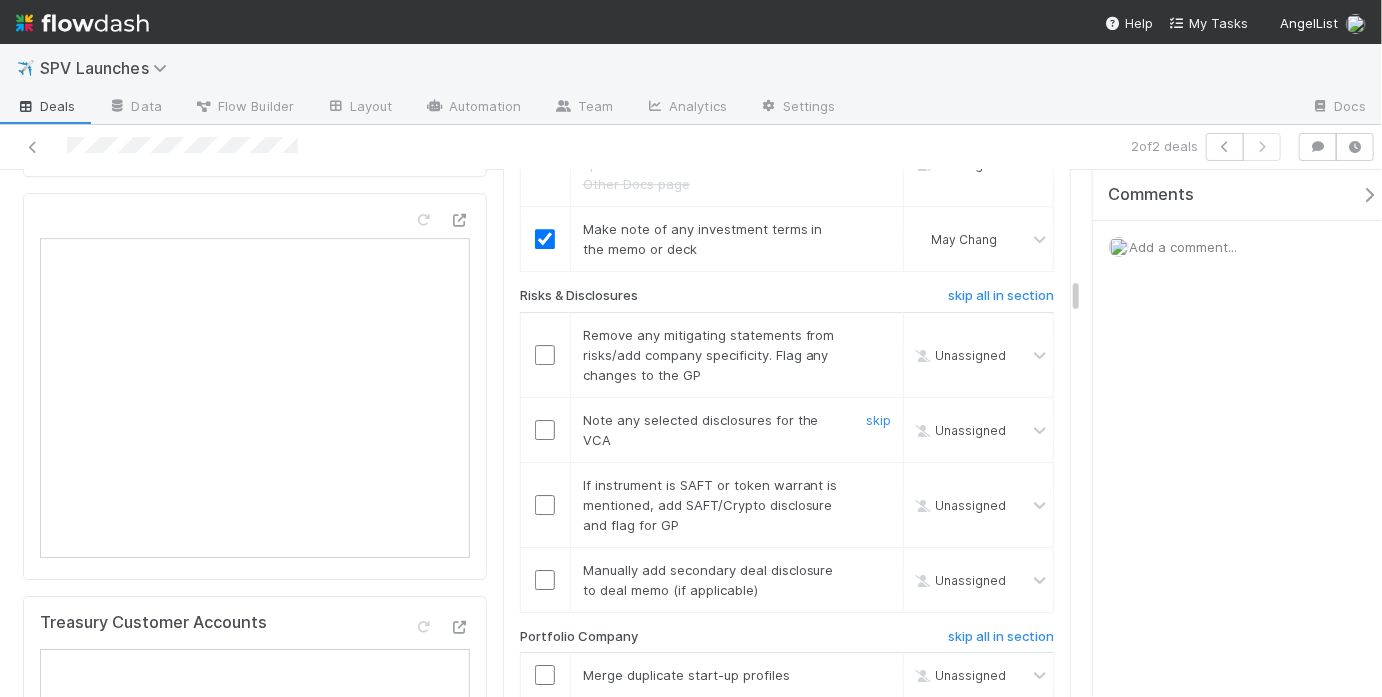 scroll, scrollTop: 2890, scrollLeft: 0, axis: vertical 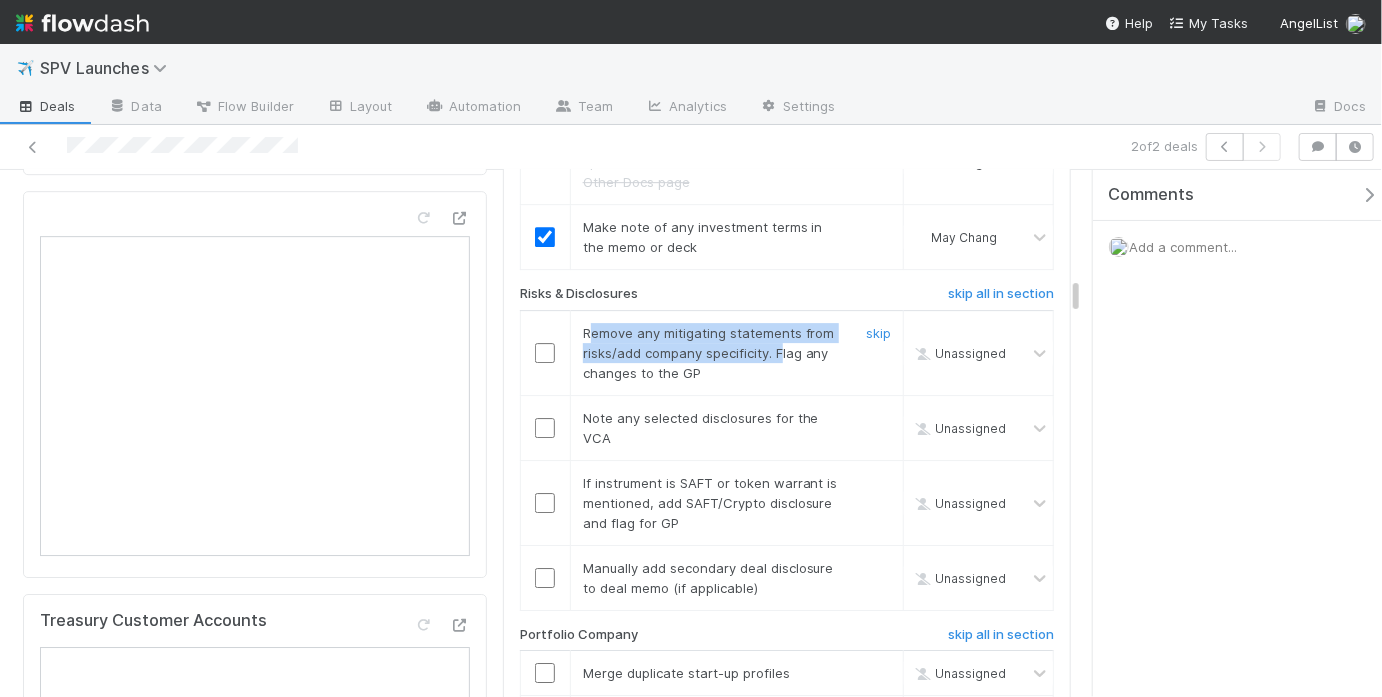 drag, startPoint x: 600, startPoint y: 365, endPoint x: 768, endPoint y: 377, distance: 168.42802 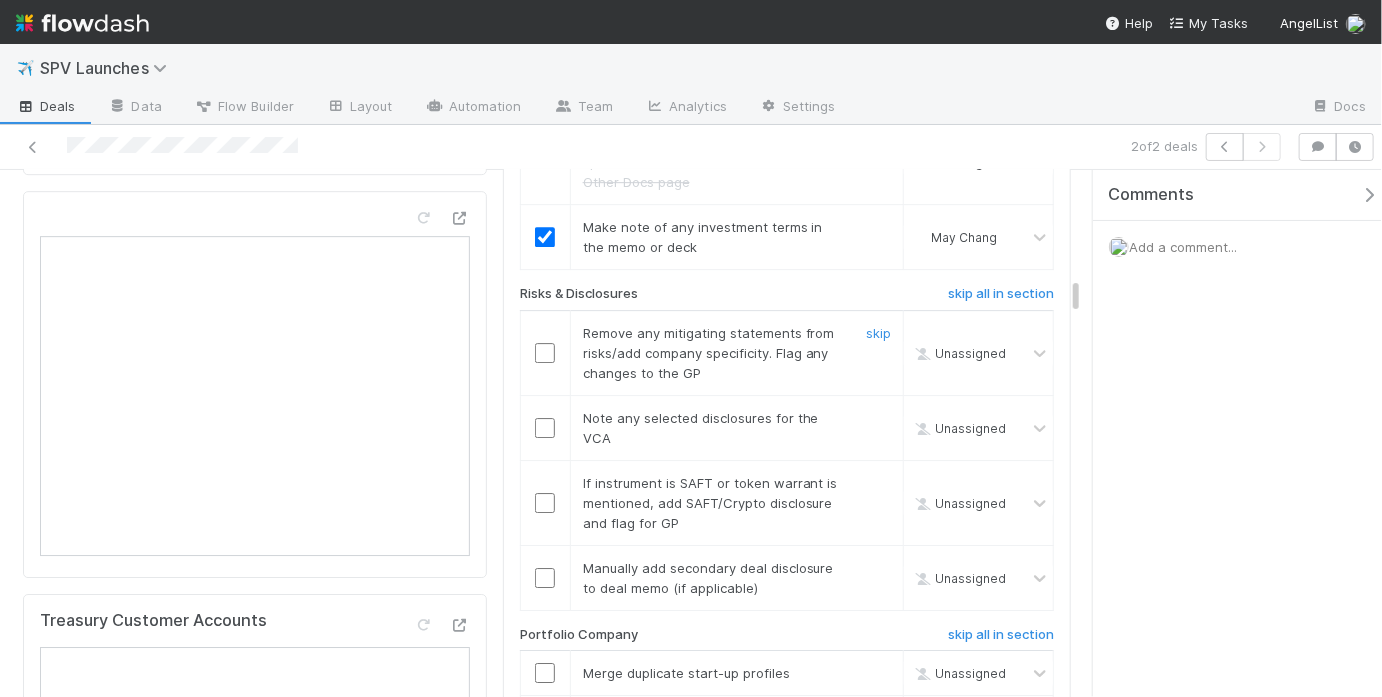 click on "Remove any mitigating statements from risks/add company specificity. Flag any changes to the GP" at bounding box center [707, 353] 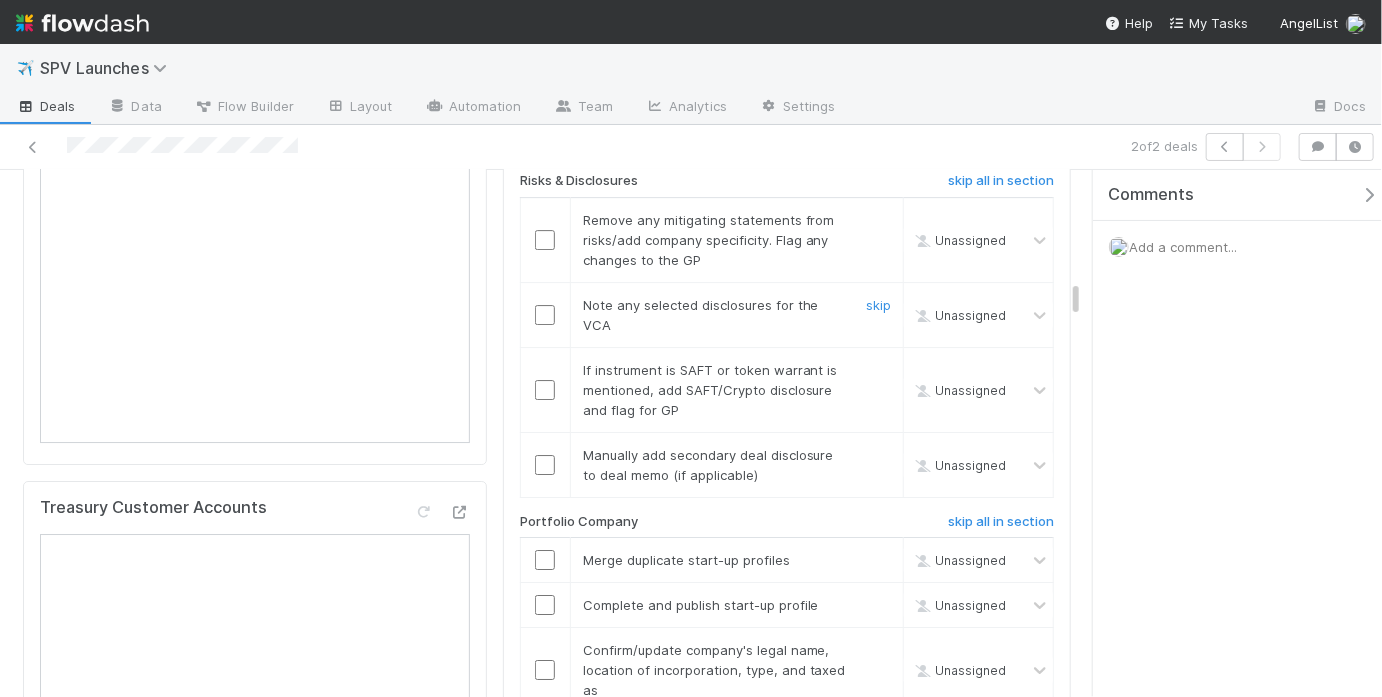 scroll, scrollTop: 3014, scrollLeft: 0, axis: vertical 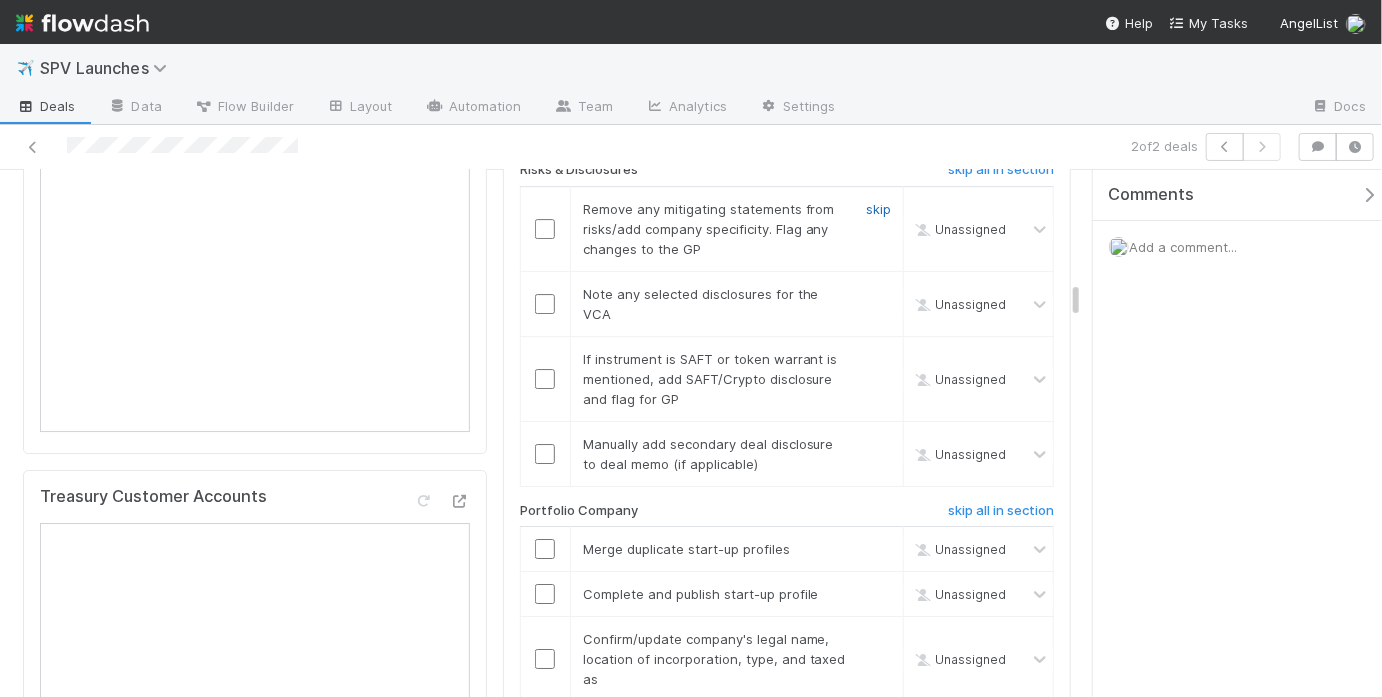 click on "skip" at bounding box center (878, 209) 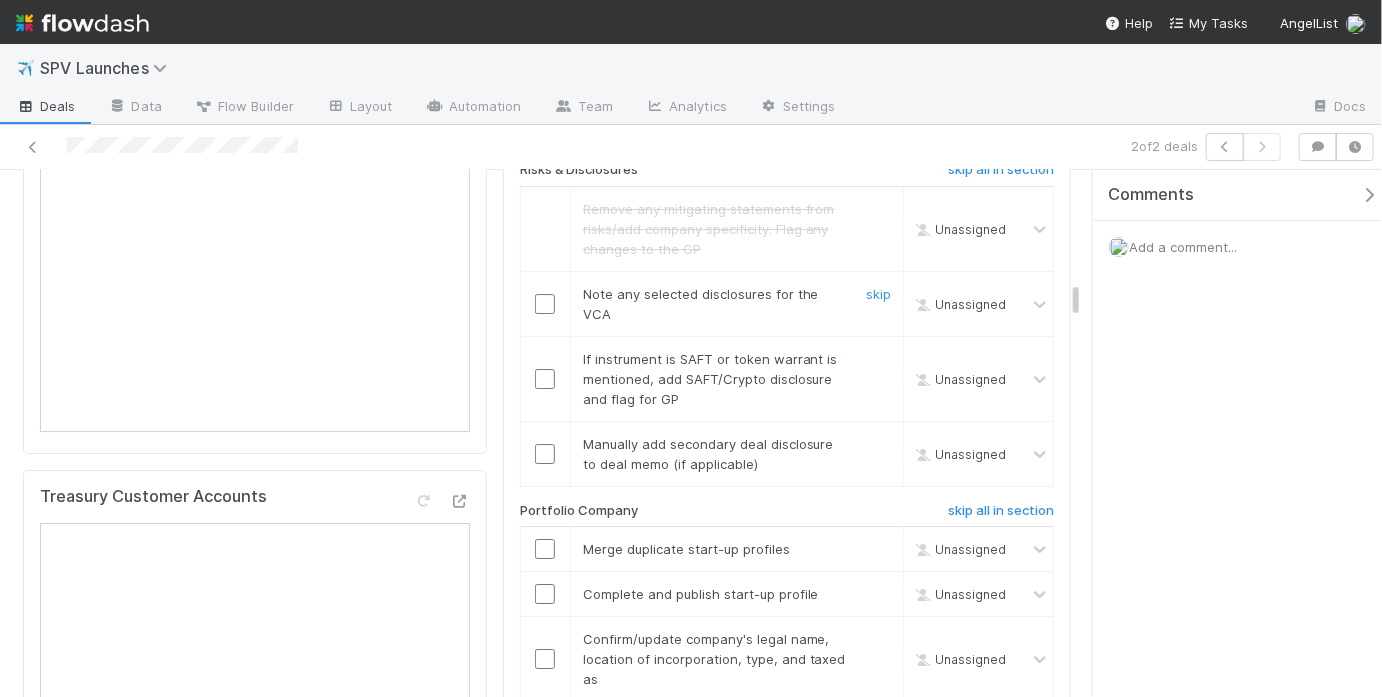 click at bounding box center (545, 304) 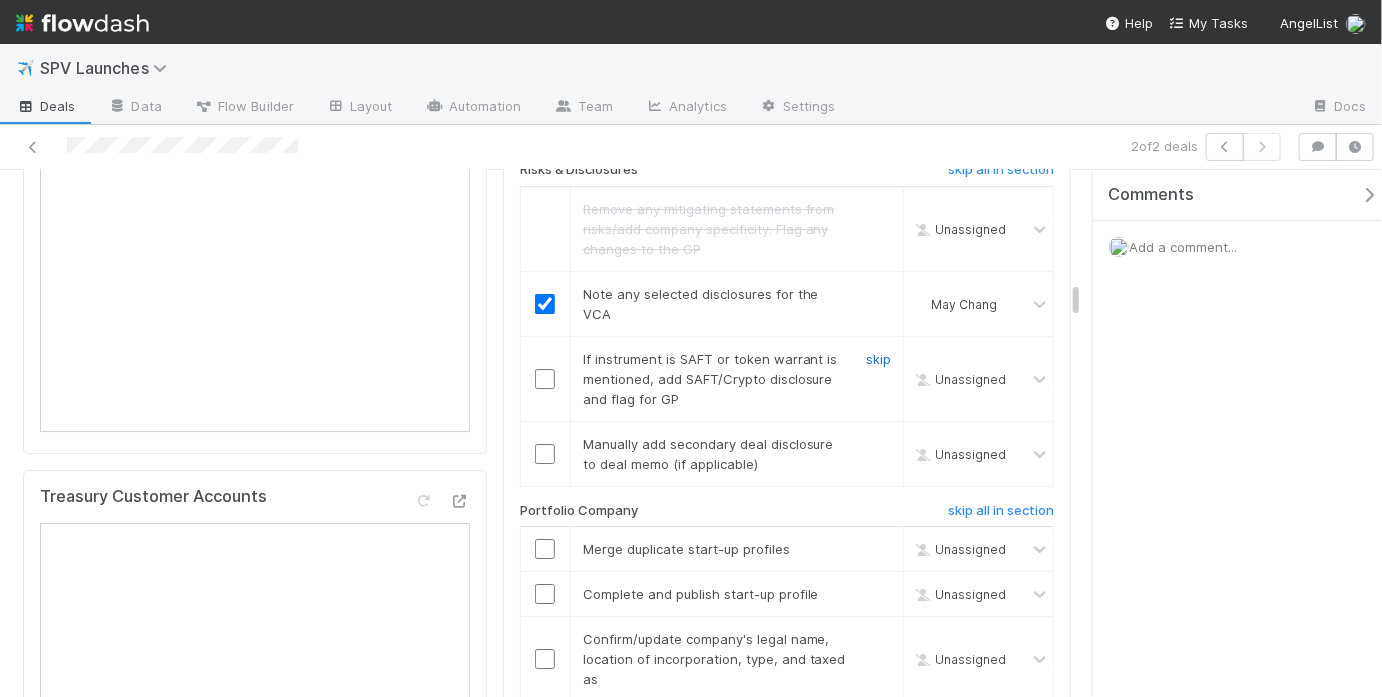 click on "skip" at bounding box center (878, 359) 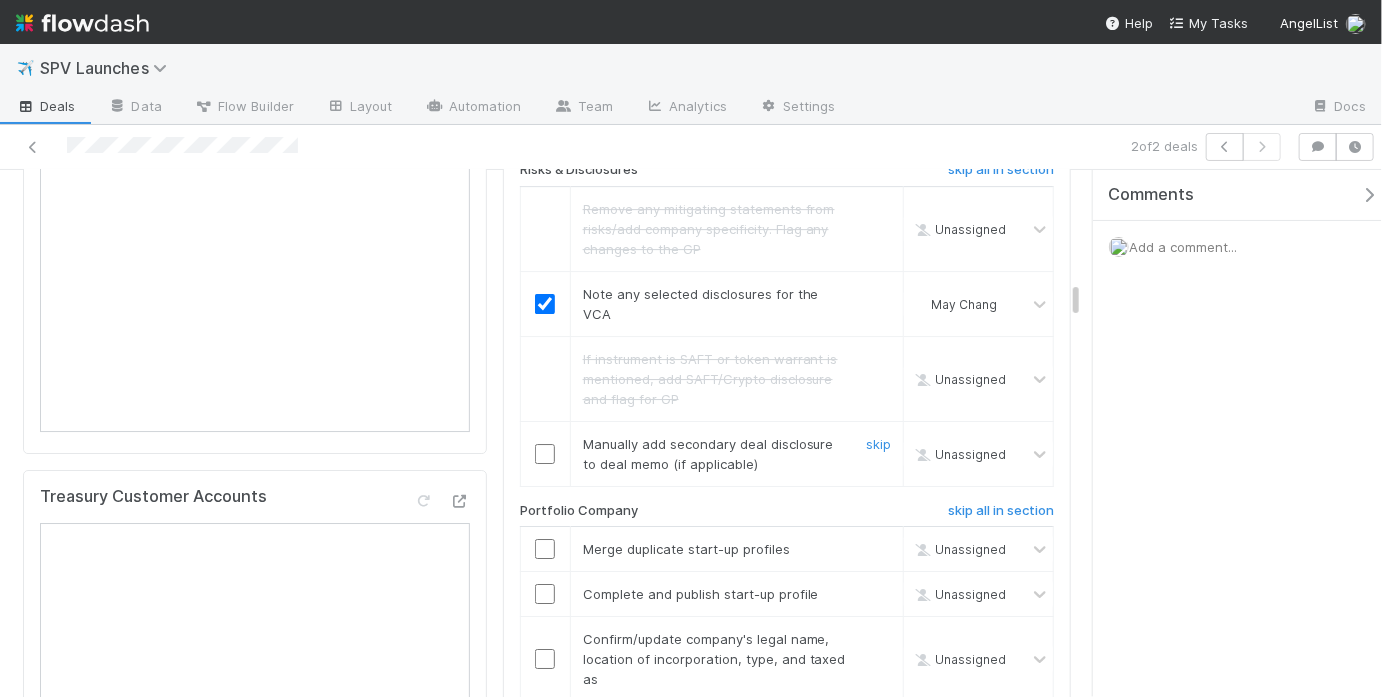 click at bounding box center (545, 454) 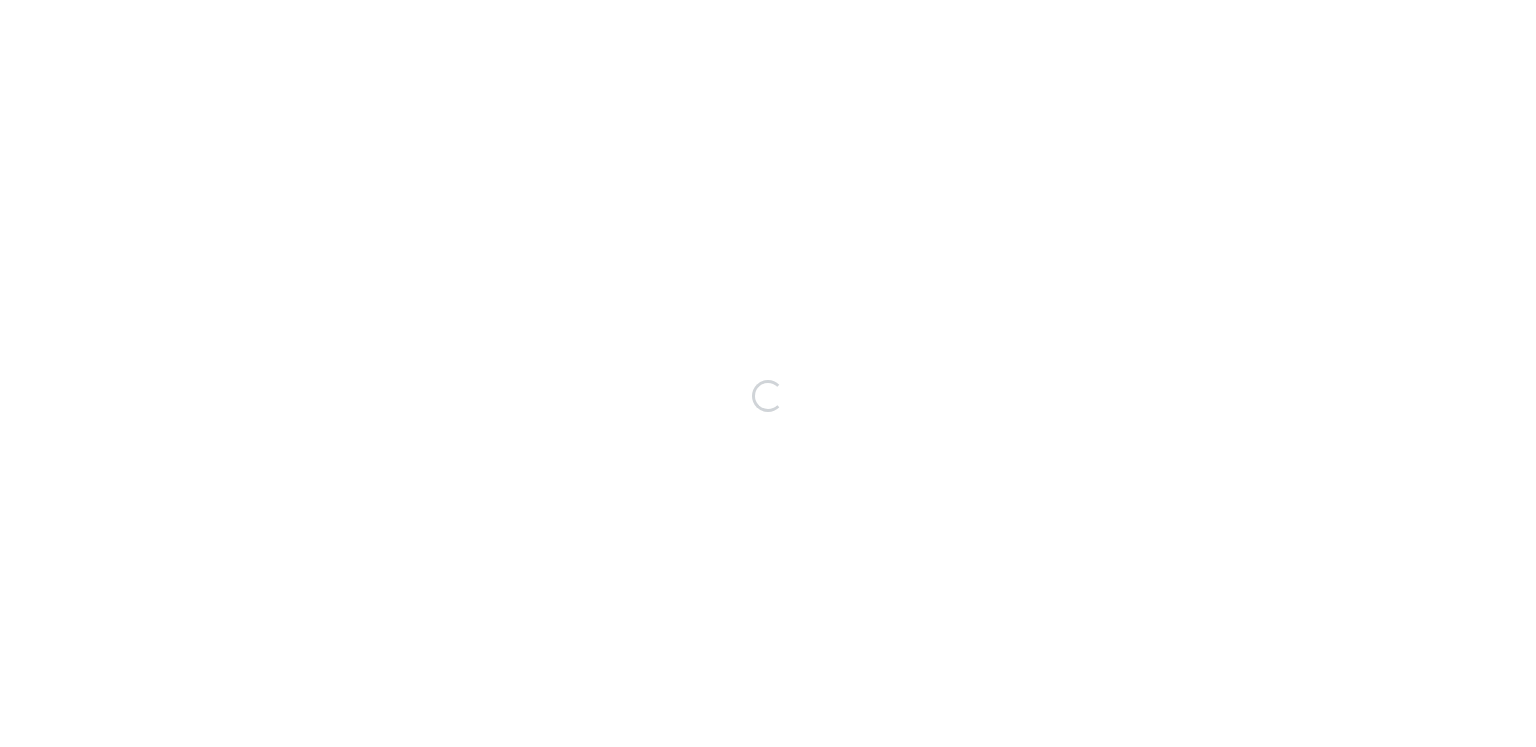 scroll, scrollTop: 0, scrollLeft: 0, axis: both 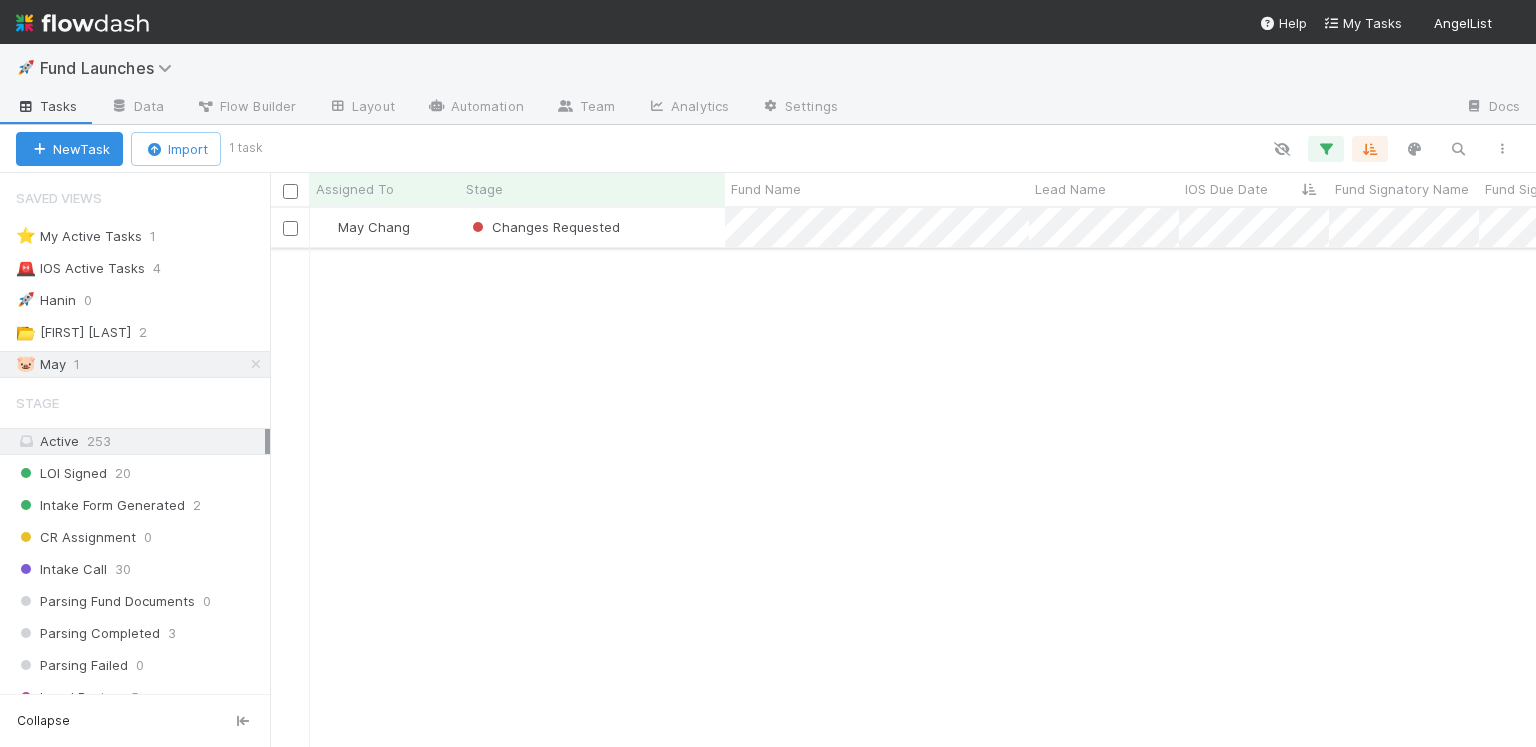 click on "Changes Requested" at bounding box center [592, 227] 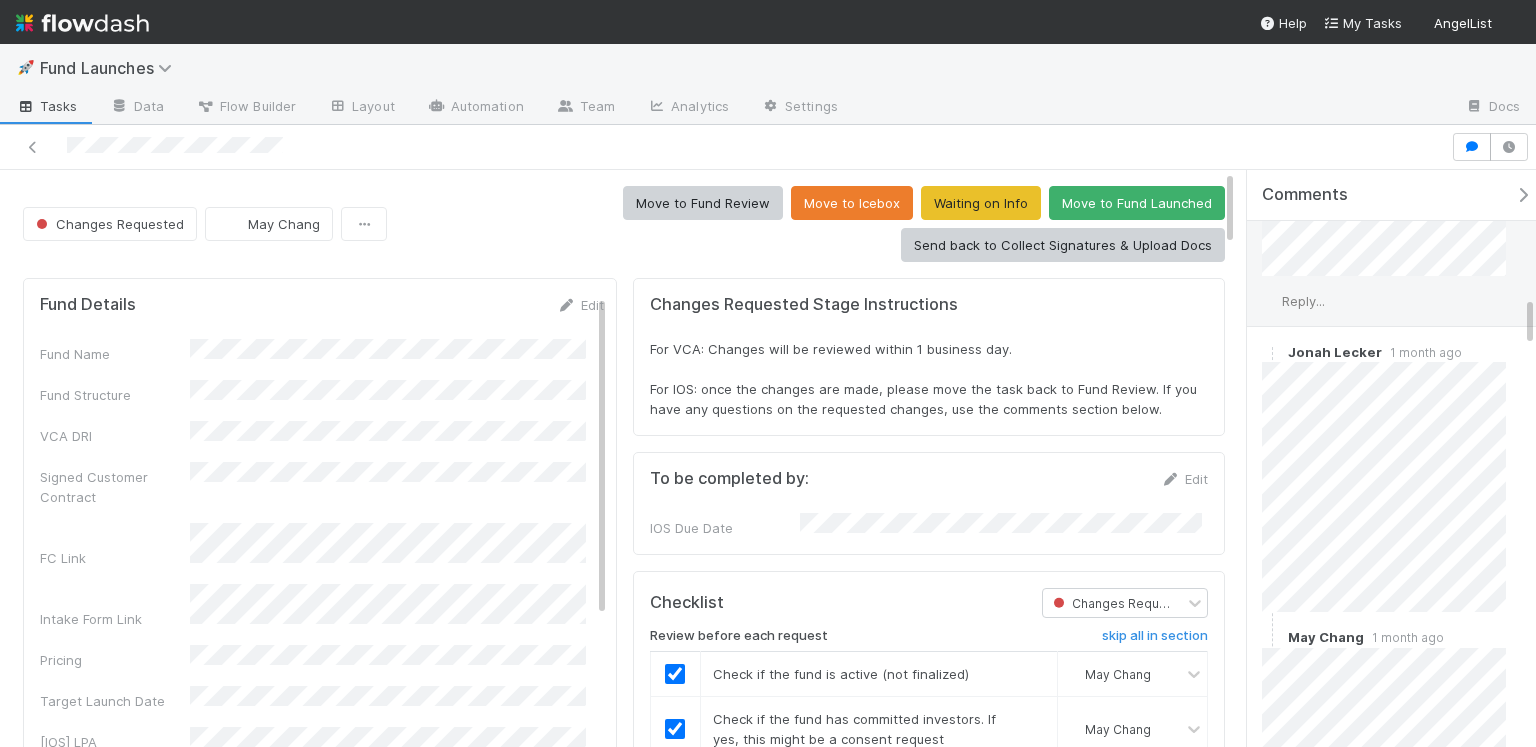 scroll, scrollTop: 1099, scrollLeft: 0, axis: vertical 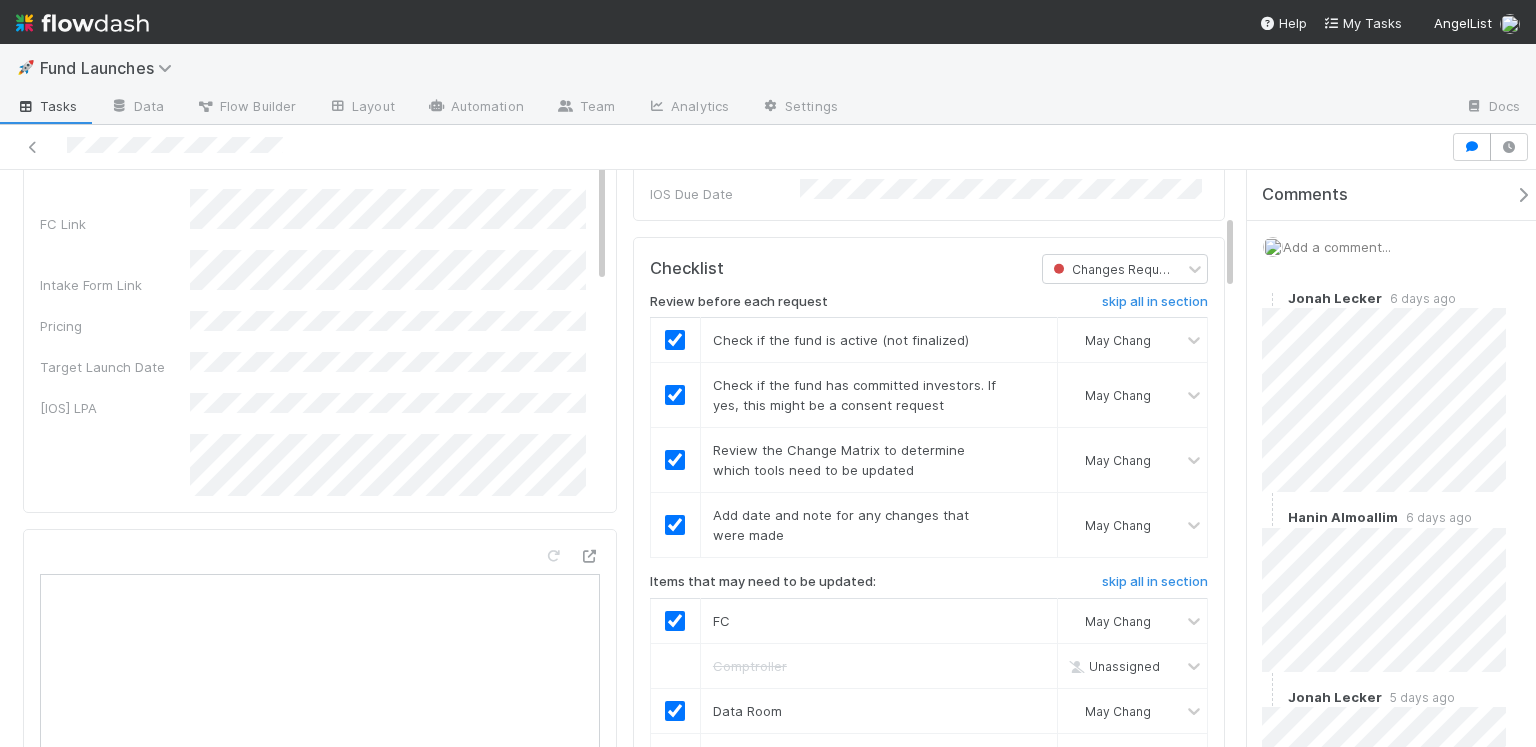 click on "🚀 Fund Launches" at bounding box center [768, 68] 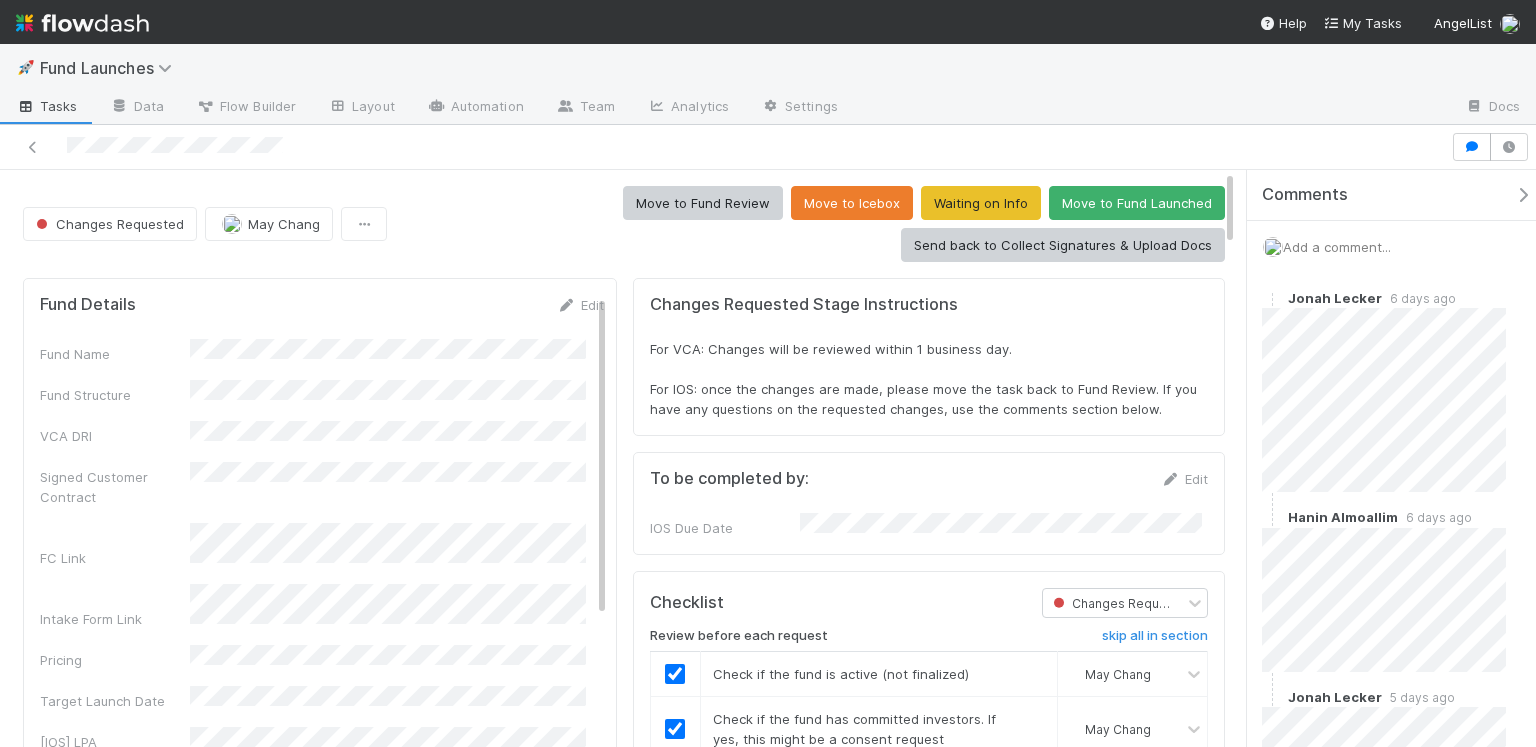 scroll, scrollTop: 0, scrollLeft: 0, axis: both 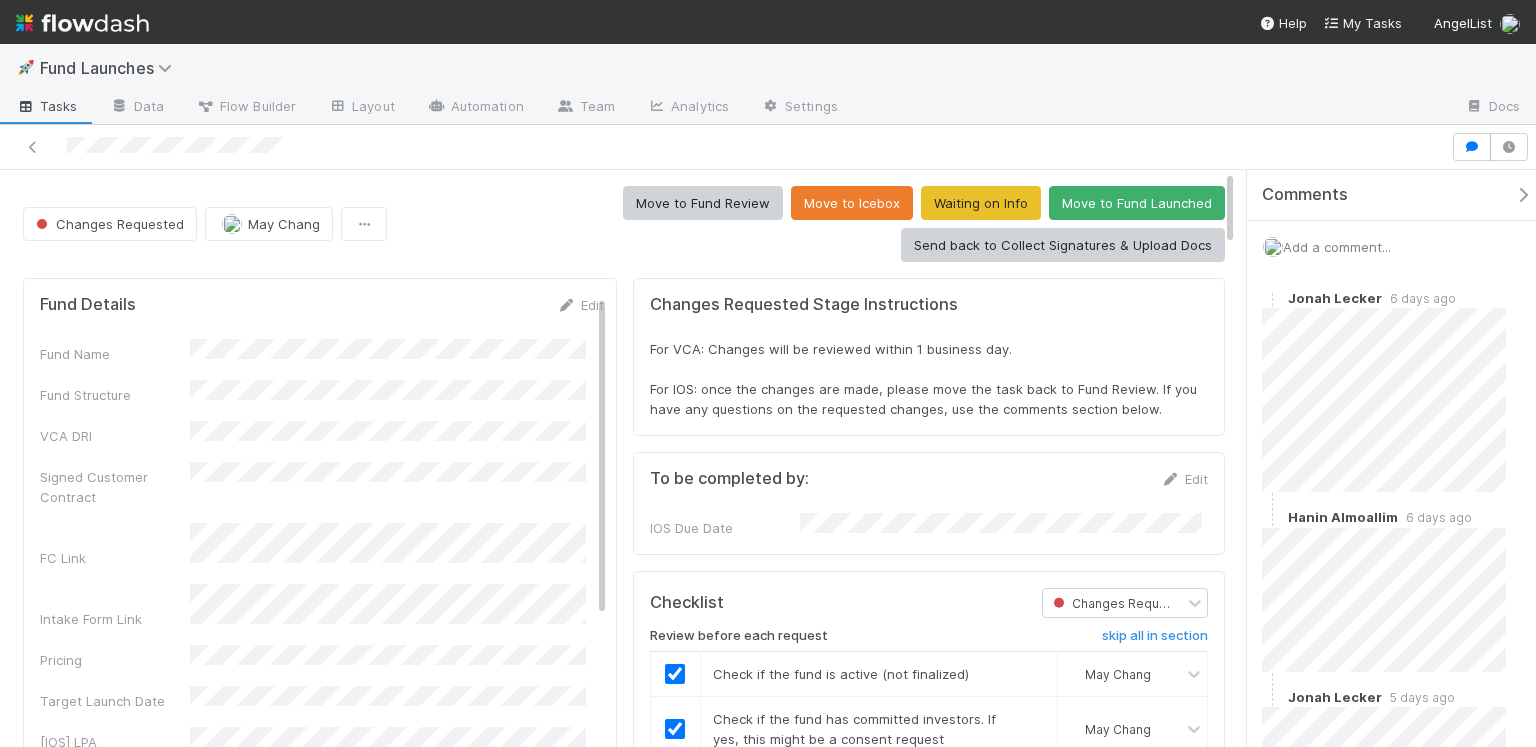 click at bounding box center (1151, 108) 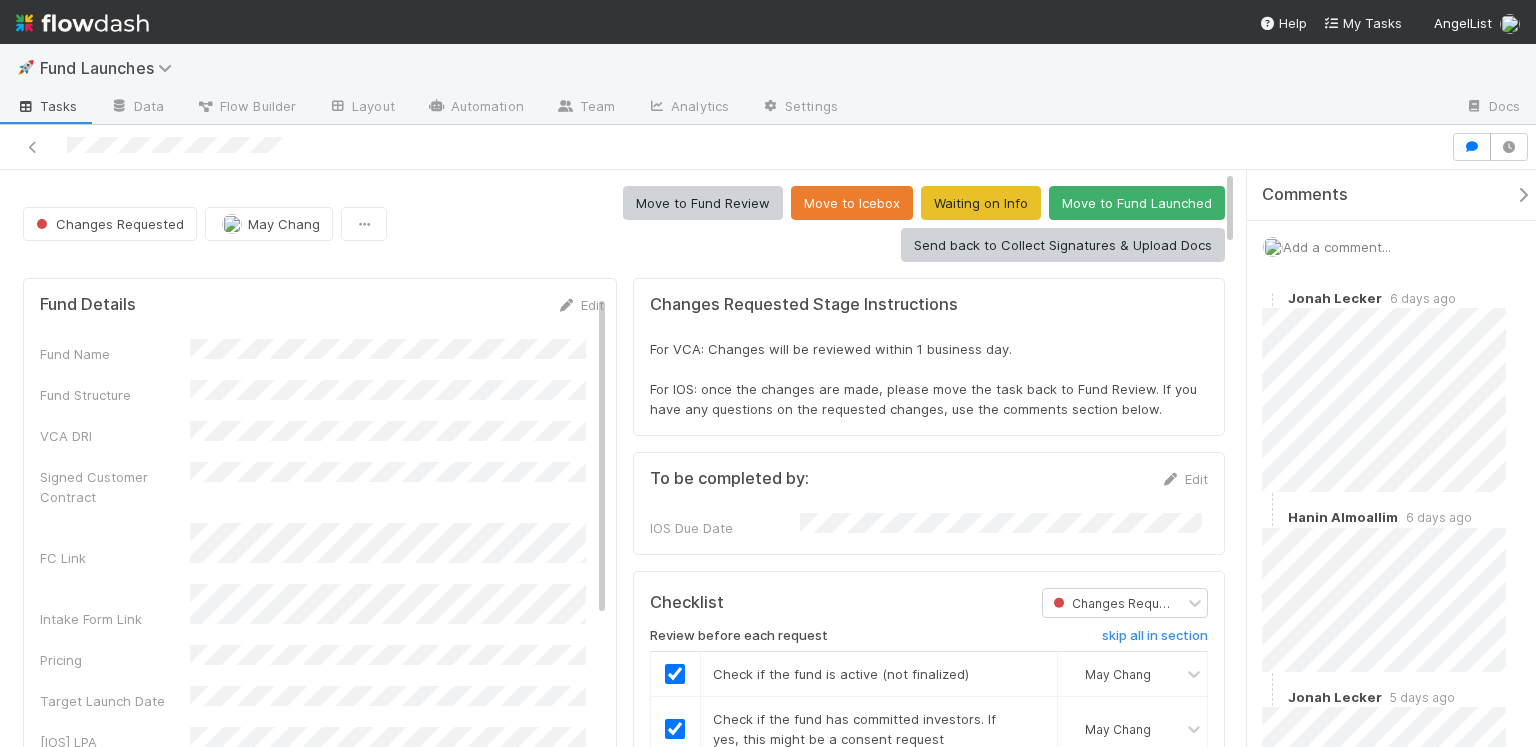 click at bounding box center (768, 147) 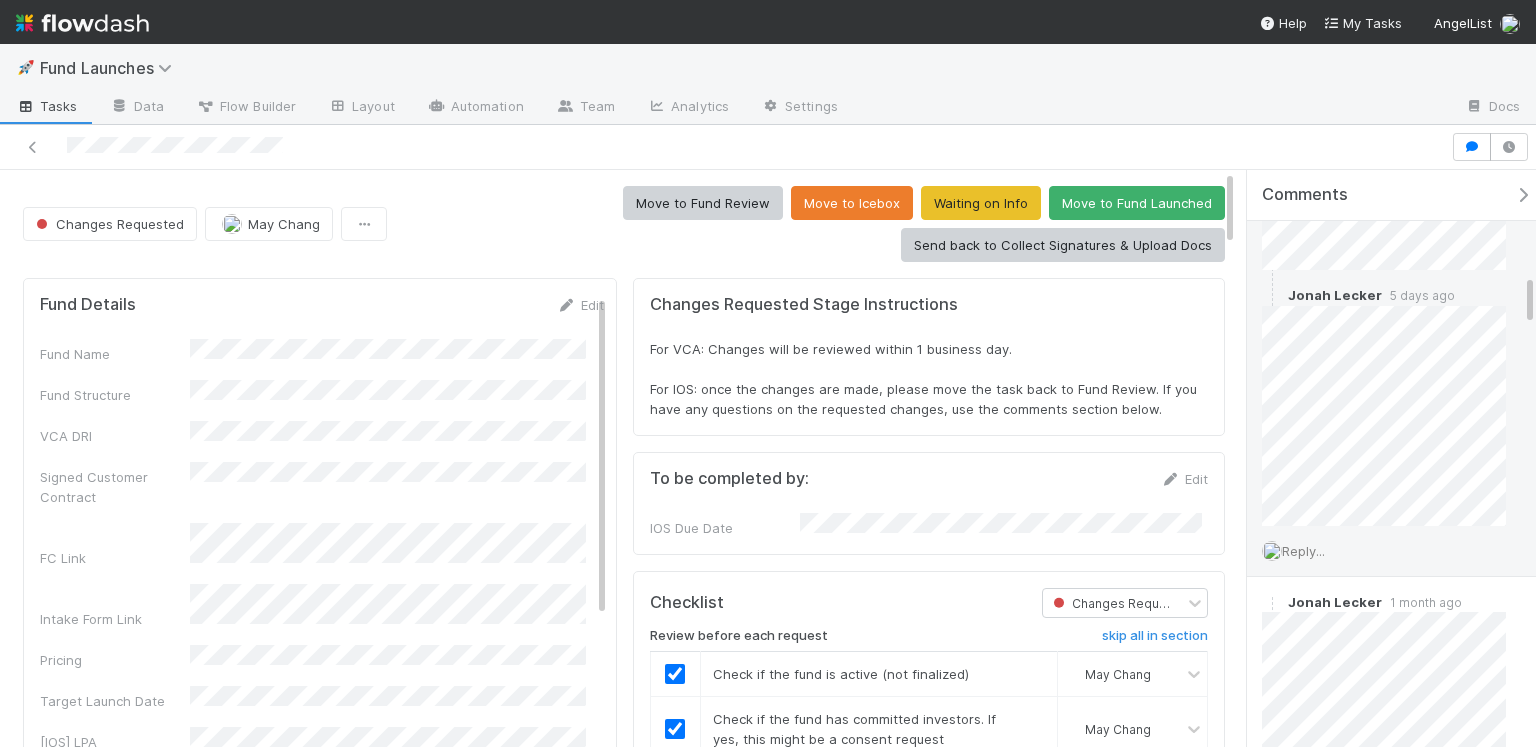 scroll, scrollTop: 1192, scrollLeft: 0, axis: vertical 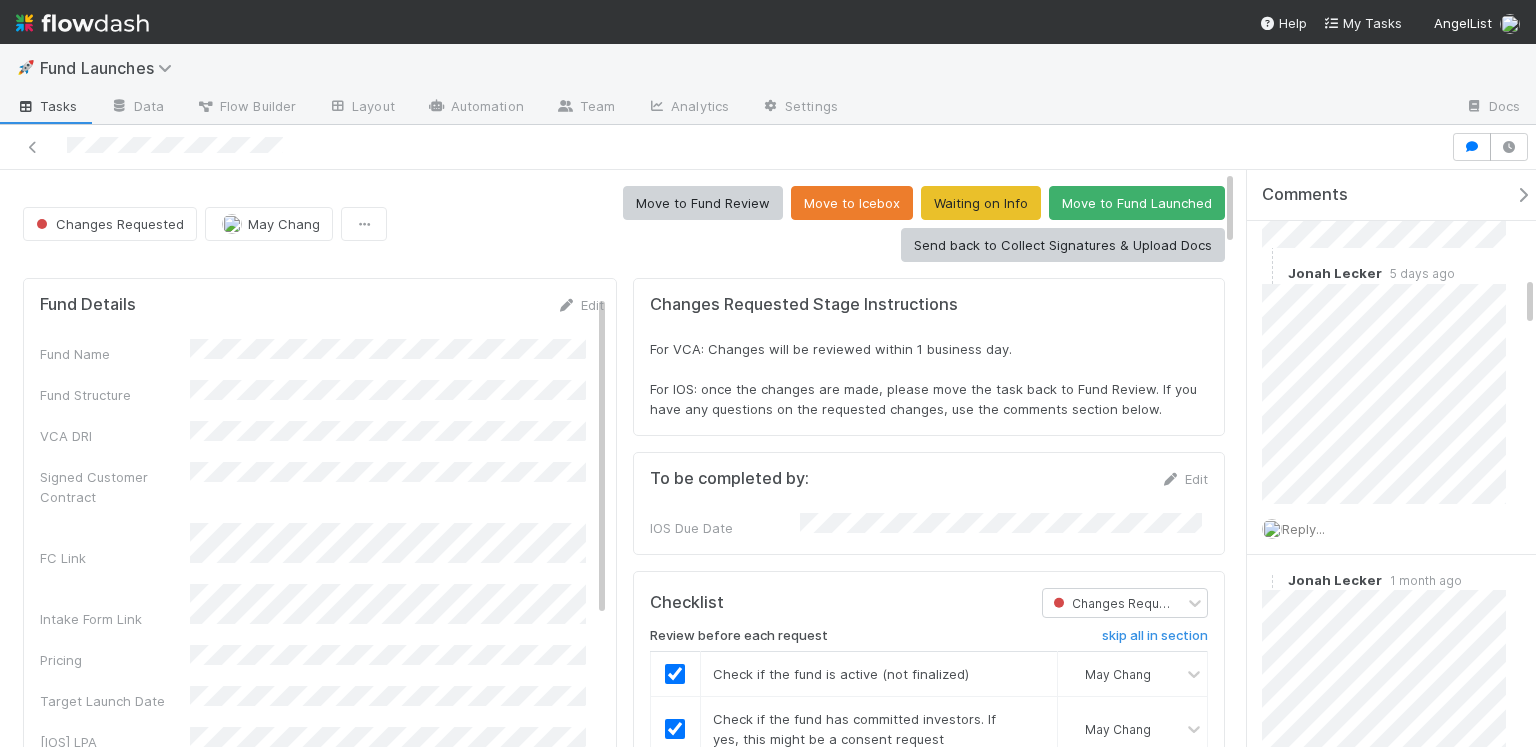 click on "Move to Fund Review Move to Icebox Waiting on Info Move to Fund Launched Send back to Collect Signatures & Upload Docs" at bounding box center (810, 224) 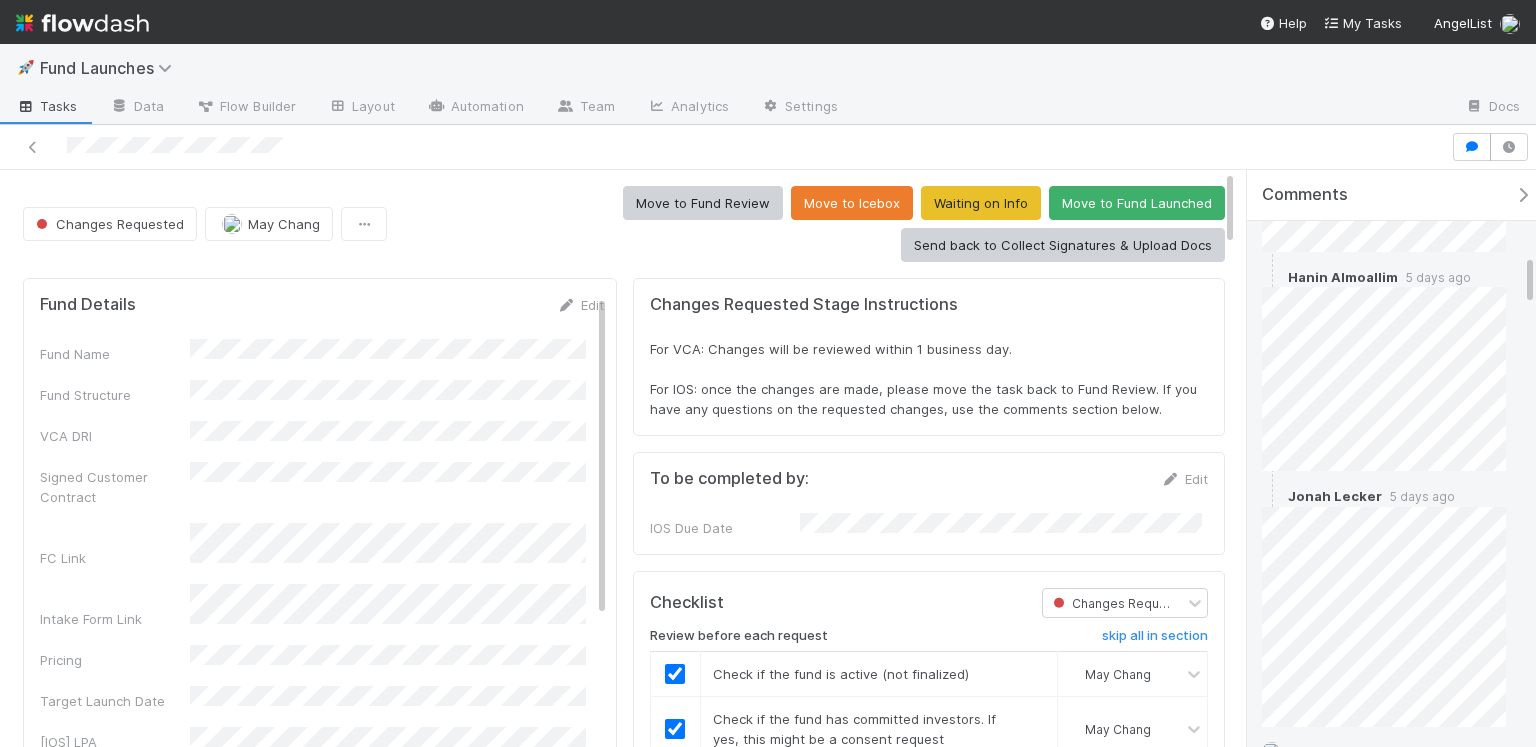 scroll, scrollTop: 950, scrollLeft: 0, axis: vertical 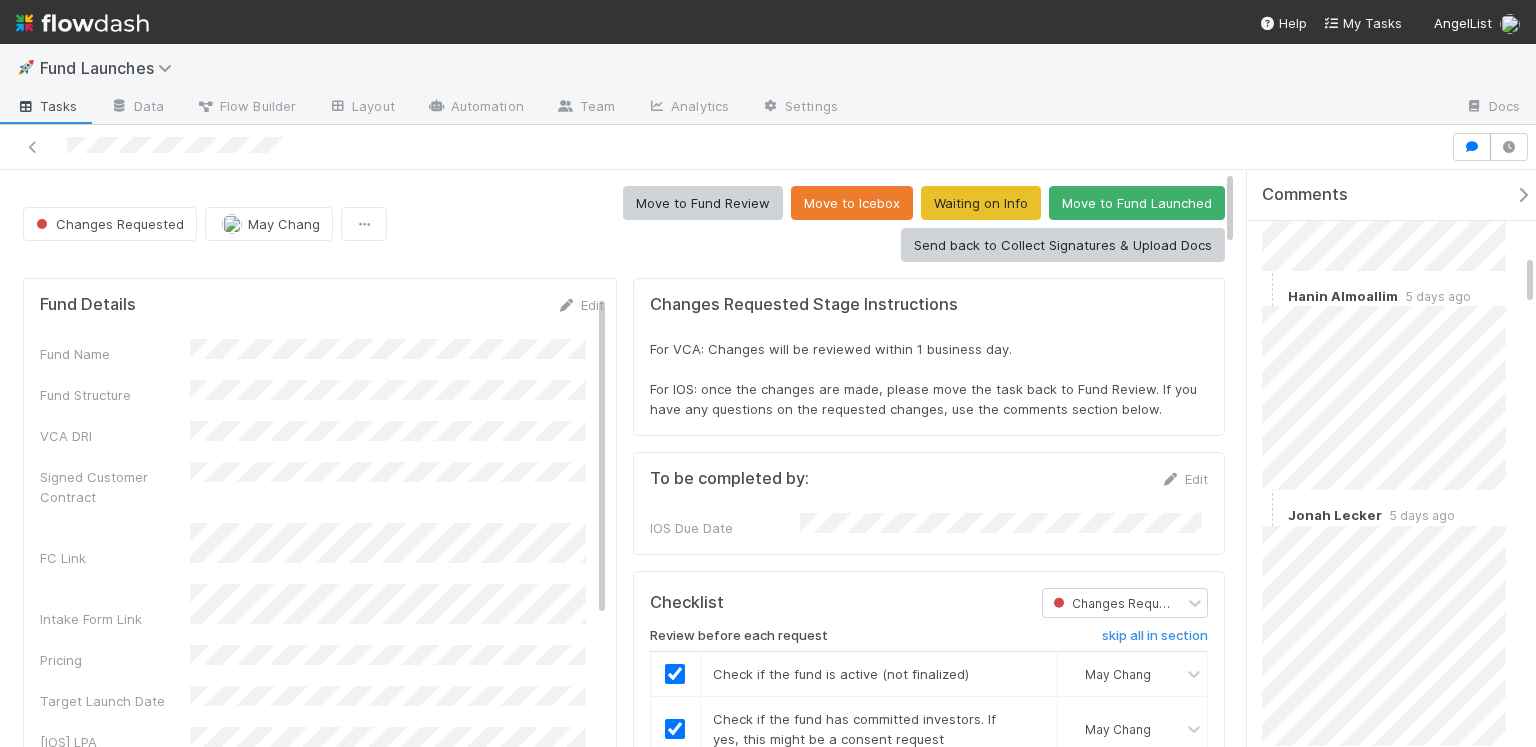 click on "Move to Fund Review Move to Icebox Waiting on Info Move to Fund Launched Send back to Collect Signatures & Upload Docs" at bounding box center (810, 224) 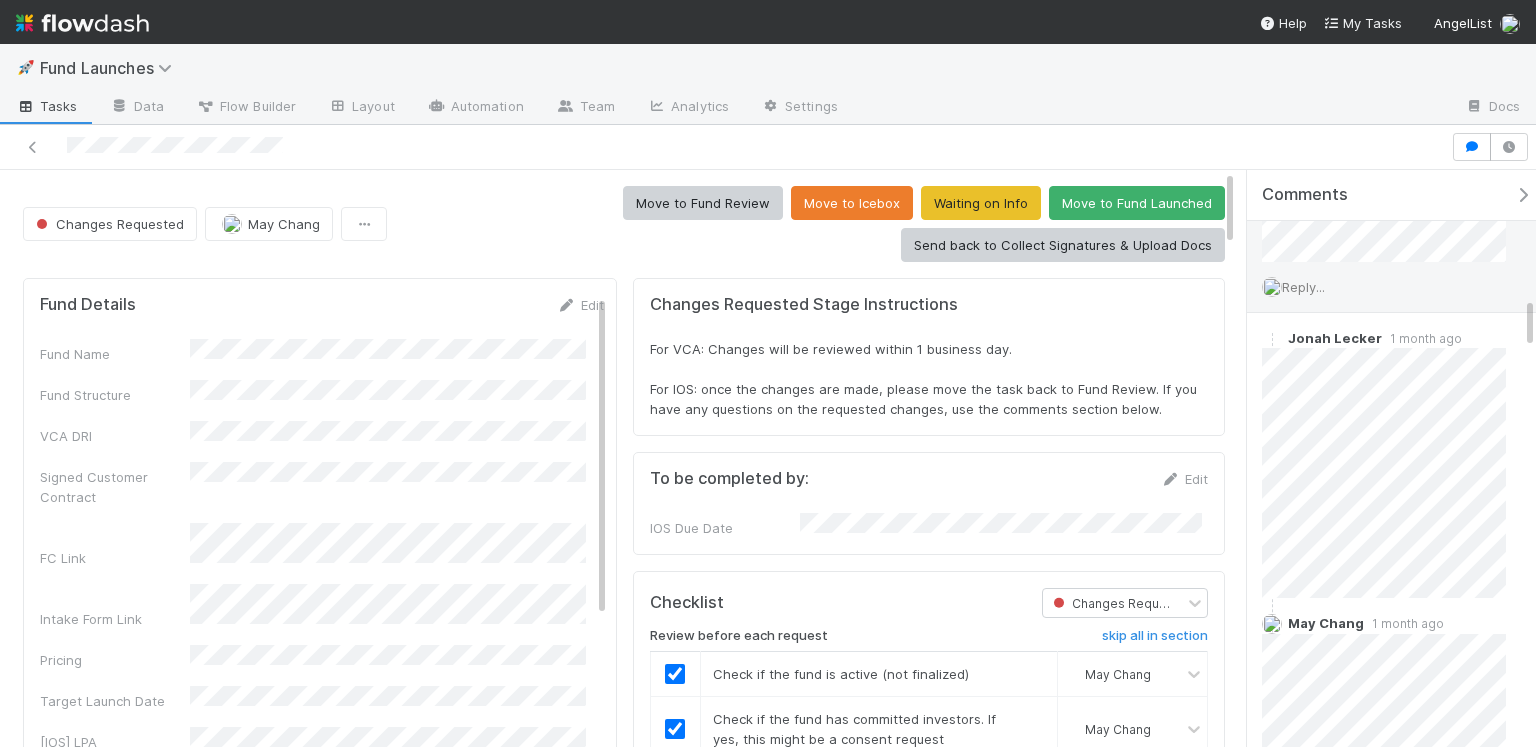 scroll, scrollTop: 1002, scrollLeft: 0, axis: vertical 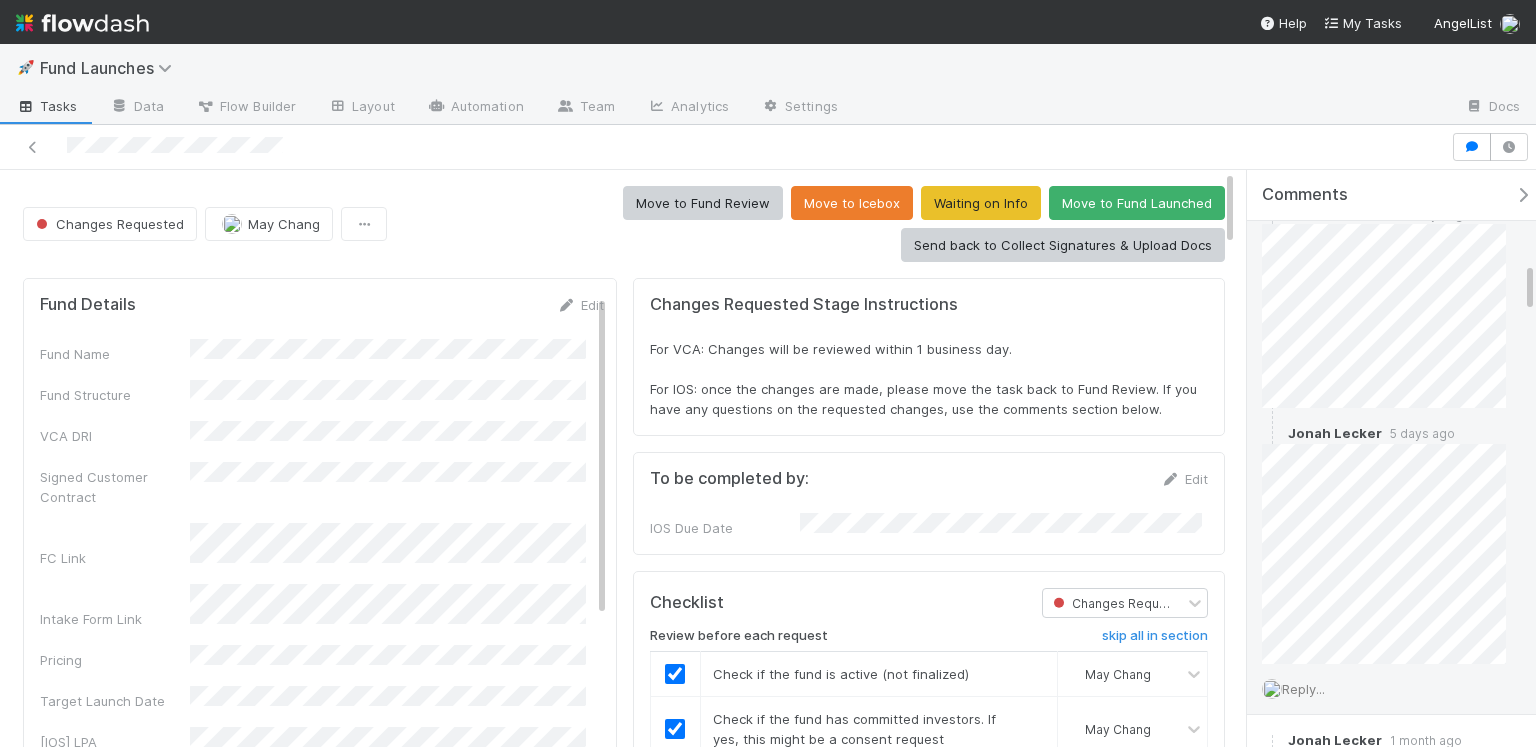 click on "Reply..." at bounding box center (1303, 689) 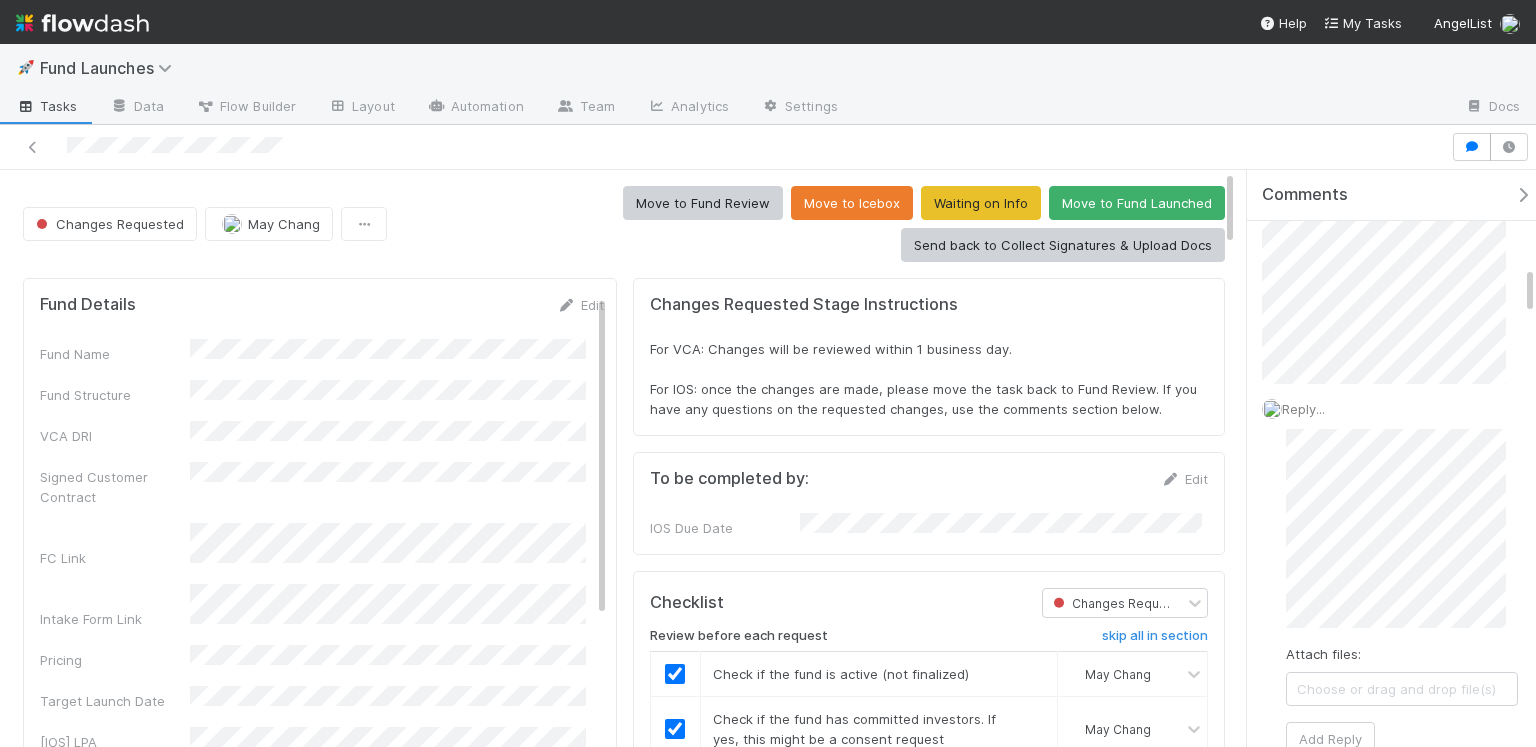 scroll, scrollTop: 1468, scrollLeft: 0, axis: vertical 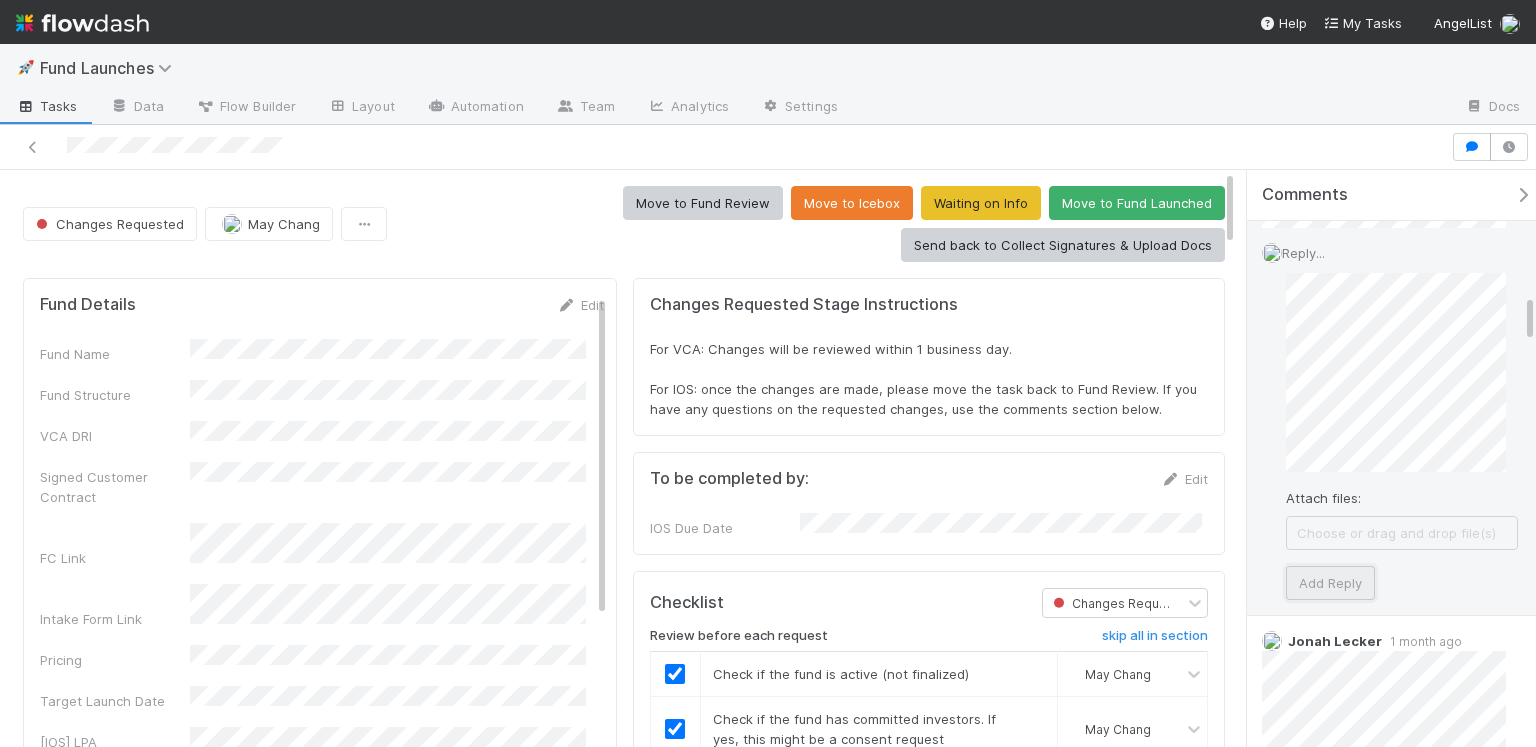 click on "Add Reply" at bounding box center [1330, 583] 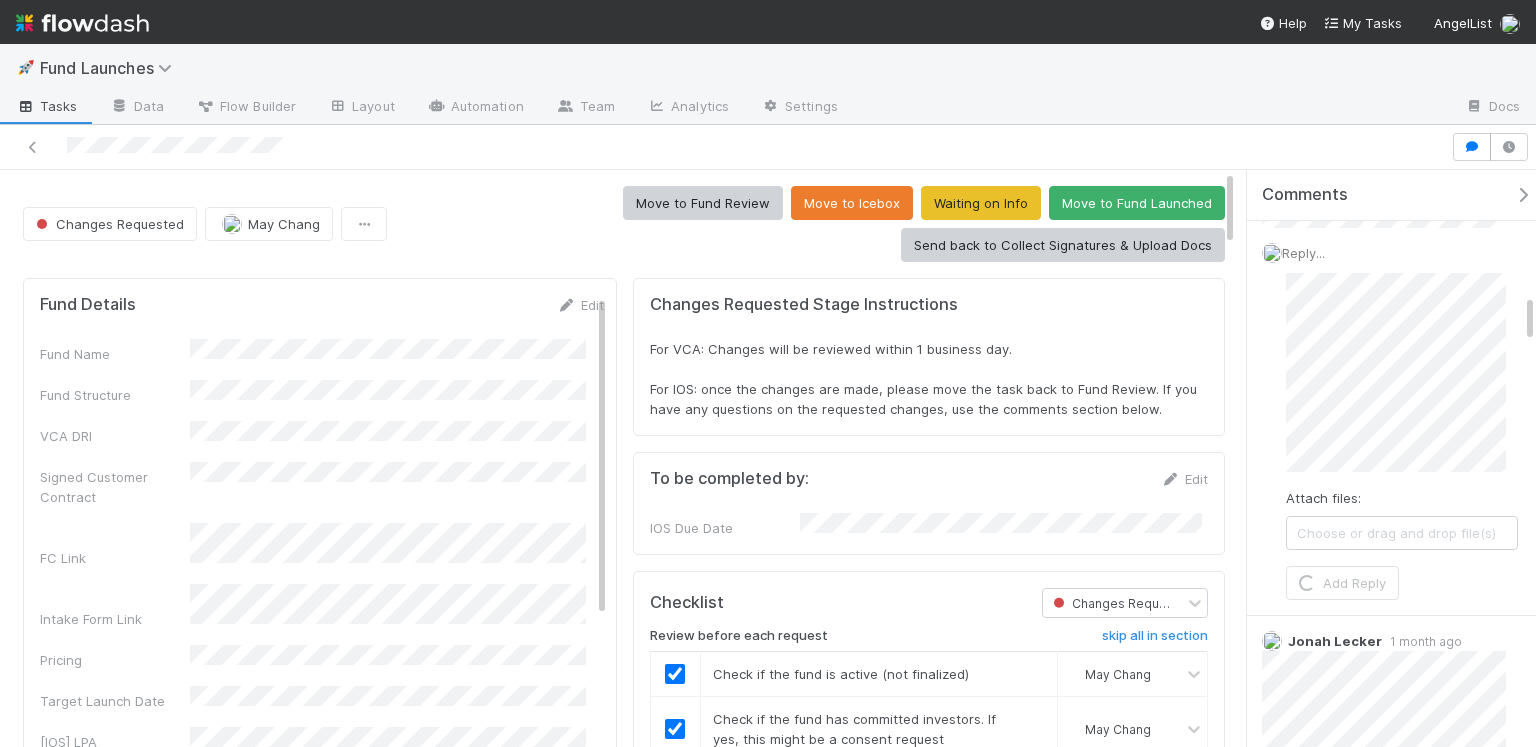 click at bounding box center [725, 147] 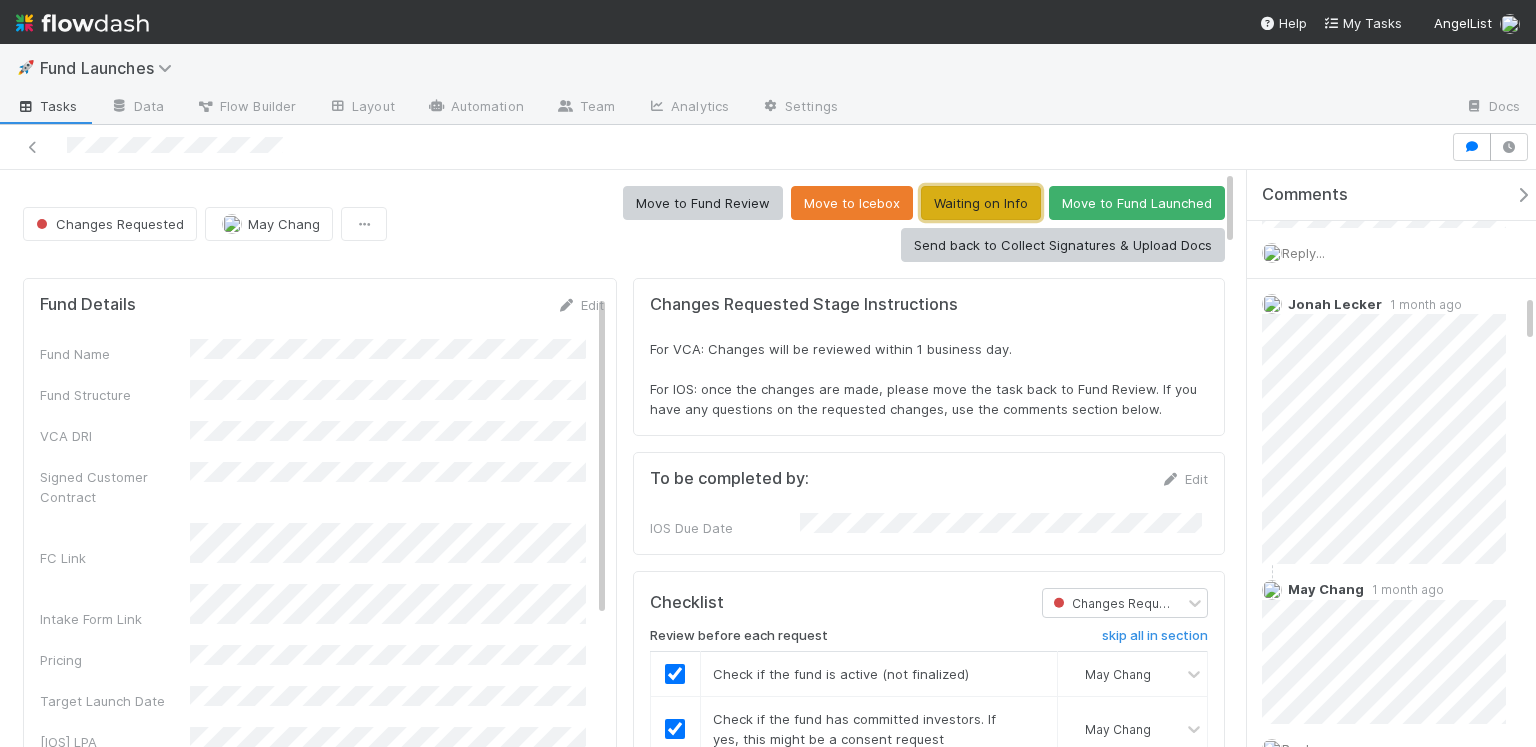 click on "Waiting on Info" at bounding box center [981, 203] 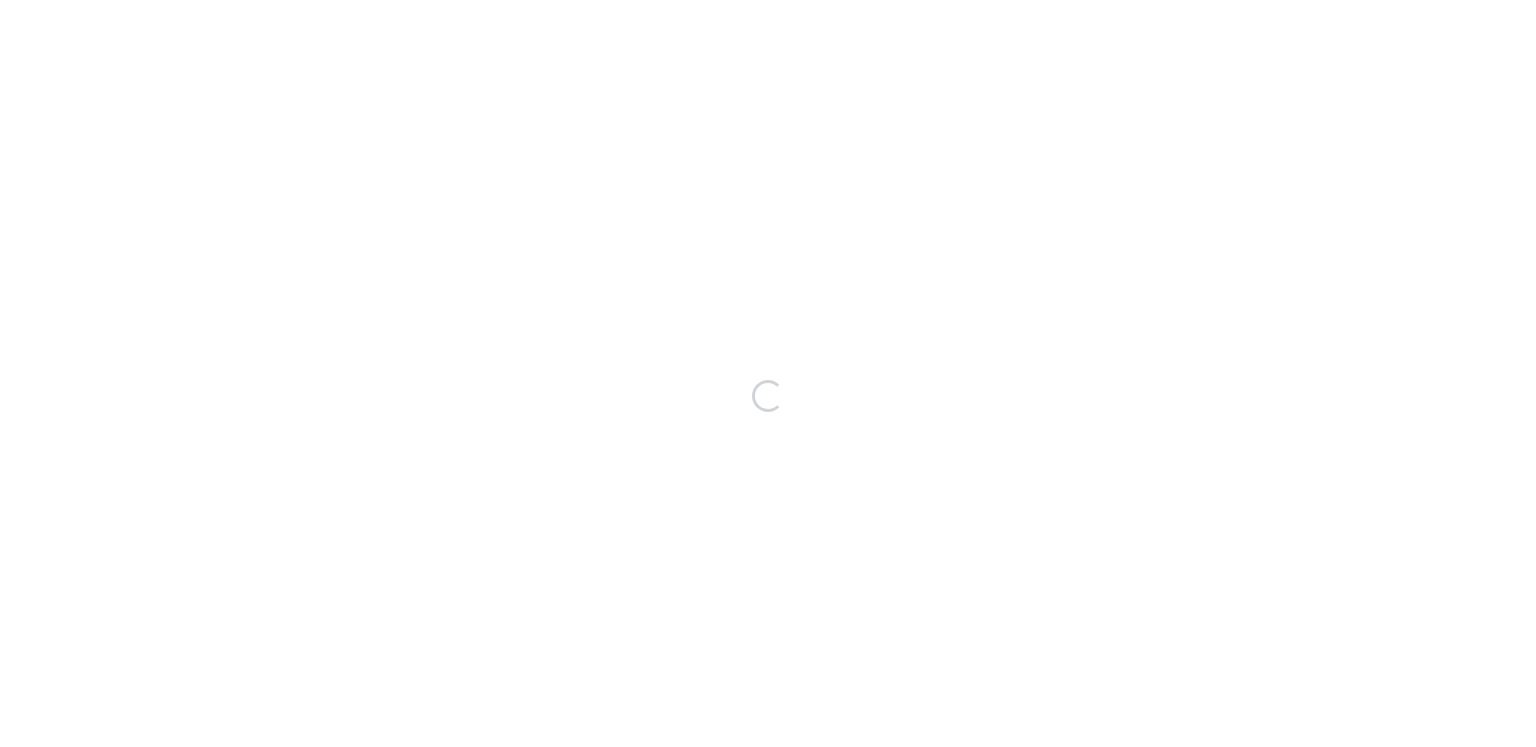 scroll, scrollTop: 0, scrollLeft: 0, axis: both 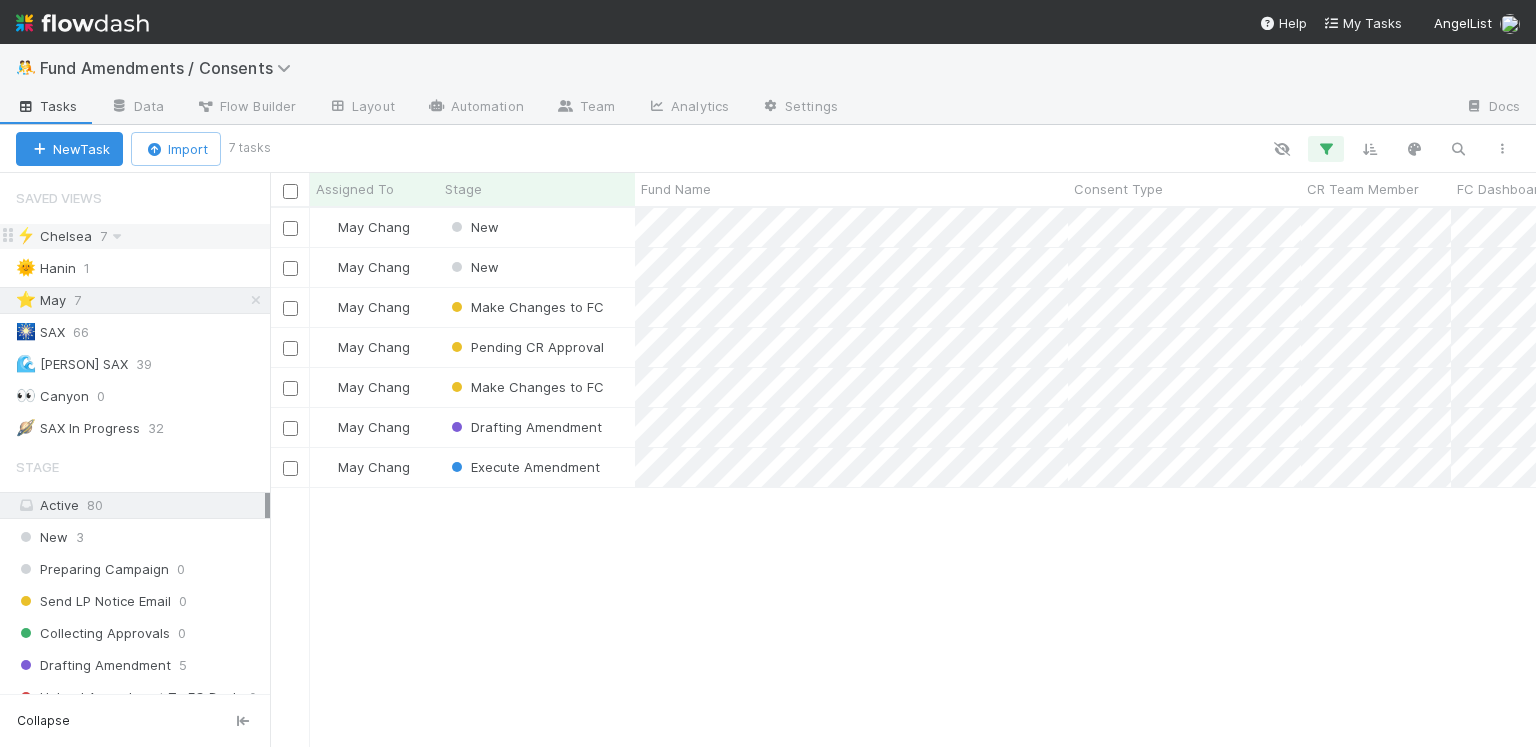 click on "⚡ Chelsea  7" at bounding box center [143, 236] 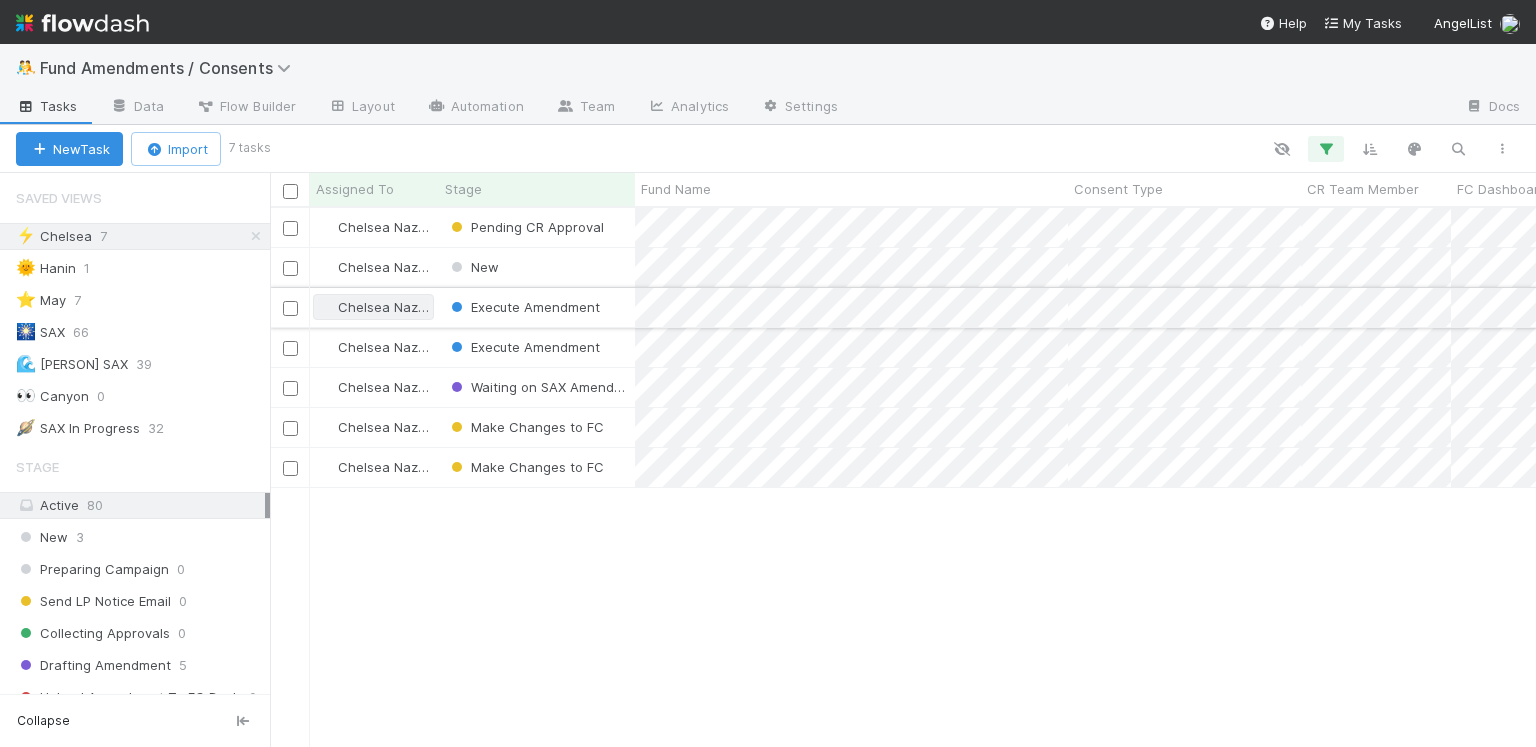 scroll, scrollTop: 12, scrollLeft: 12, axis: both 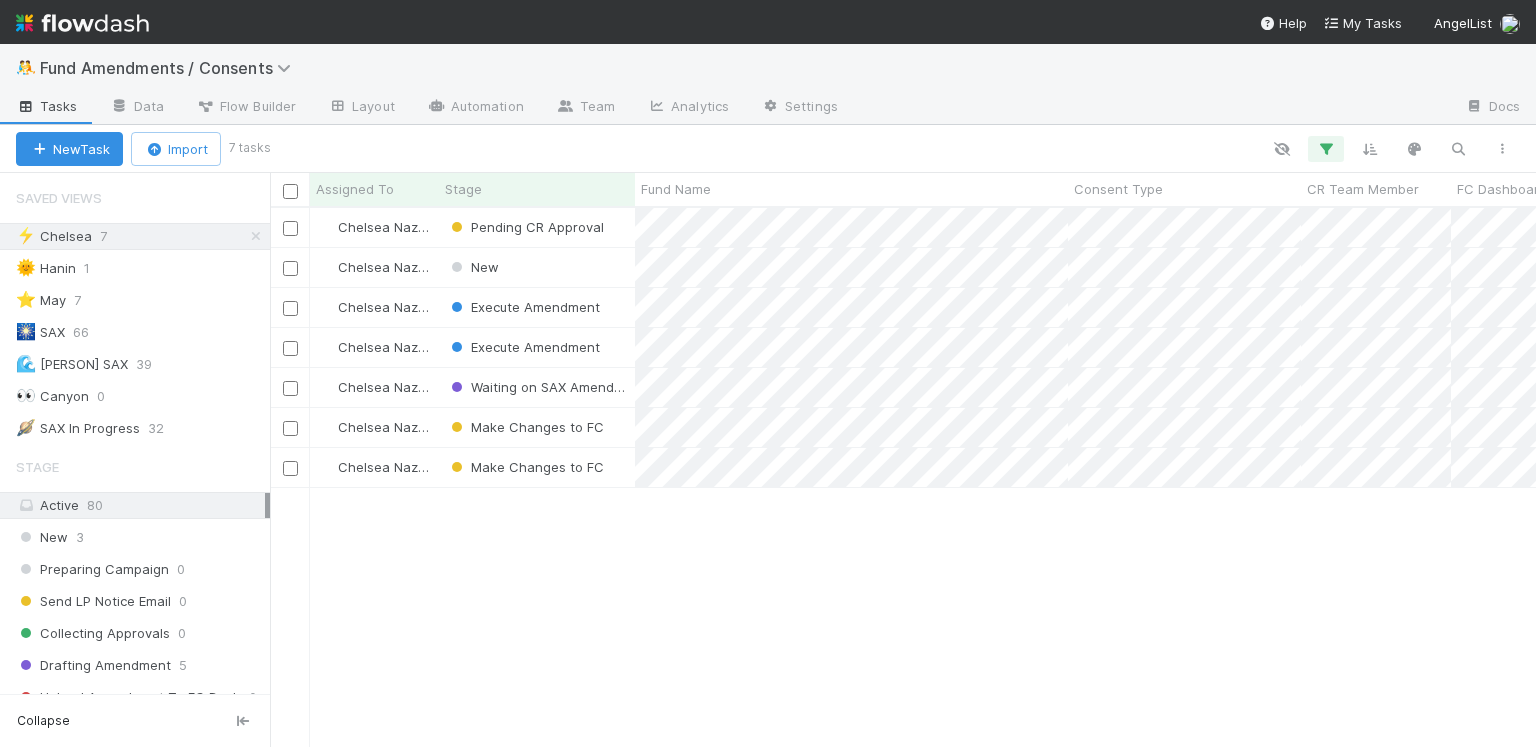 click on "Chelsea Nazareth   Pending CR Approval 8/5/25, 11:53:42 AM 8/5/25, 2:10:00 PM 0 0 0 Chelsea Nazareth   New 4/3/25, 12:00:23 PM 7/9/25, 2:31:50 PM 0 0 0 Chelsea Nazareth   Execute Amendment 11/13/24, 3:43:27 PM 11/25/24, 3:04:30 PM 0 0 0 Chelsea Nazareth   Execute Amendment 7/2/24, 2:07:54 PM 8/8/24, 2:10:40 PM 0 1 0 Chelsea Nazareth   Waiting on SAX Amendment Execution 11/21/23, 11:54:14 AM 3/6/25, 1:51:24 PM 0 0 0 Chelsea Nazareth   Make Changes to FC 10/5/23, 2:42:56 PM 1/13/25, 2:26:15 PM 0 0 0 Chelsea Nazareth   Make Changes to FC 9/6/23, 9:17:47 AM 4/23/24, 11:36:01 AM 0 0 0" at bounding box center [903, 477] 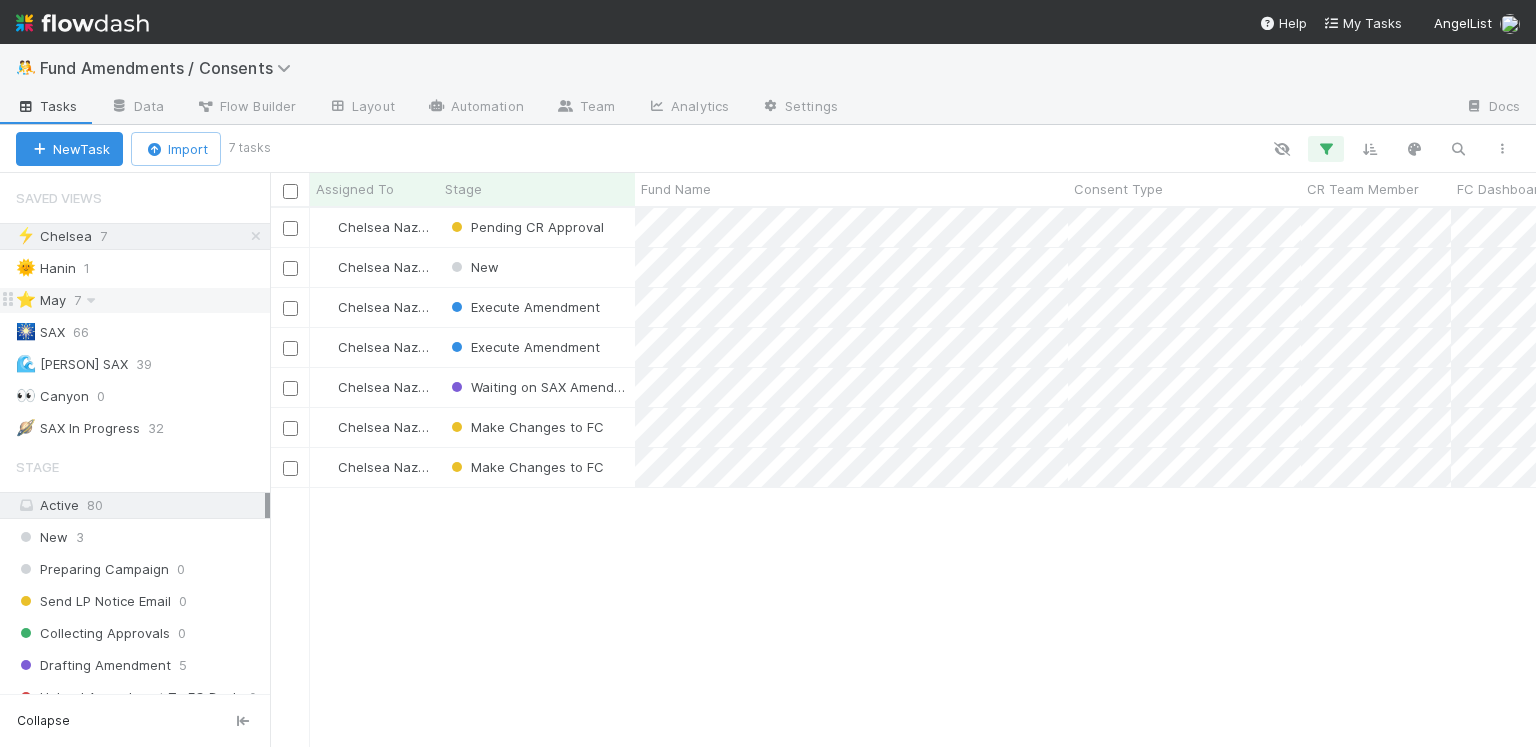 click on "⭐ May 7" at bounding box center (143, 300) 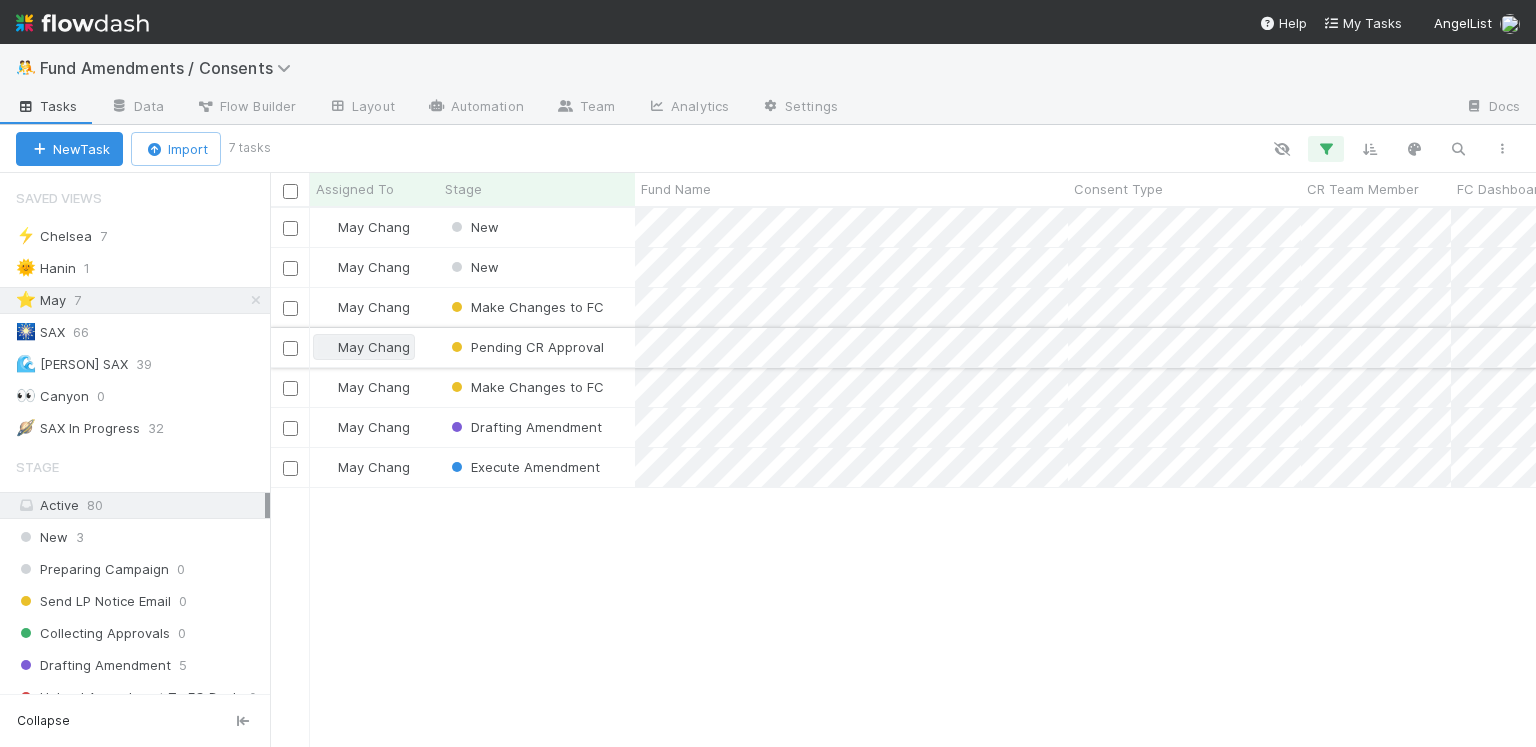 scroll, scrollTop: 12, scrollLeft: 12, axis: both 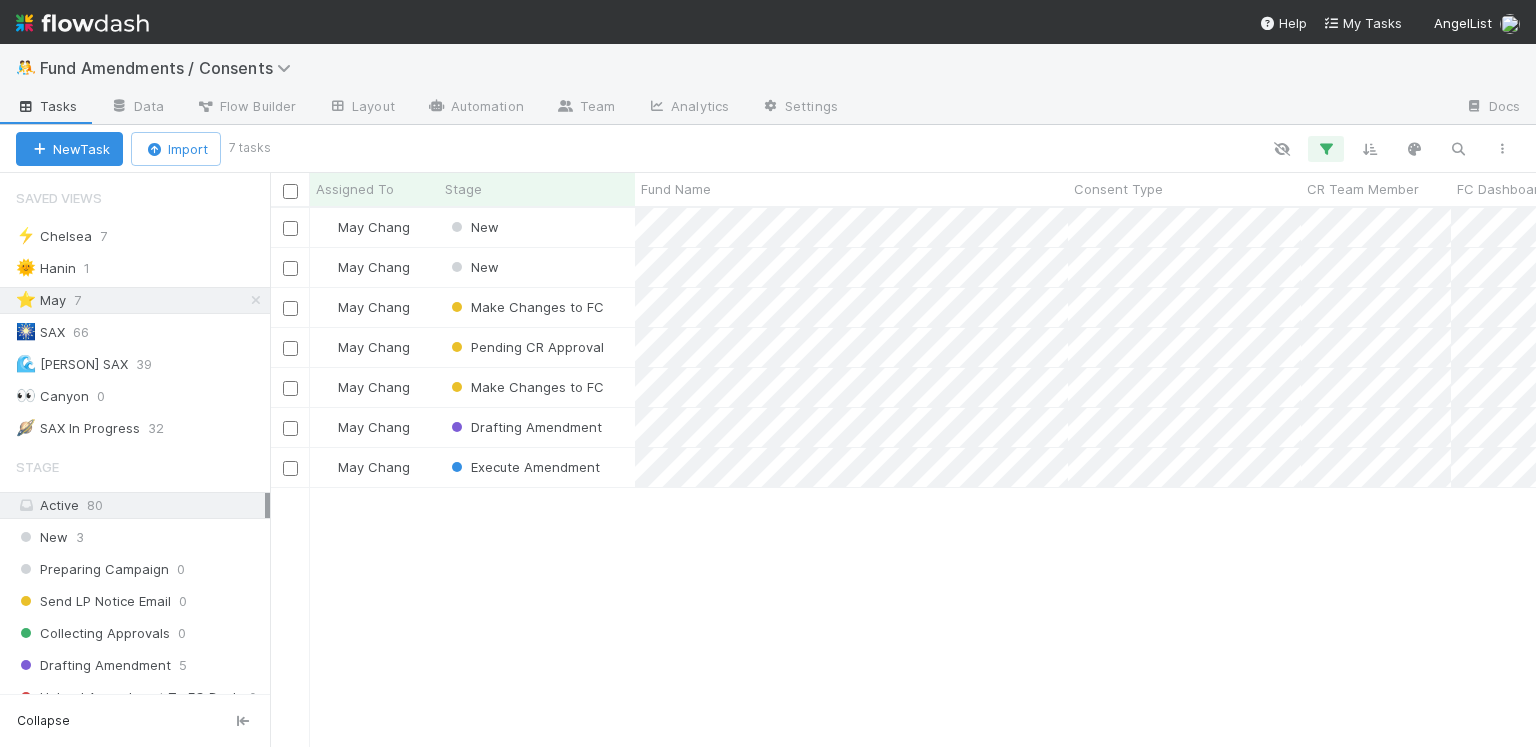 click on "May Chang   New 8/5/25, 2:45:22 PM 8/5/25, 2:45:27 PM 0 0 0 May Chang   New 8/4/25, 5:05:25 PM 8/4/25, 5:05:33 PM 0 1 0 May Chang   Make Changes to FC 7/25/25, 11:33:14 AM 7/31/25, 3:03:00 PM 0 1 0 May Chang   Pending CR Approval 7/10/25, 12:19:23 PM 7/29/25, 10:25:11 AM 0 0 0 May Chang   Make Changes to FC 6/24/25, 11:50:39 AM 7/16/25, 3:31:01 PM 0 1 0 May Chang   Drafting Amendment 6/18/25, 3:39:17 PM 7/9/25, 9:30:35 AM 0 0 0 May Chang   Execute Amendment 6/9/25, 11:42:34 AM 6/16/25, 11:27:13 AM 0 0 0" at bounding box center [903, 477] 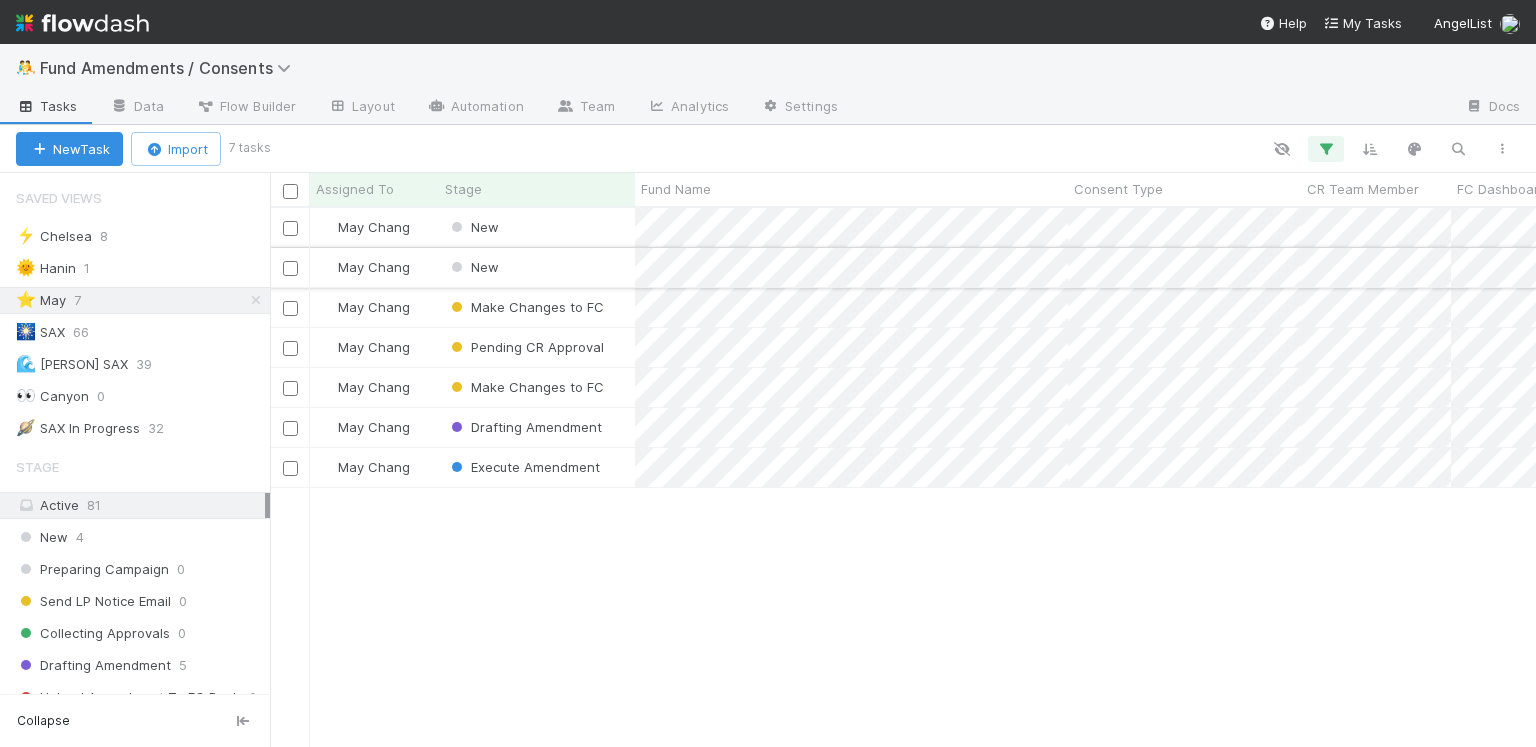 click on "New" at bounding box center [537, 267] 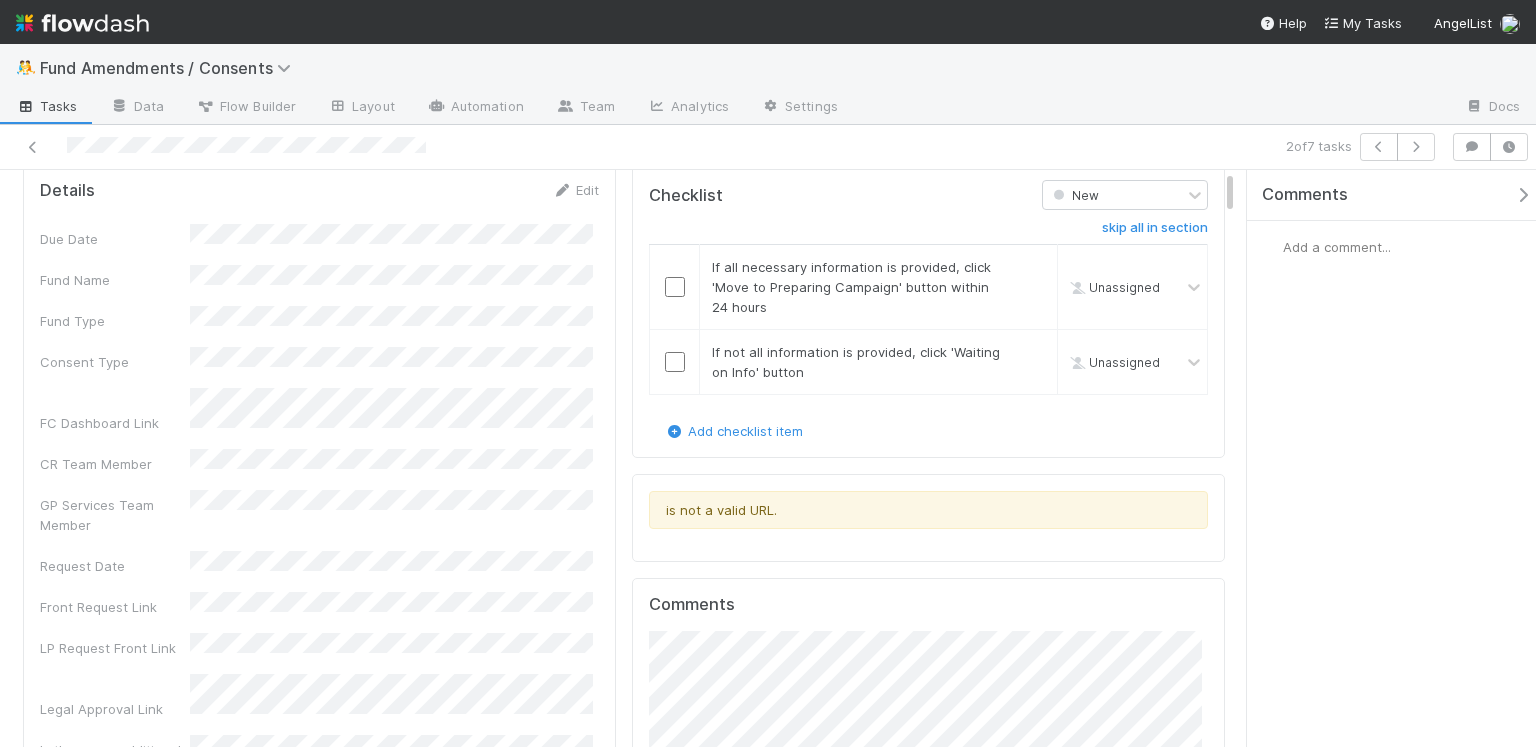 scroll, scrollTop: 0, scrollLeft: 0, axis: both 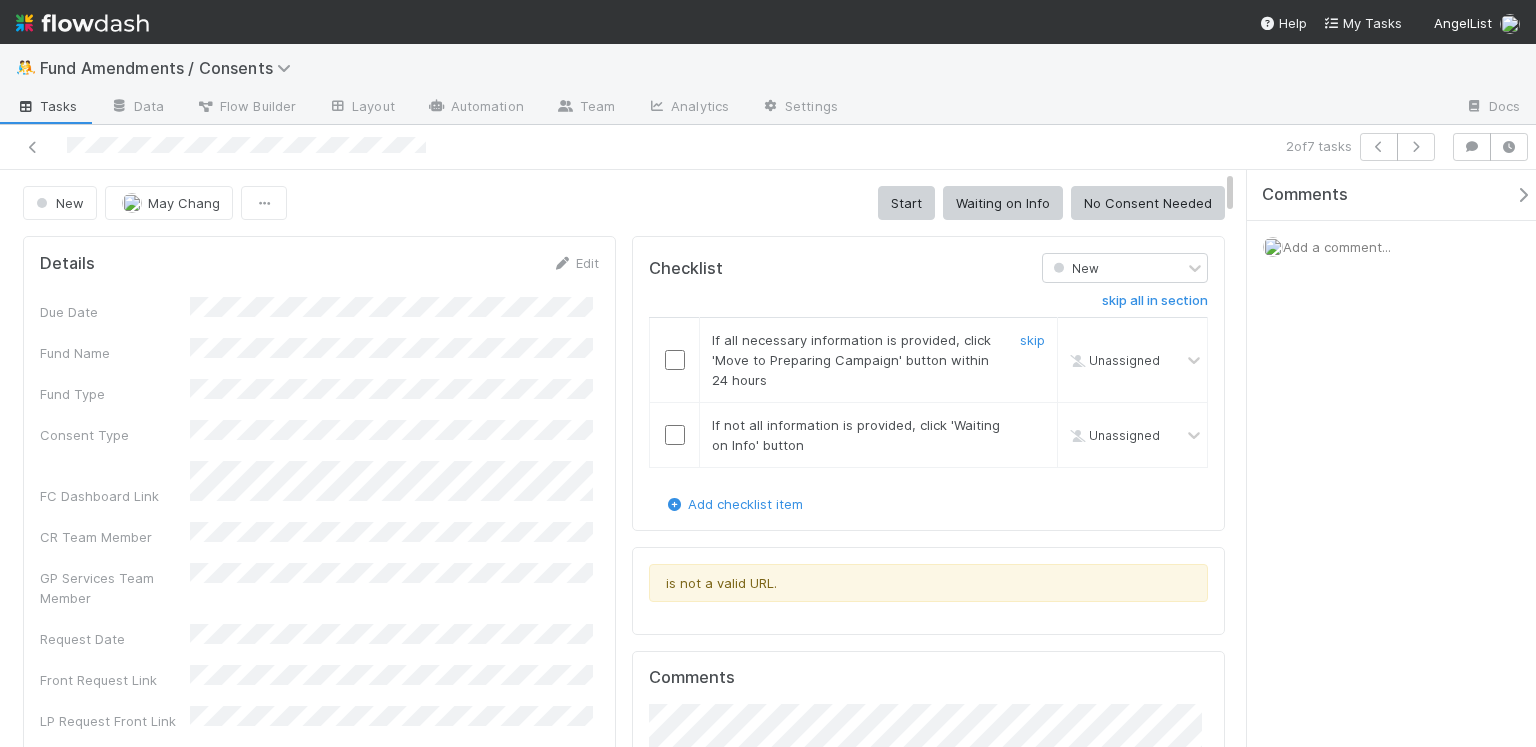 click at bounding box center [675, 360] 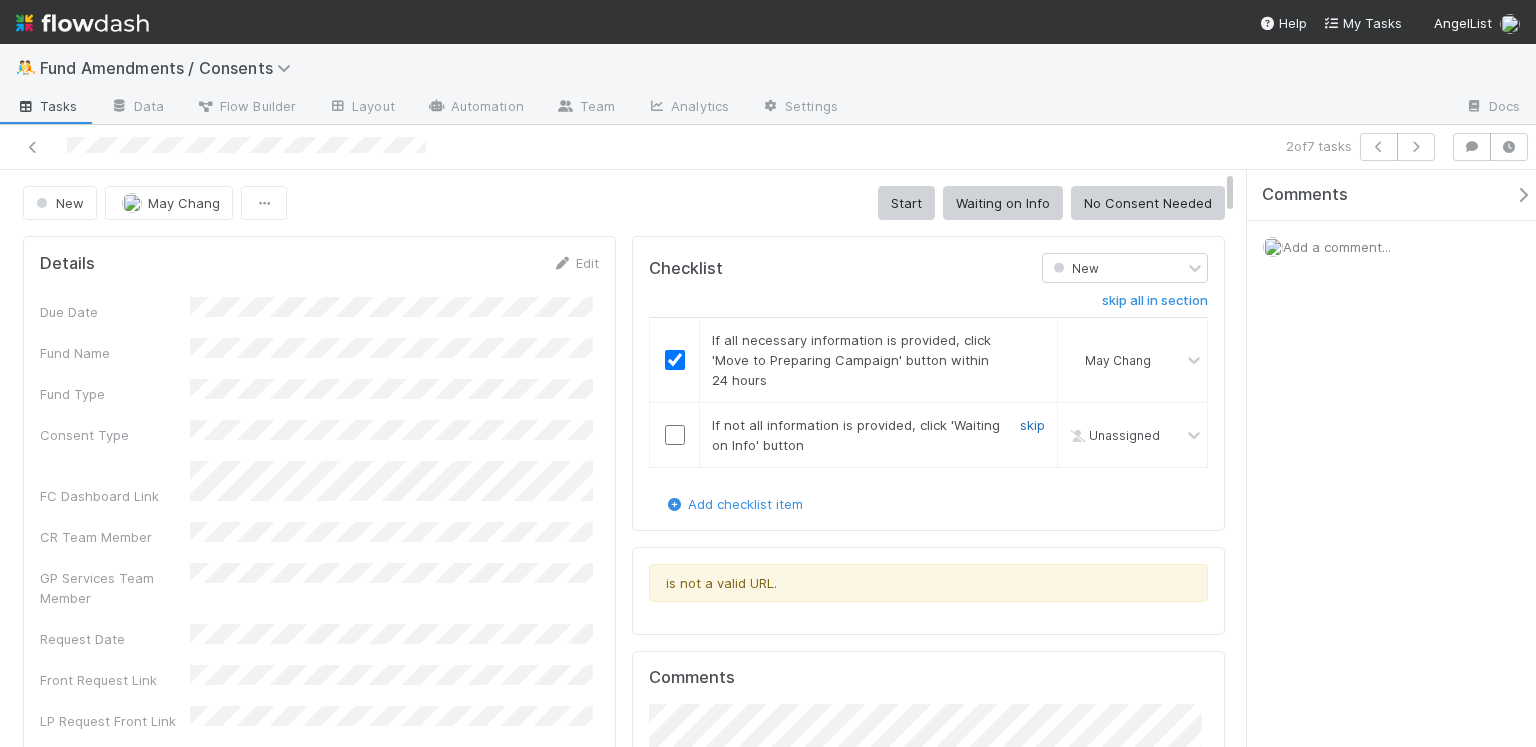 click on "skip" at bounding box center (1032, 425) 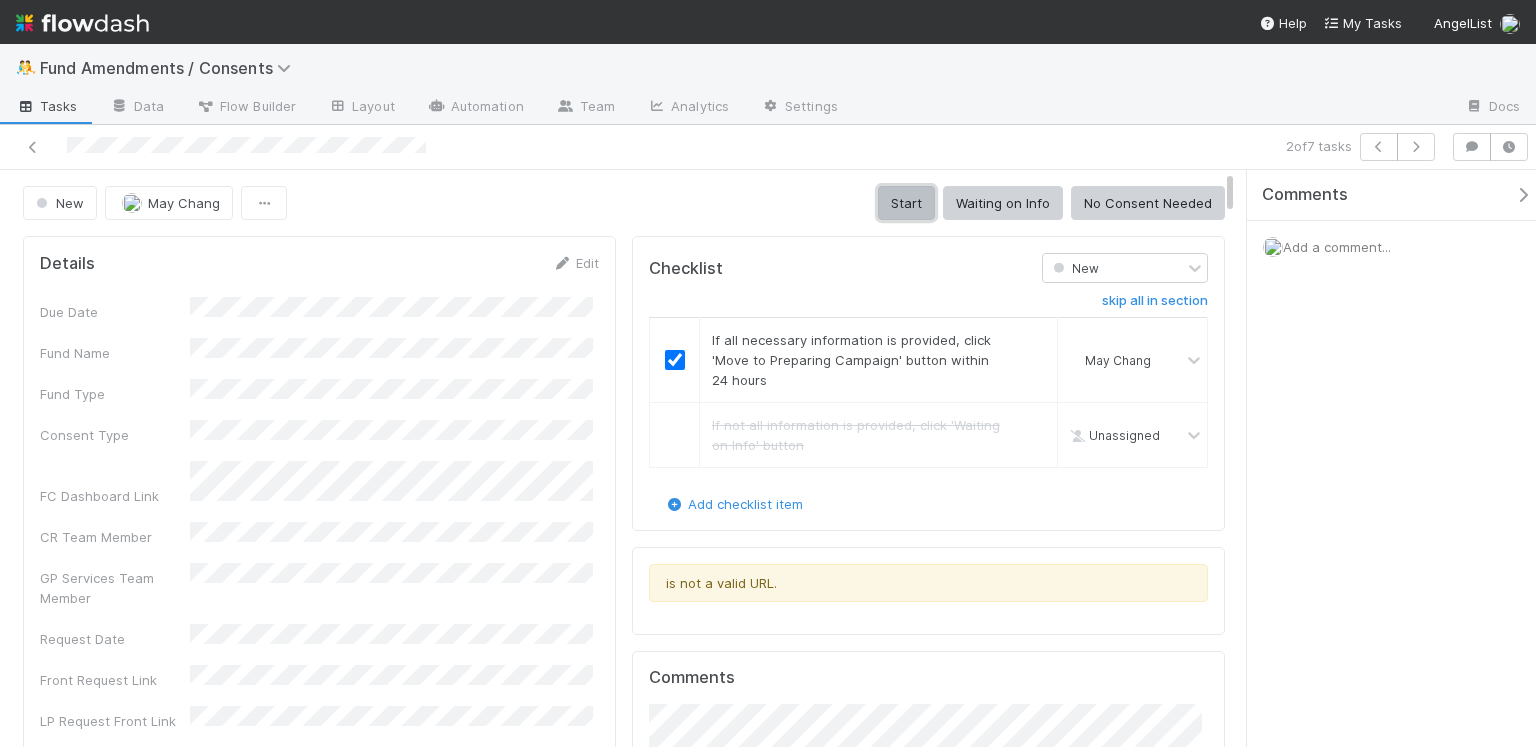 click on "Start" at bounding box center (906, 203) 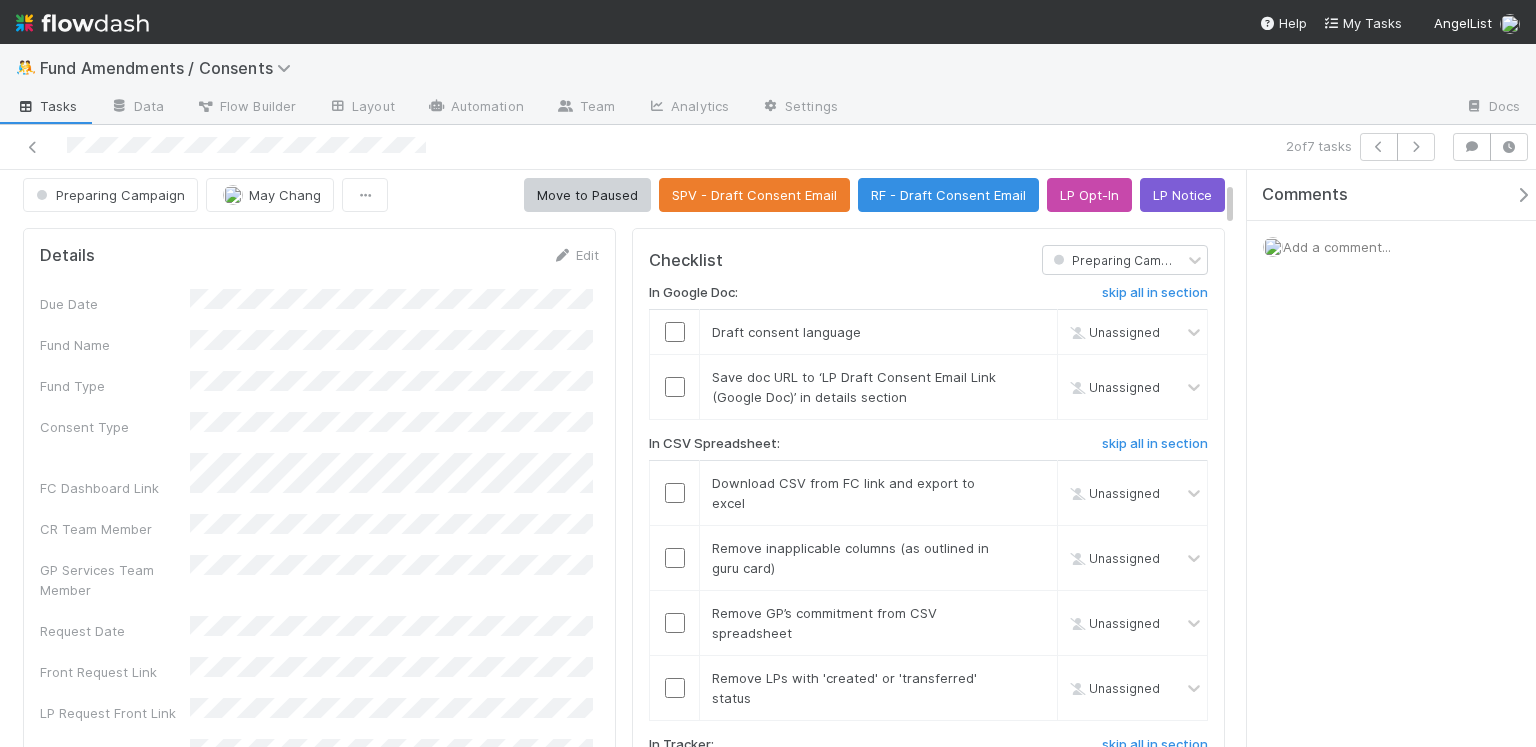 scroll, scrollTop: 0, scrollLeft: 0, axis: both 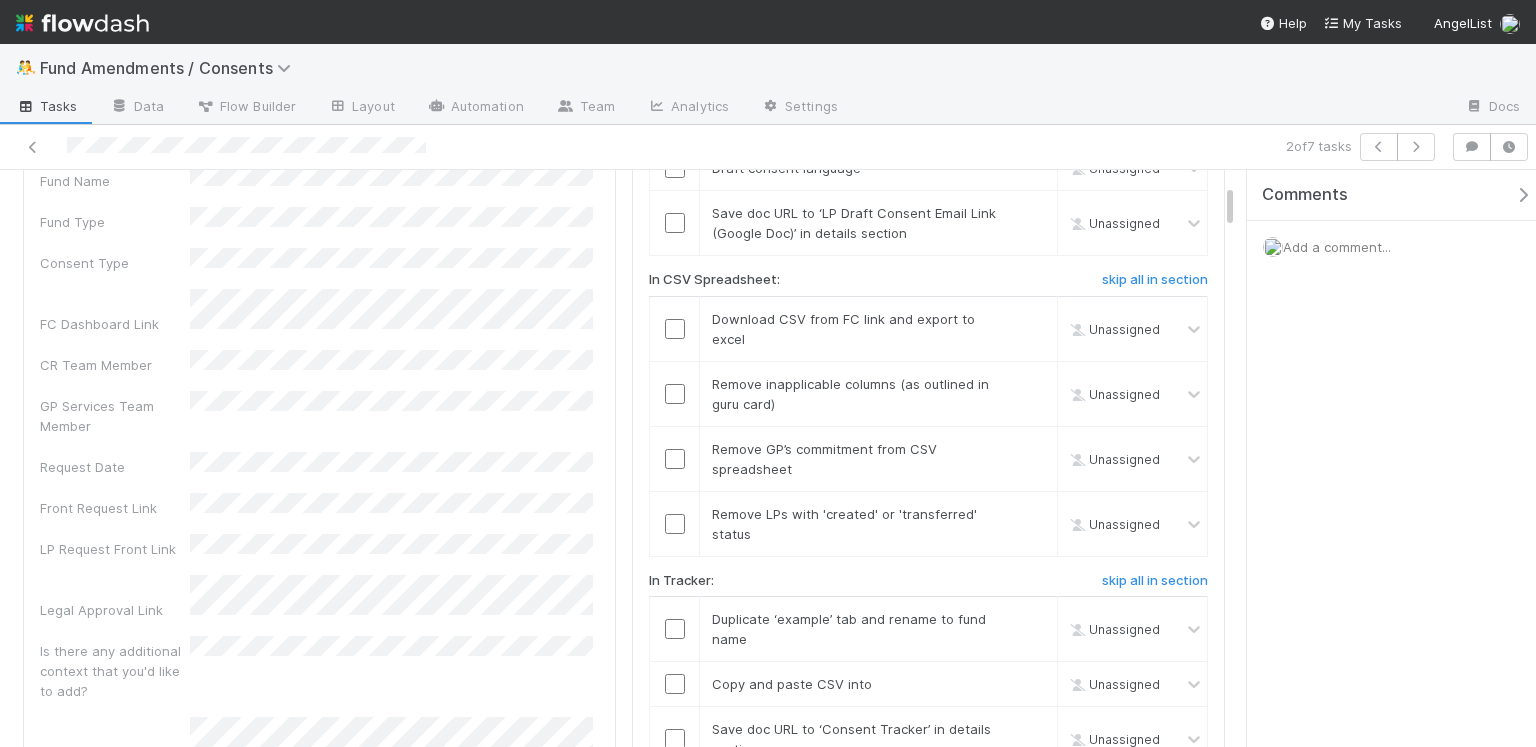 click on "Due Date  Fund Name  Fund Type   Consent Type  FC Dashboard Link  CR Team Member  GP Services Team Member  Request Date  Front Request Link  LP Request Front Link  Legal Approval Link  Is there any additional context that you'd like to add?  Draft Amendment   LP Draft Consent Email Link (Google Doc)  Consent Tracker  DocuSign Link  Final Consent Amendment Document  Final LP Notice Email  Consent Threshold Reached  GP Affiliated Entities   Does this fund use our standard doc templates?" at bounding box center (319, 657) 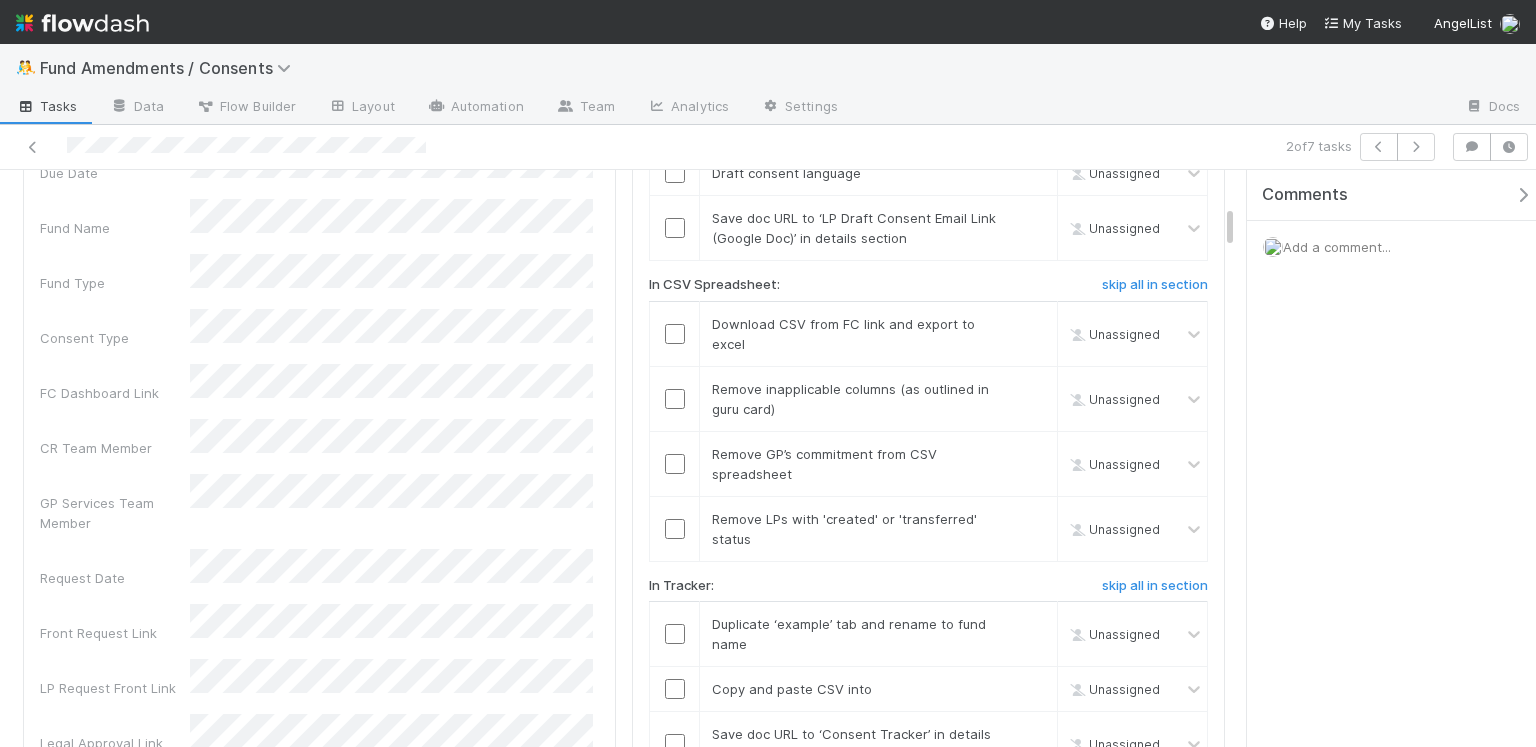 scroll, scrollTop: 0, scrollLeft: 0, axis: both 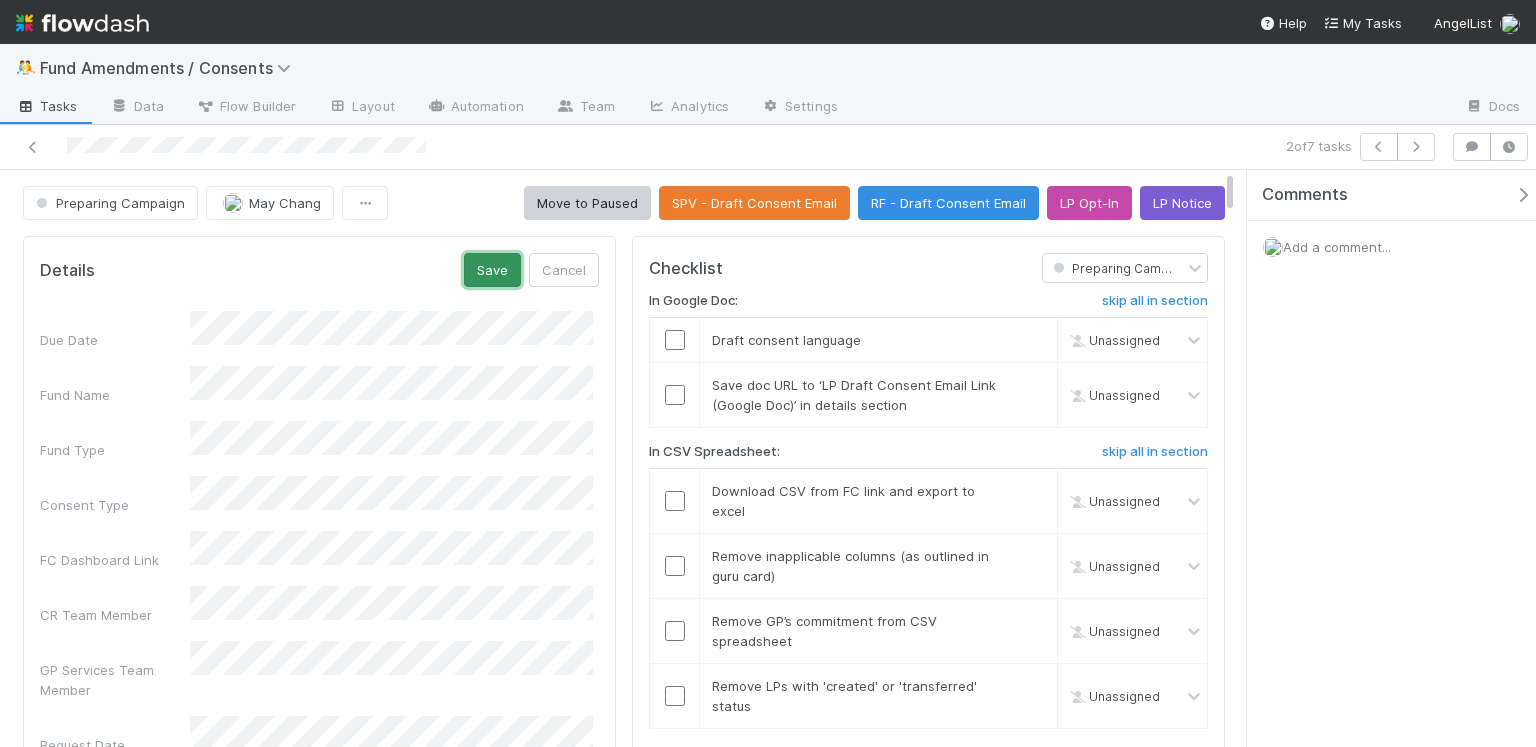 click on "Save" at bounding box center (492, 270) 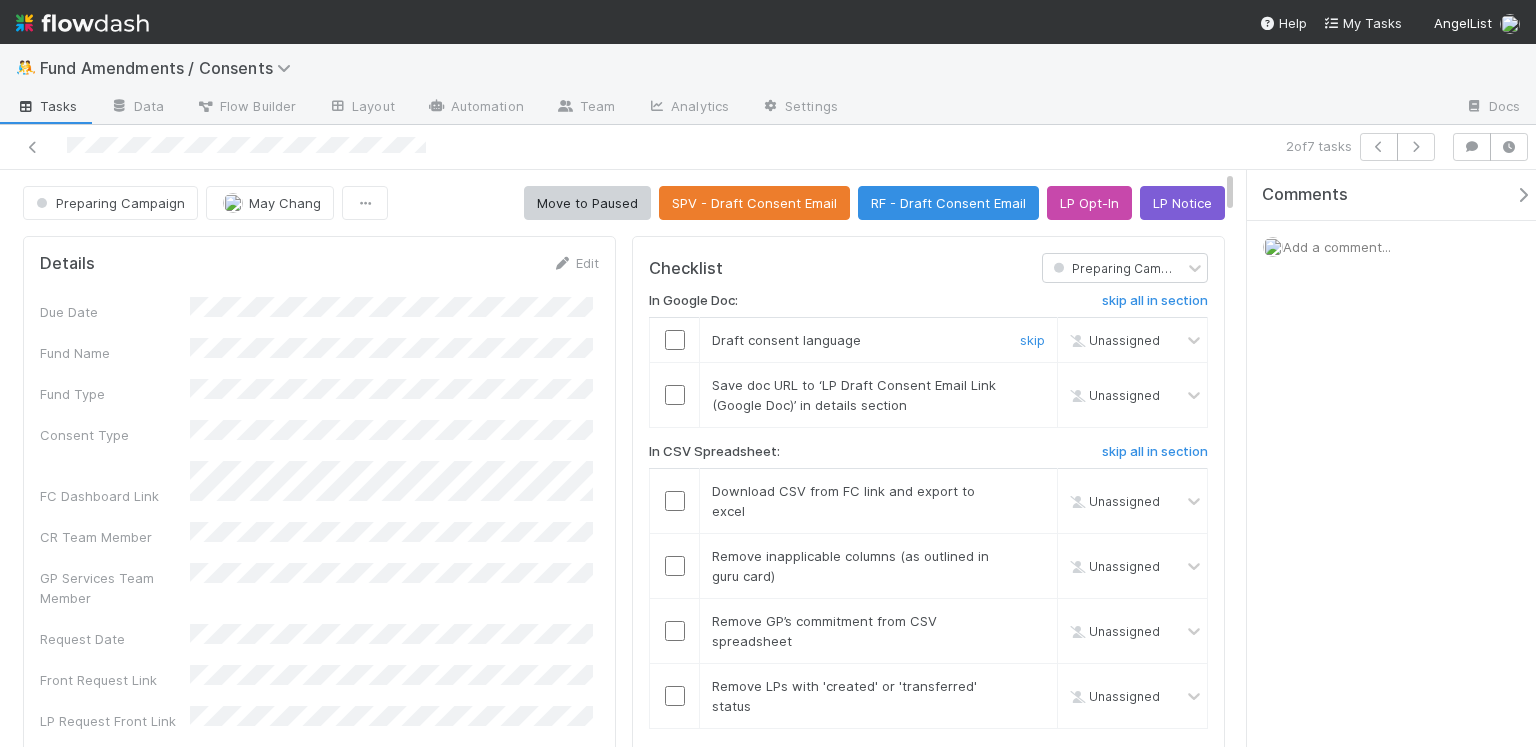 click at bounding box center (675, 340) 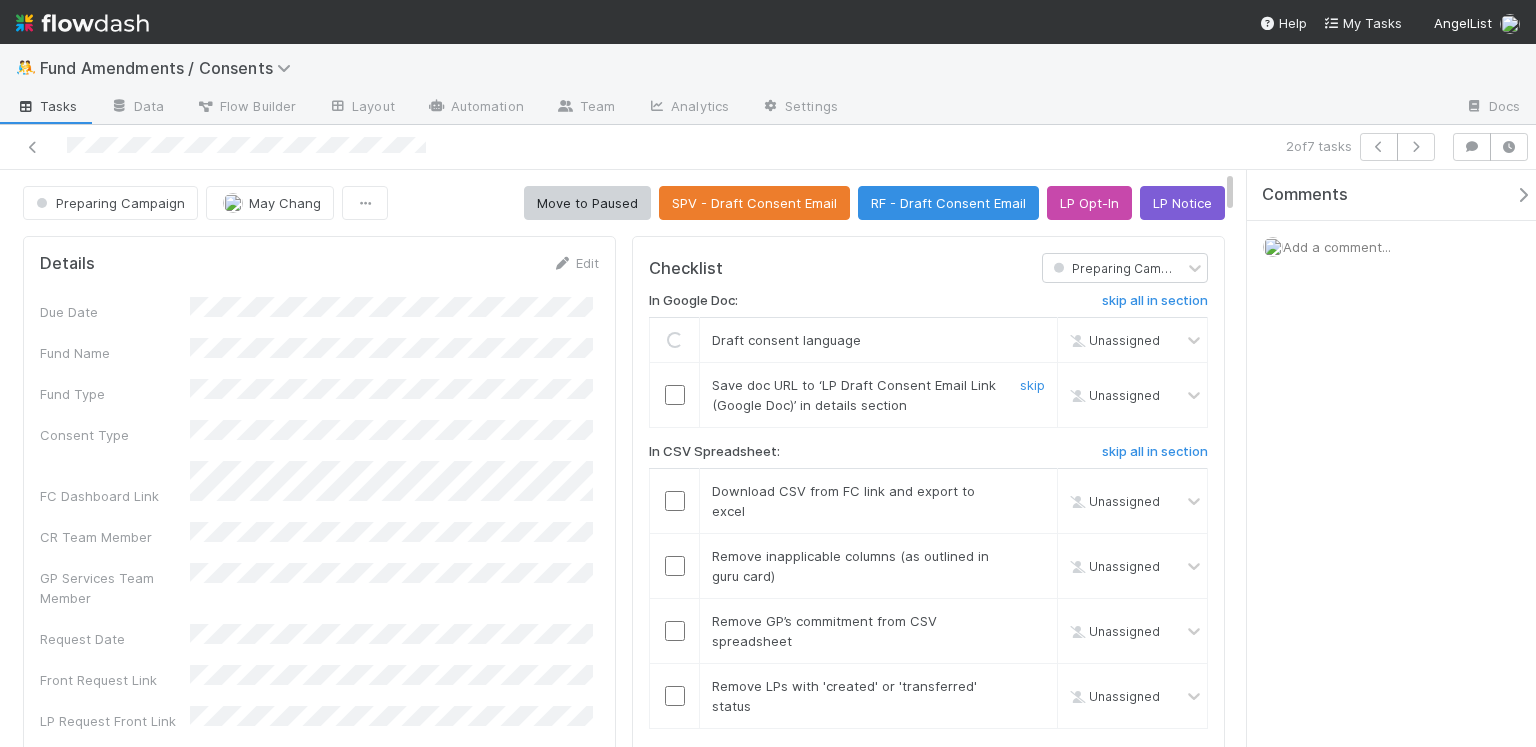 click at bounding box center (675, 395) 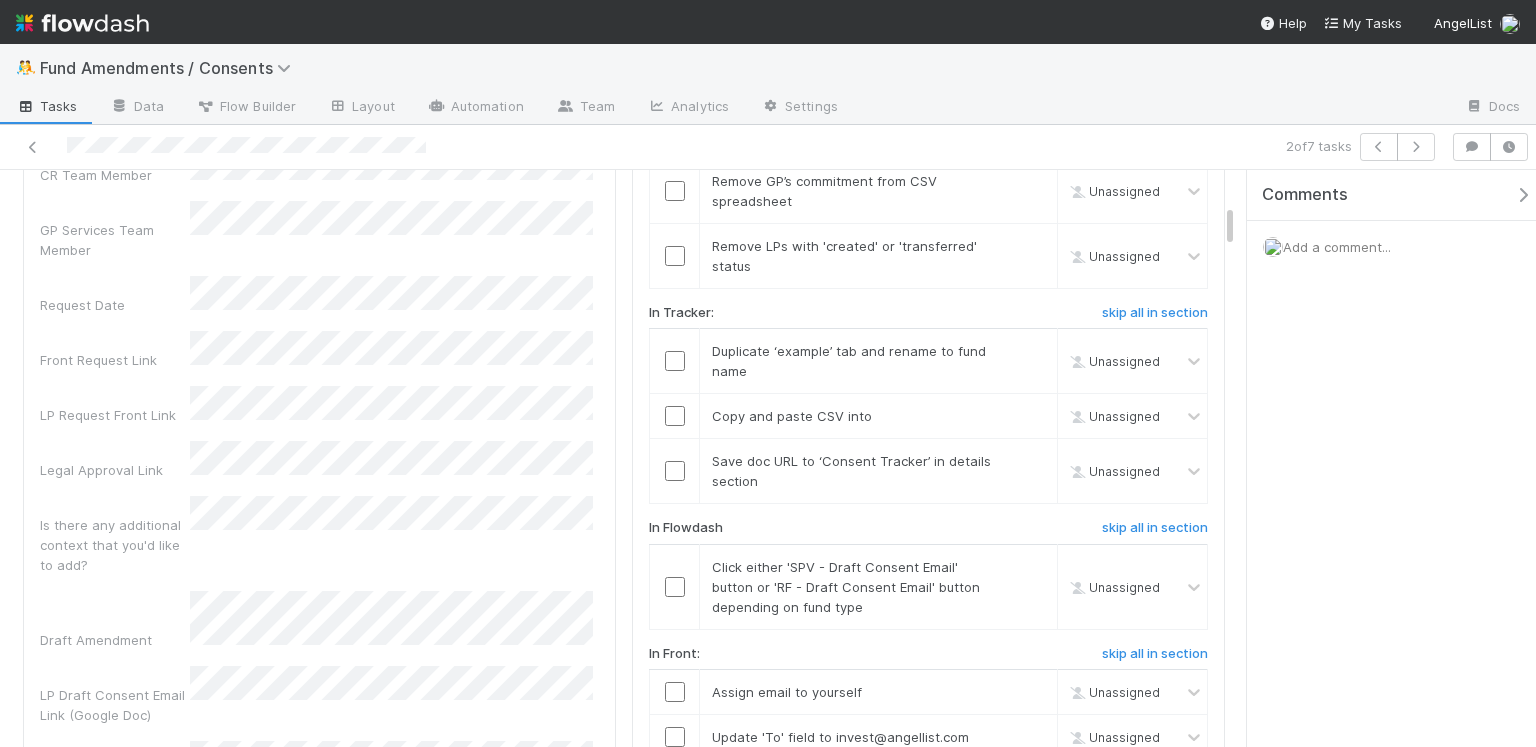 scroll, scrollTop: 441, scrollLeft: 0, axis: vertical 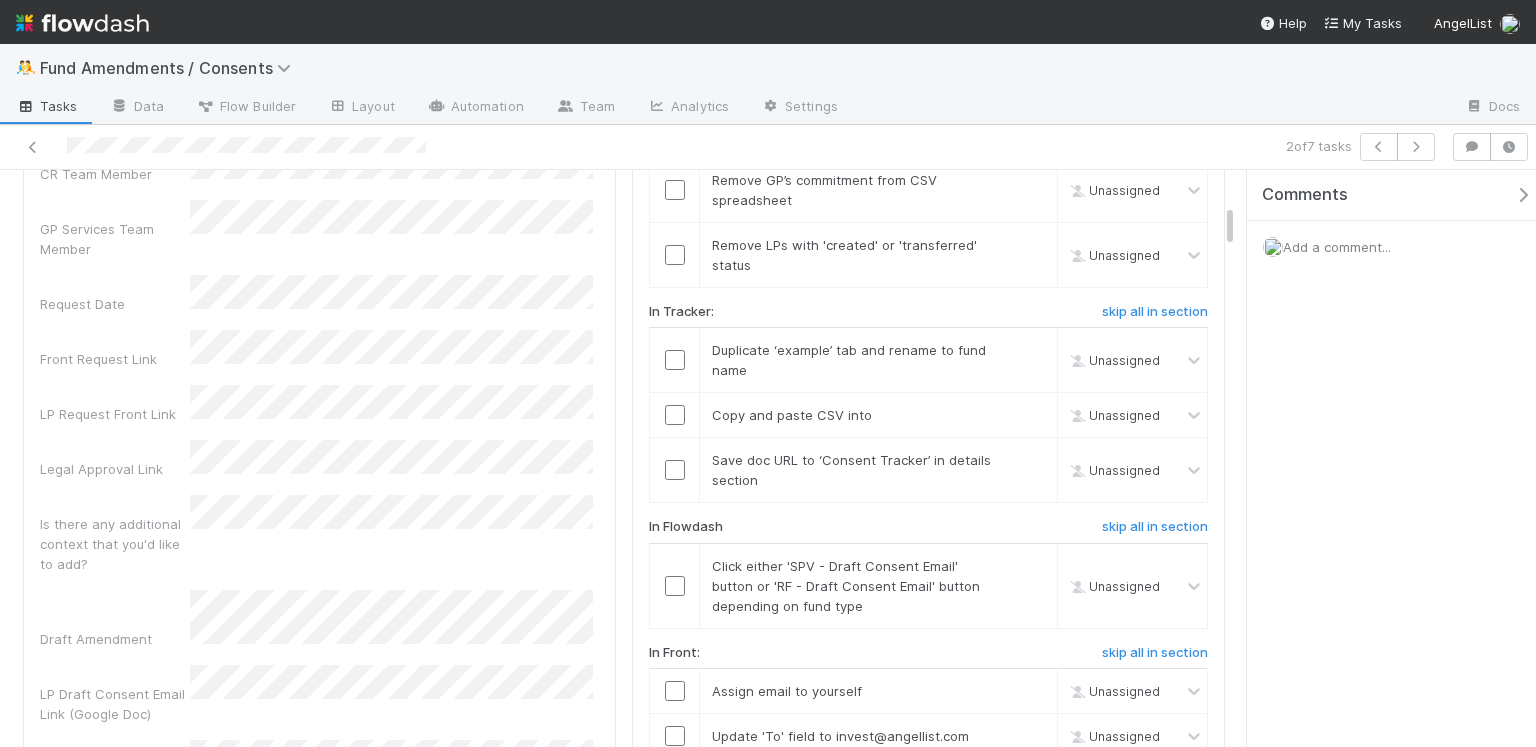 click on "Is there any additional context that you'd like to add?" at bounding box center [319, 534] 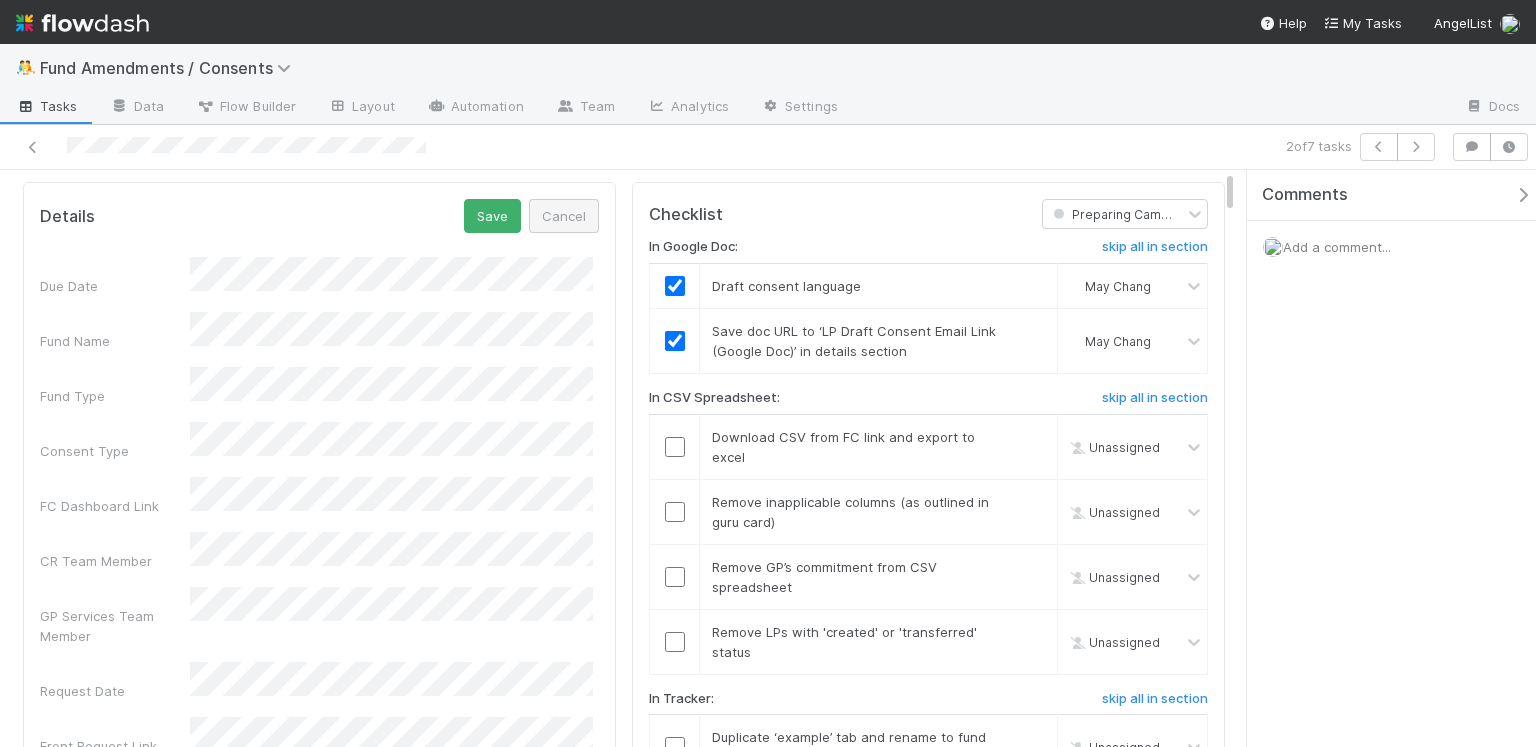 scroll, scrollTop: 0, scrollLeft: 0, axis: both 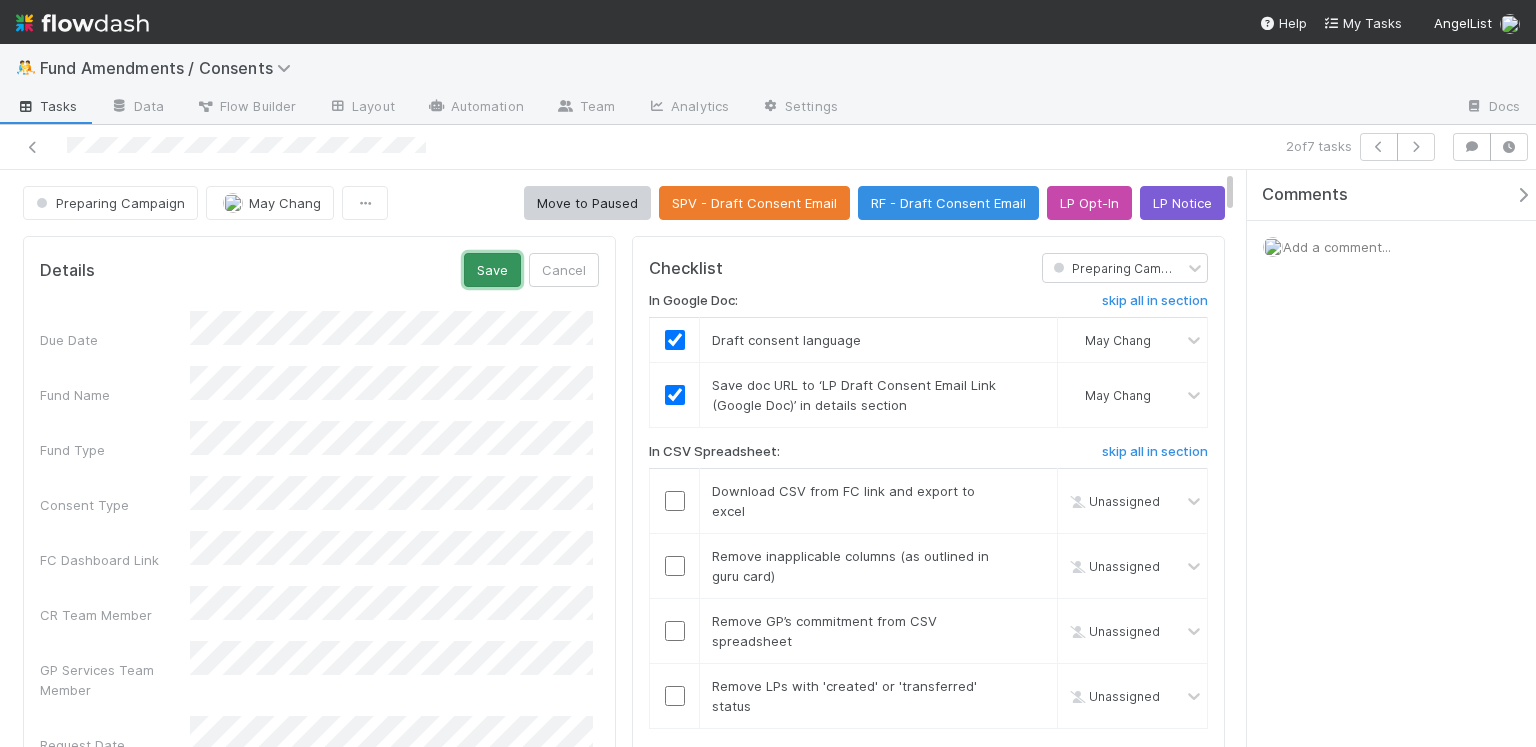 click on "Save" at bounding box center [492, 270] 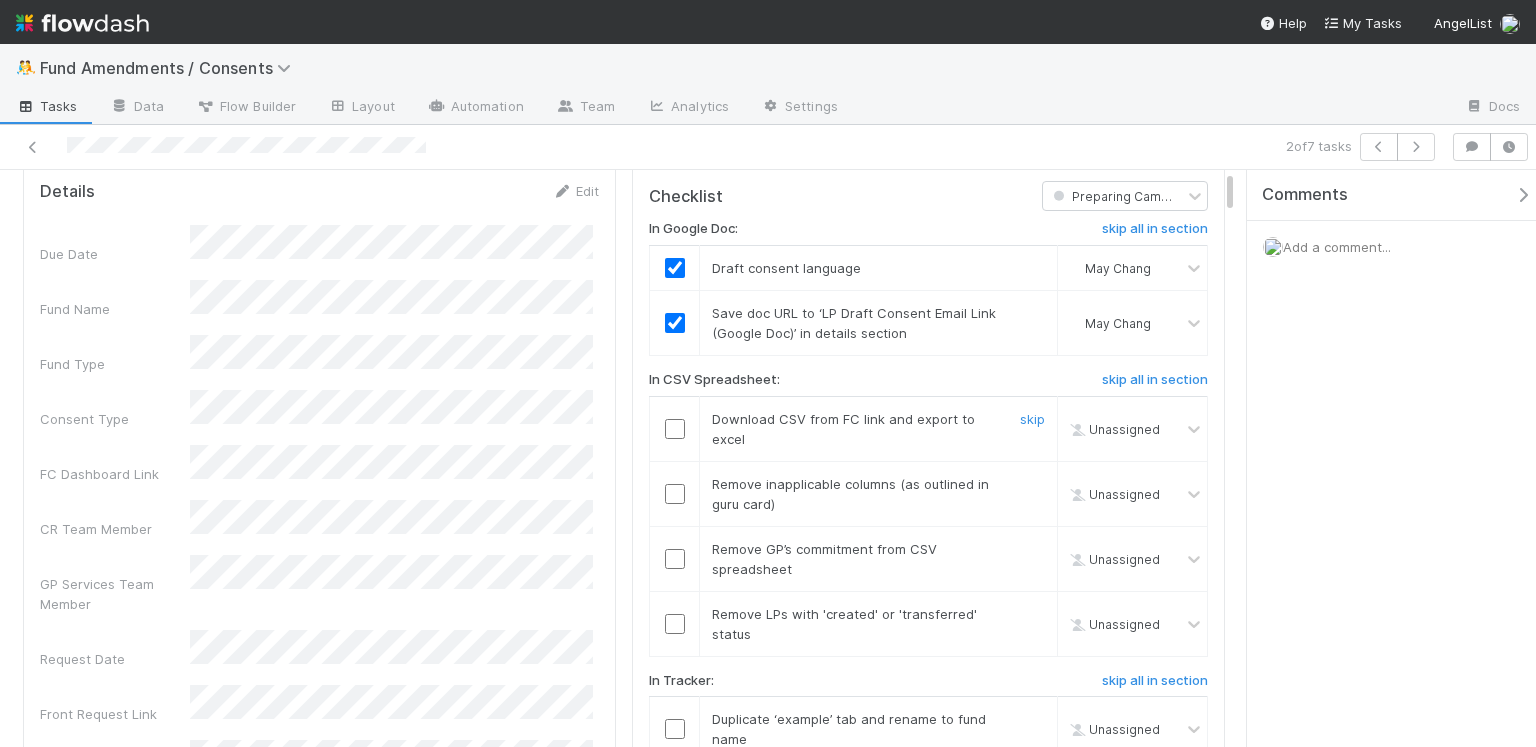 scroll, scrollTop: 156, scrollLeft: 0, axis: vertical 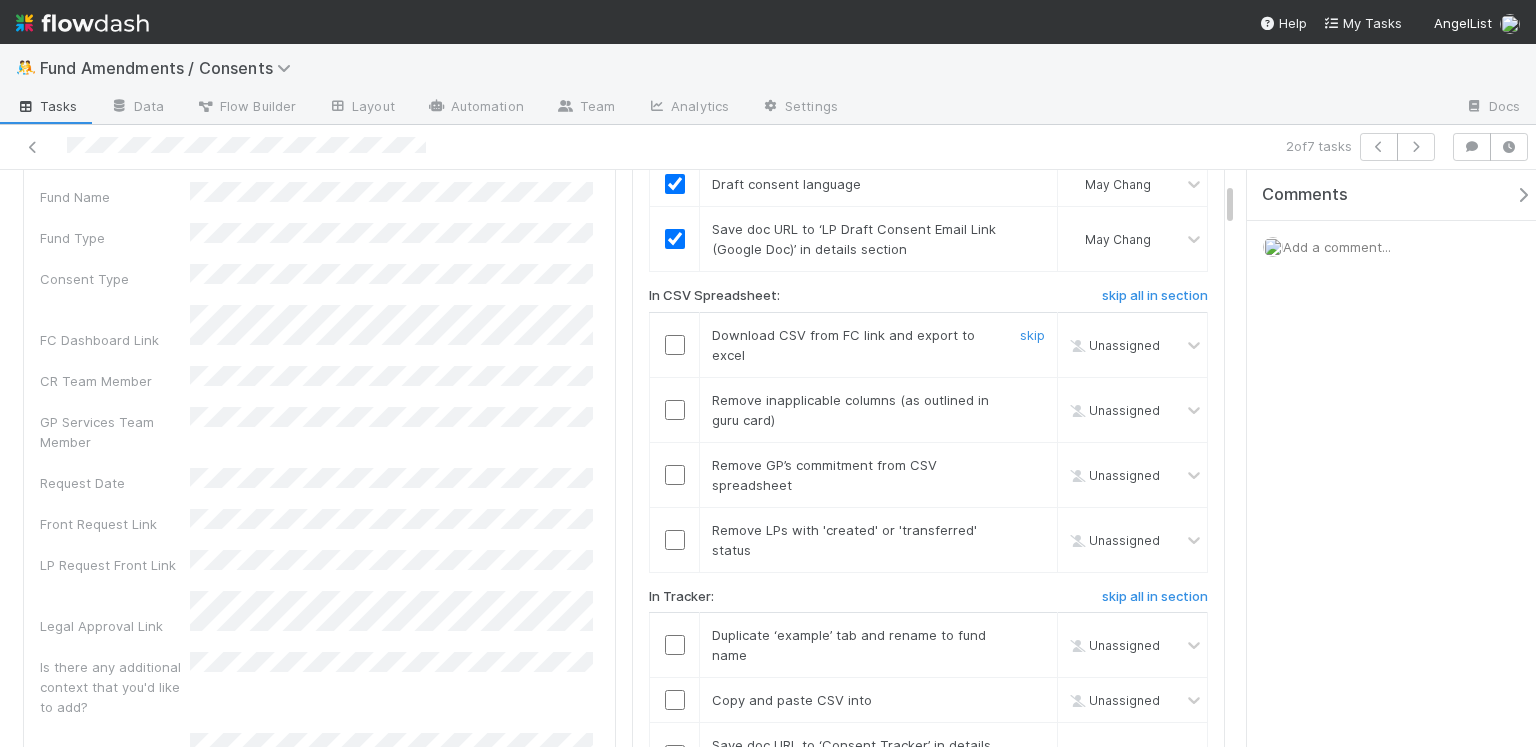 click at bounding box center [675, 345] 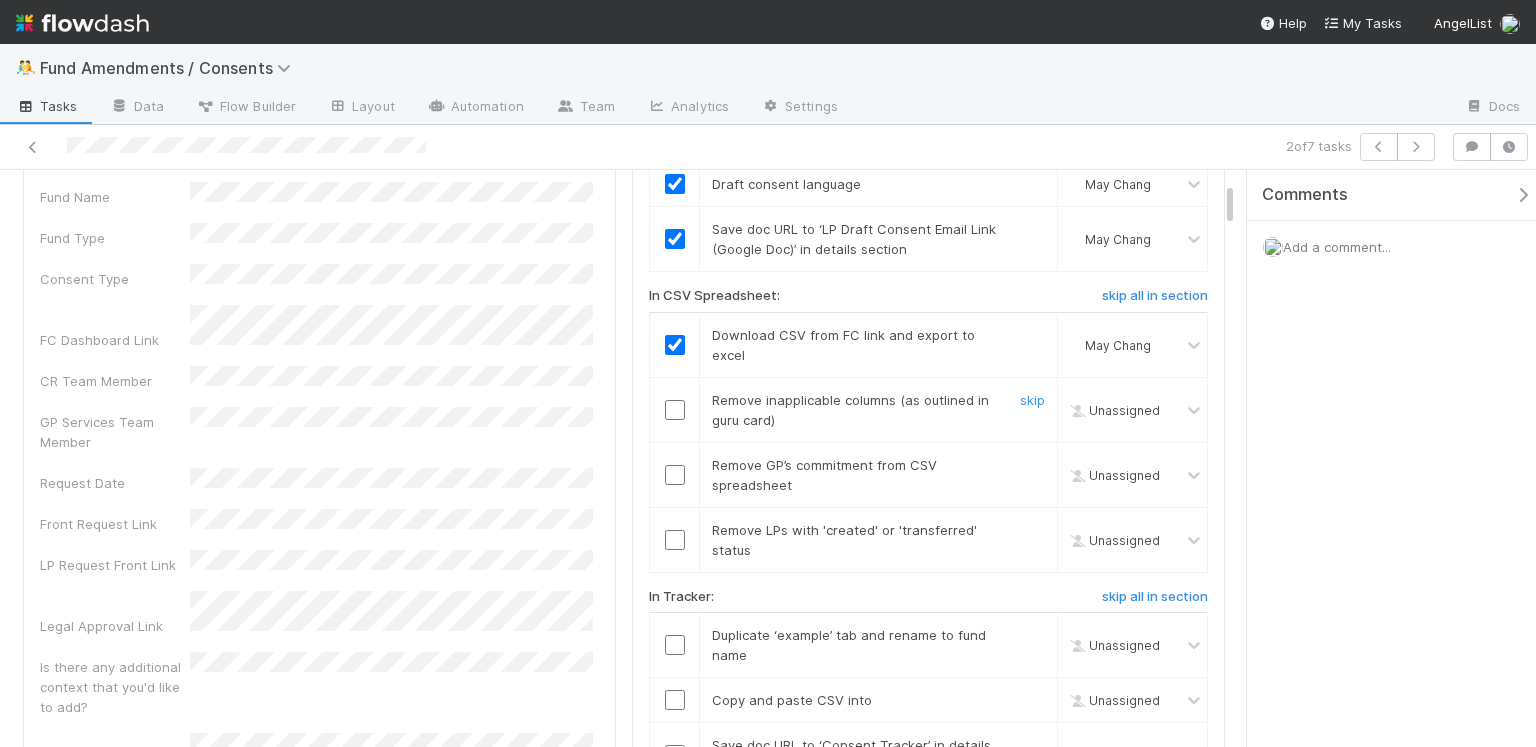 click at bounding box center [675, 410] 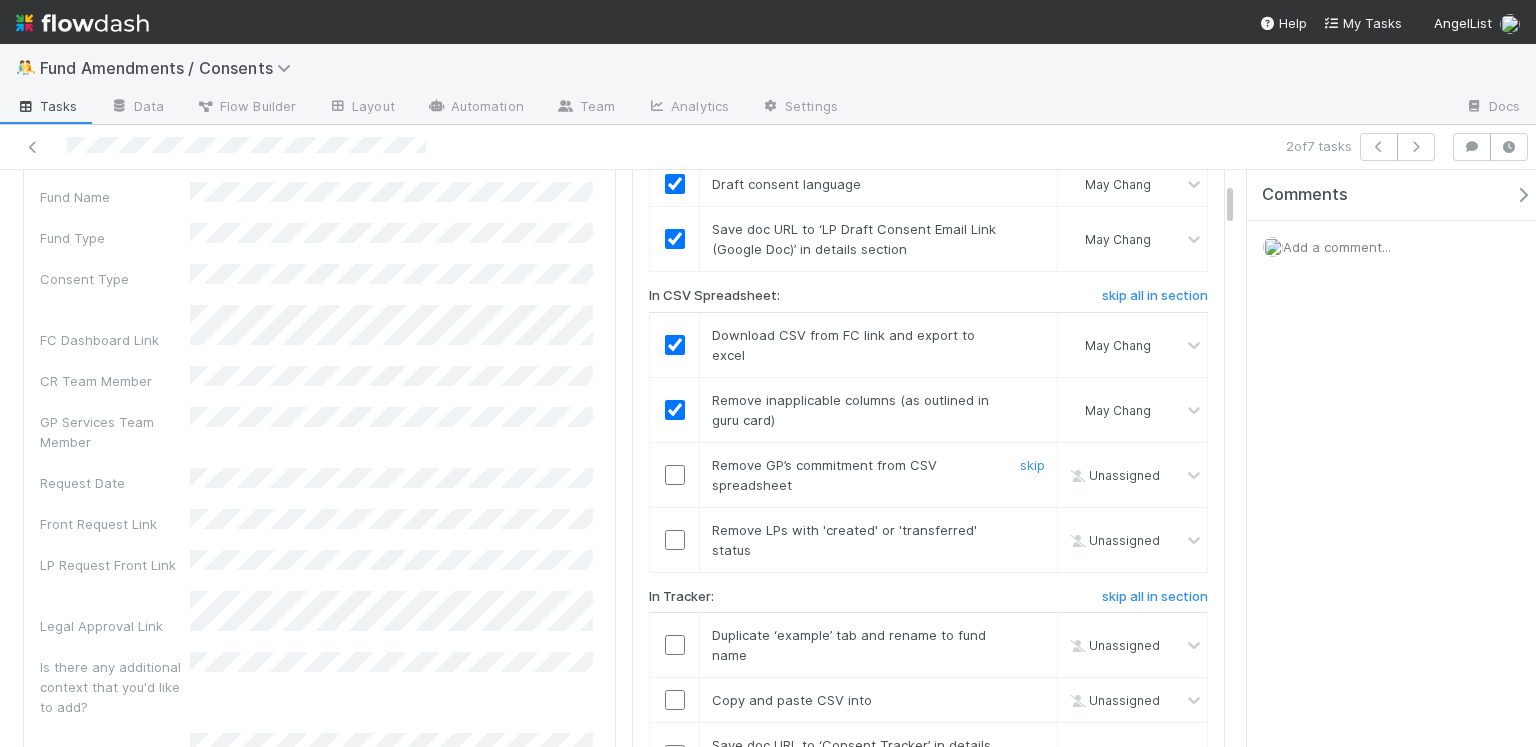 click at bounding box center [675, 475] 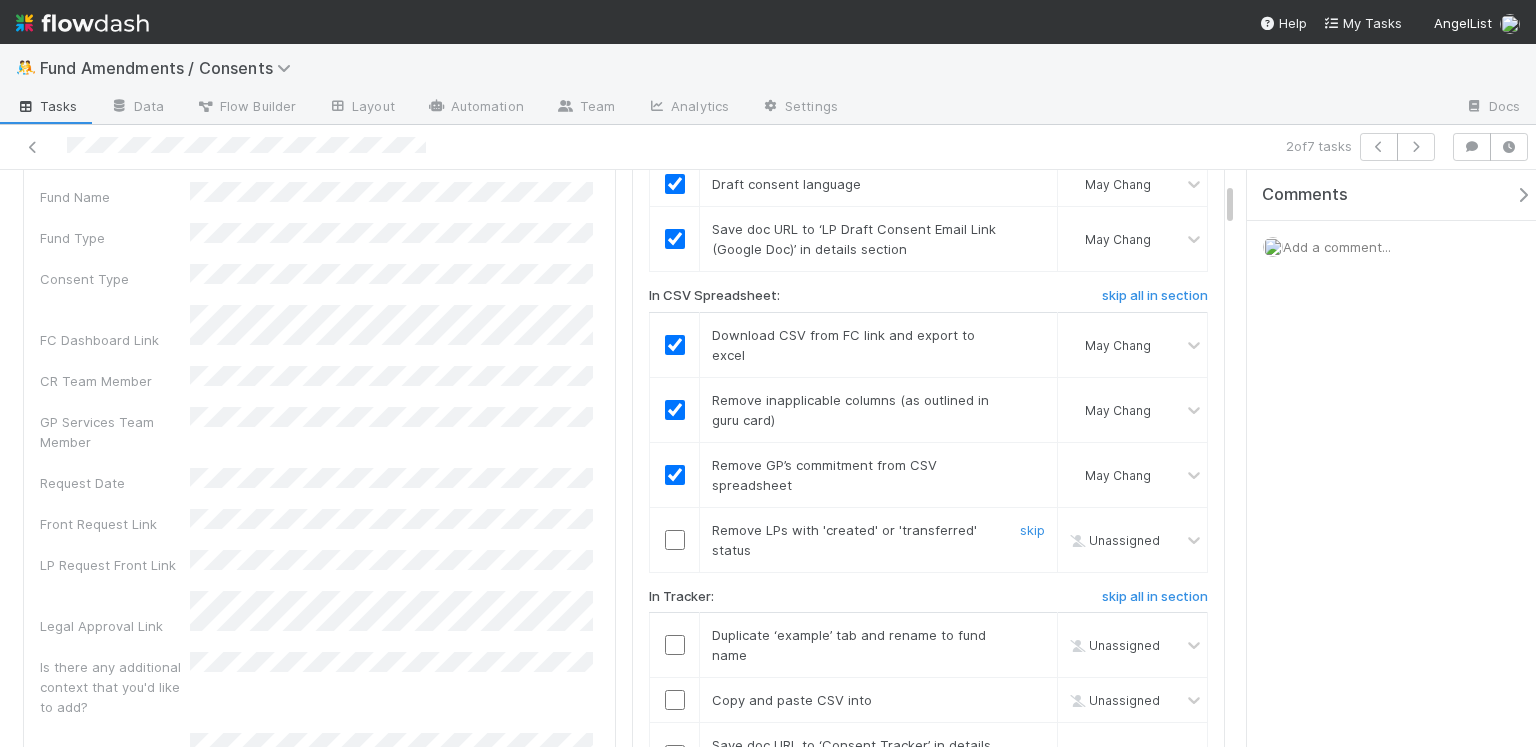 click at bounding box center [675, 540] 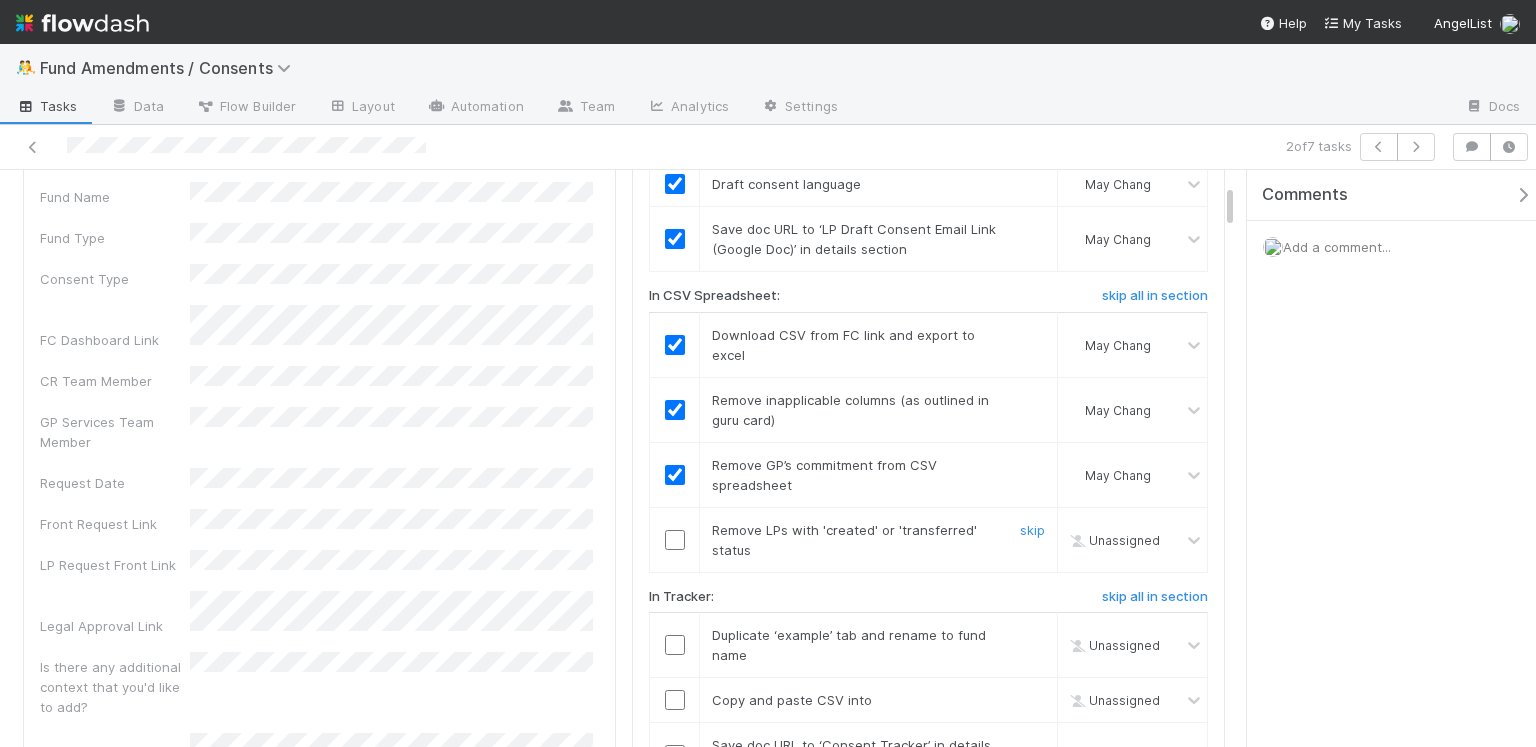 scroll, scrollTop: 466, scrollLeft: 0, axis: vertical 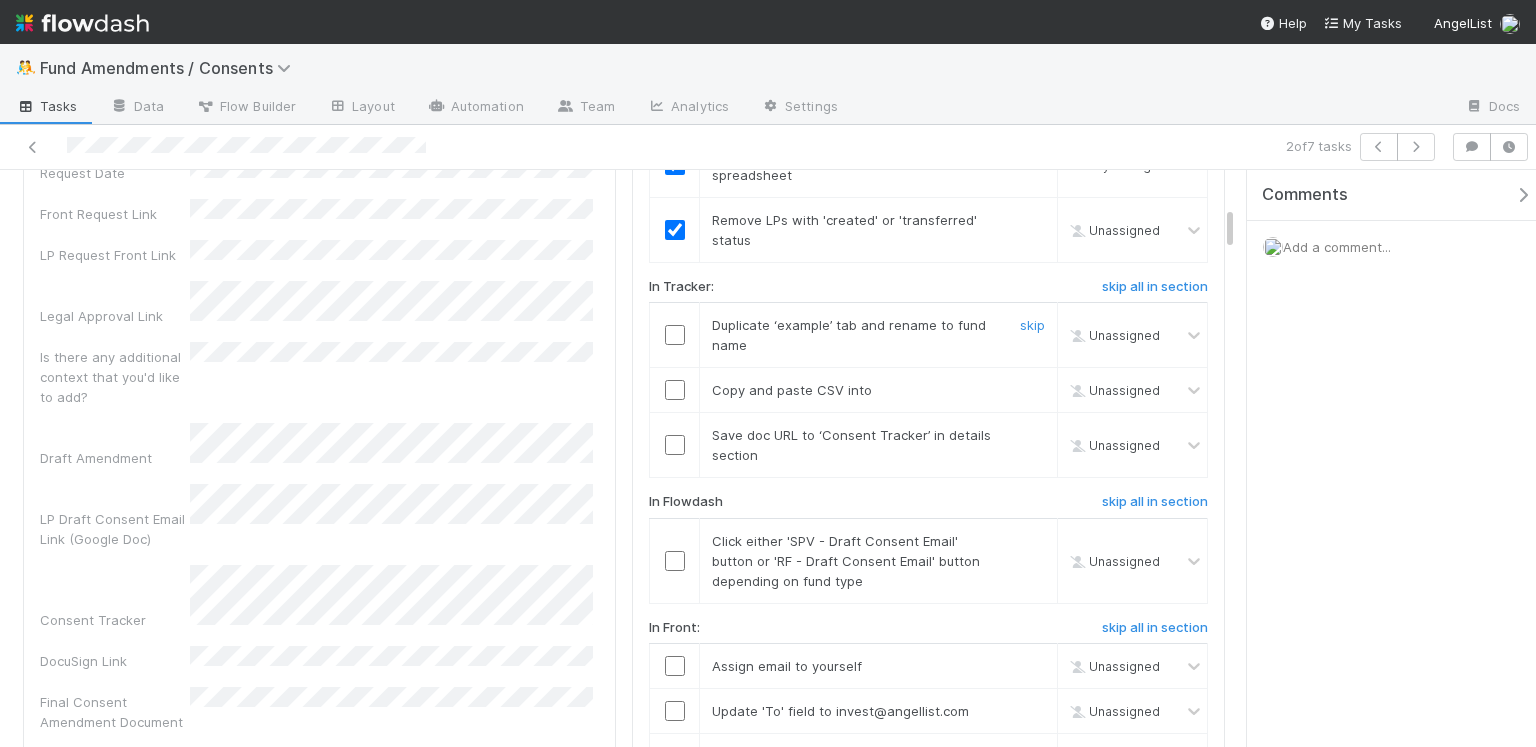 checkbox on "true" 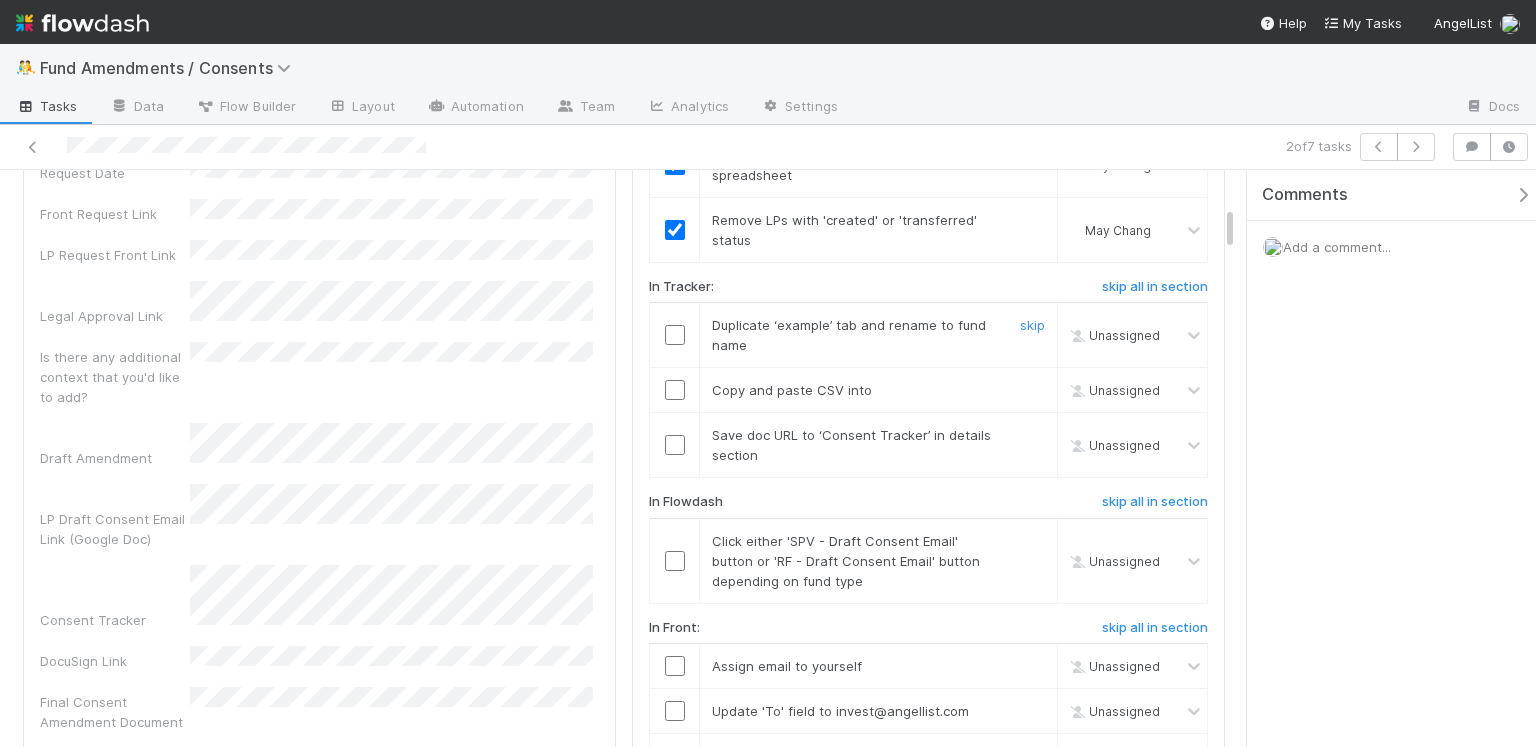 drag, startPoint x: 667, startPoint y: 330, endPoint x: 674, endPoint y: 369, distance: 39.623226 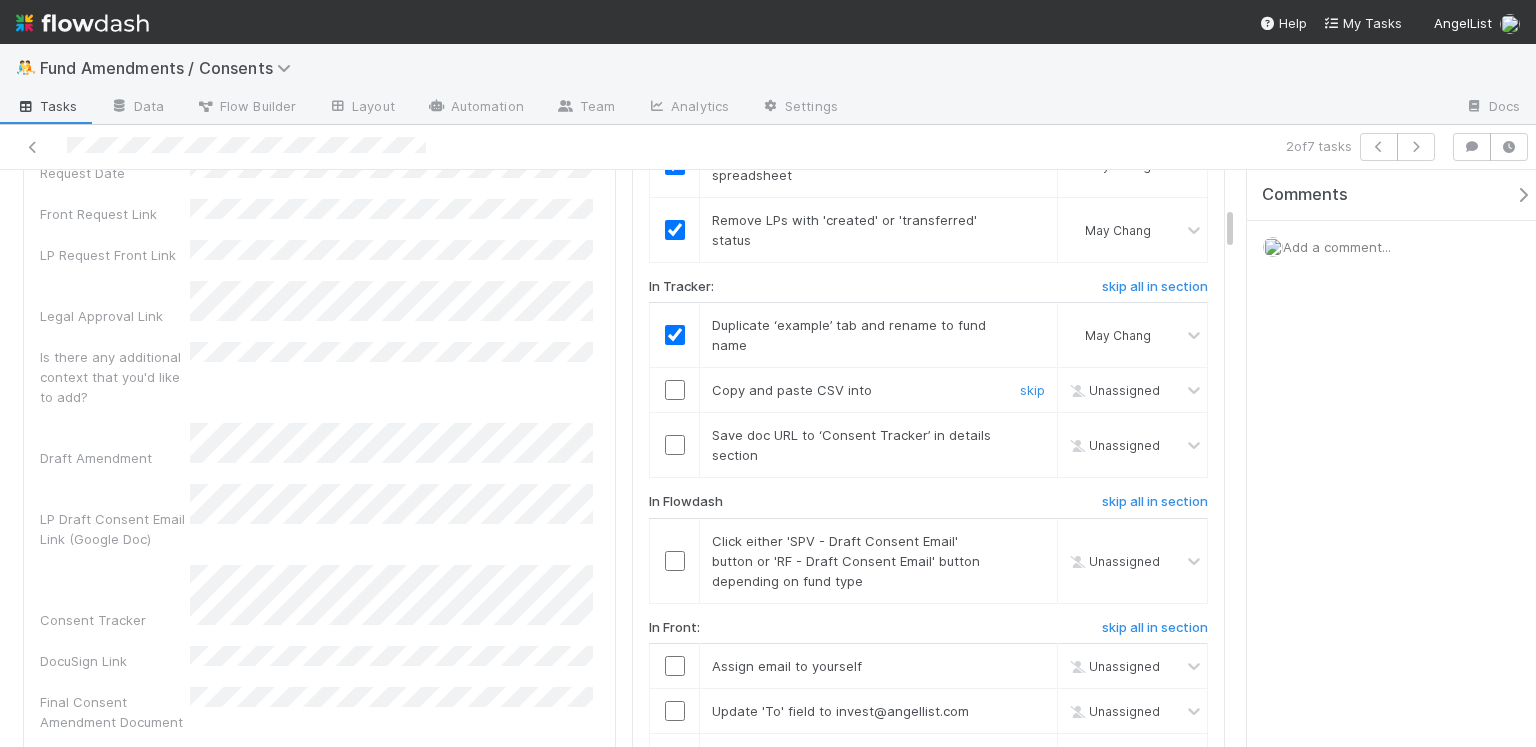 click at bounding box center [675, 390] 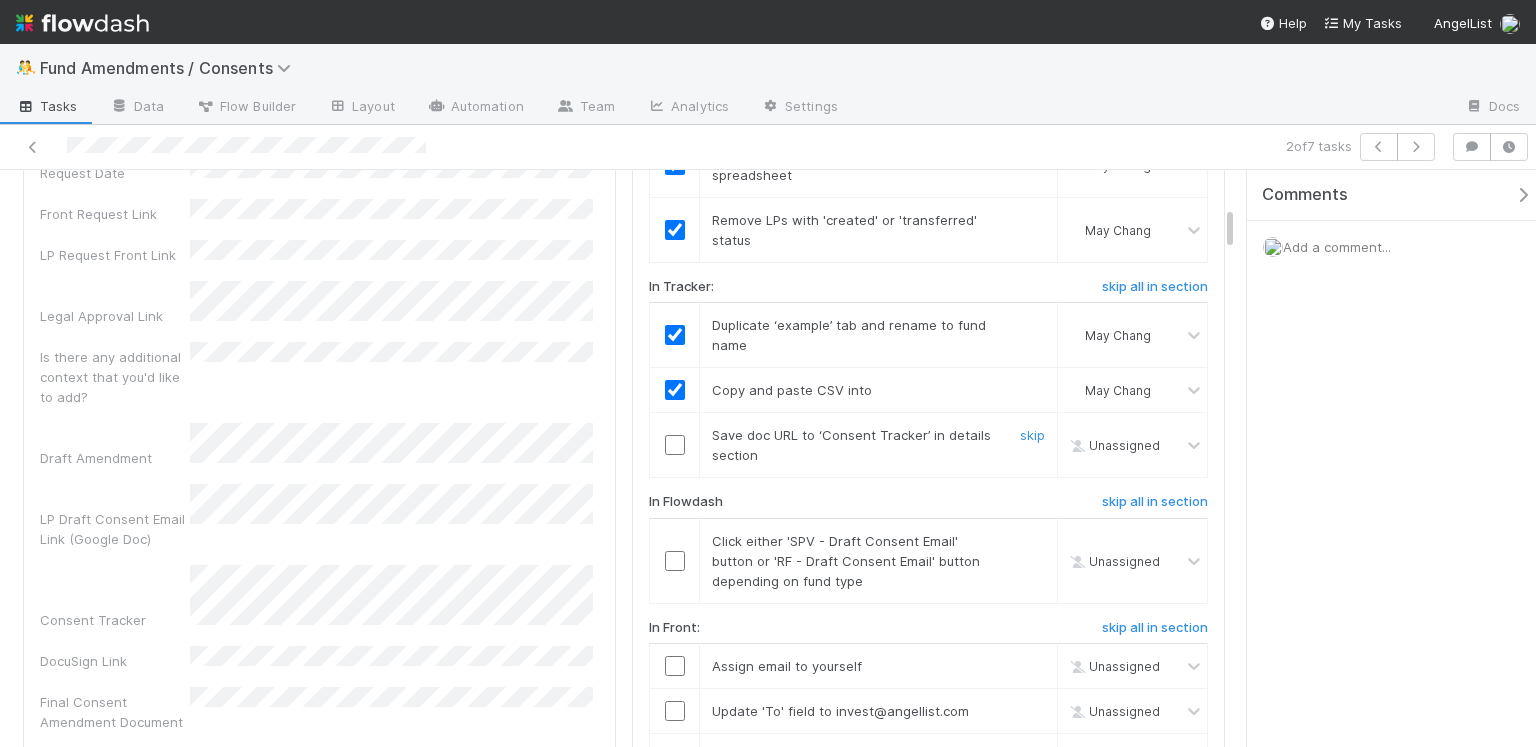 click at bounding box center (675, 445) 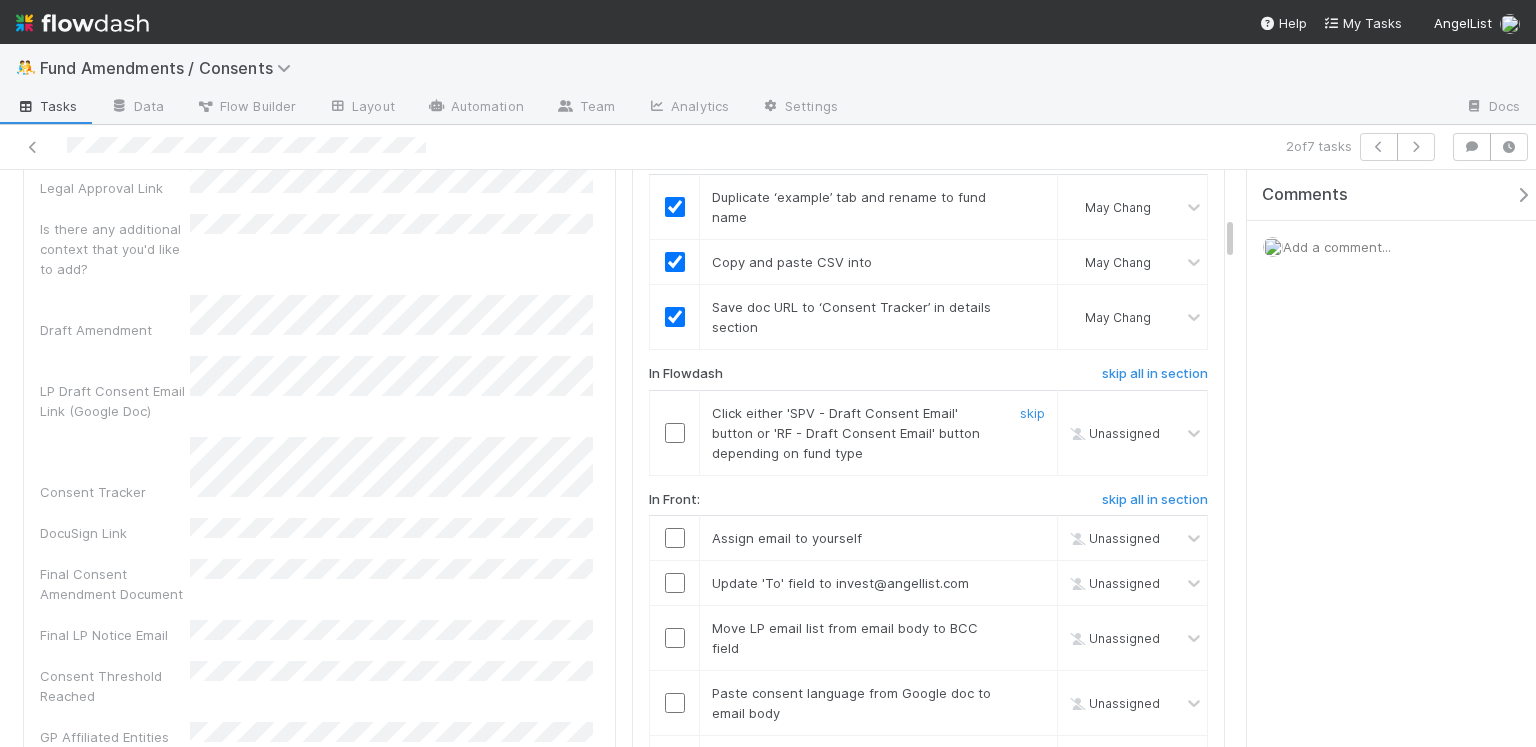 click at bounding box center [675, 433] 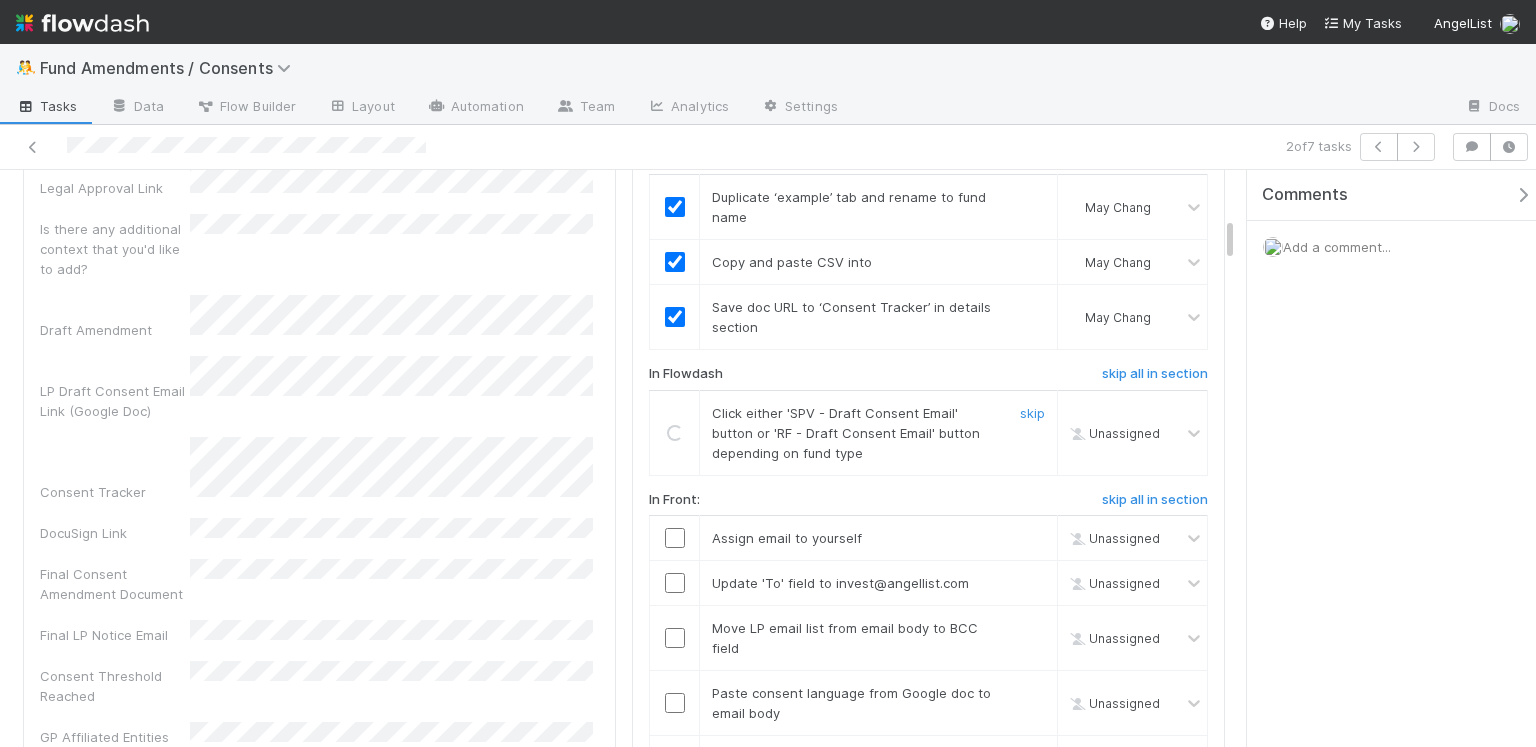 scroll, scrollTop: 744, scrollLeft: 0, axis: vertical 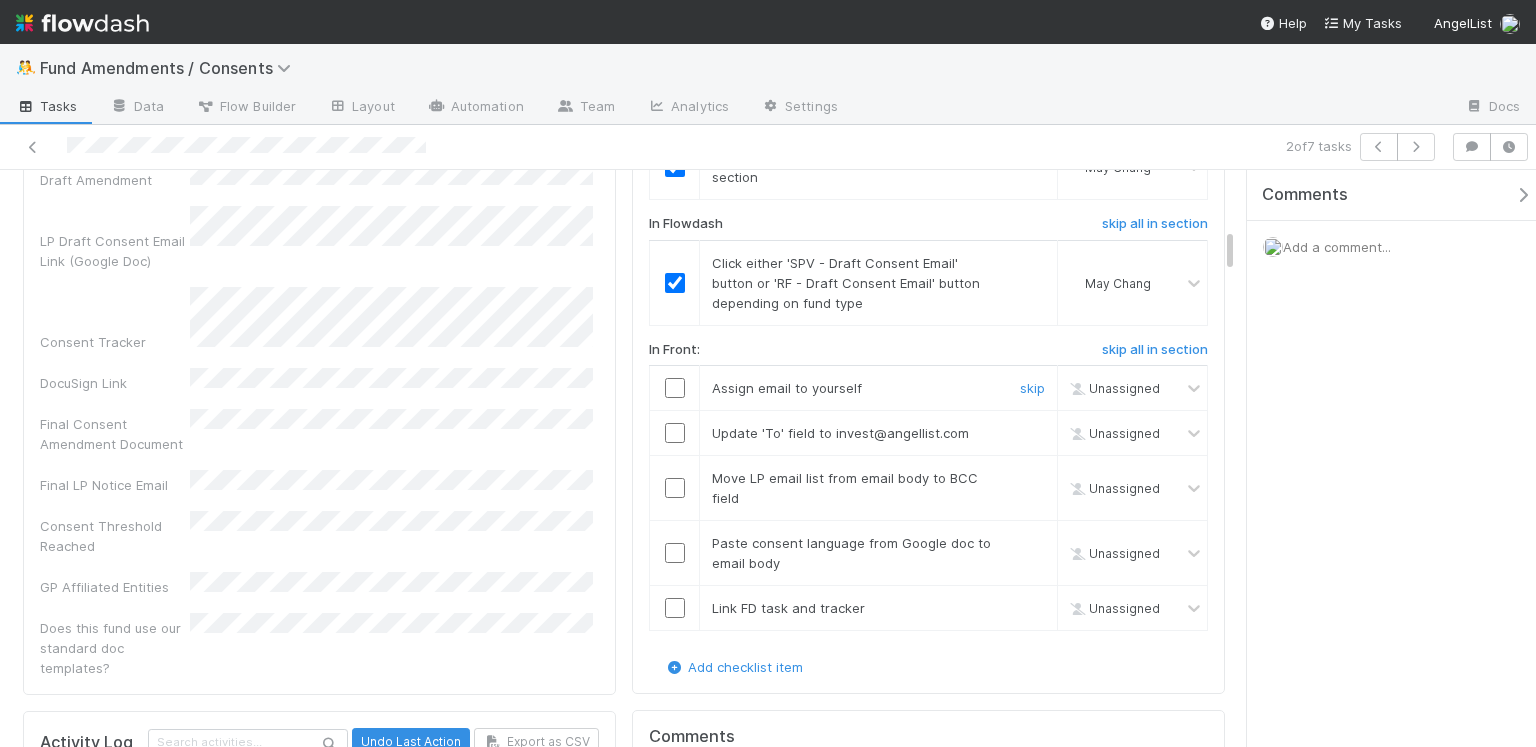 click at bounding box center [675, 388] 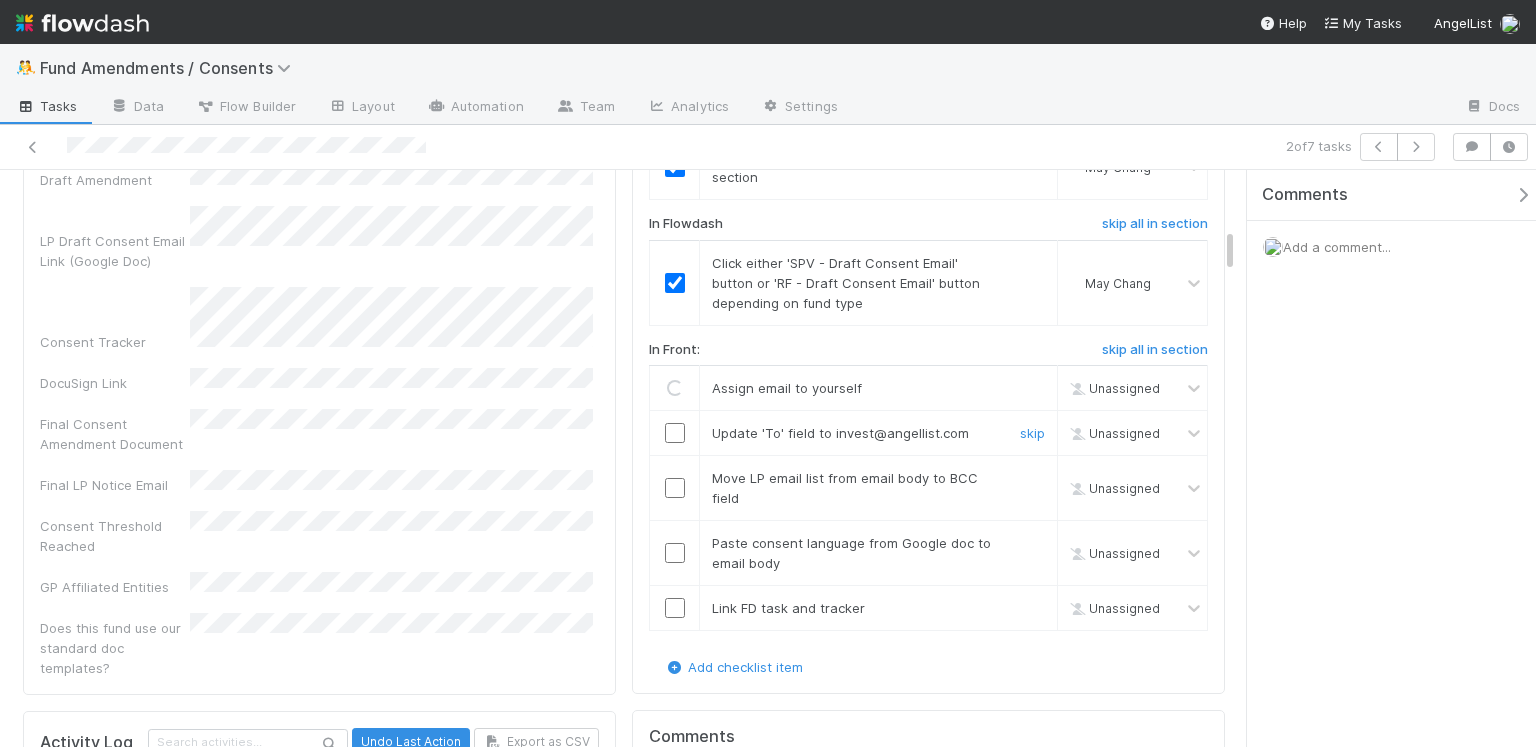 click at bounding box center (674, 433) 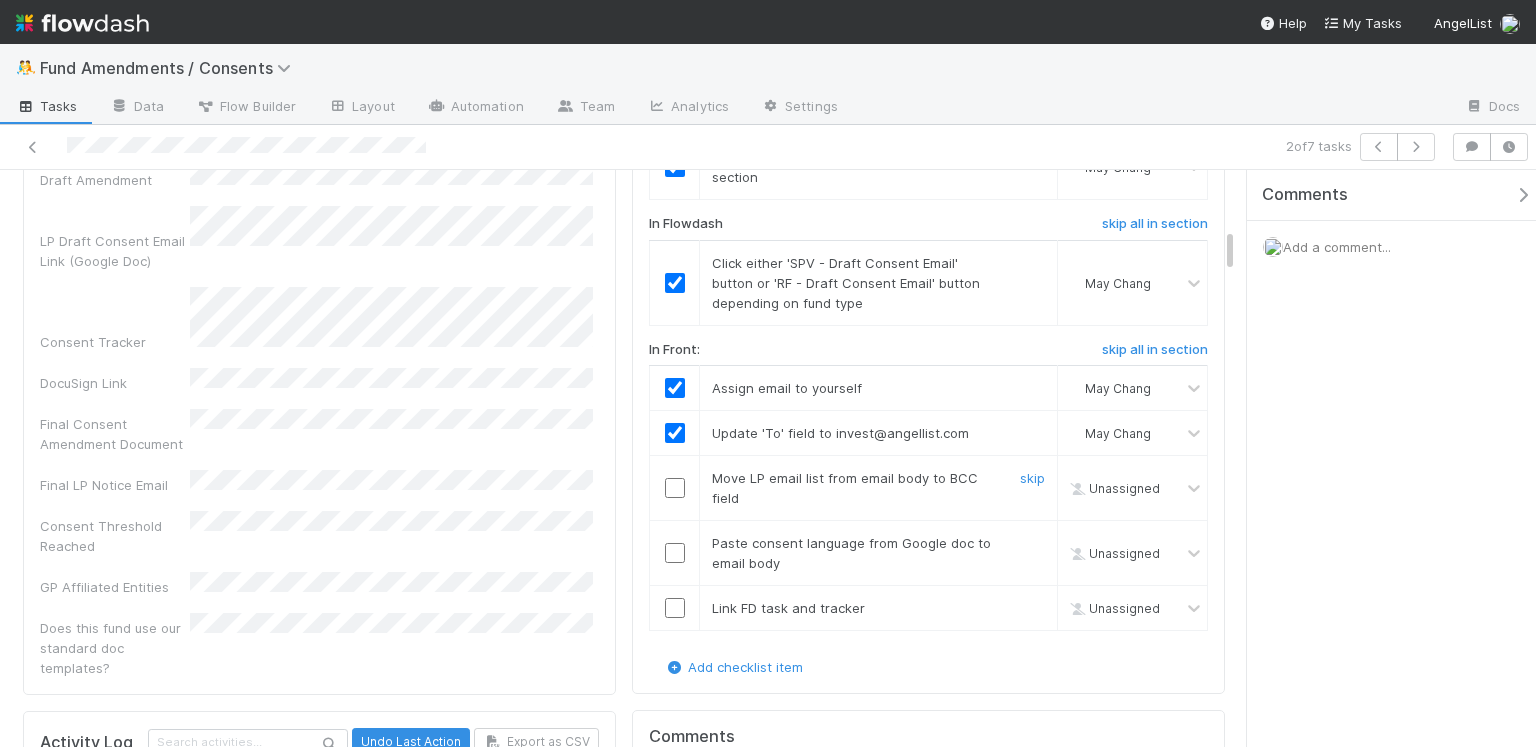 click at bounding box center (675, 488) 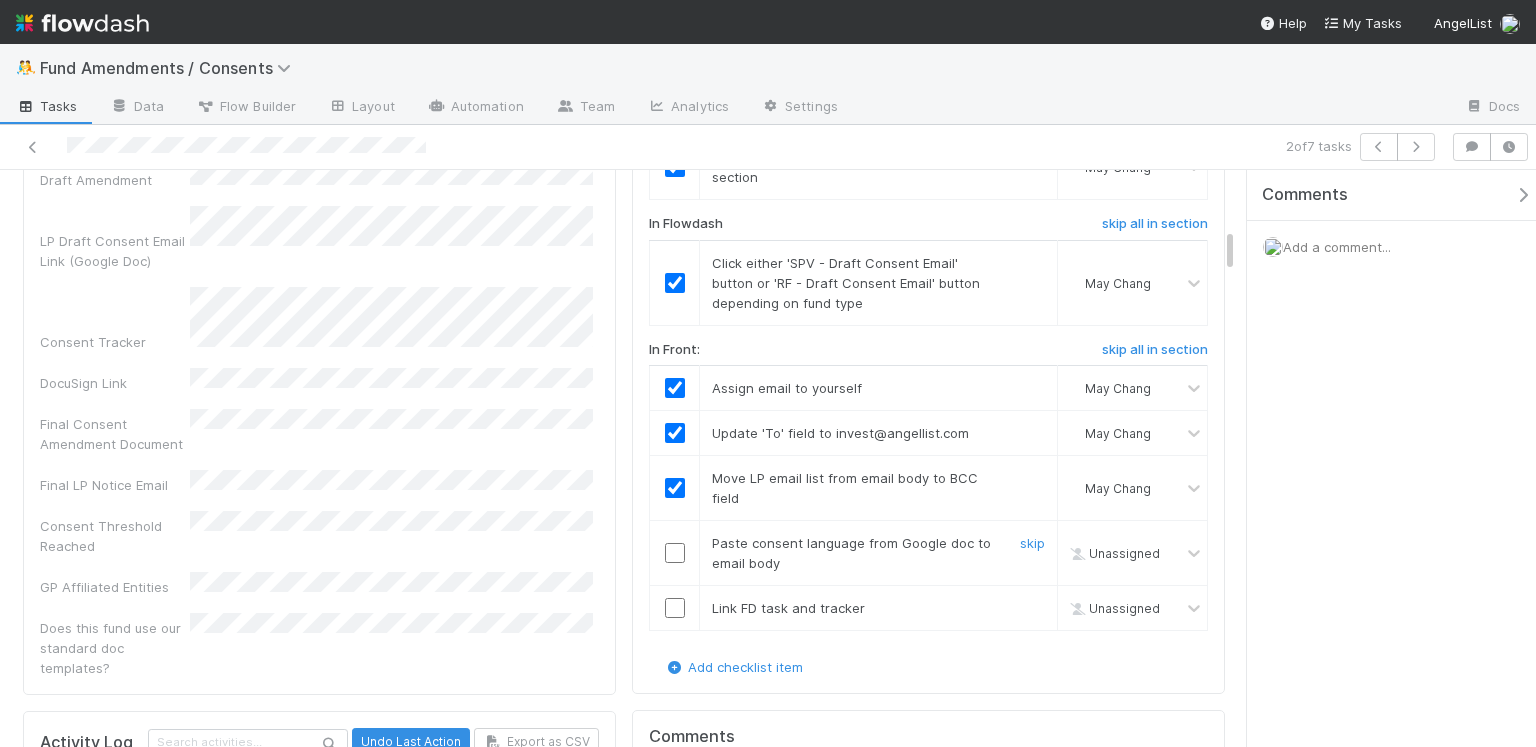 click at bounding box center [675, 553] 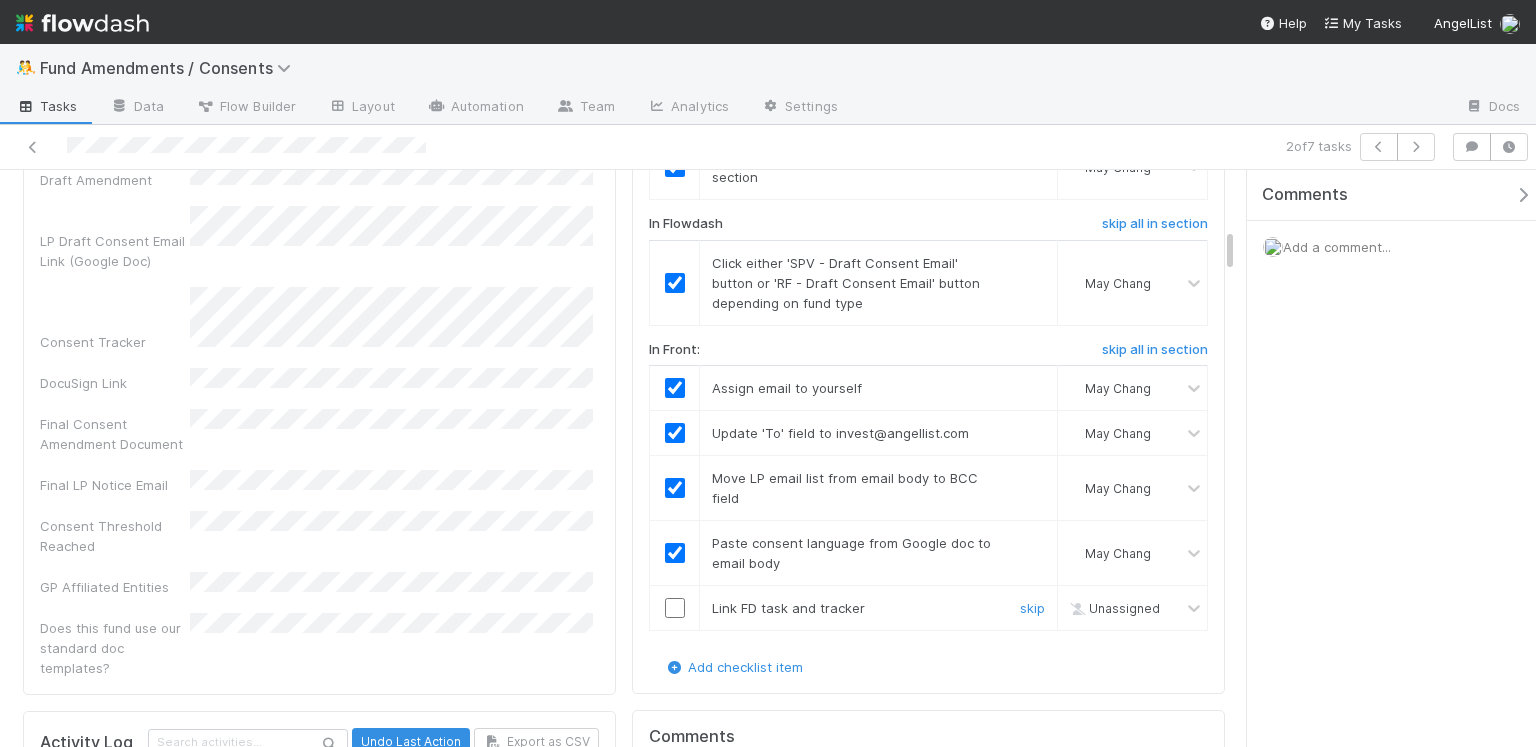 click at bounding box center [675, 608] 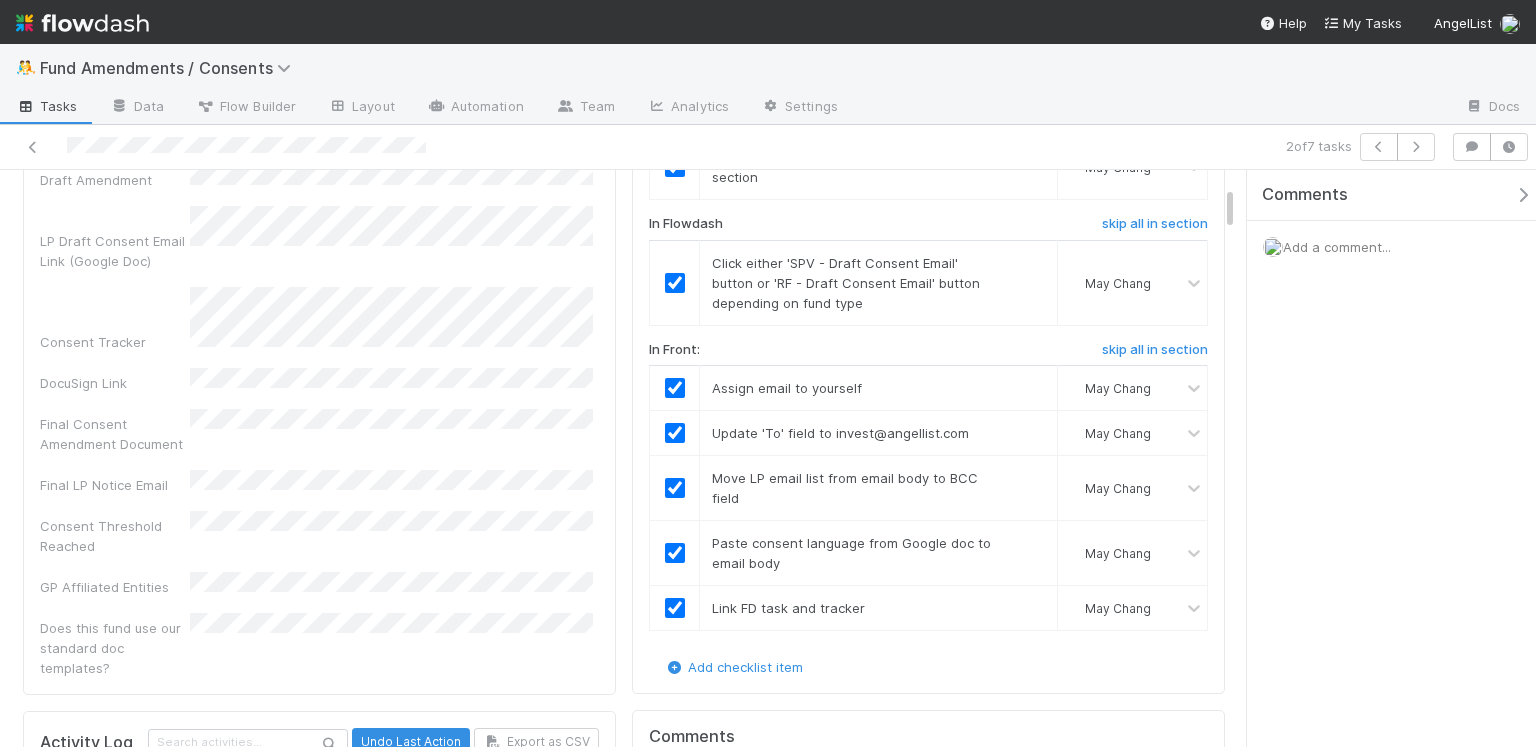 scroll, scrollTop: 0, scrollLeft: 0, axis: both 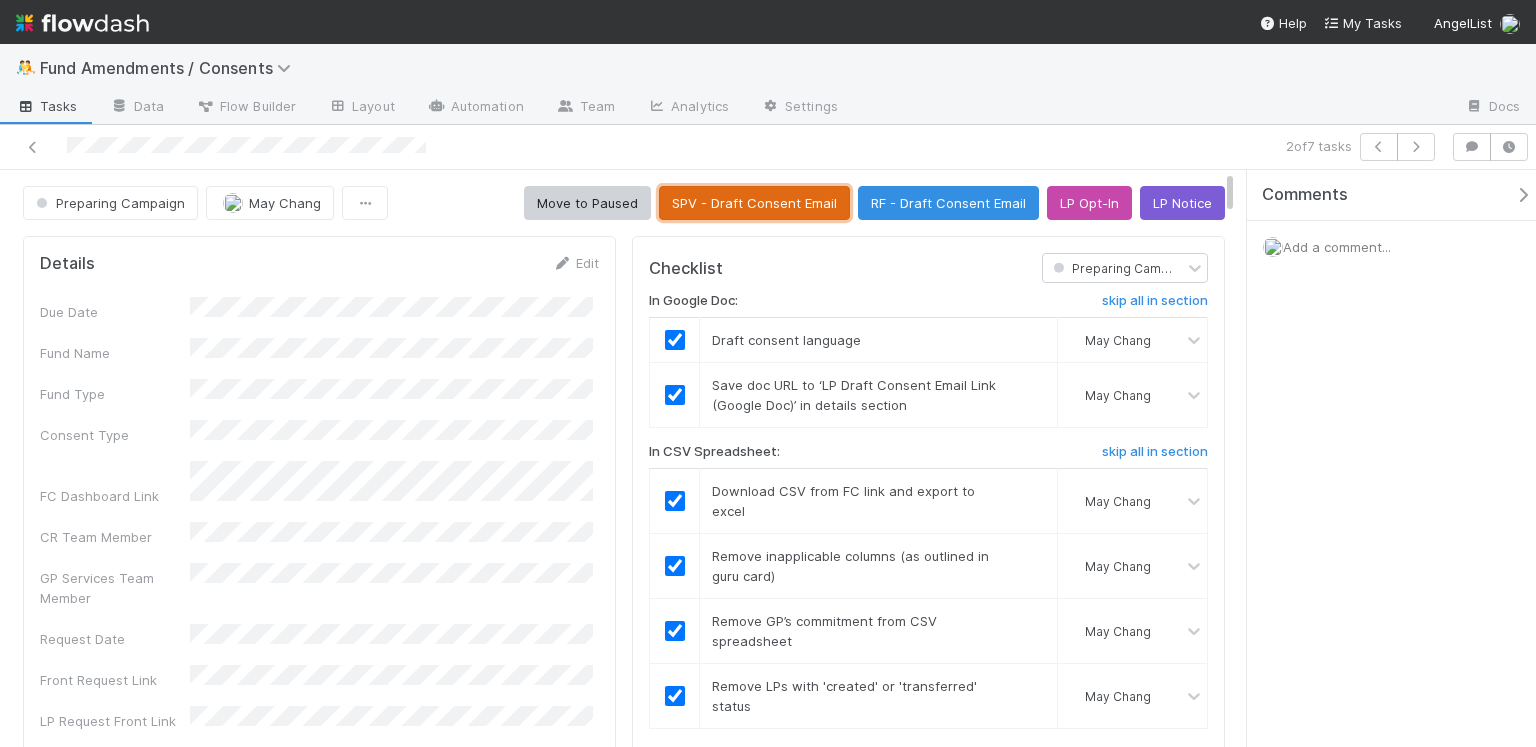 click on "SPV - Draft Consent Email" at bounding box center [754, 203] 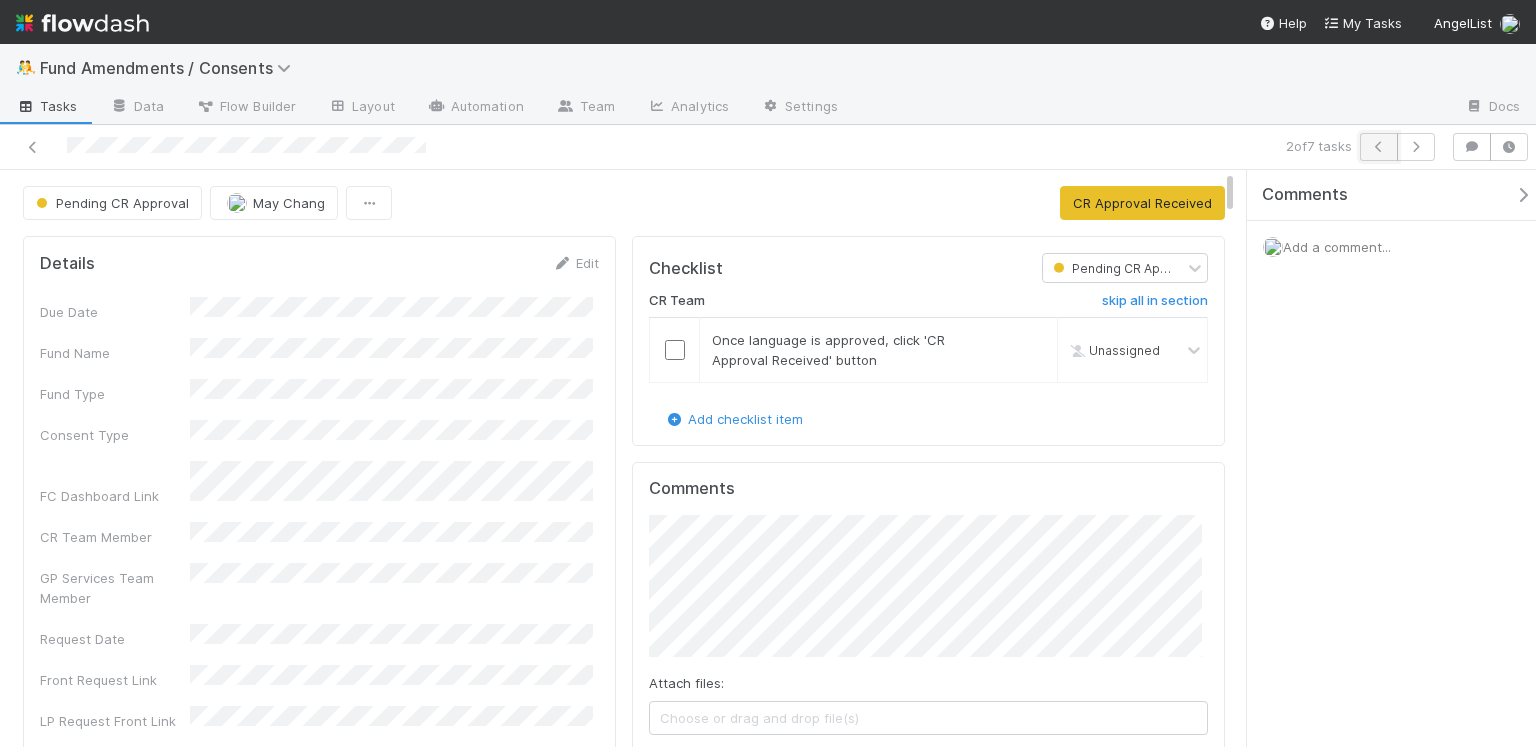 click at bounding box center [1379, 147] 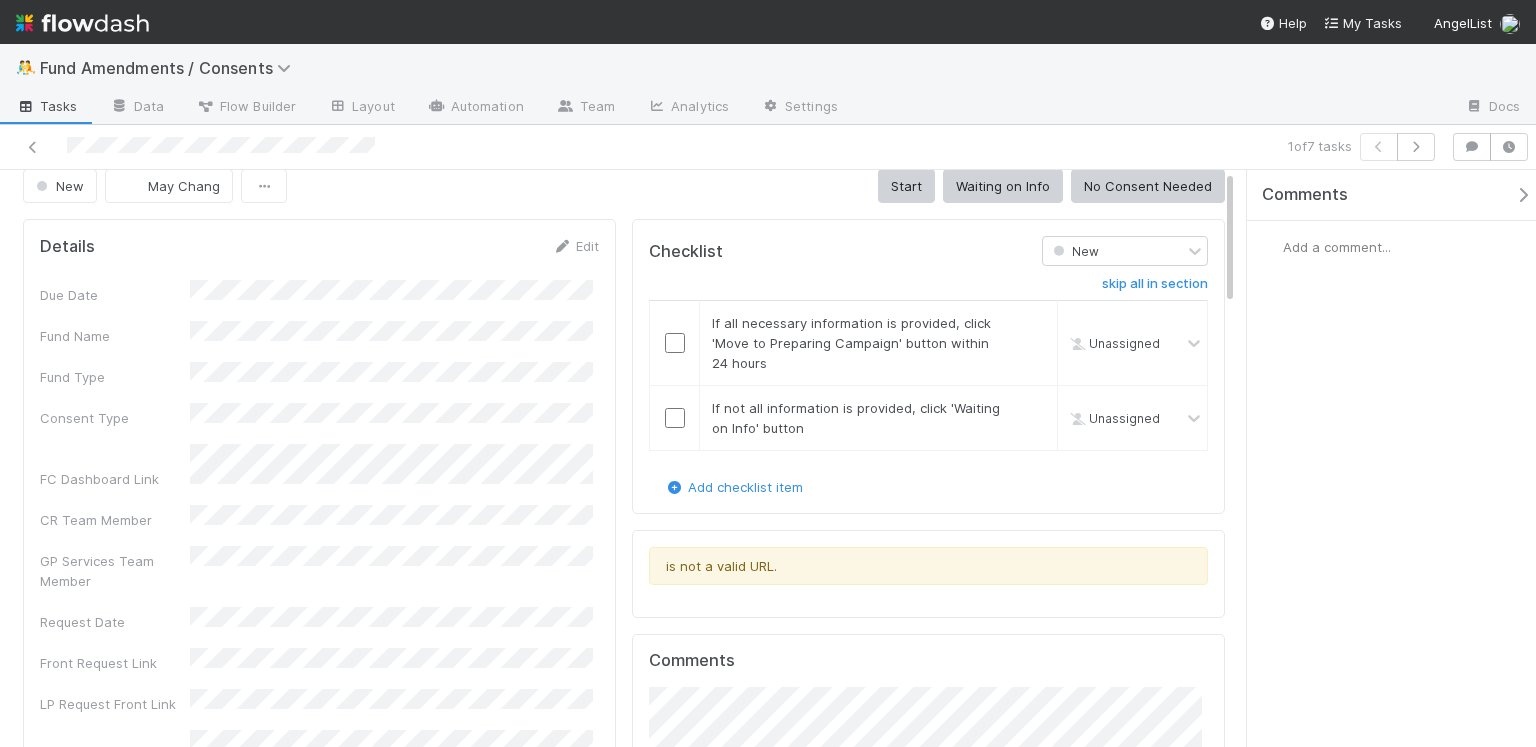 scroll, scrollTop: 0, scrollLeft: 0, axis: both 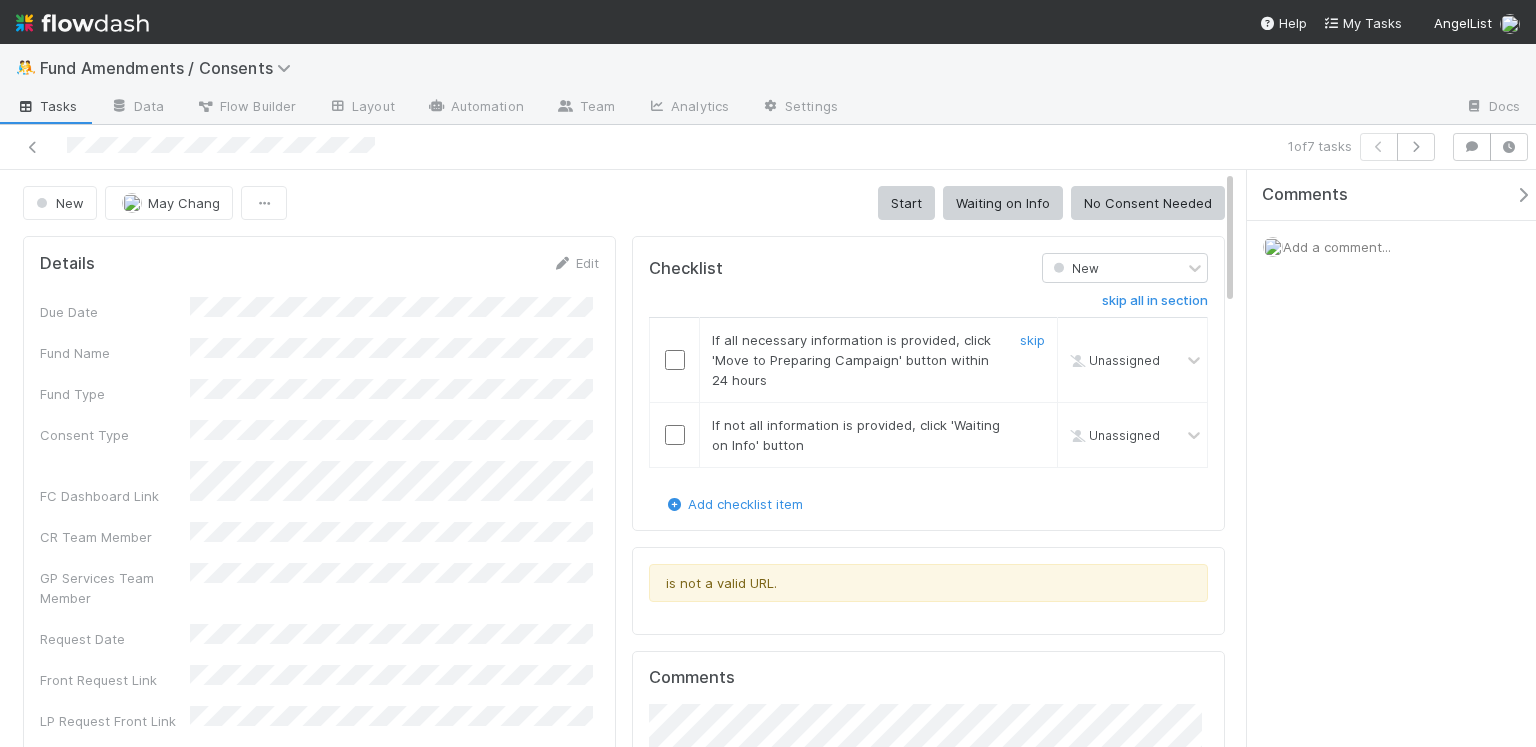 click at bounding box center (675, 360) 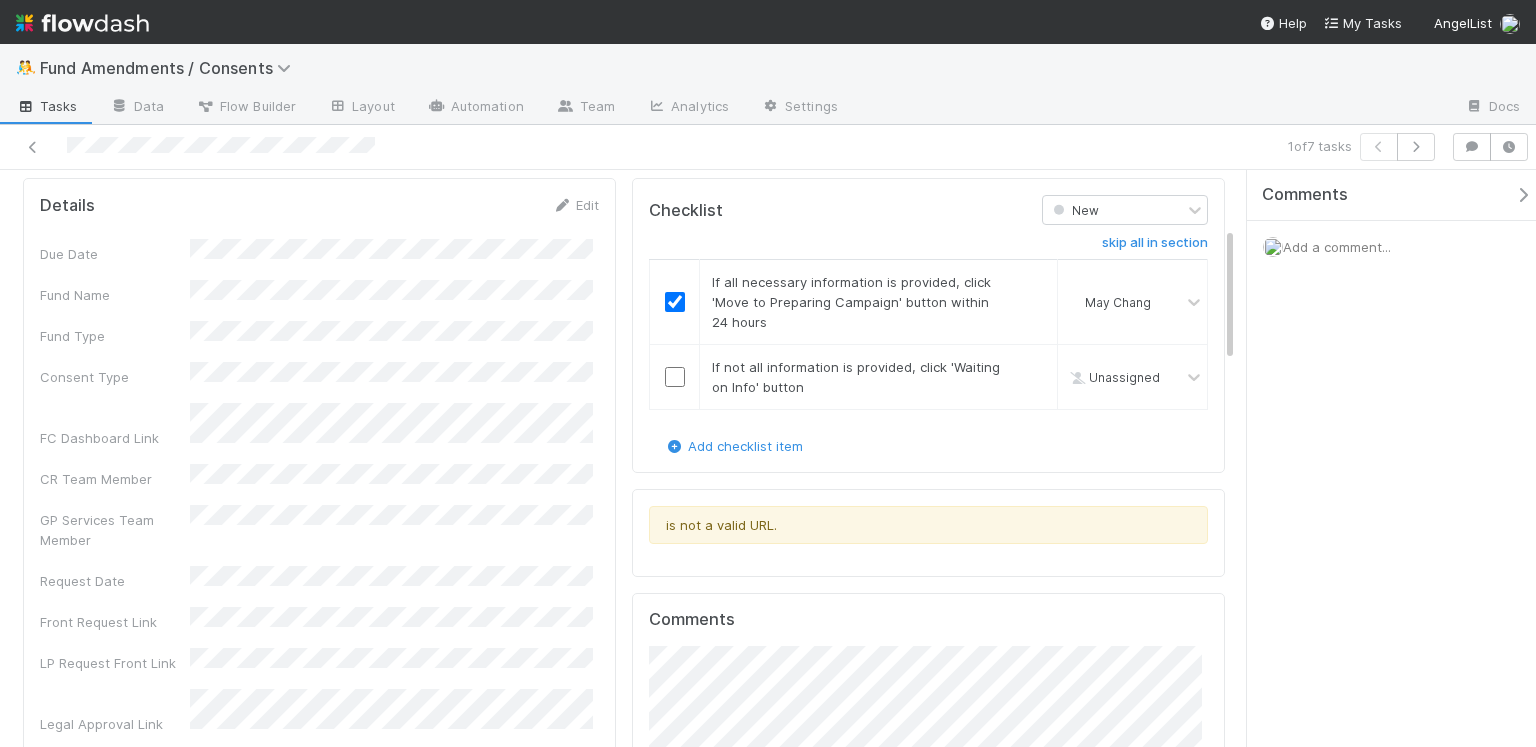 scroll, scrollTop: 0, scrollLeft: 0, axis: both 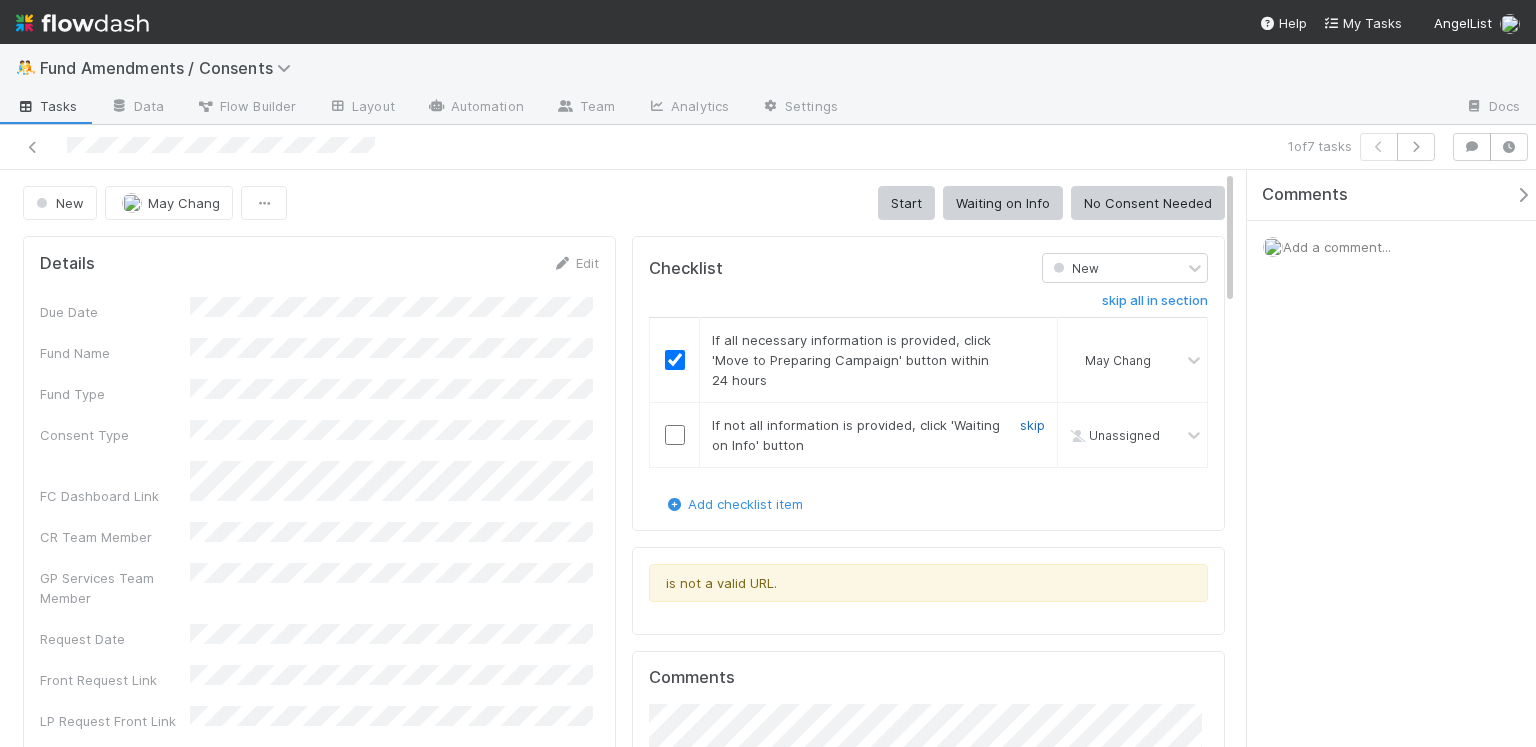 click on "skip" at bounding box center (1032, 425) 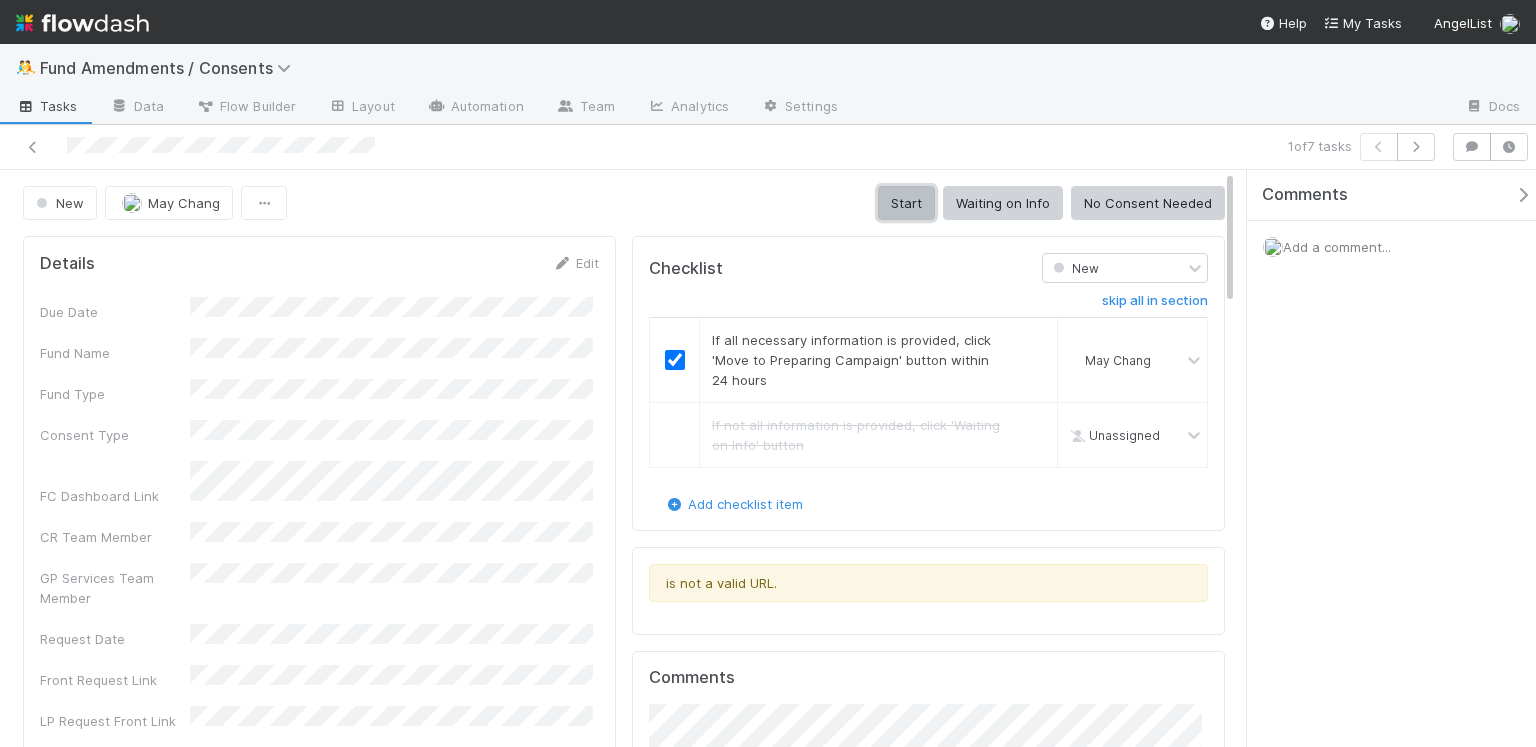 click on "Start" at bounding box center [906, 203] 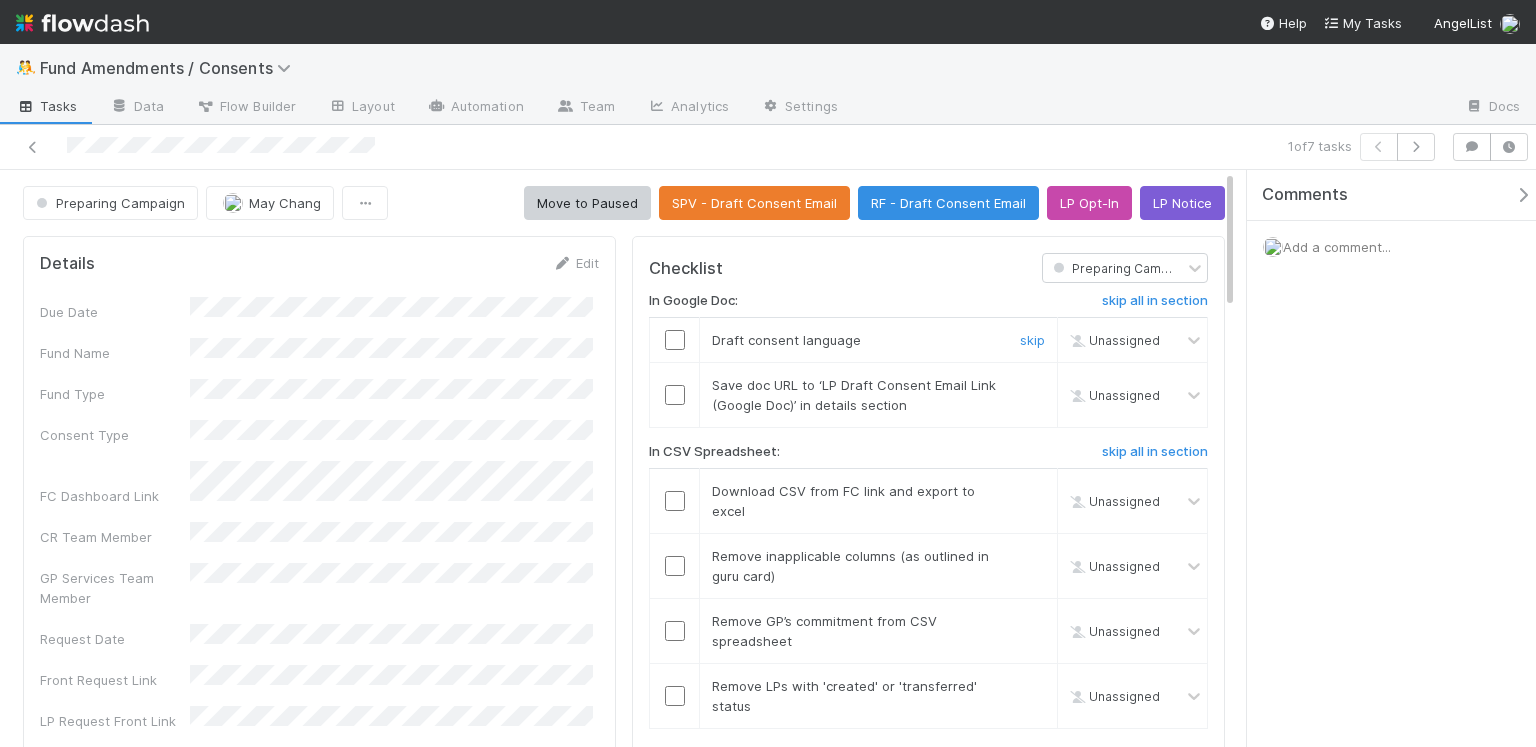 click at bounding box center (675, 340) 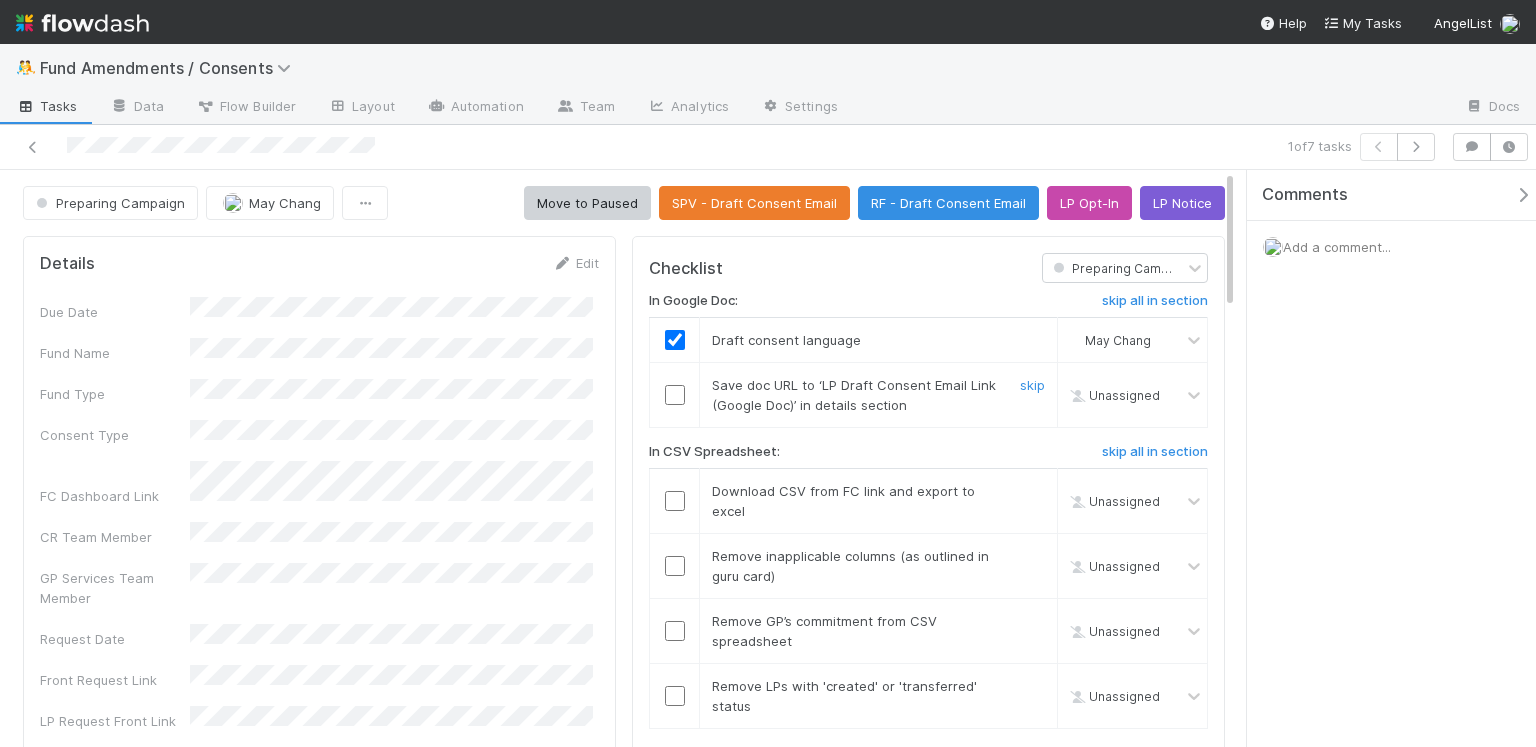 click at bounding box center (675, 395) 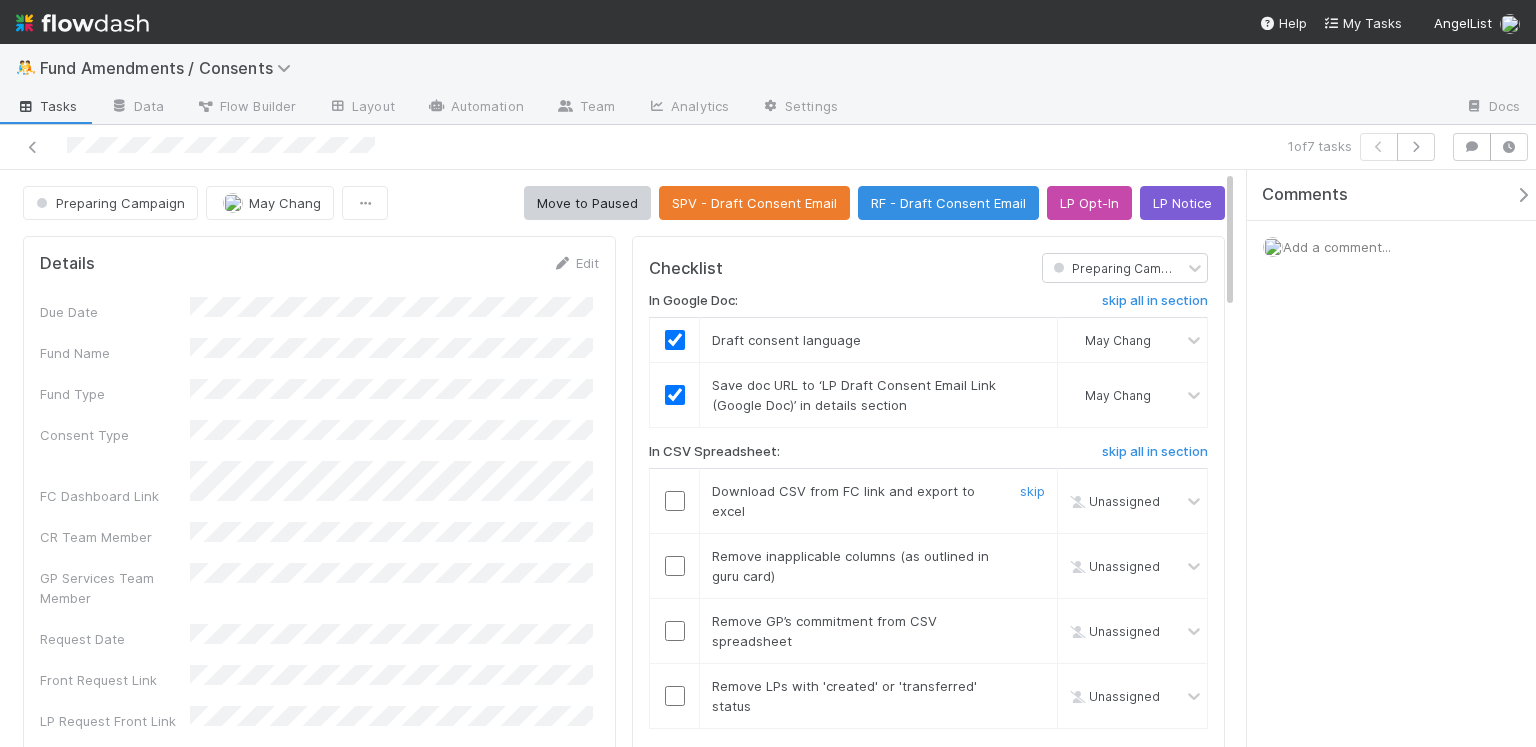 click at bounding box center [675, 501] 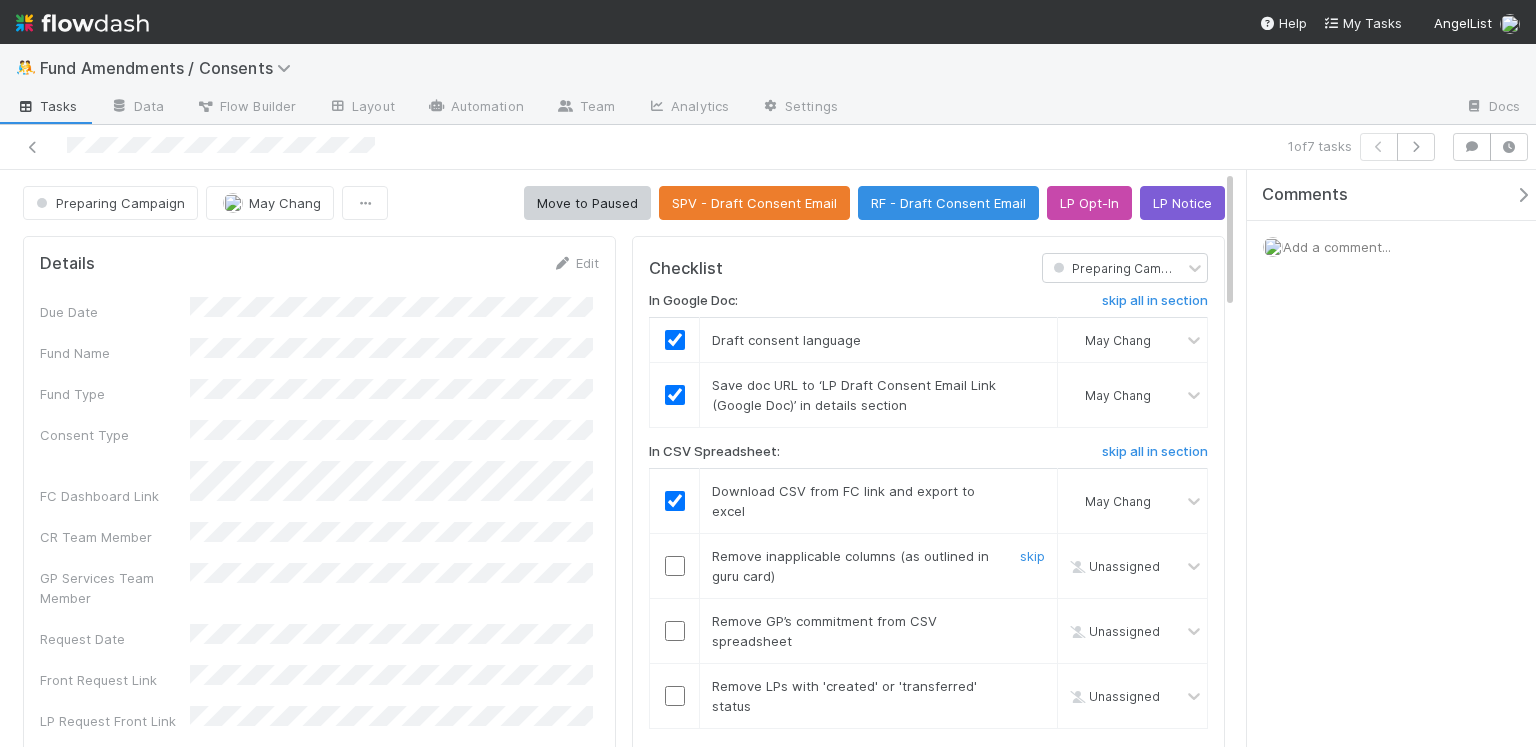click at bounding box center (675, 566) 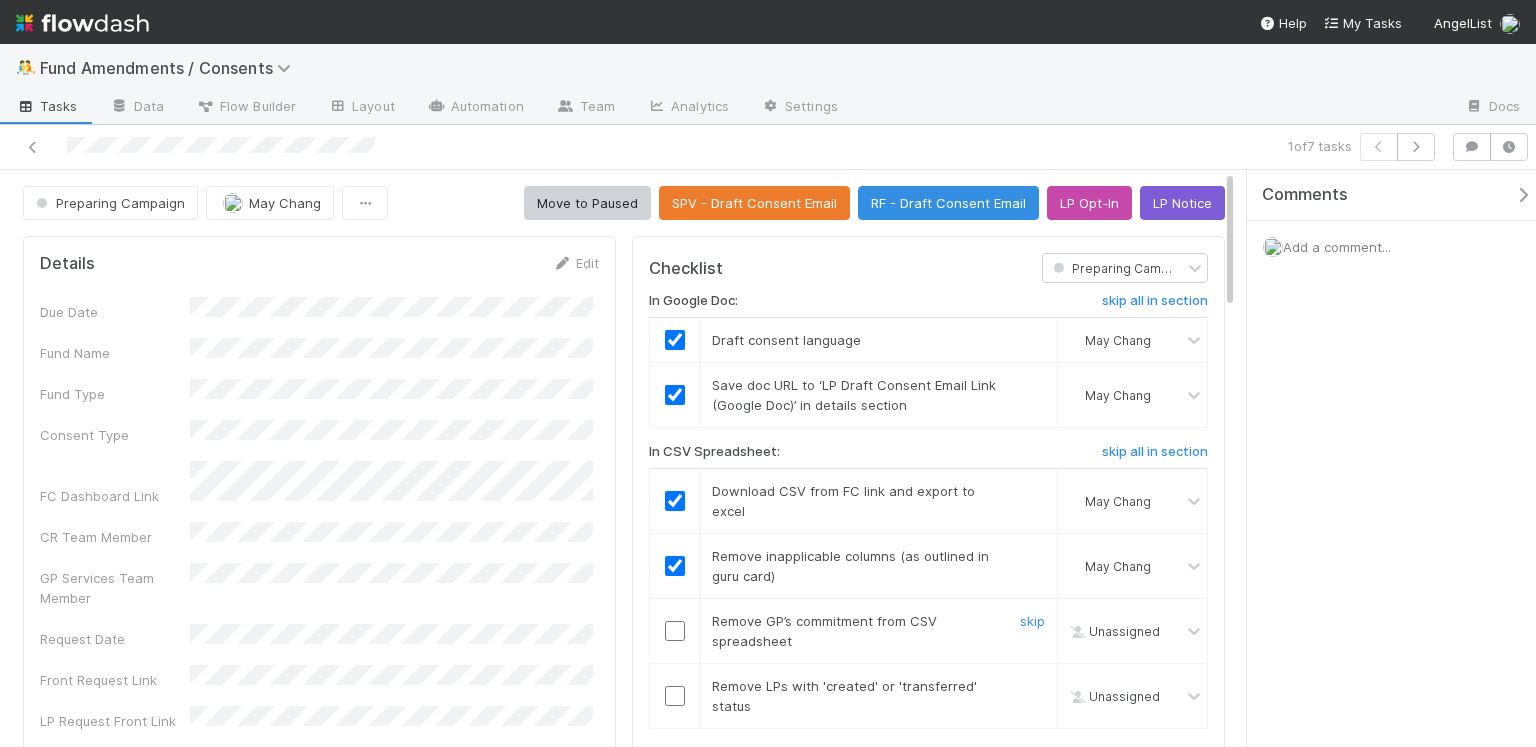 click at bounding box center (675, 631) 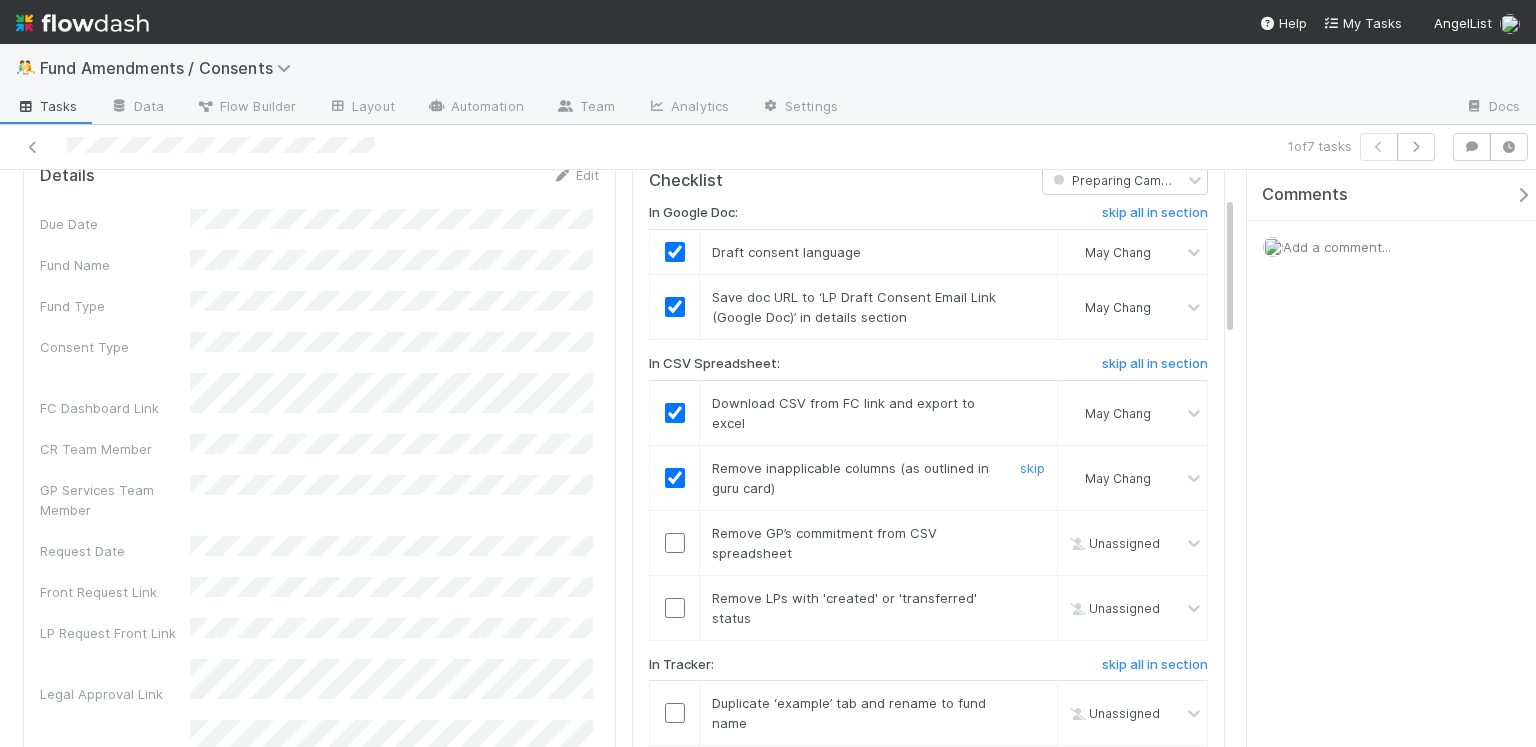 scroll, scrollTop: 144, scrollLeft: 0, axis: vertical 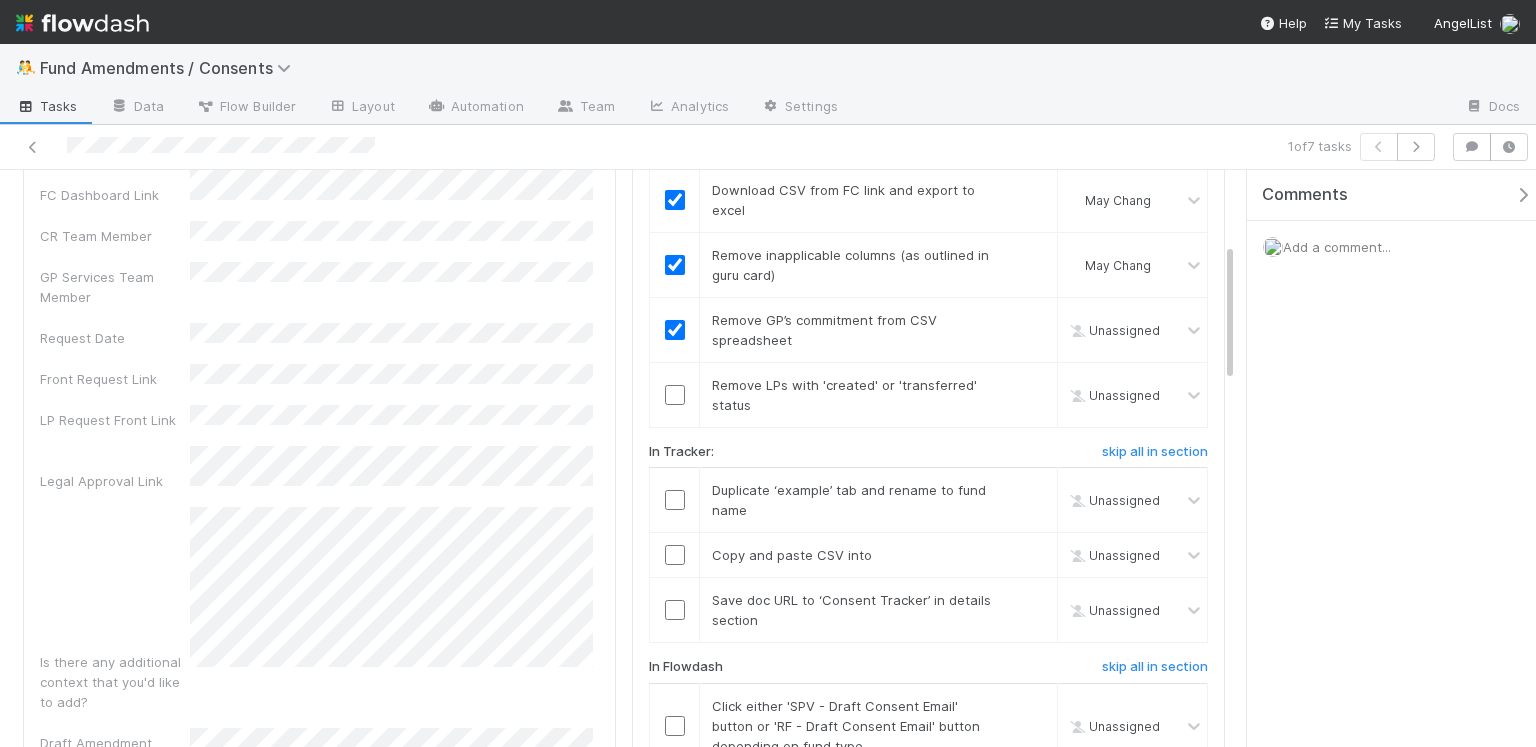 checkbox on "true" 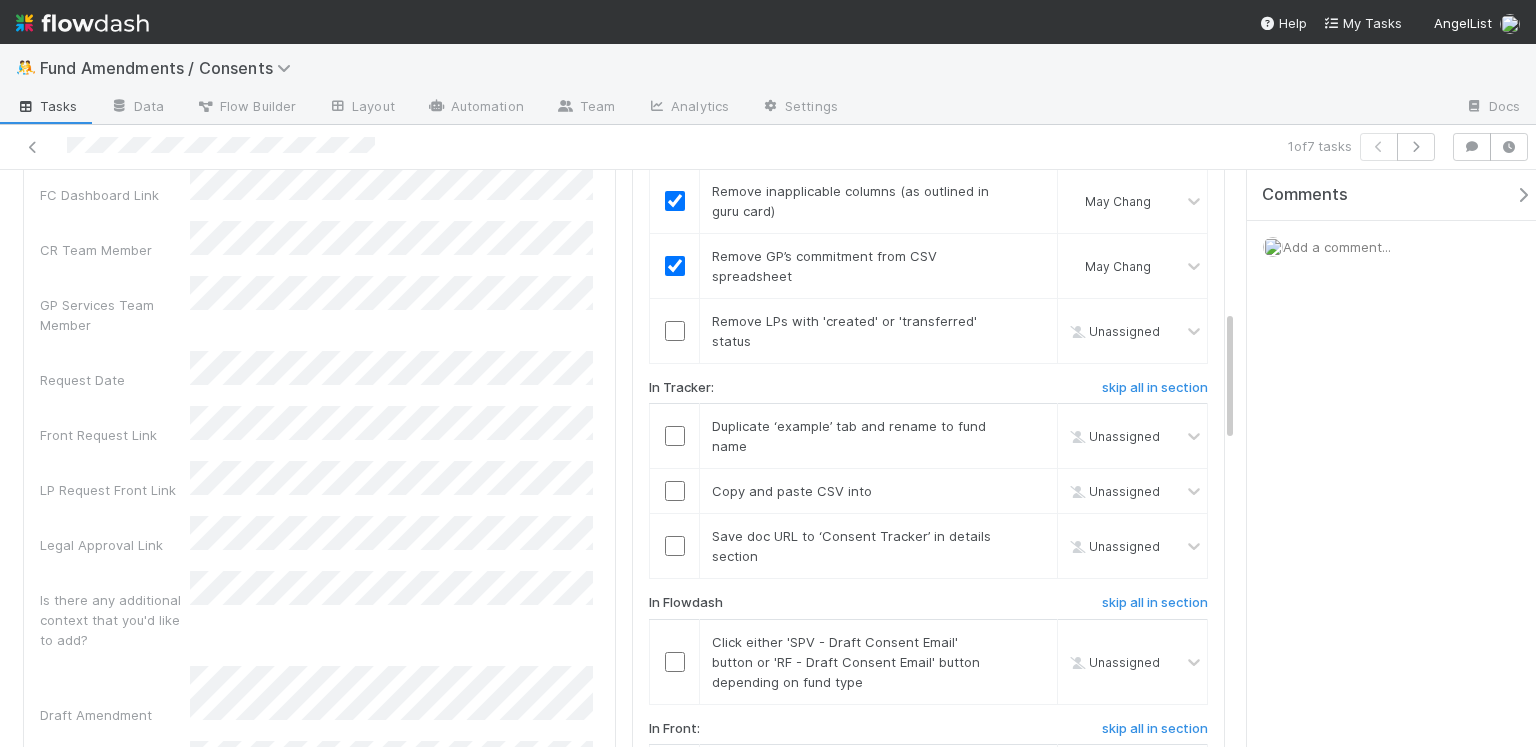 scroll, scrollTop: 0, scrollLeft: 0, axis: both 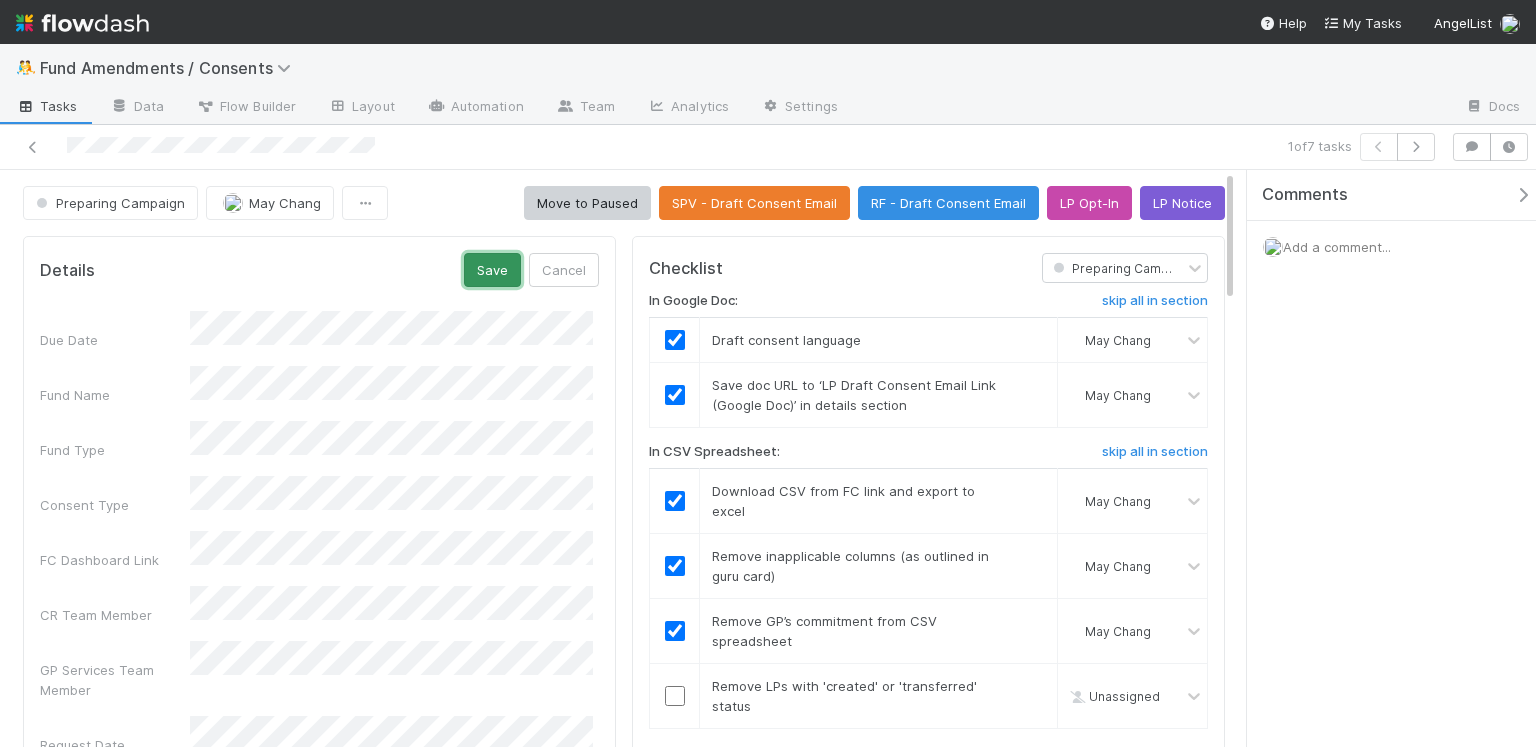click on "Save" at bounding box center [492, 270] 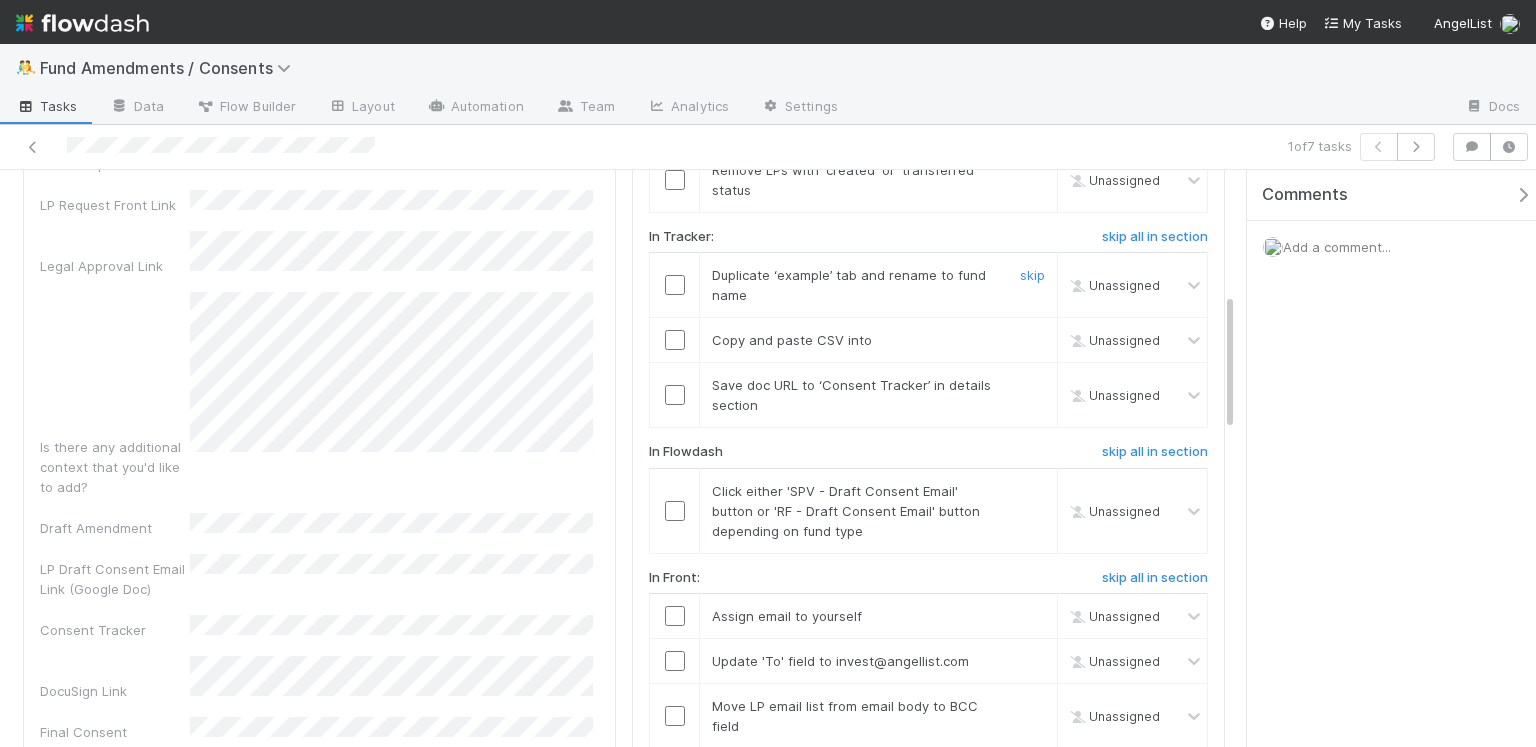 scroll, scrollTop: 512, scrollLeft: 0, axis: vertical 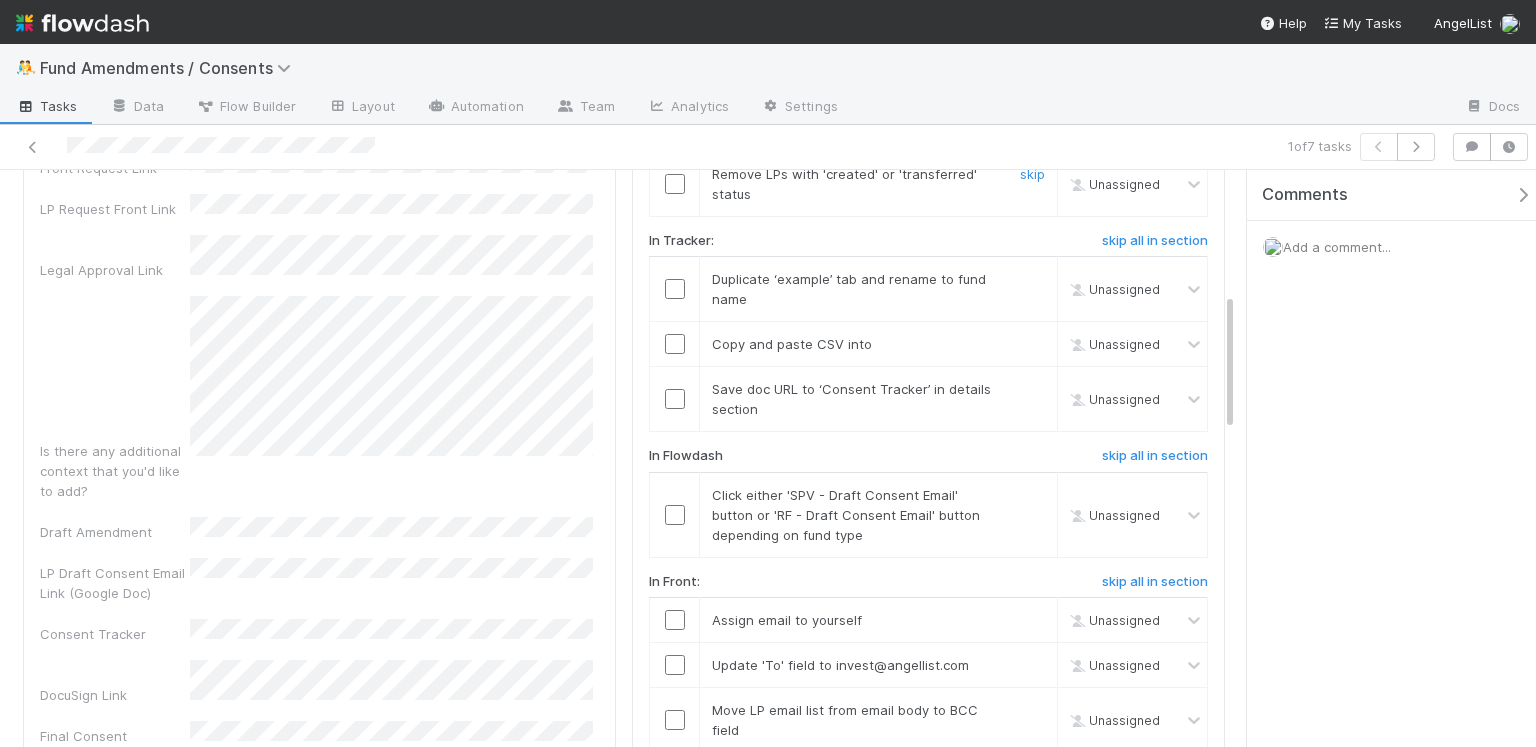 click at bounding box center [675, 184] 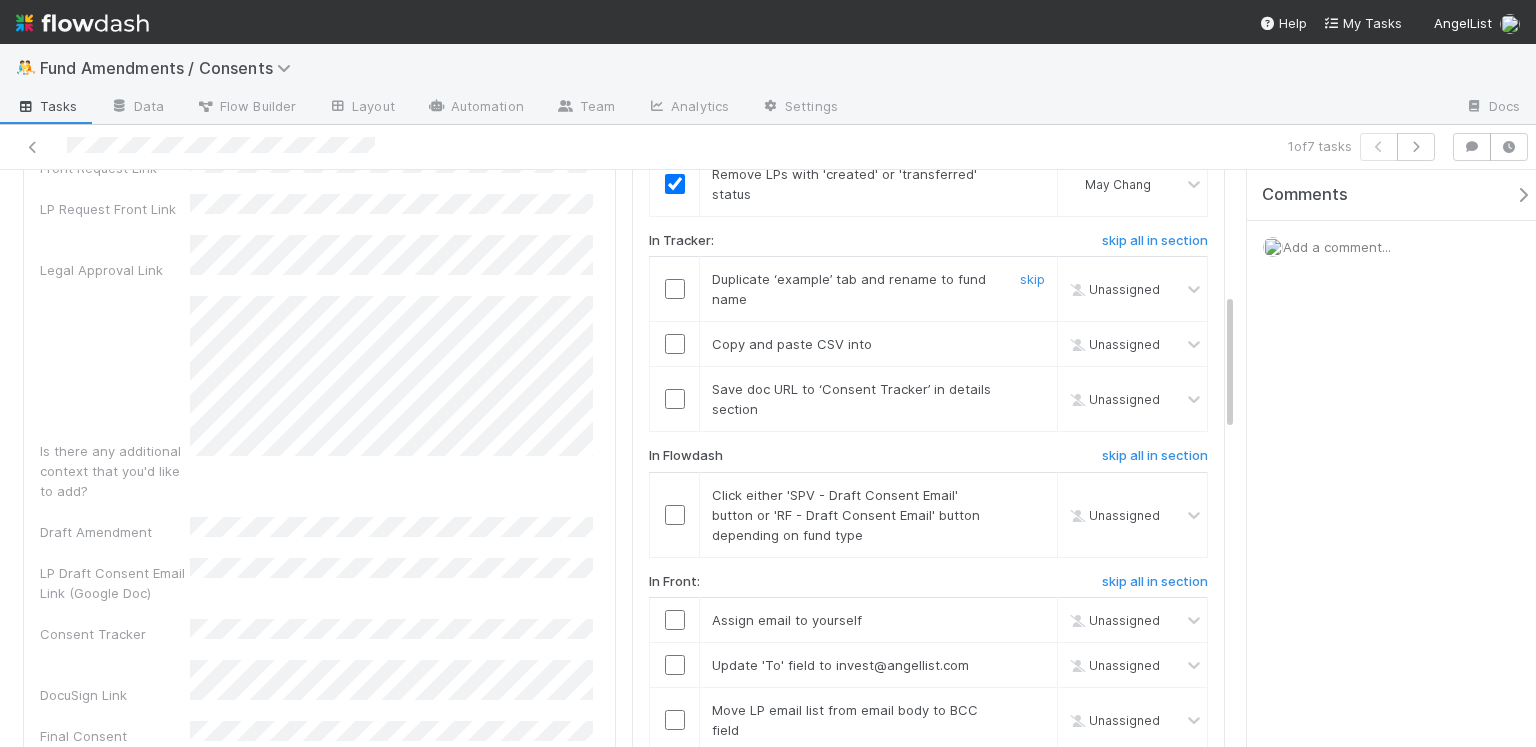 click at bounding box center (675, 289) 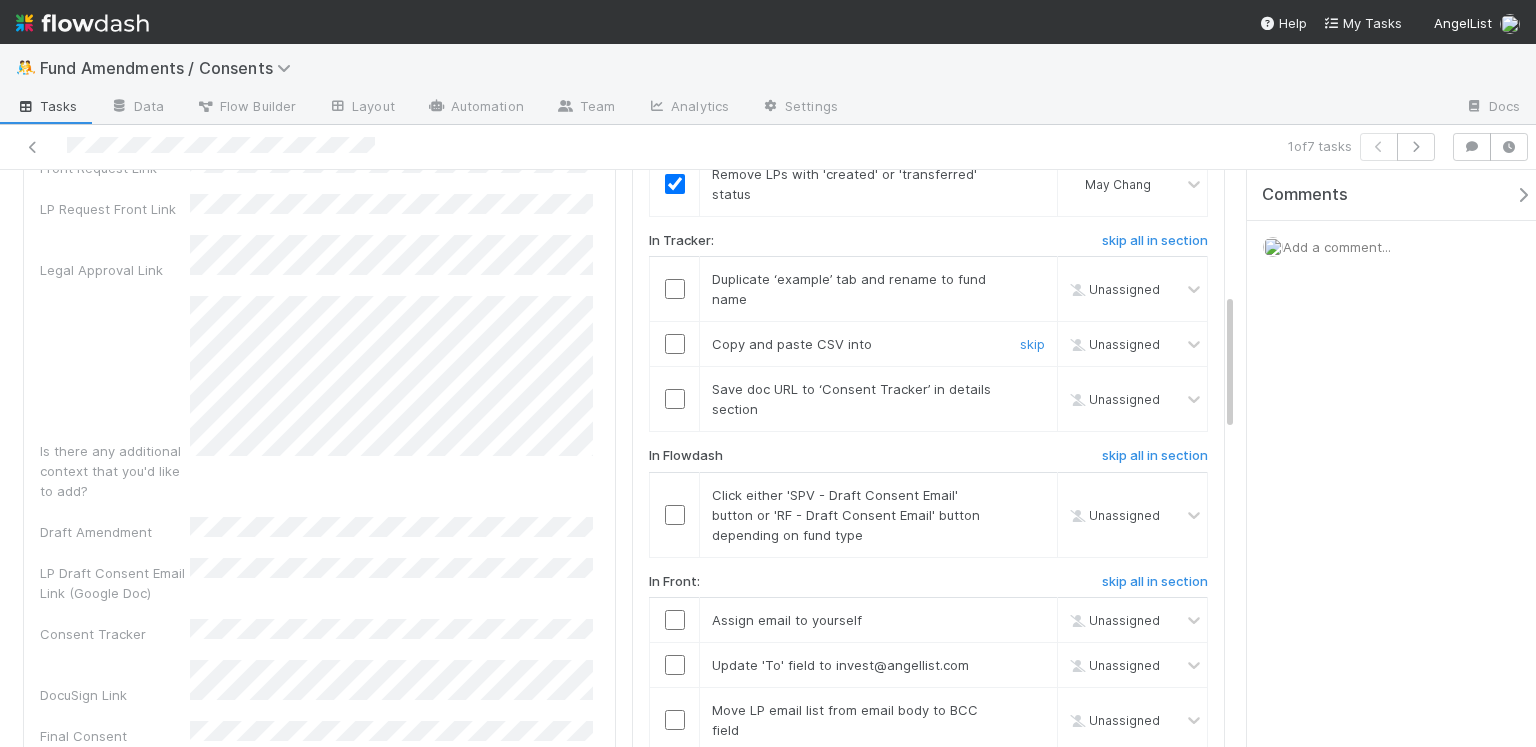 click at bounding box center [675, 344] 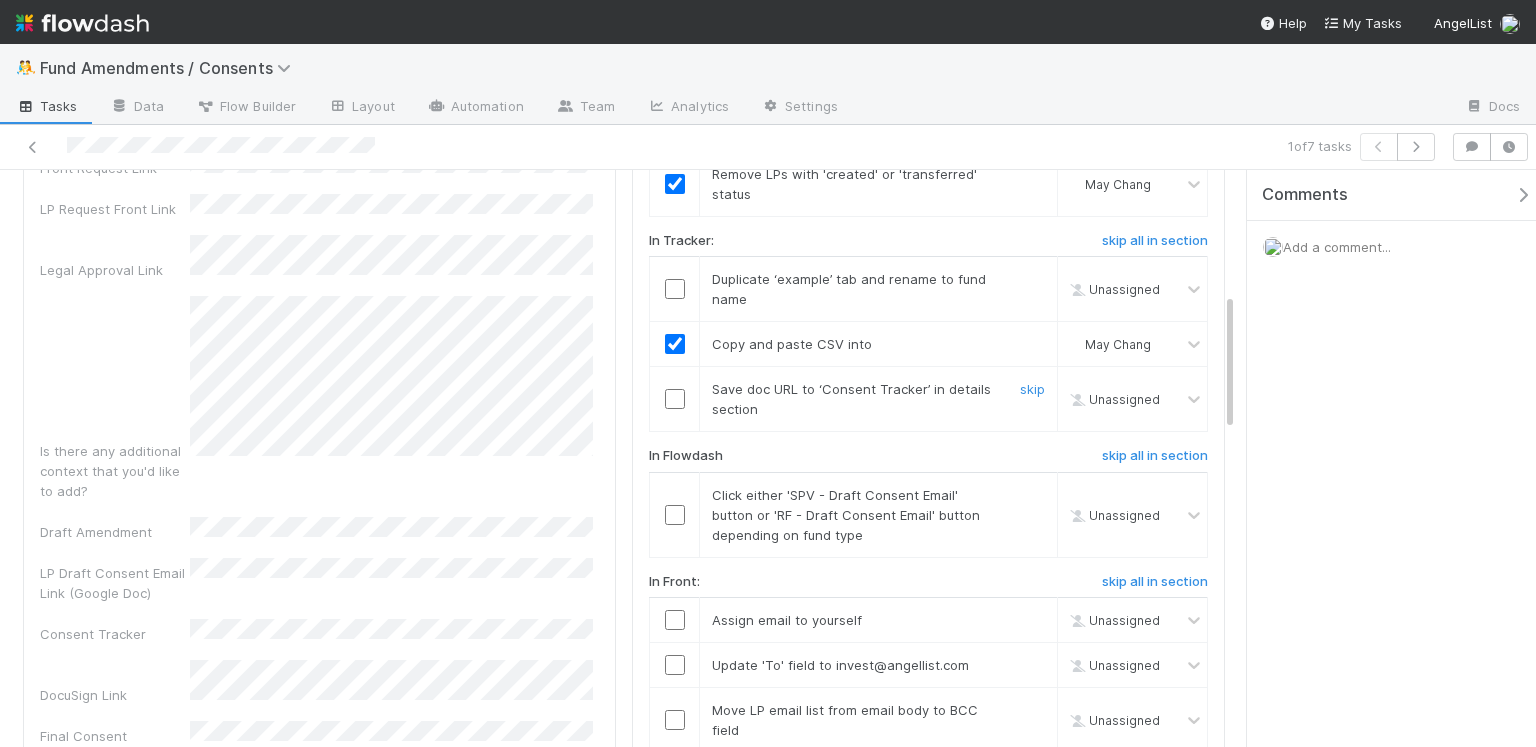 click at bounding box center (675, 399) 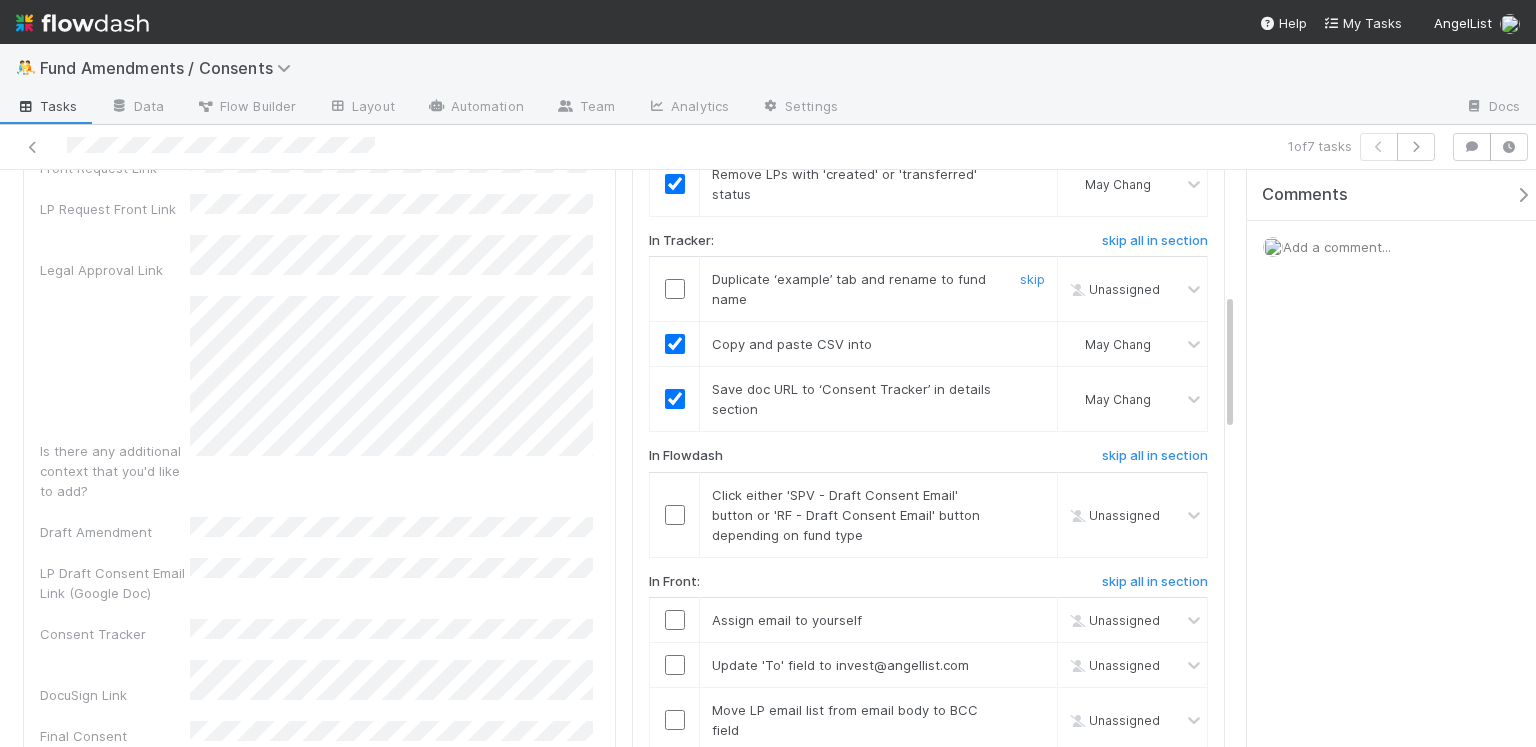 drag, startPoint x: 663, startPoint y: 286, endPoint x: 670, endPoint y: 303, distance: 18.384777 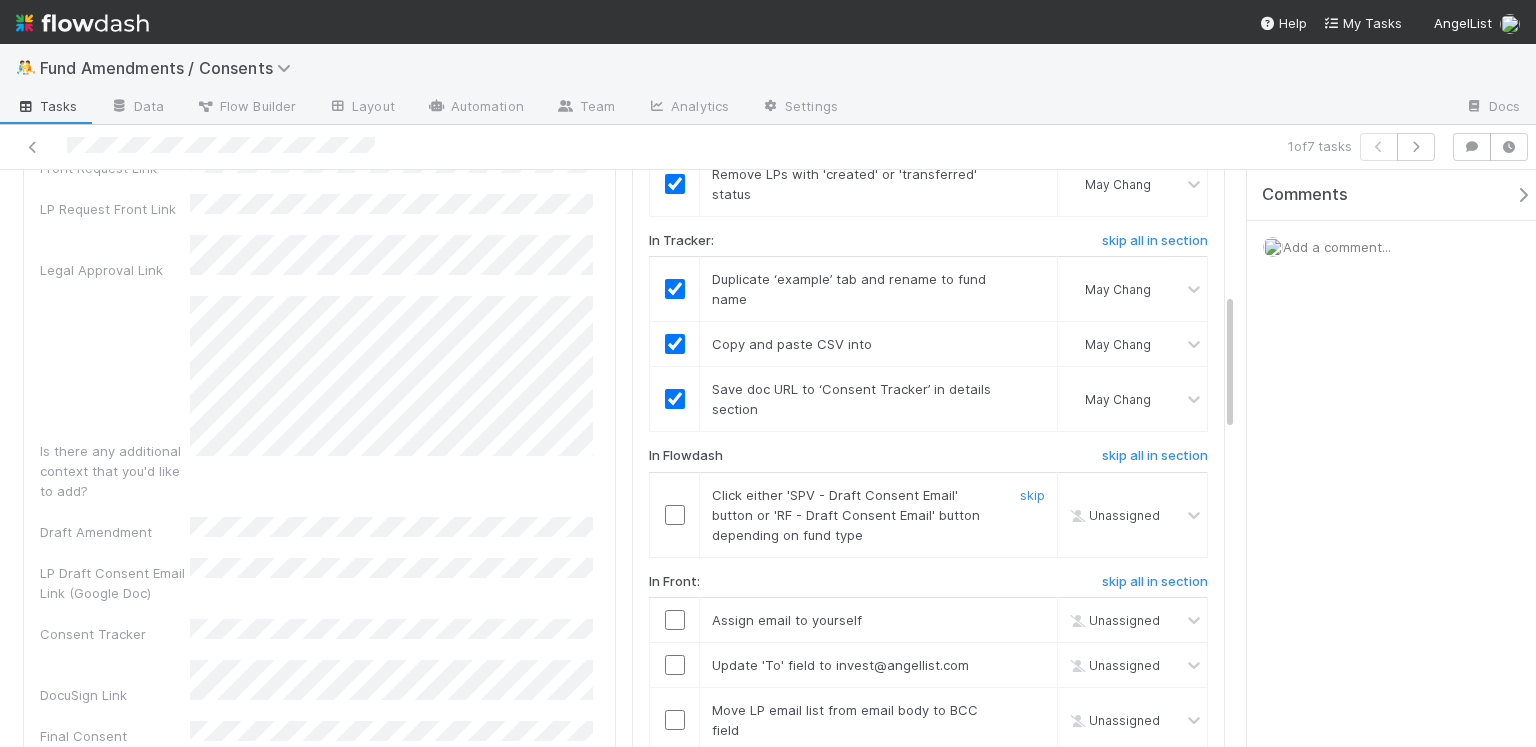 click at bounding box center [675, 515] 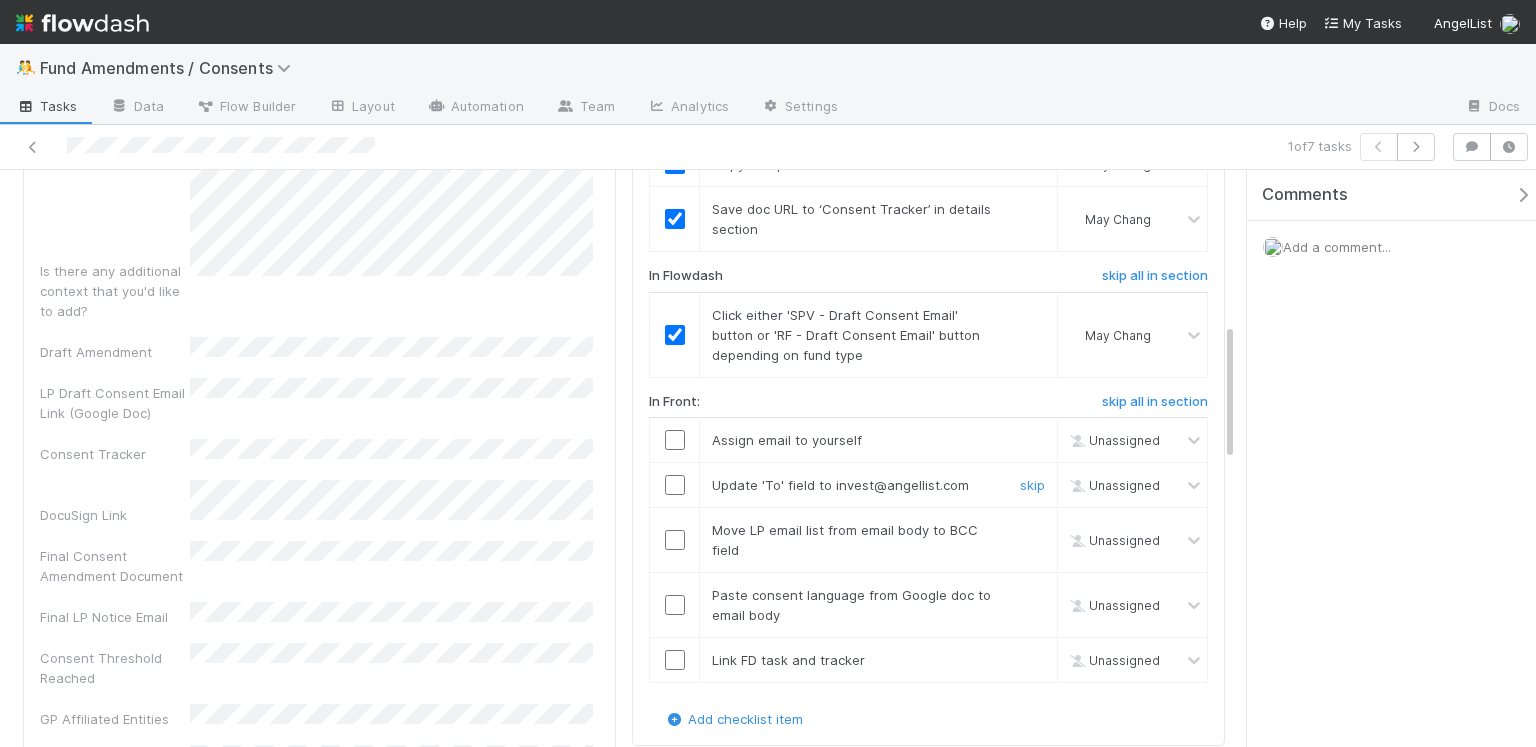 scroll, scrollTop: 702, scrollLeft: 0, axis: vertical 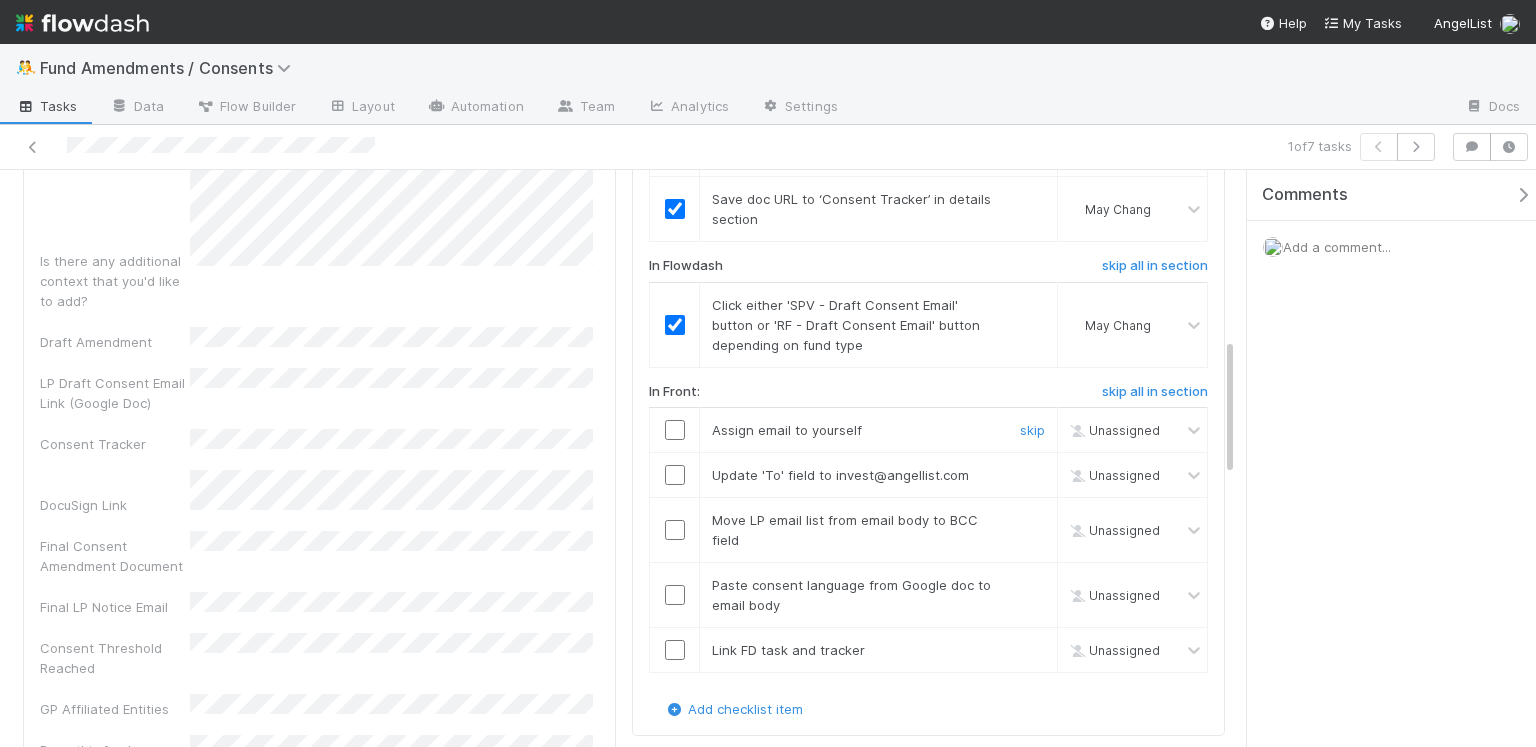click at bounding box center [675, 430] 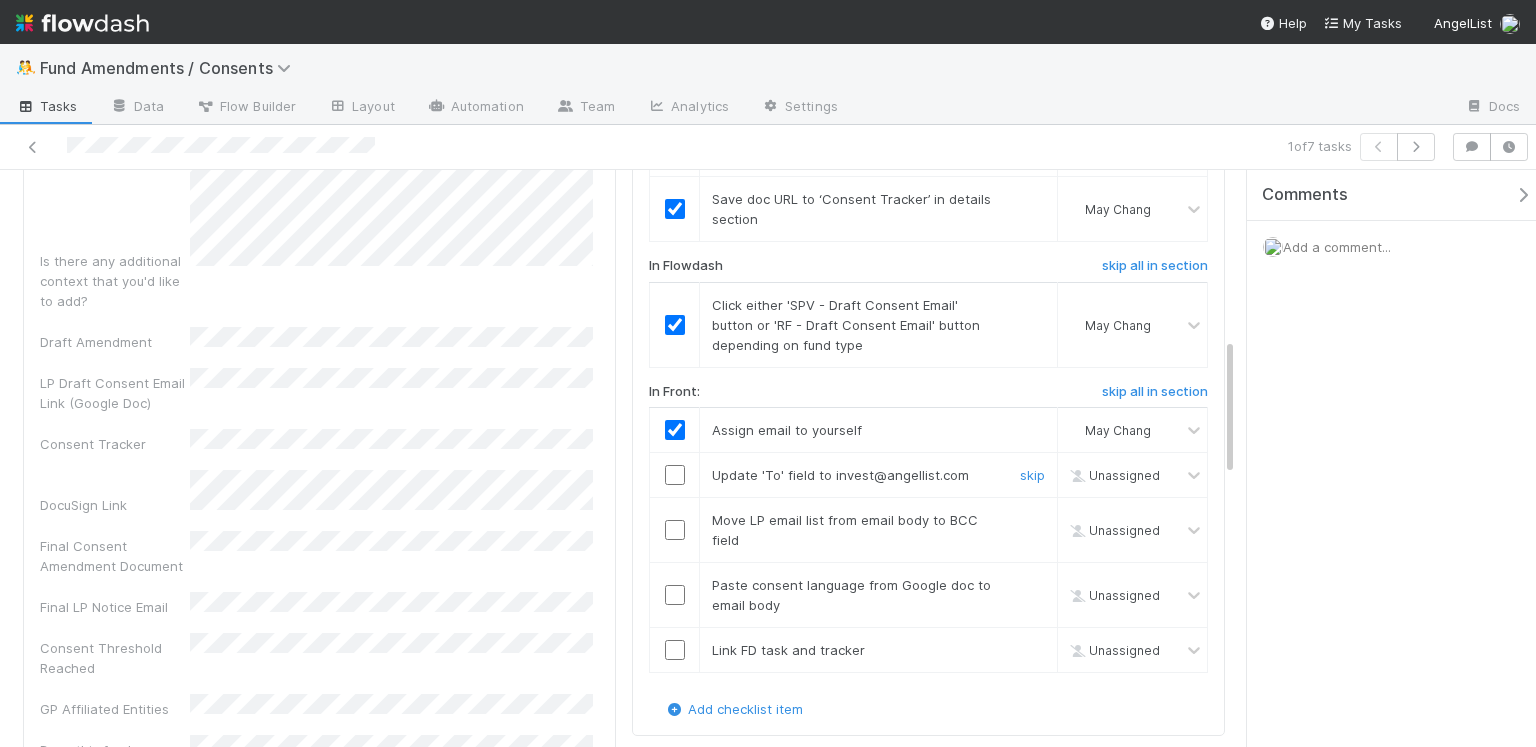 click at bounding box center [675, 475] 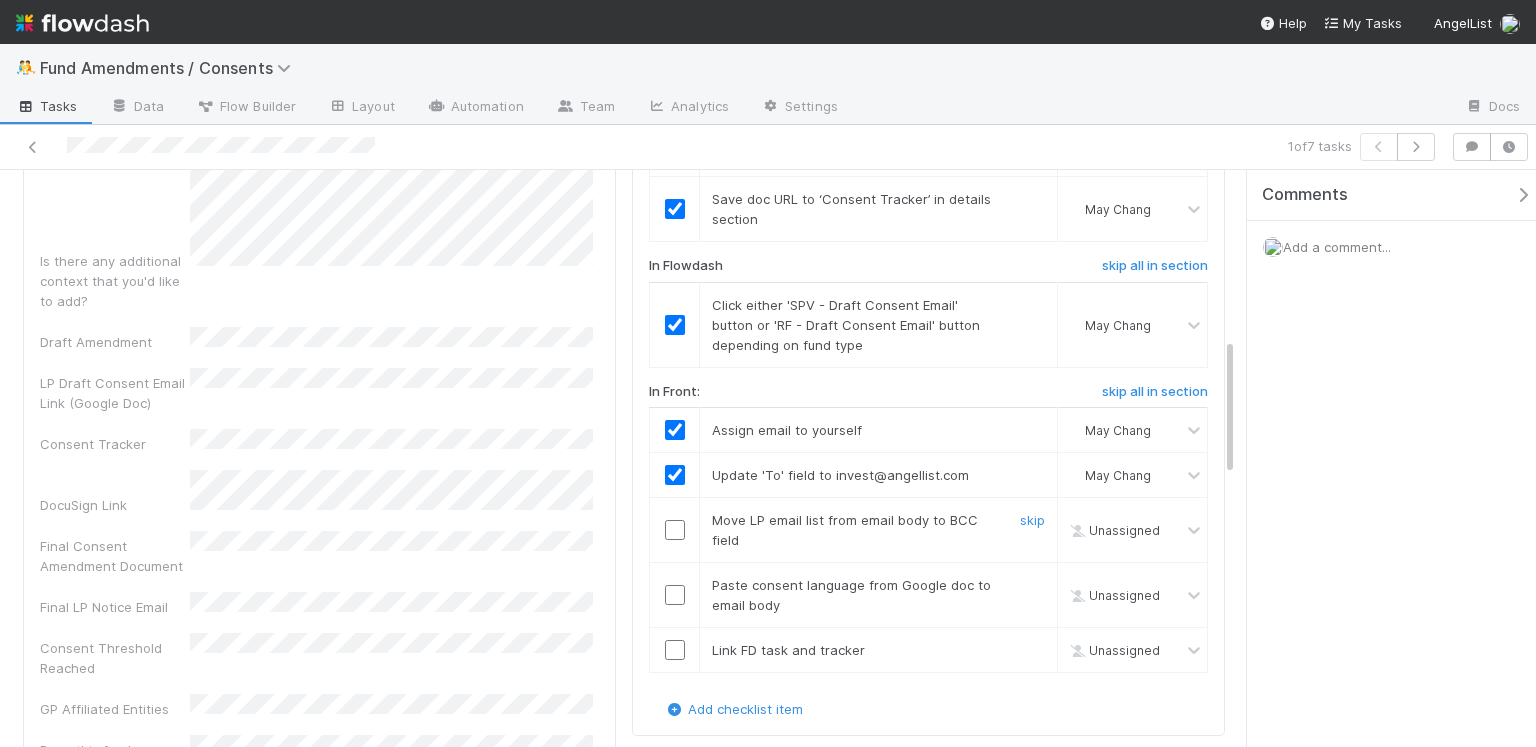 click at bounding box center (675, 530) 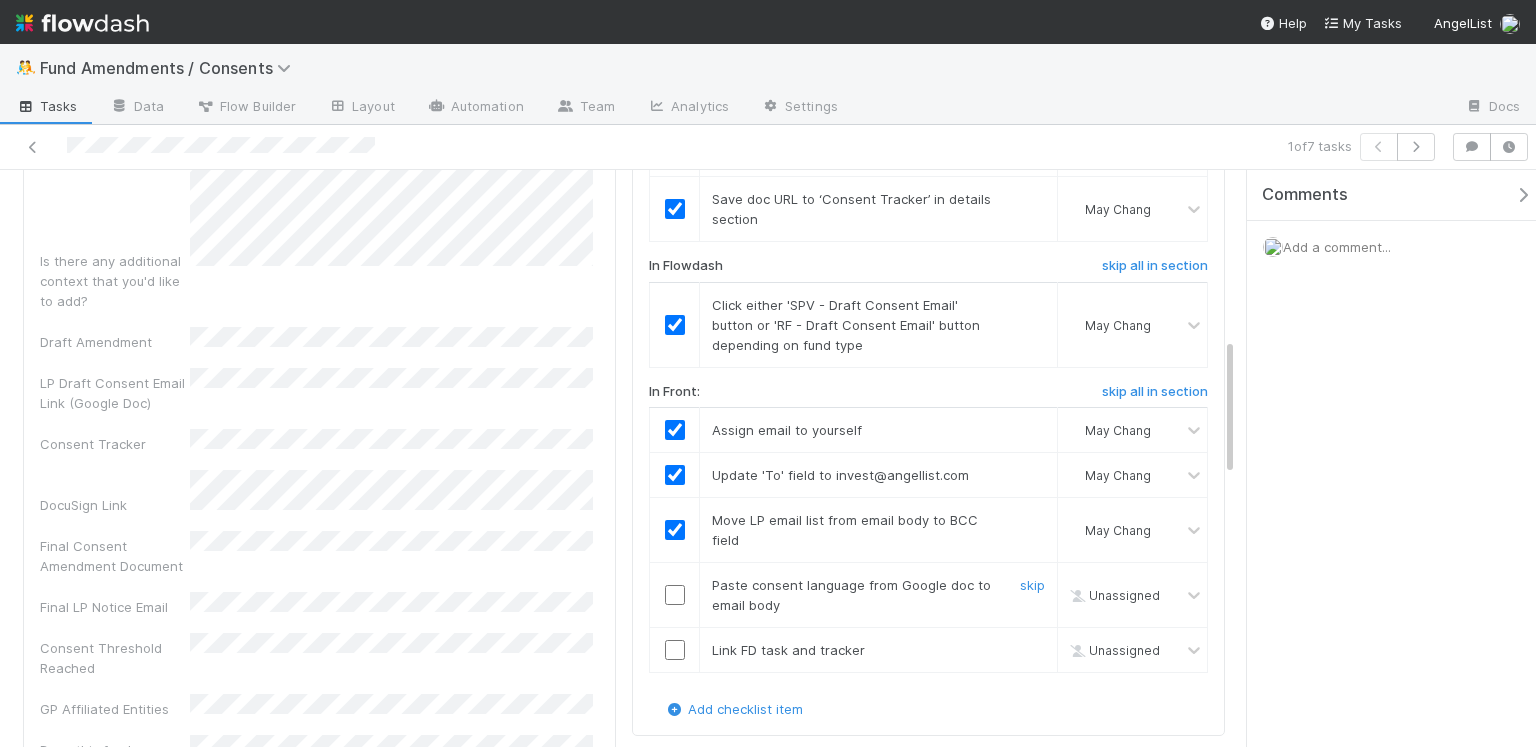 click at bounding box center (675, 595) 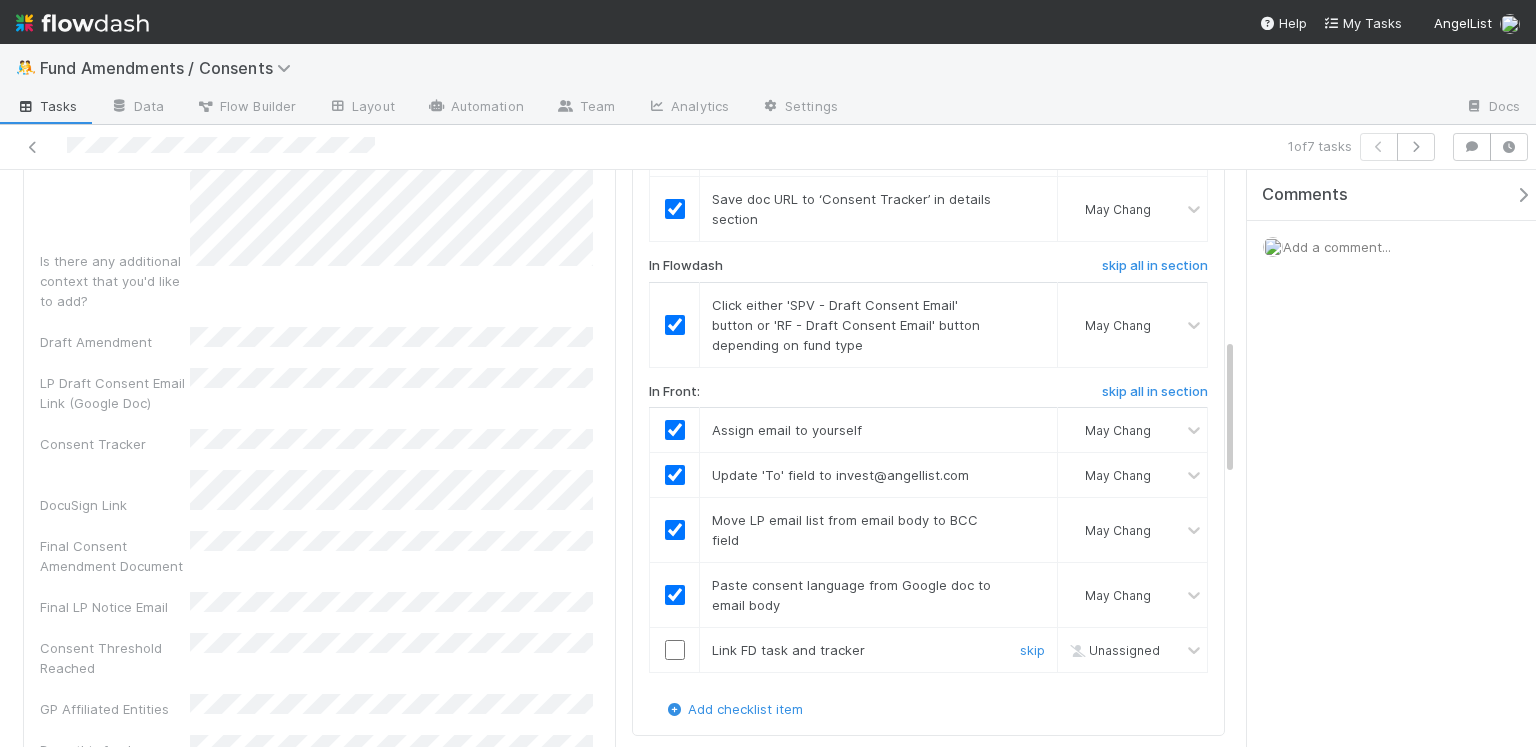 click at bounding box center (675, 650) 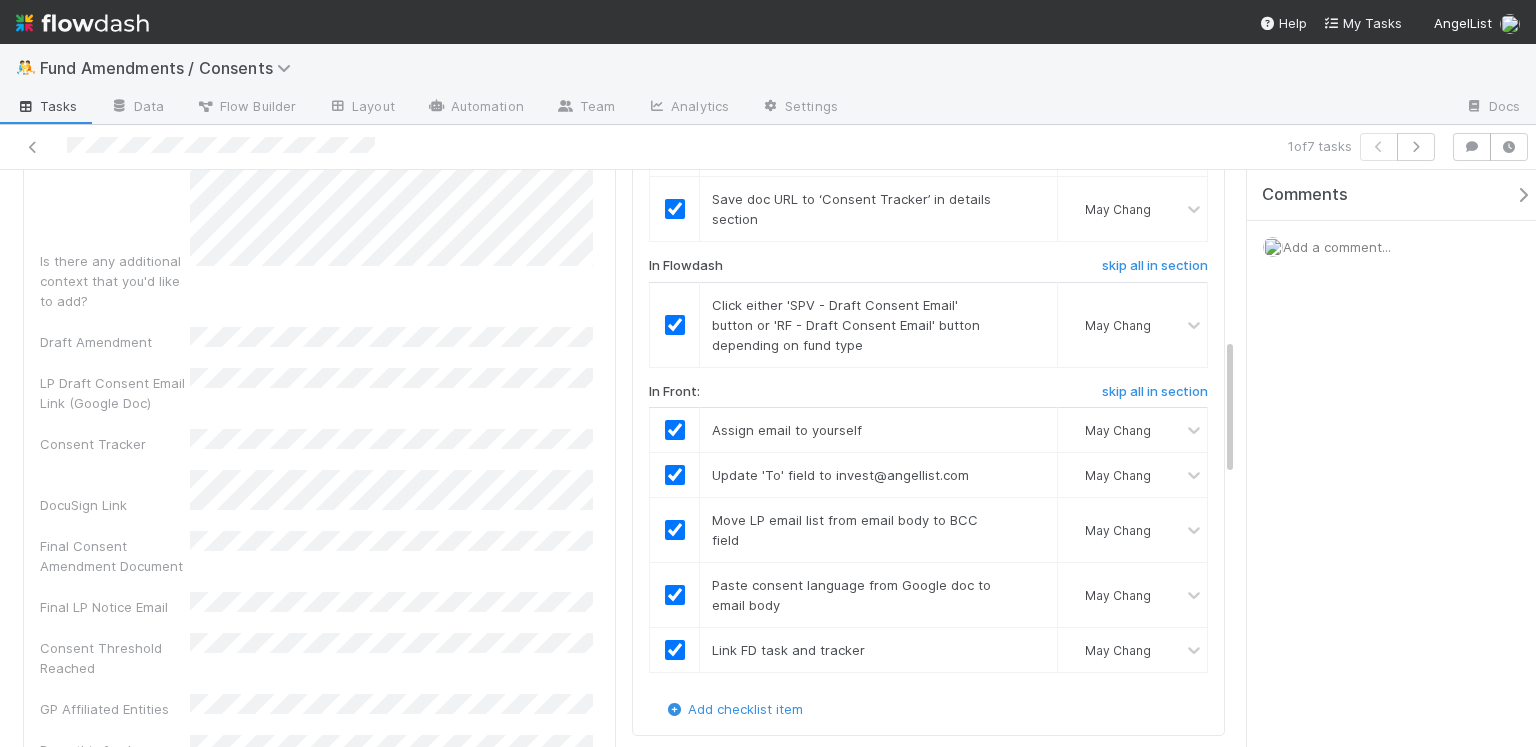 scroll, scrollTop: 822, scrollLeft: 0, axis: vertical 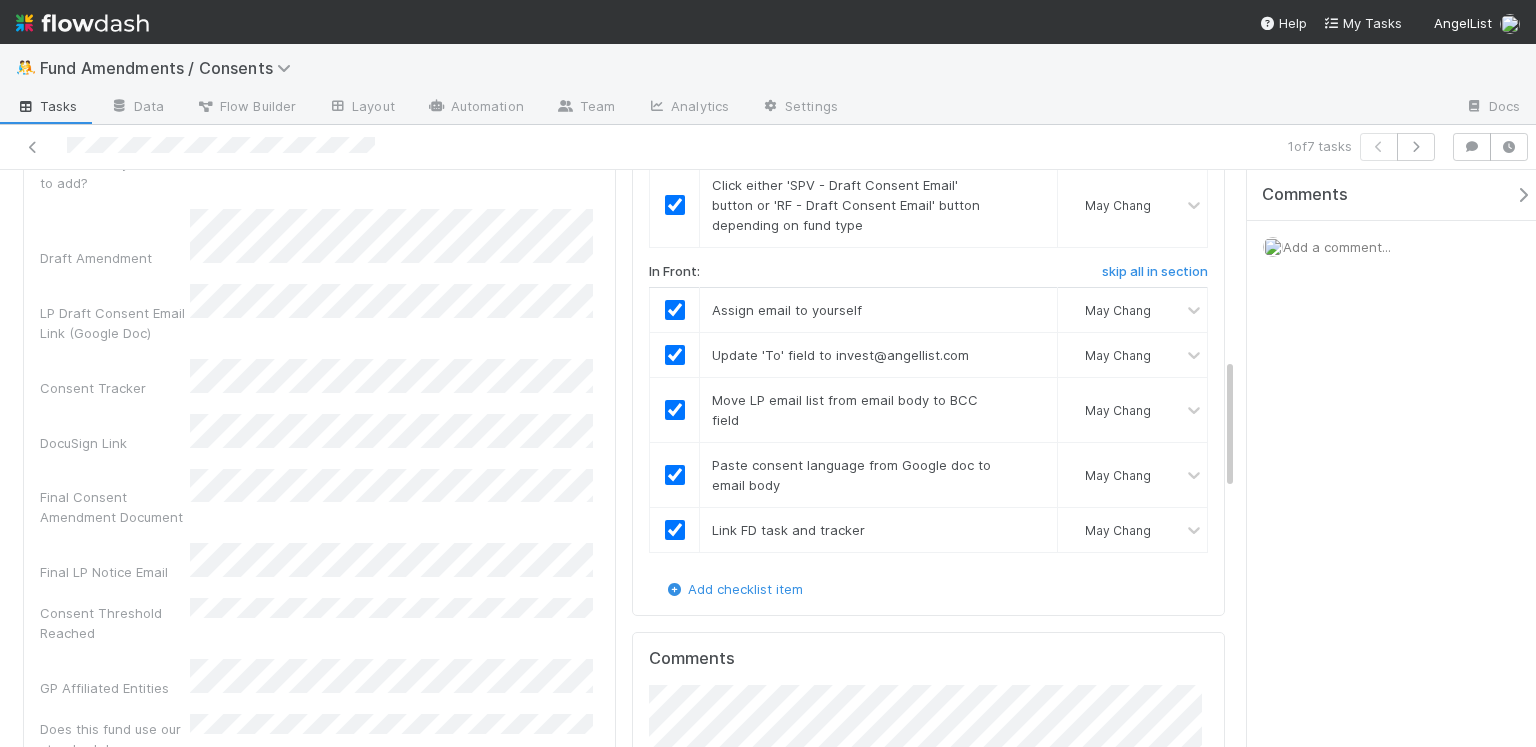 click on "LP Draft Consent Email Link (Google Doc)" at bounding box center [319, 313] 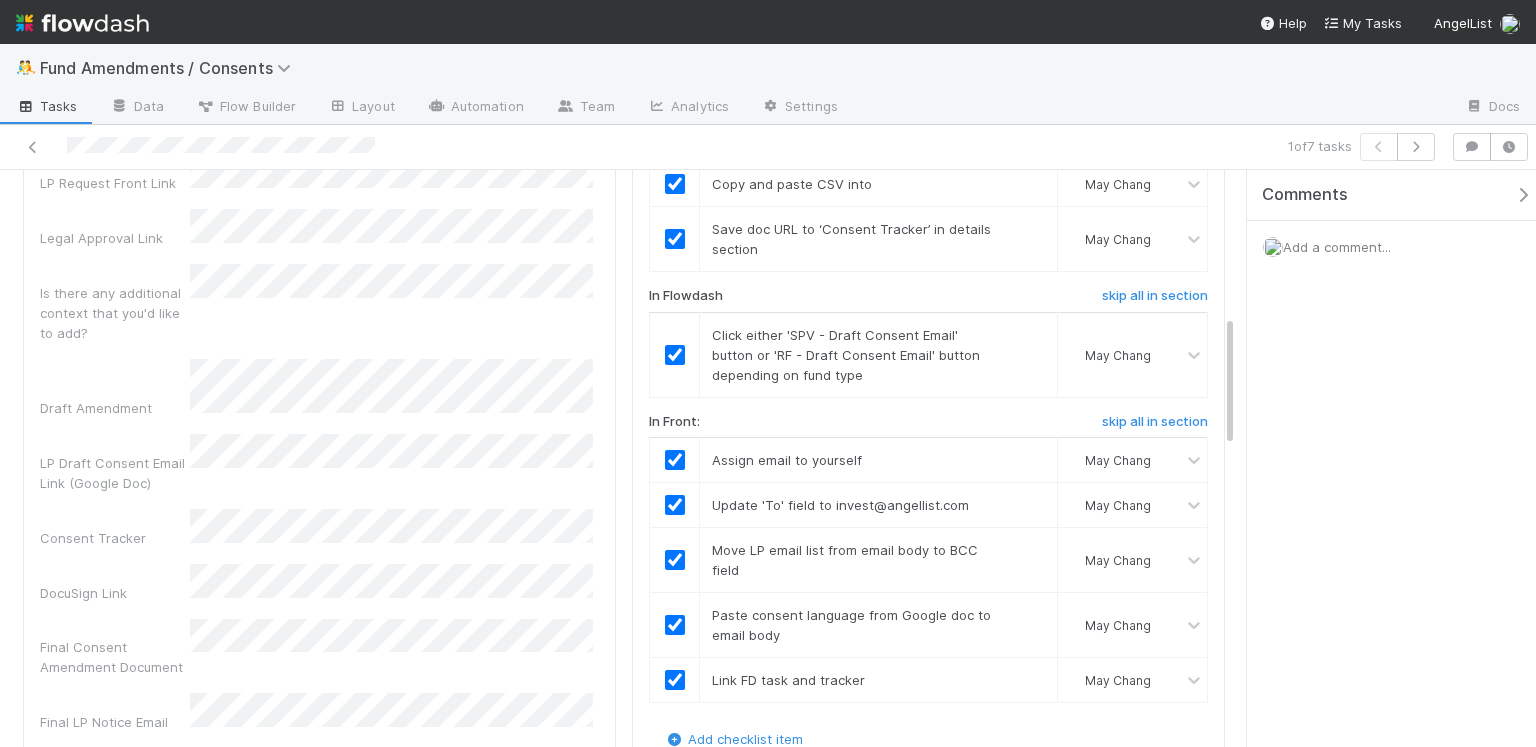 scroll, scrollTop: 0, scrollLeft: 0, axis: both 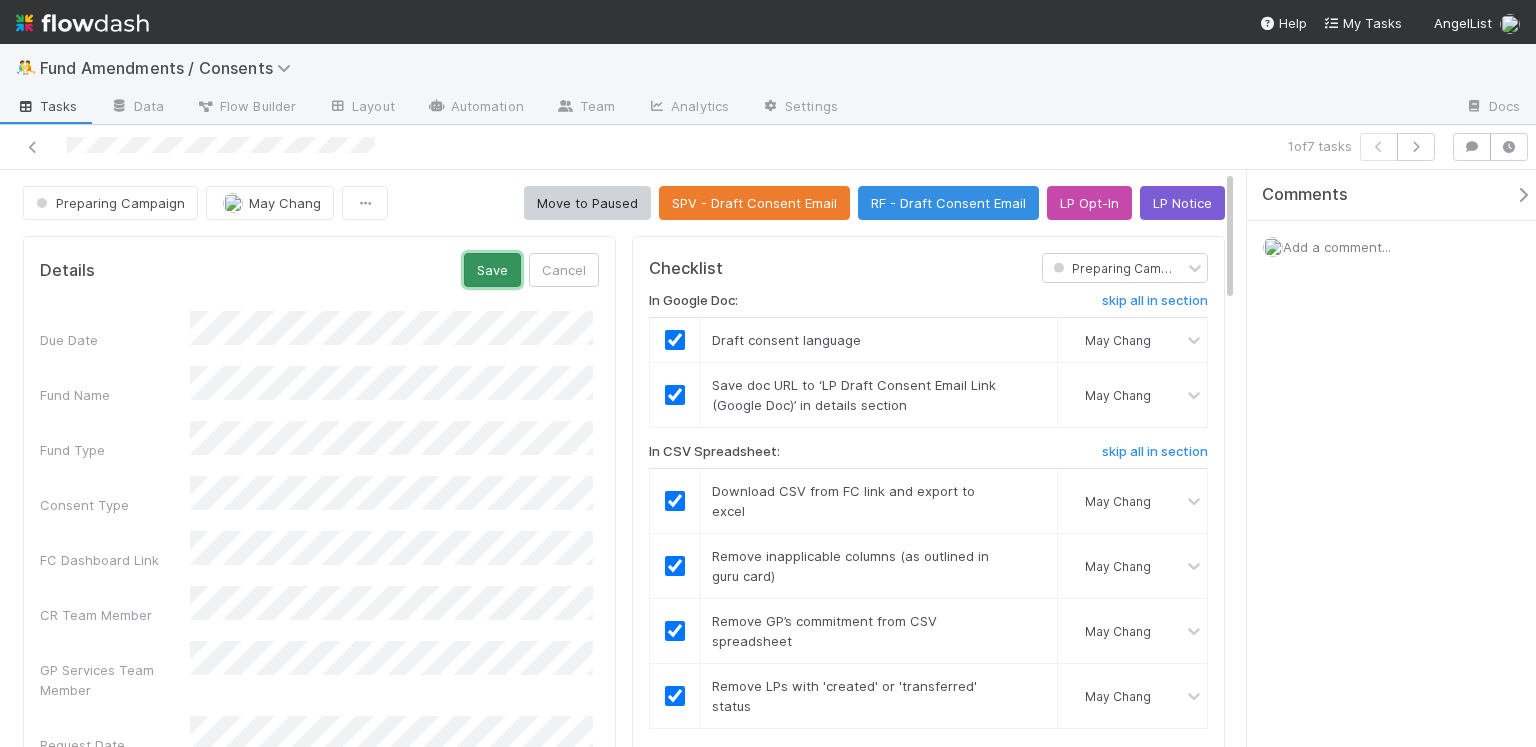 click on "Save" at bounding box center [492, 270] 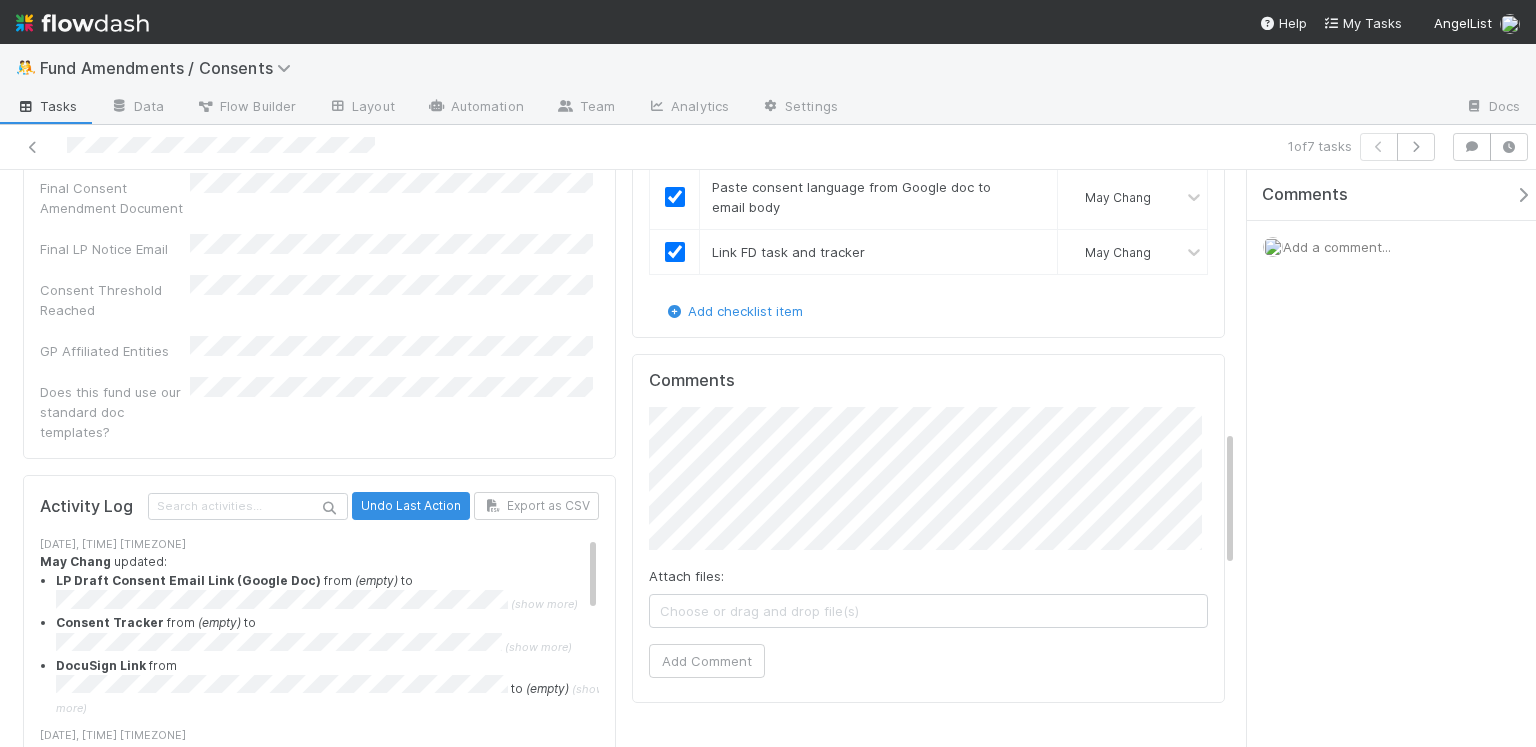 scroll, scrollTop: 0, scrollLeft: 0, axis: both 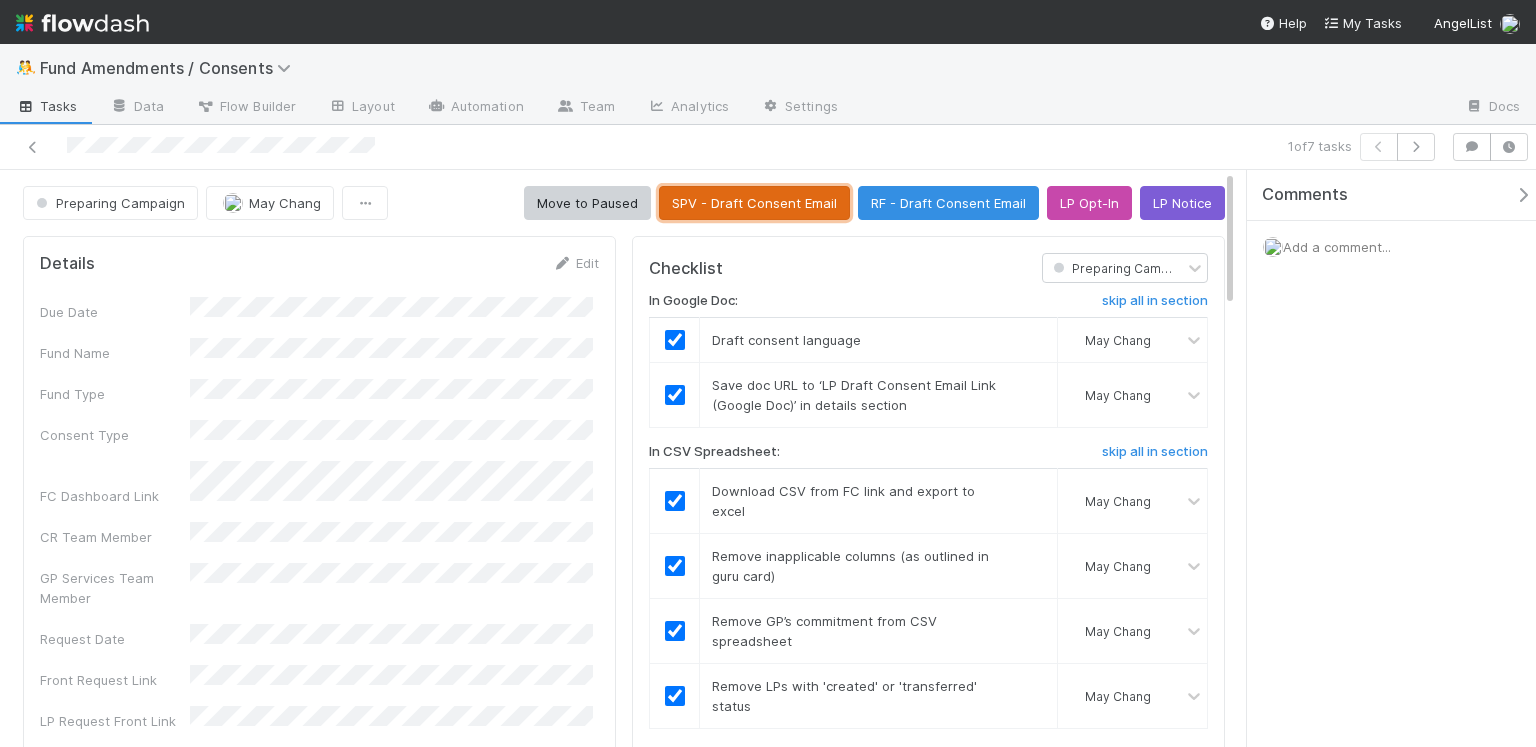 click on "SPV - Draft Consent Email" at bounding box center [754, 203] 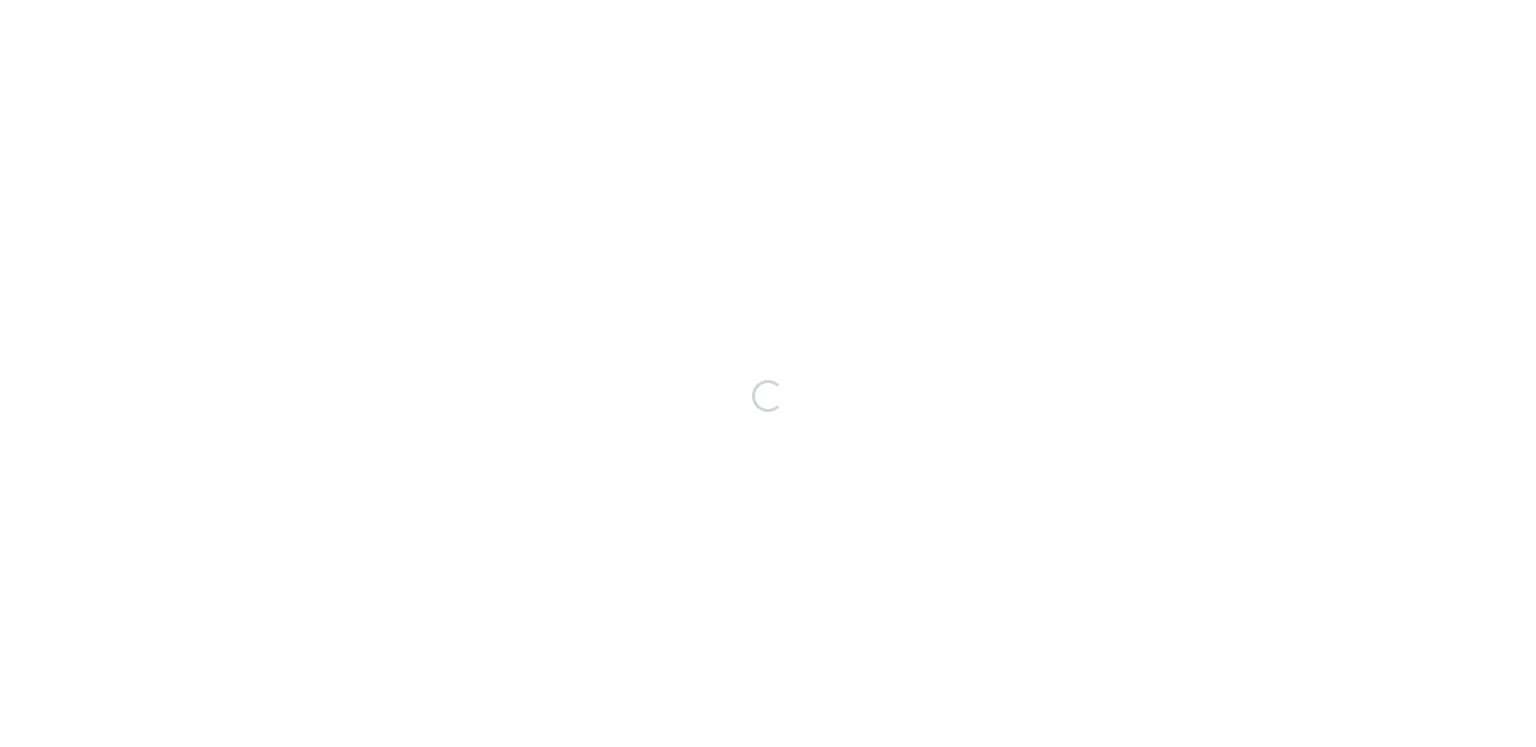 scroll, scrollTop: 0, scrollLeft: 0, axis: both 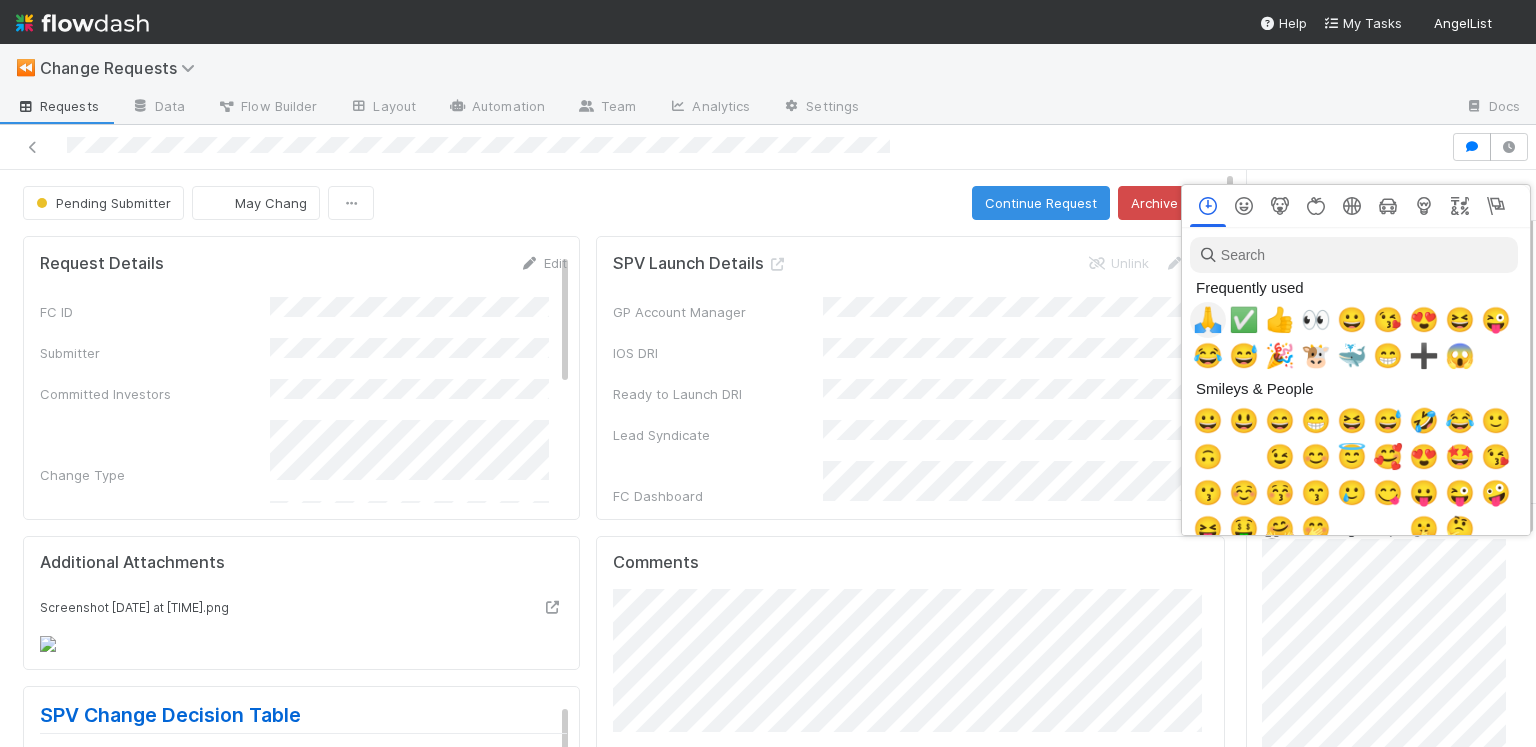 click on "🙏" at bounding box center (1208, 320) 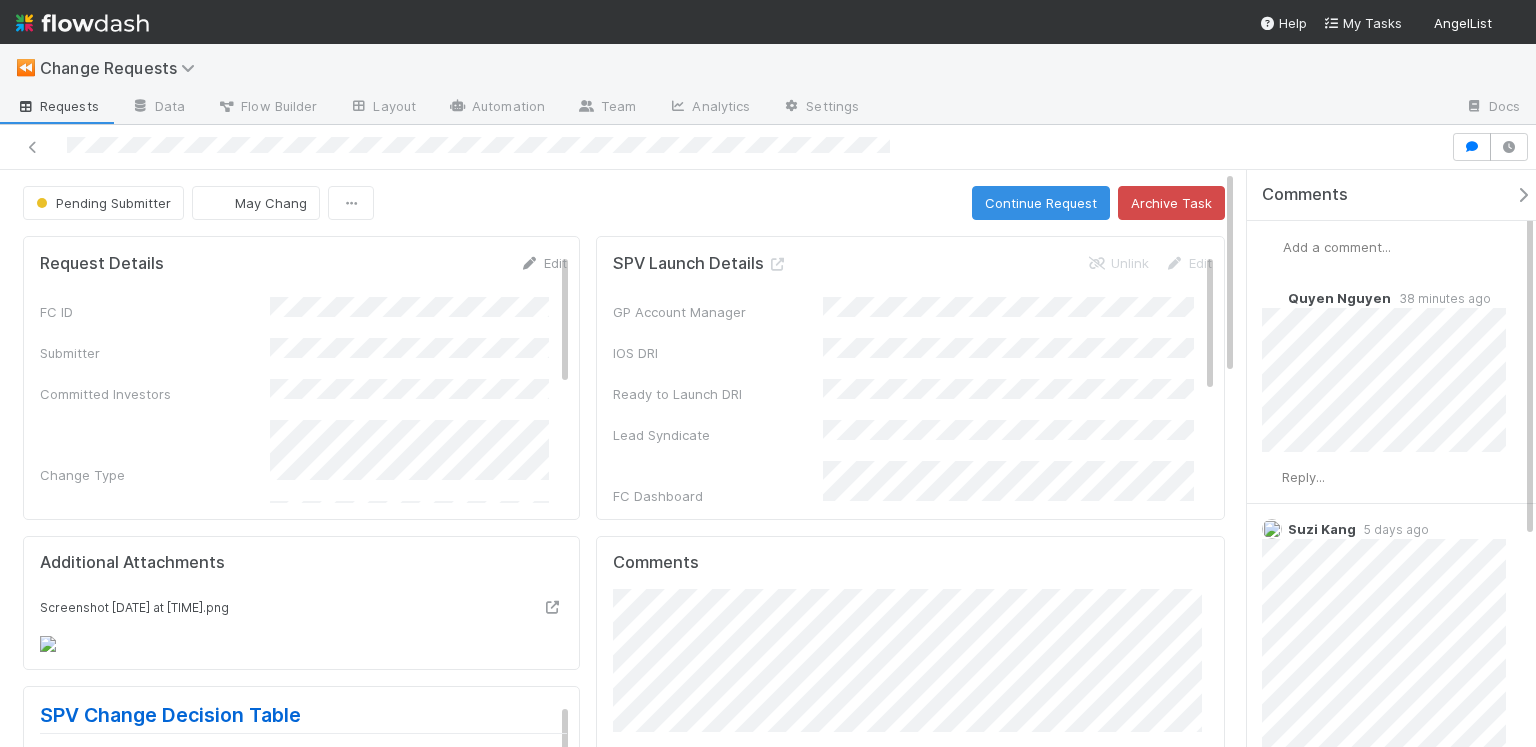 click at bounding box center [768, 147] 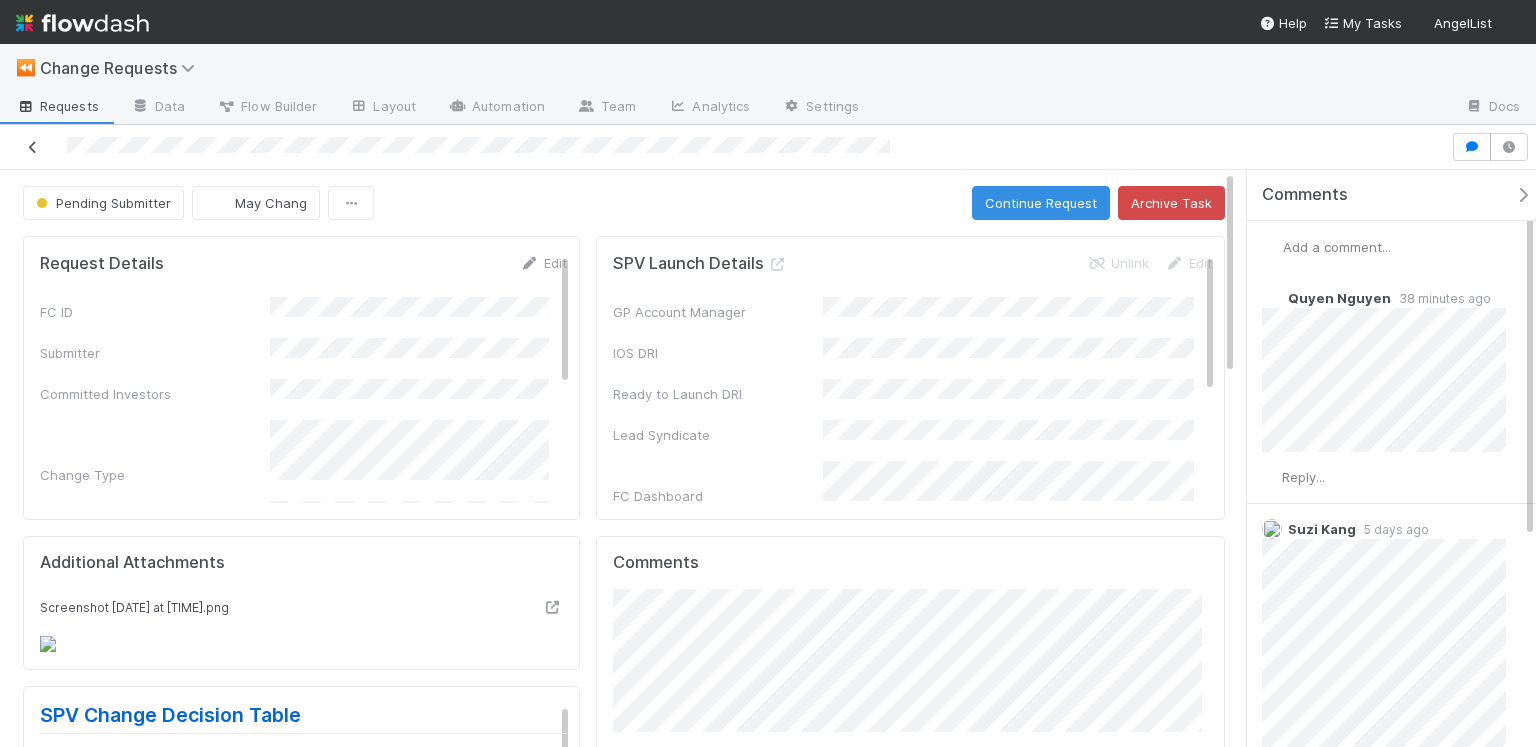 click at bounding box center (33, 147) 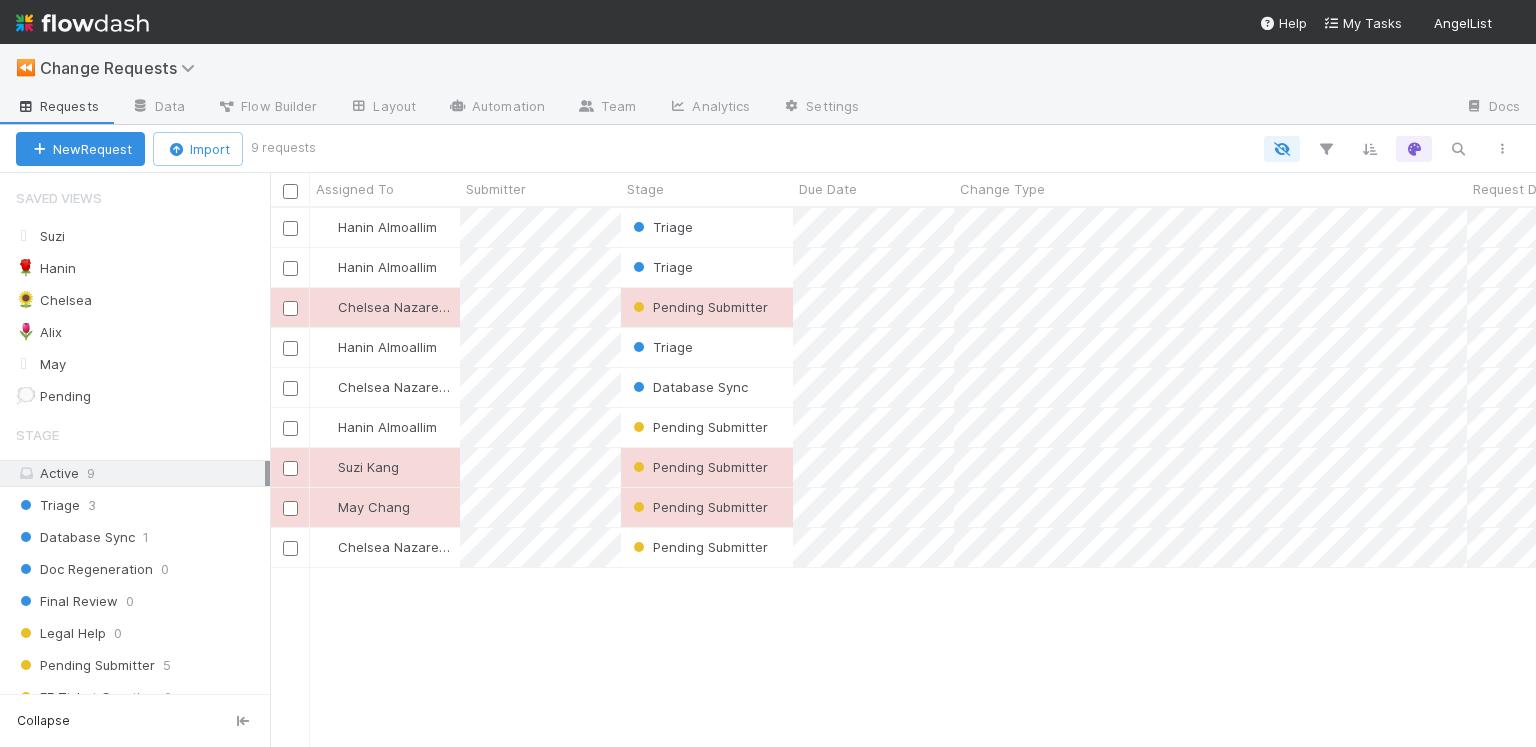 scroll, scrollTop: 12, scrollLeft: 12, axis: both 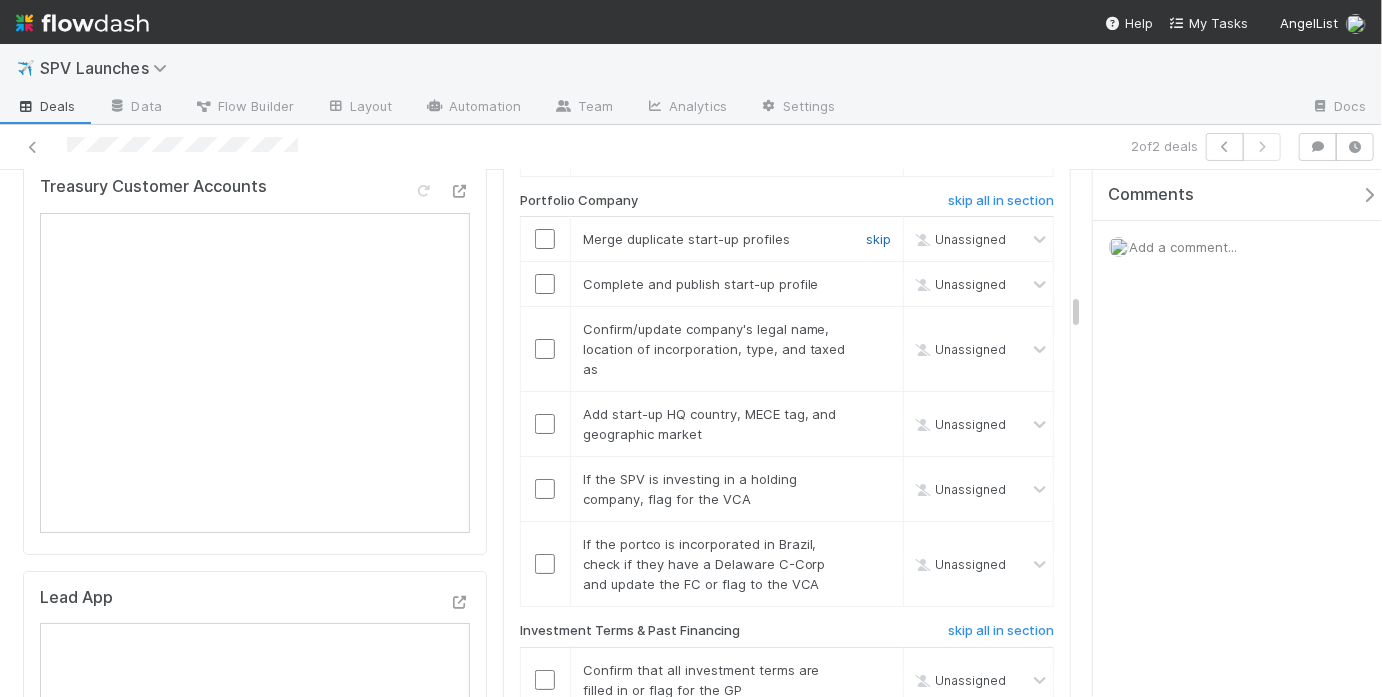 click on "skip" at bounding box center [878, 239] 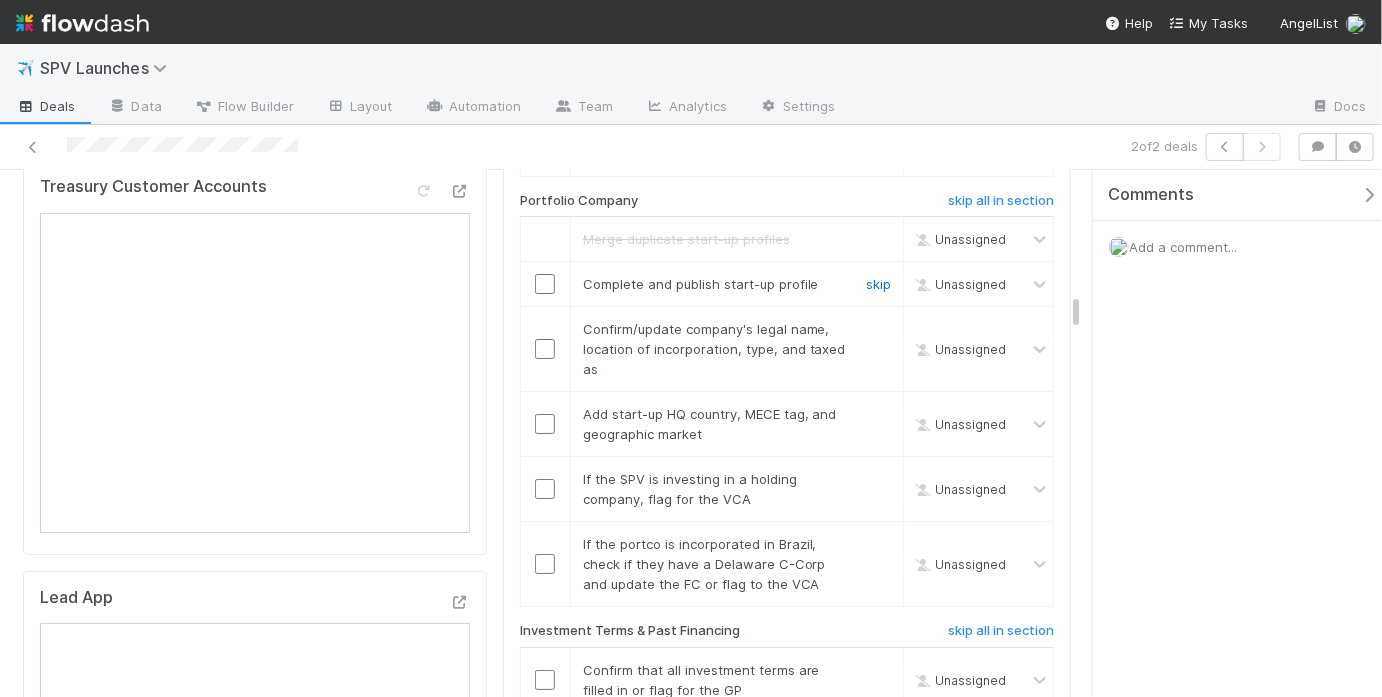 click on "skip" at bounding box center (878, 284) 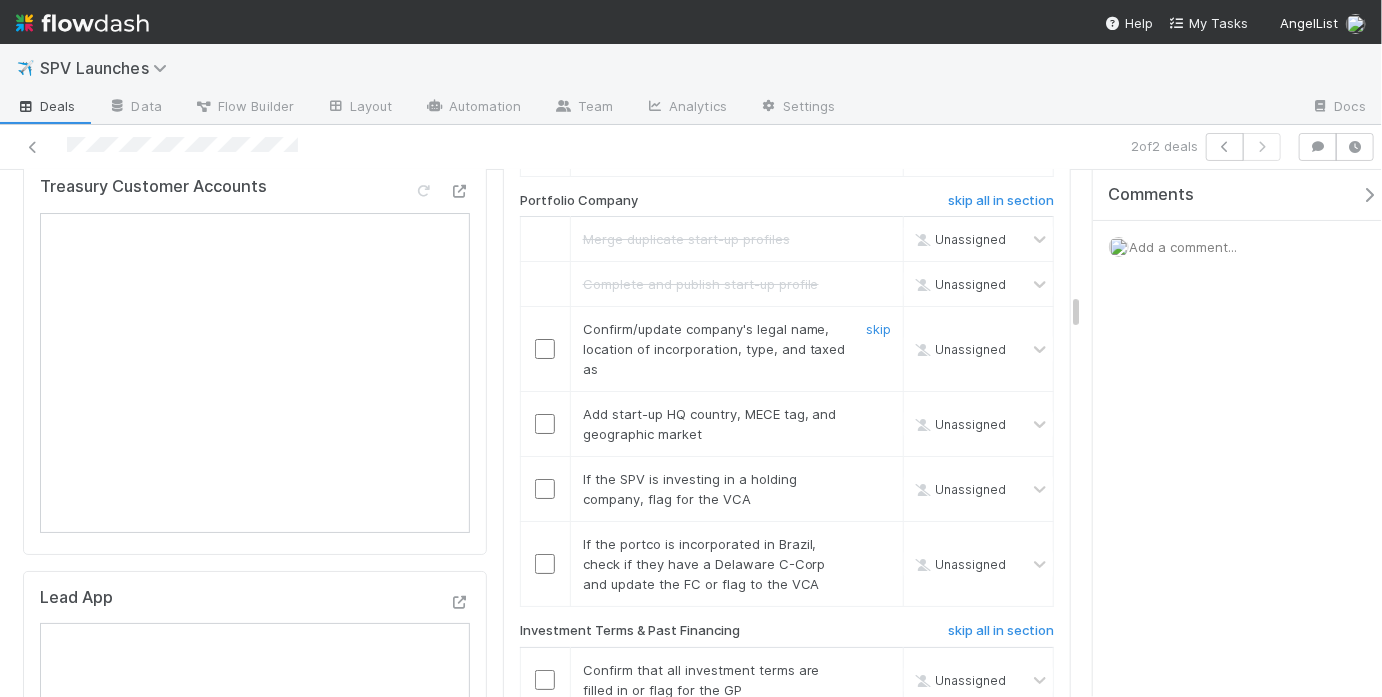 click at bounding box center [545, 349] 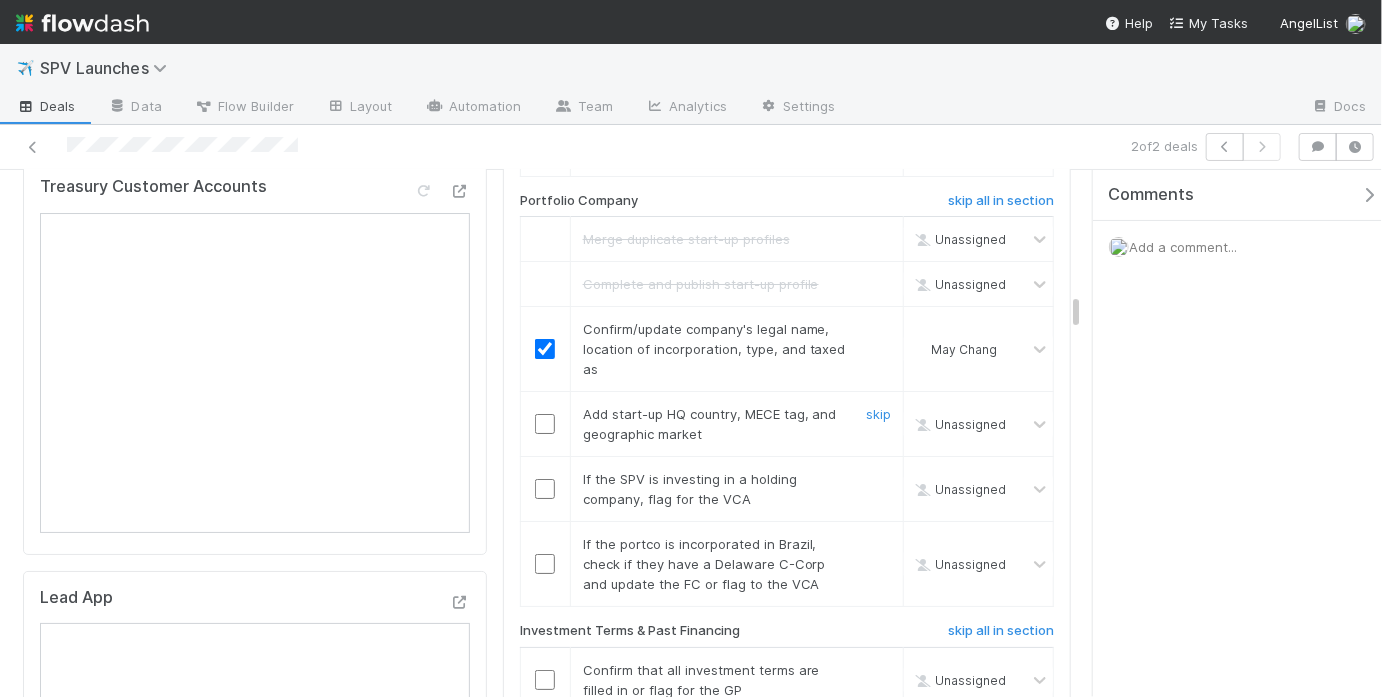 click at bounding box center (545, 424) 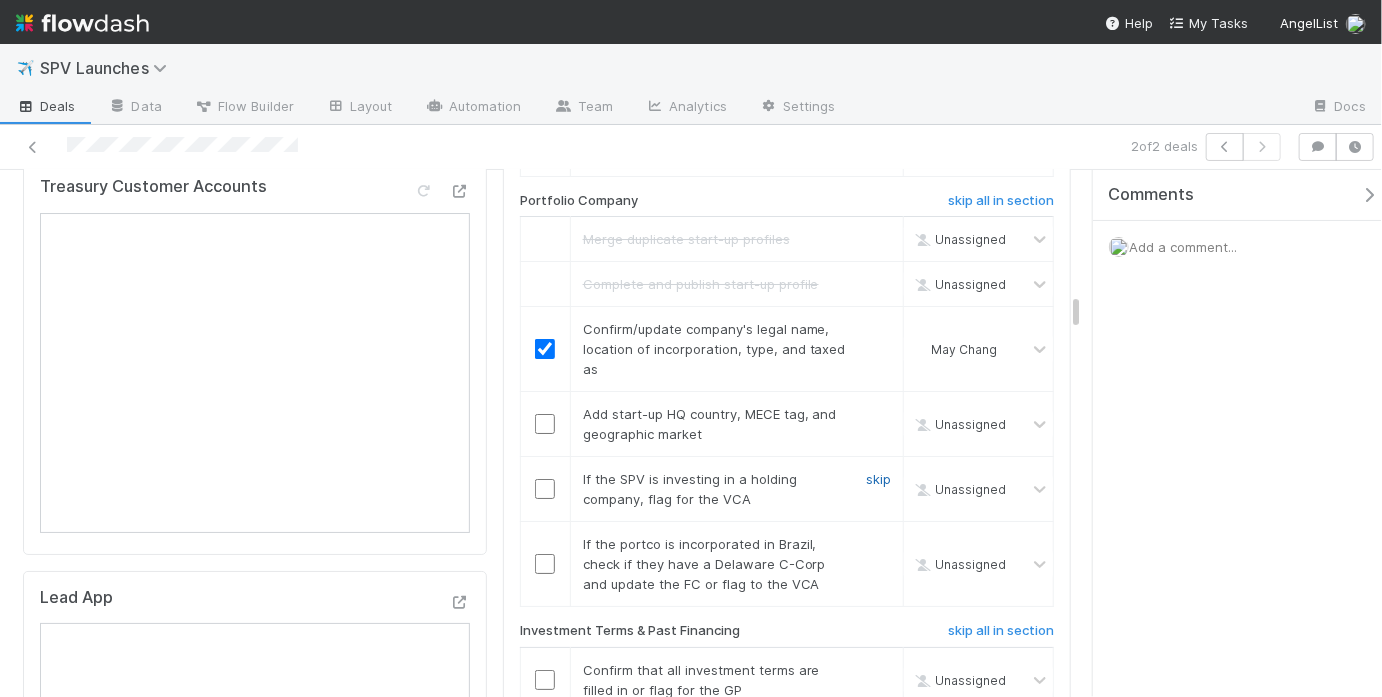 click on "skip" at bounding box center [878, 479] 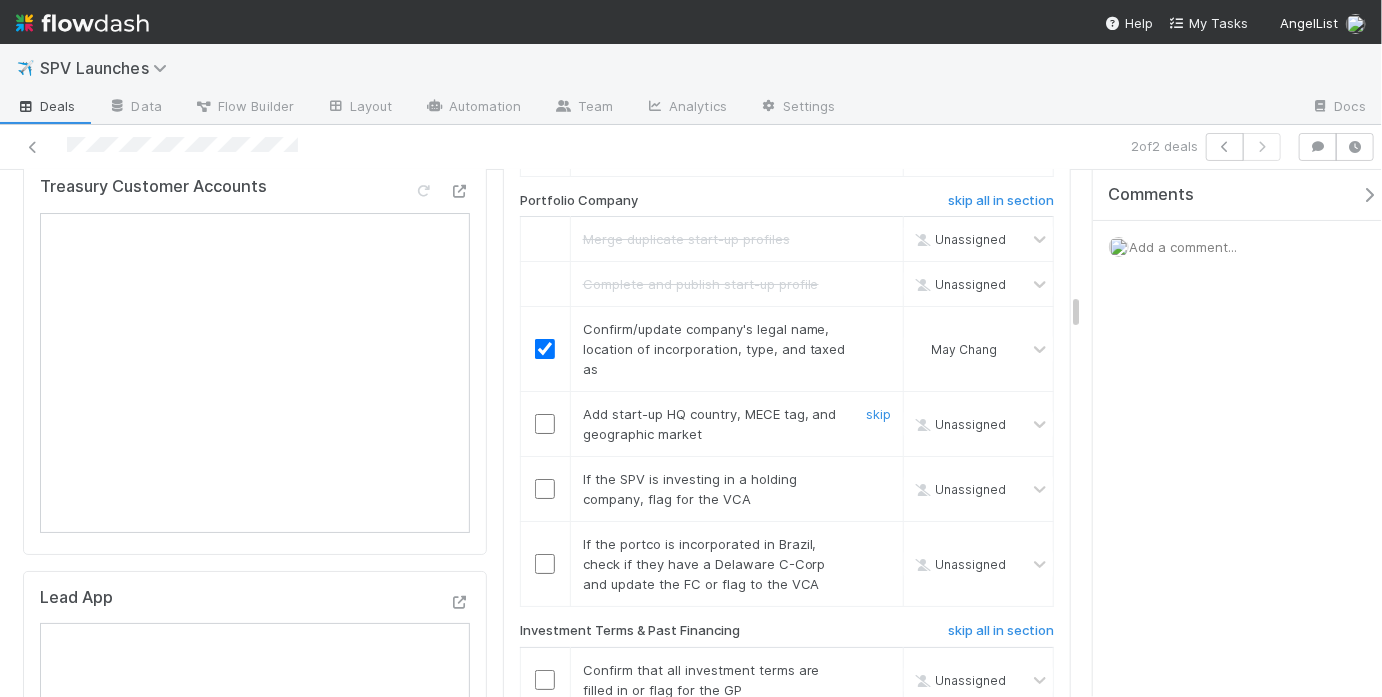 click at bounding box center (545, 424) 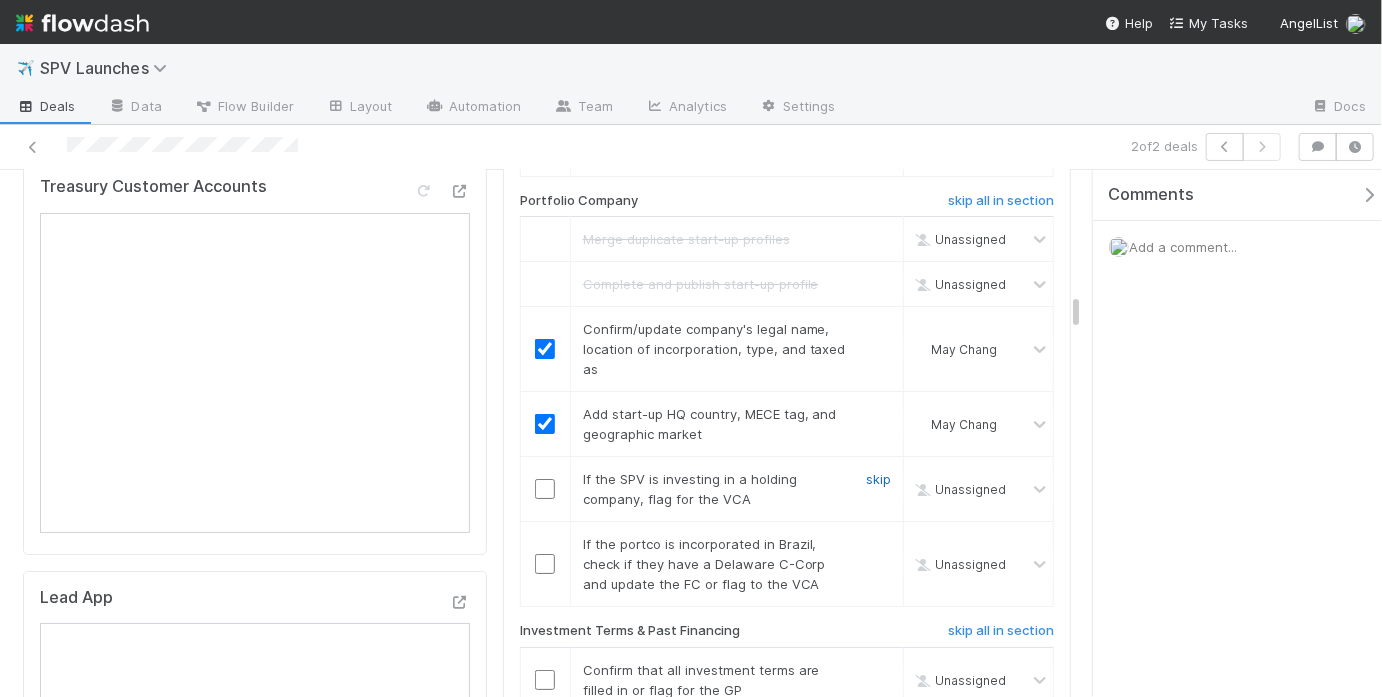 click on "skip" at bounding box center [878, 479] 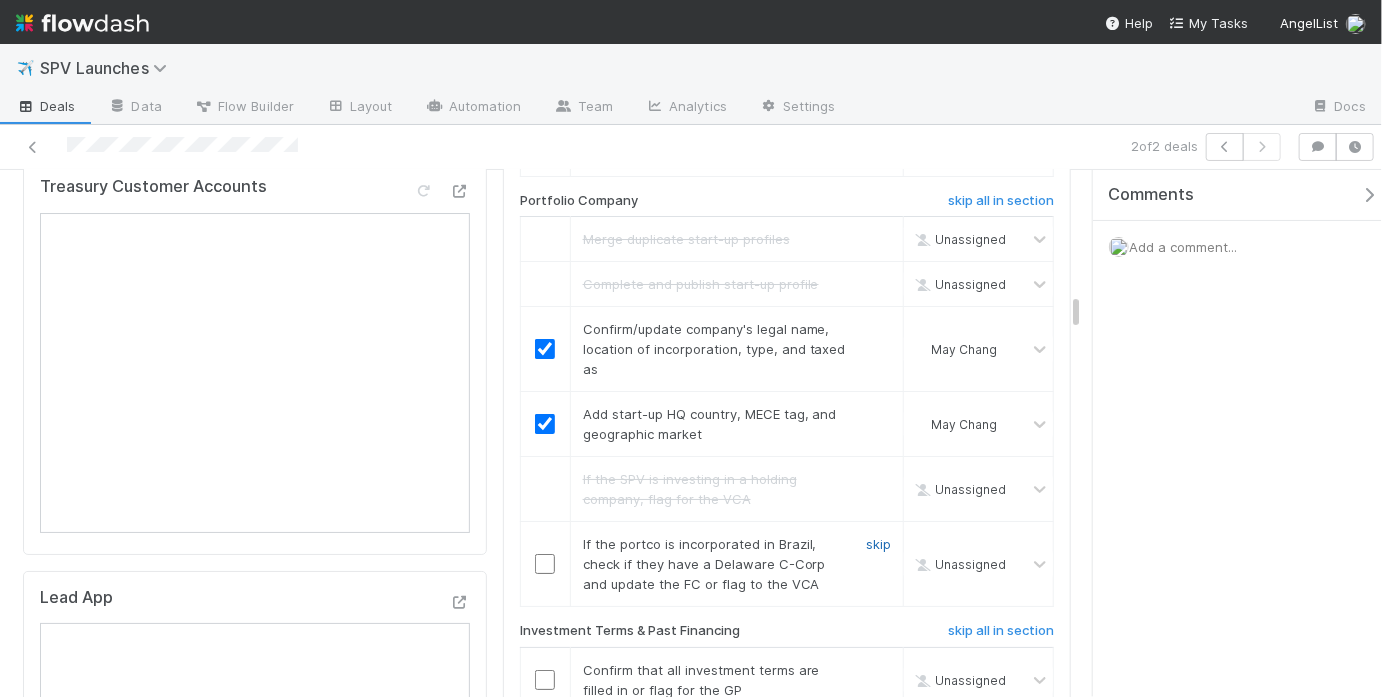 click on "skip" at bounding box center (878, 544) 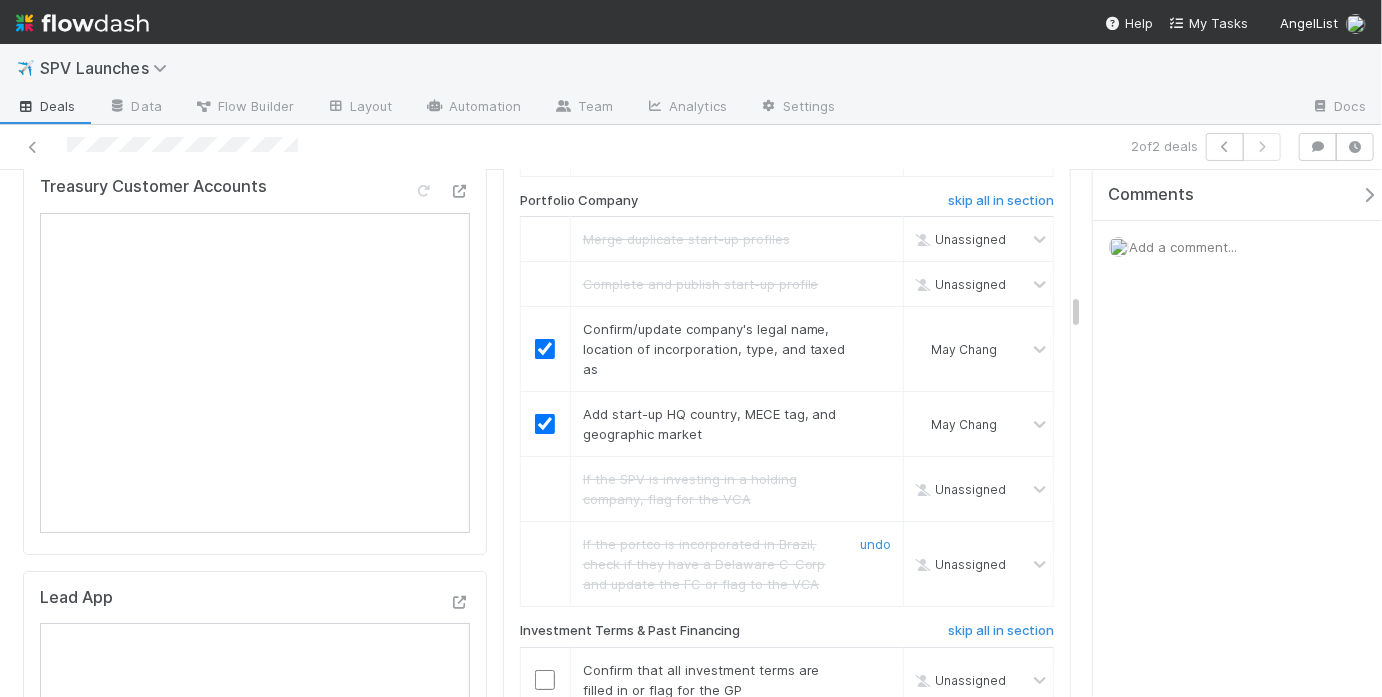 scroll, scrollTop: 3626, scrollLeft: 0, axis: vertical 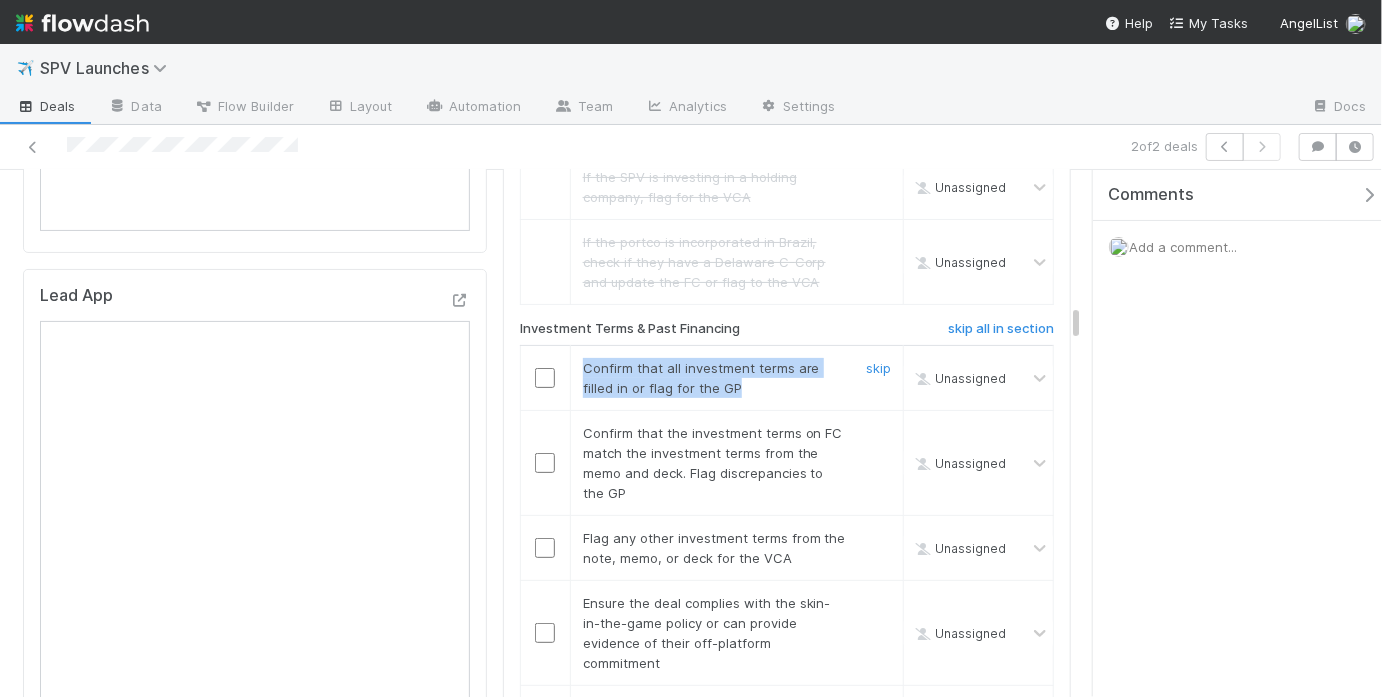 drag, startPoint x: 571, startPoint y: 395, endPoint x: 730, endPoint y: 423, distance: 161.44658 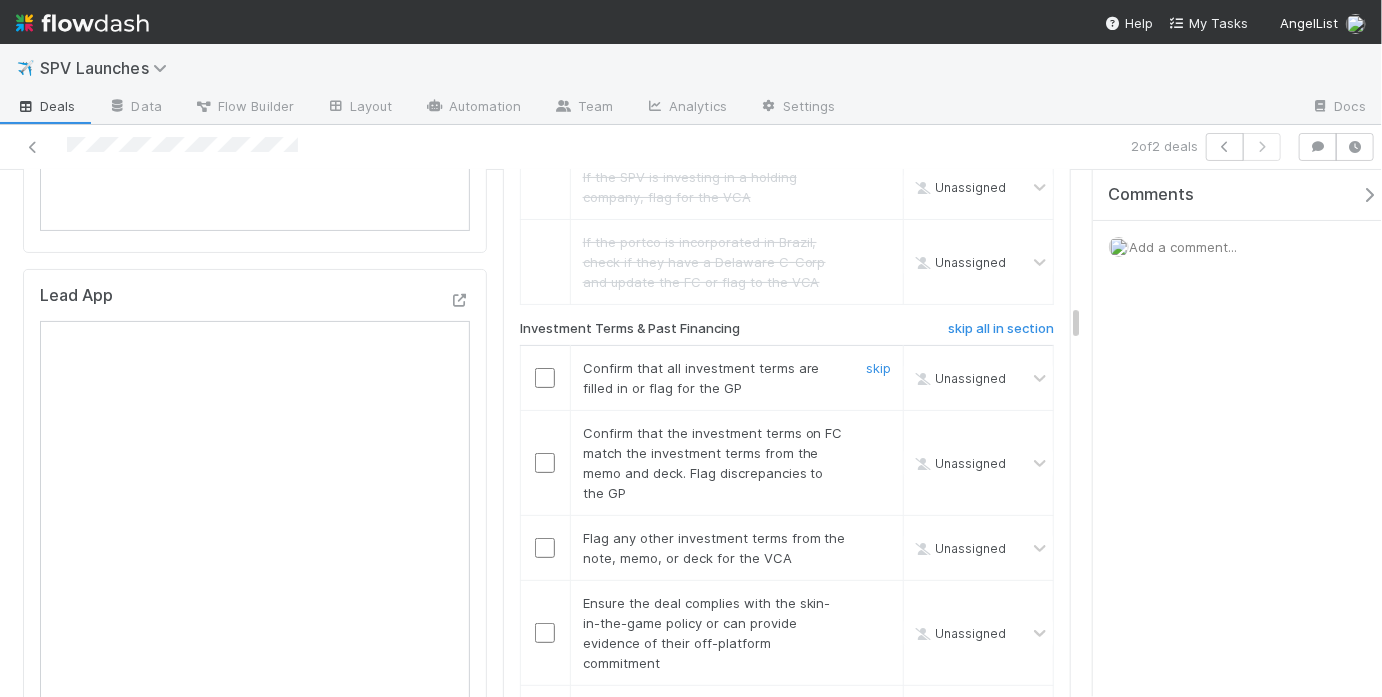 click on "Confirm that all investment terms are filled in or flag for the GP" at bounding box center (707, 378) 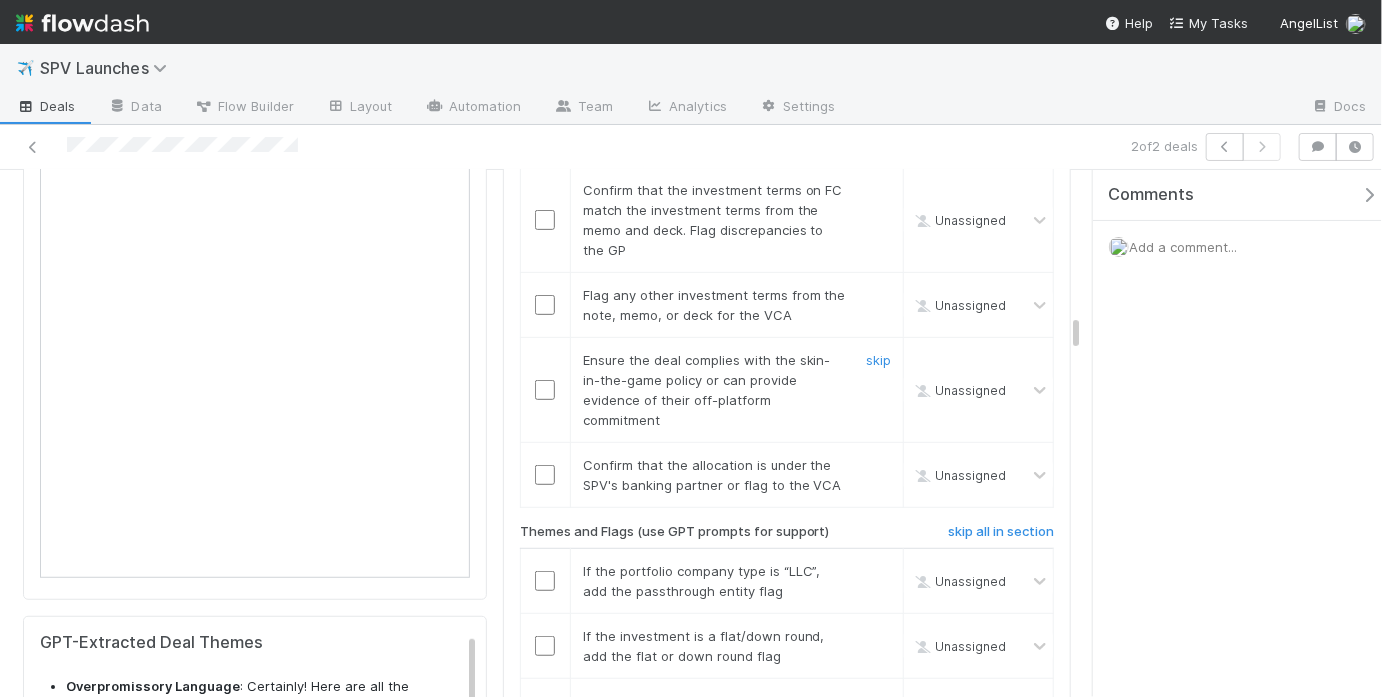 scroll, scrollTop: 3866, scrollLeft: 0, axis: vertical 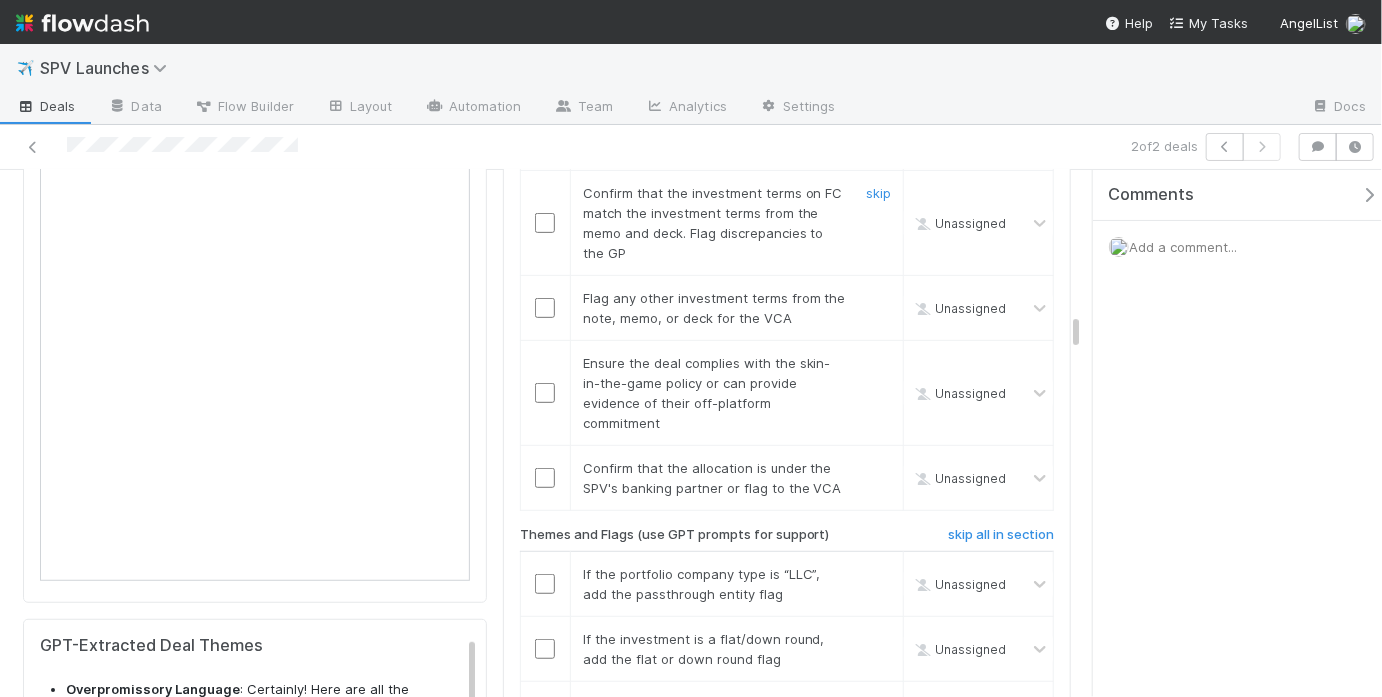 click at bounding box center [545, 223] 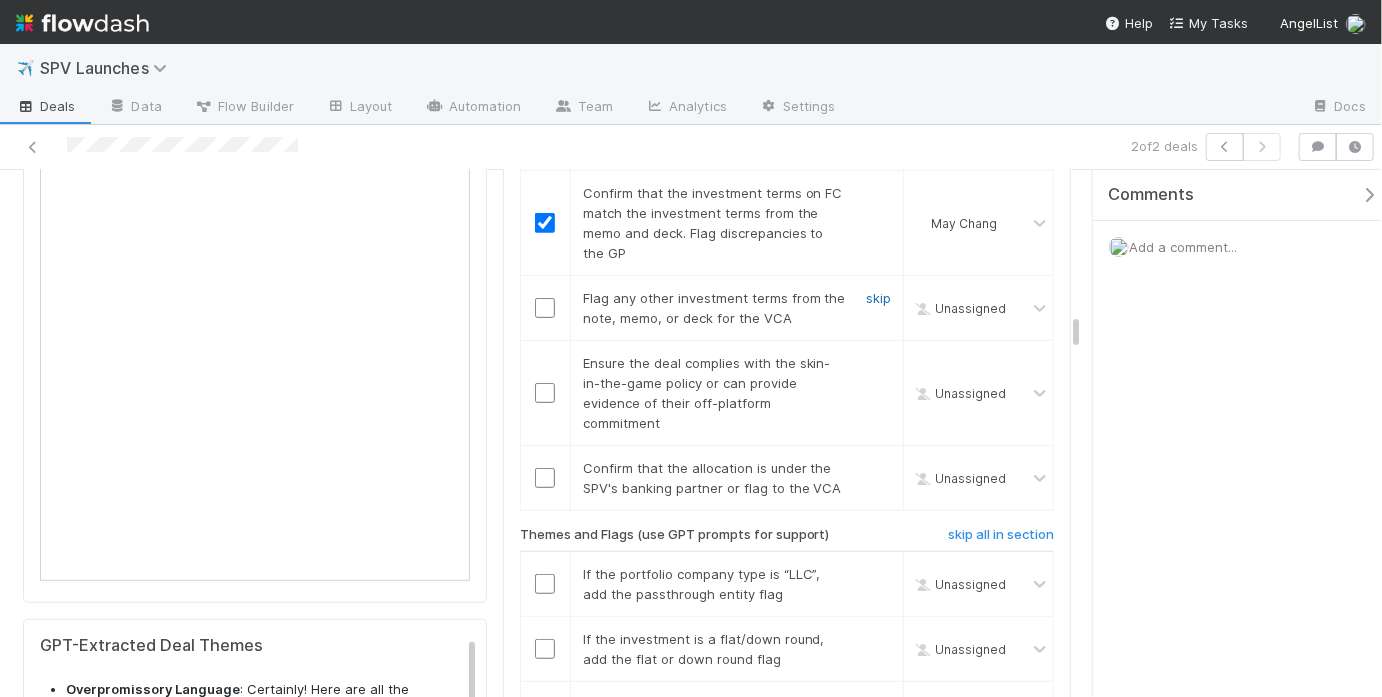 click on "skip" at bounding box center [878, 298] 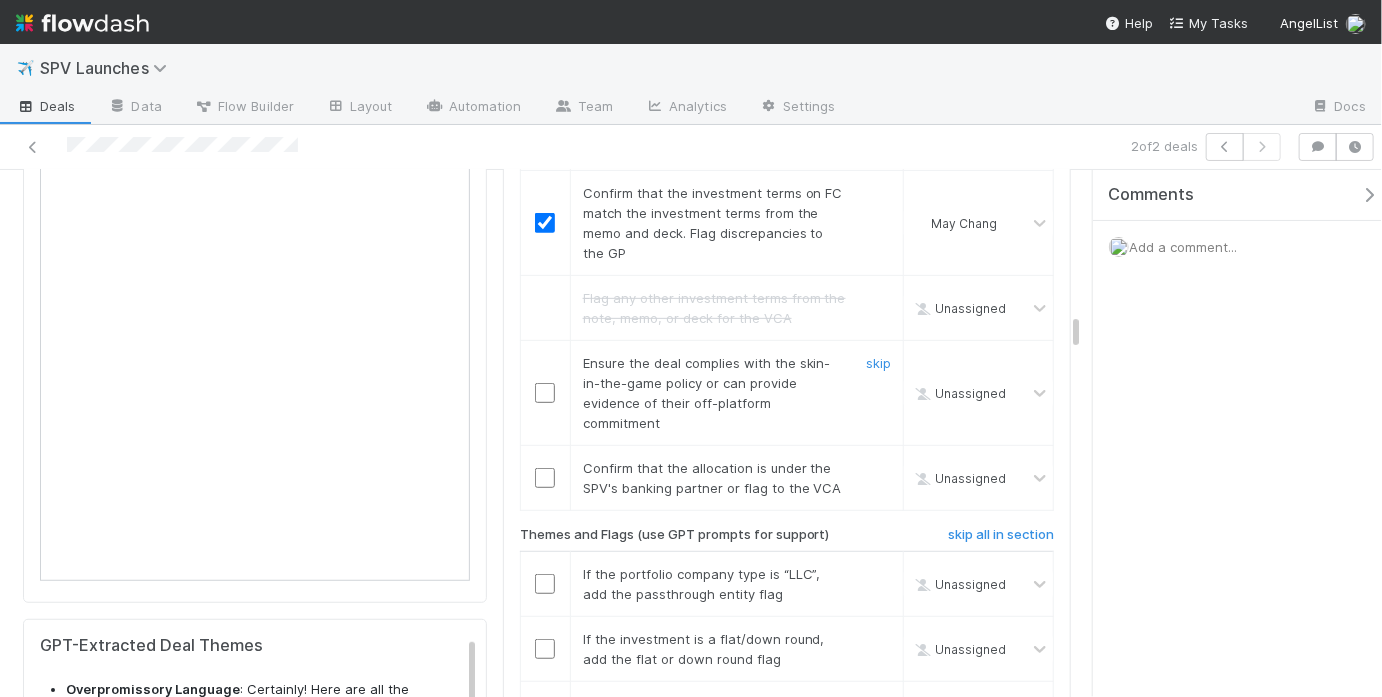 click at bounding box center [545, 393] 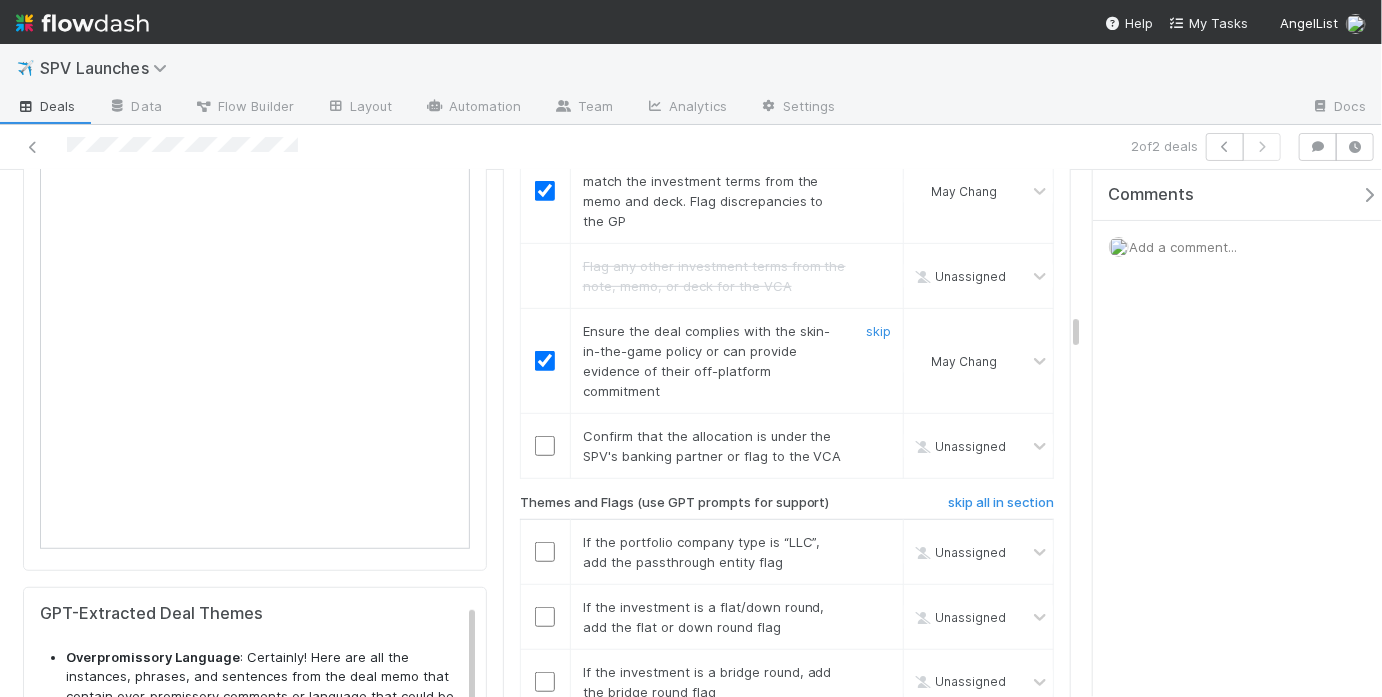 scroll, scrollTop: 3899, scrollLeft: 0, axis: vertical 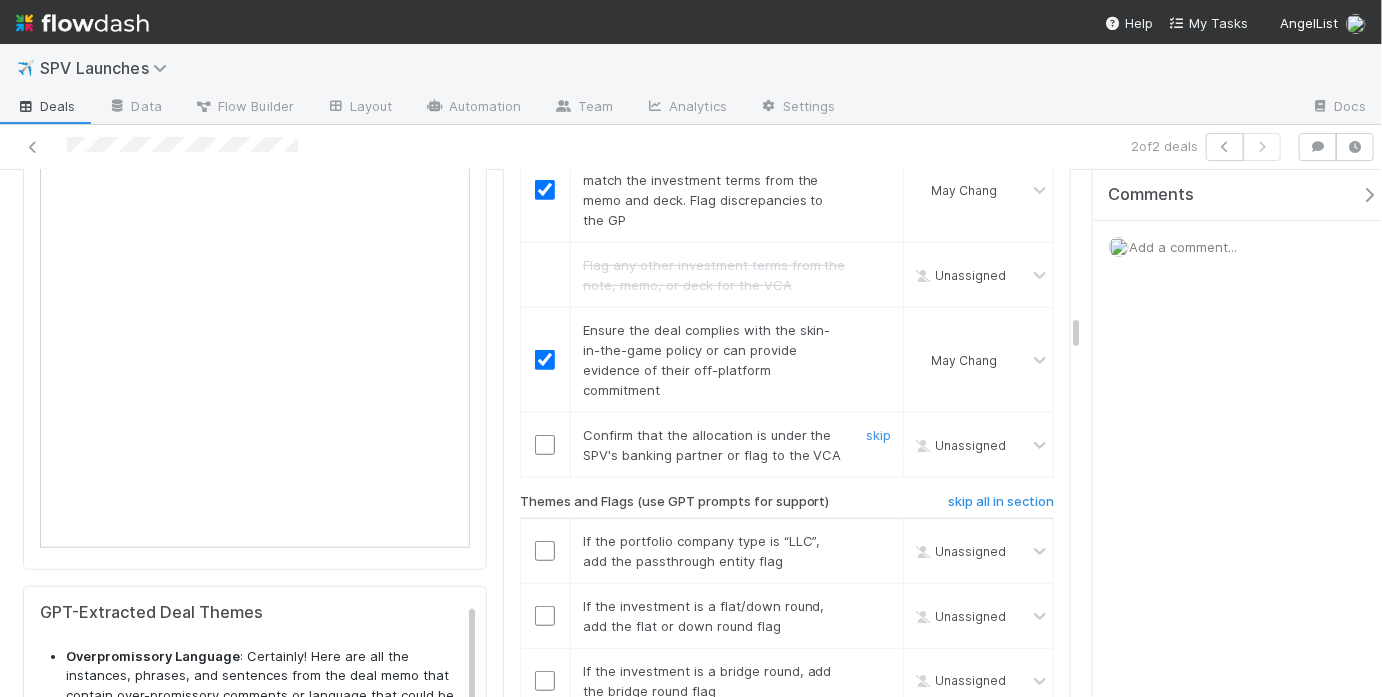 click at bounding box center (545, 445) 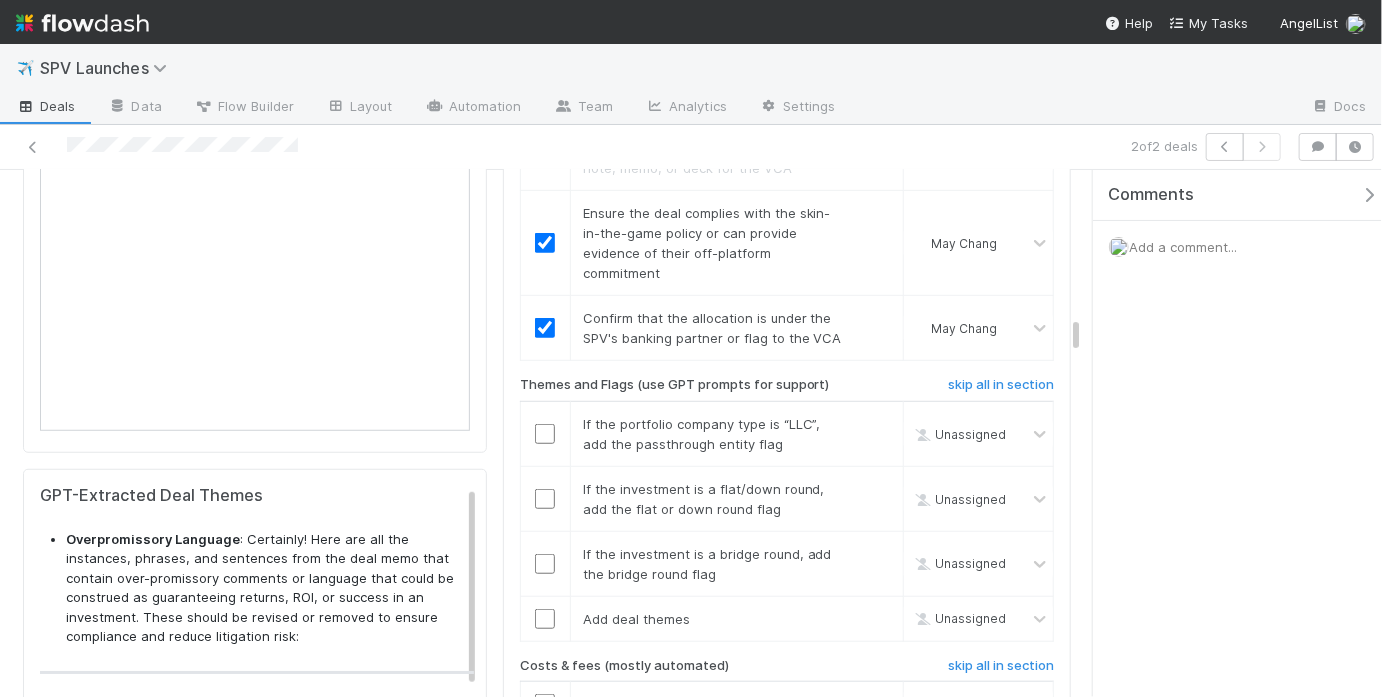 scroll, scrollTop: 4026, scrollLeft: 0, axis: vertical 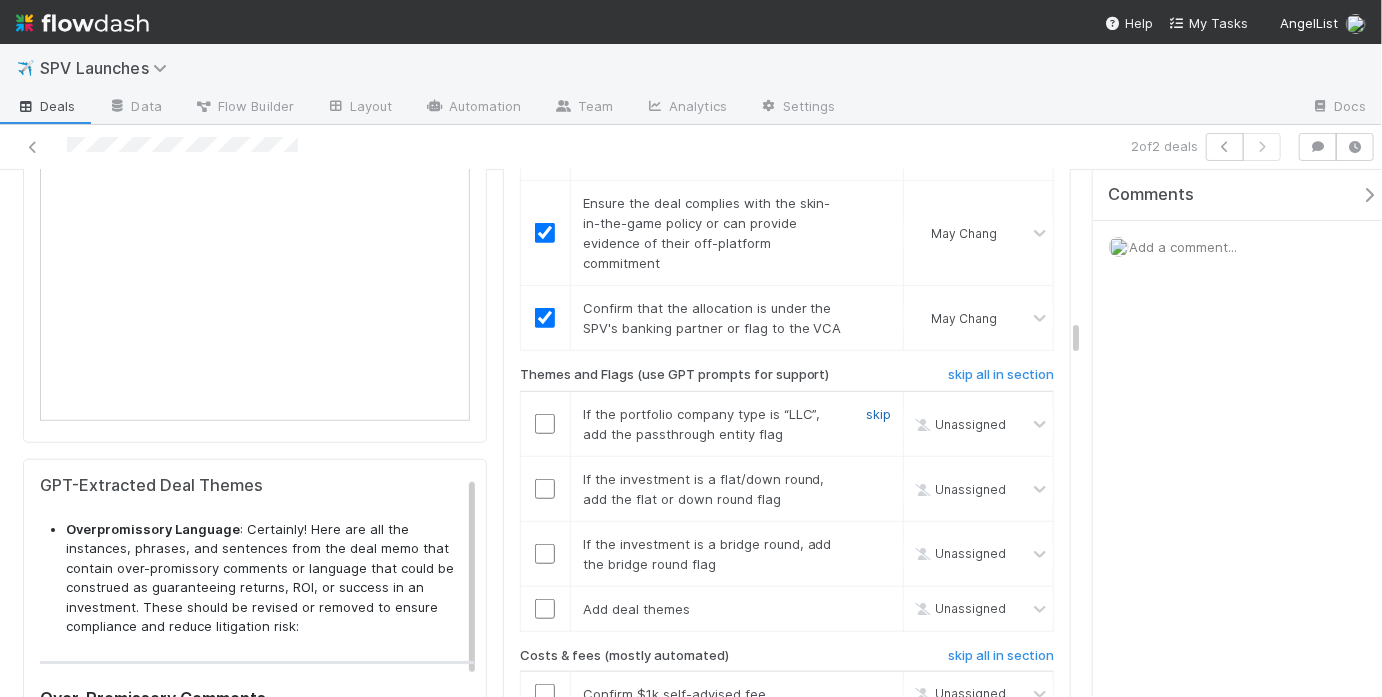click on "skip" at bounding box center (878, 414) 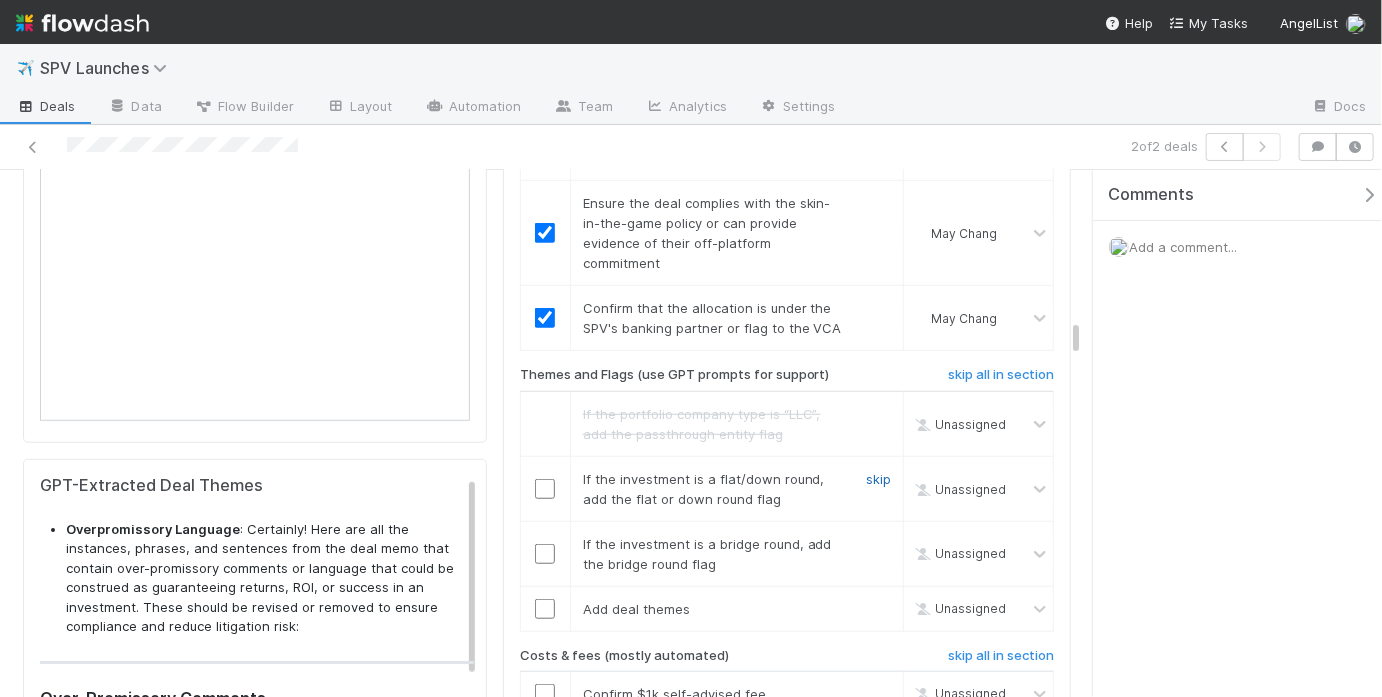 click on "skip" at bounding box center [878, 479] 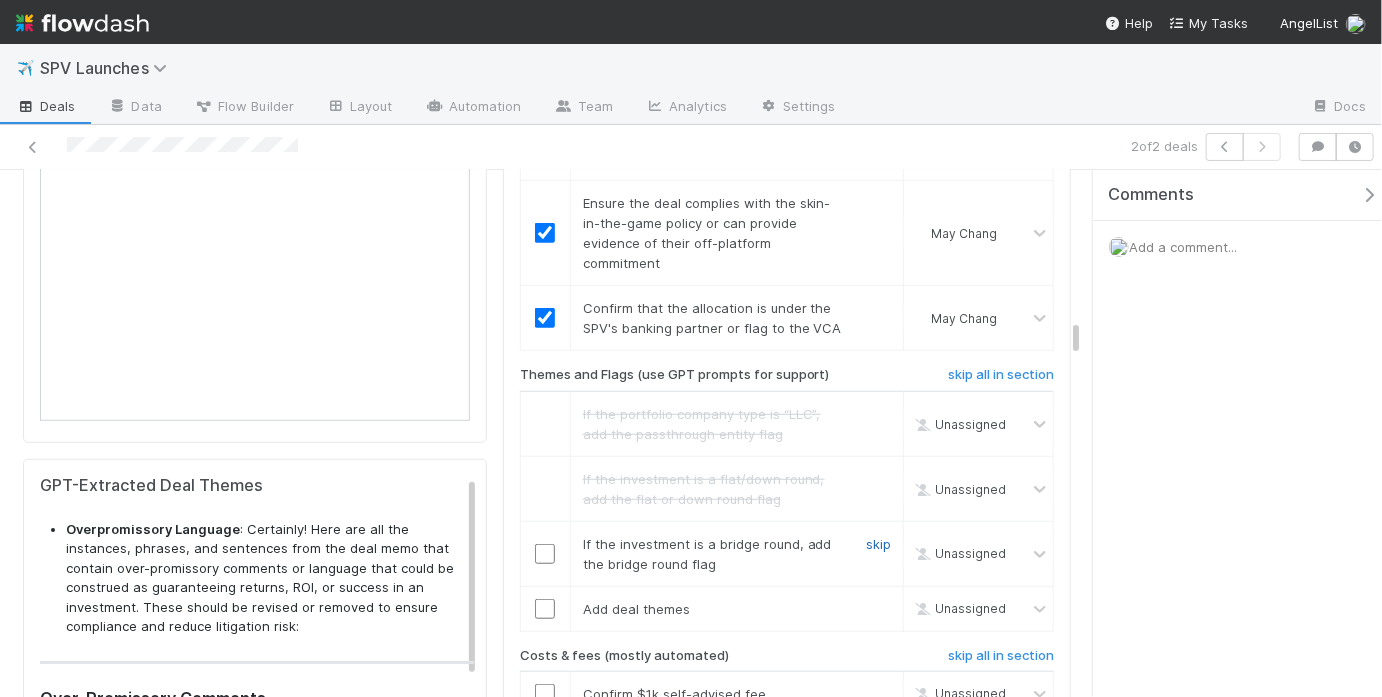 click on "skip" at bounding box center (878, 544) 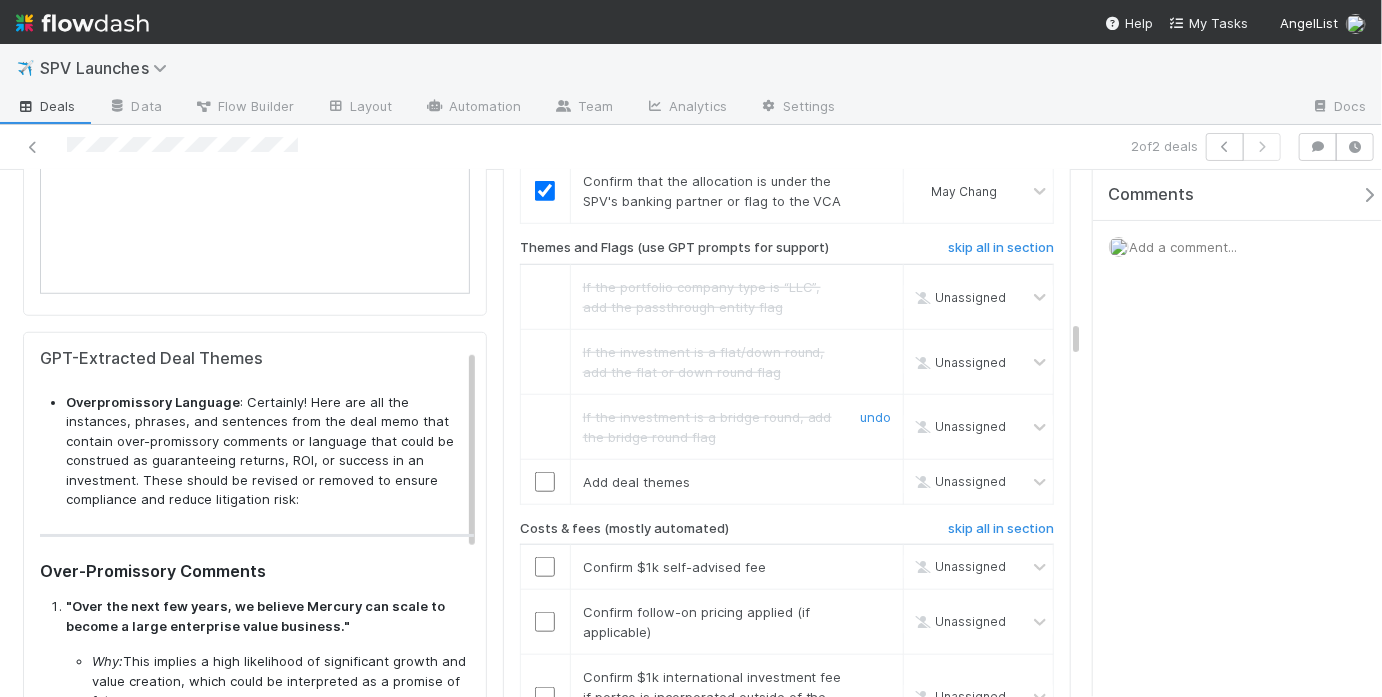 scroll, scrollTop: 4155, scrollLeft: 0, axis: vertical 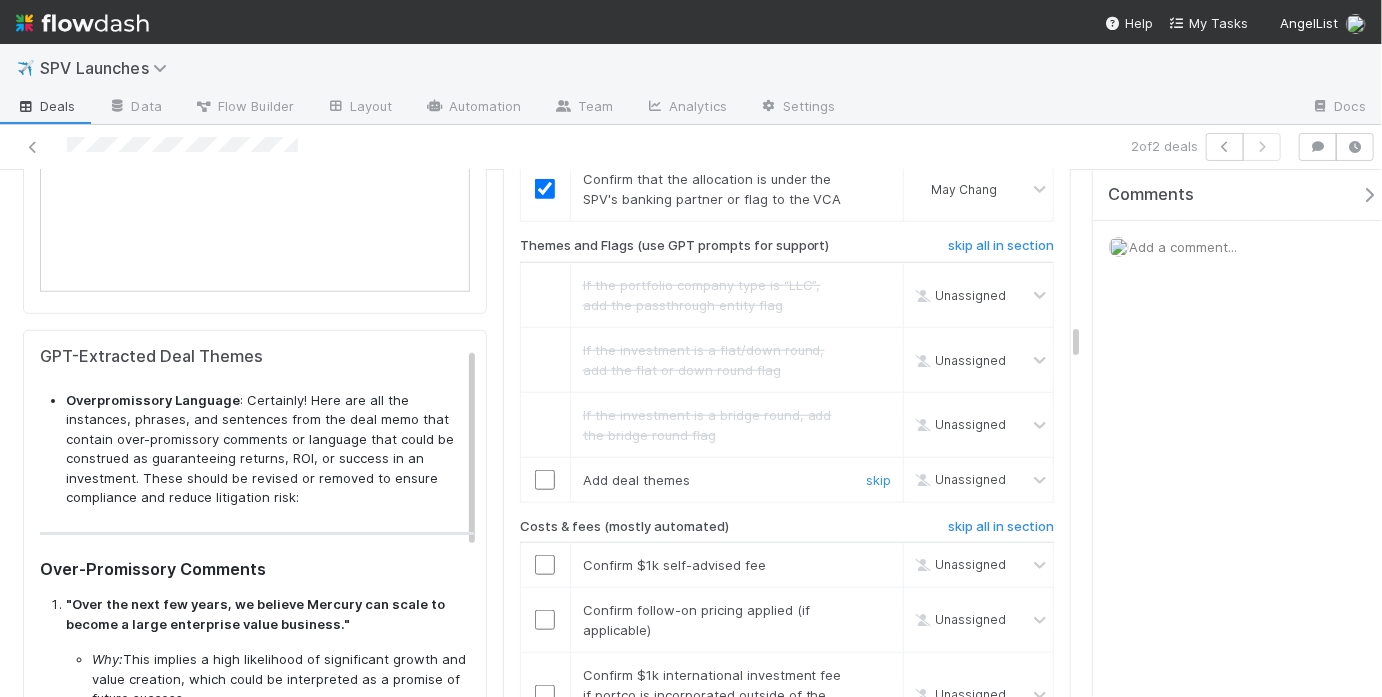click at bounding box center (545, 480) 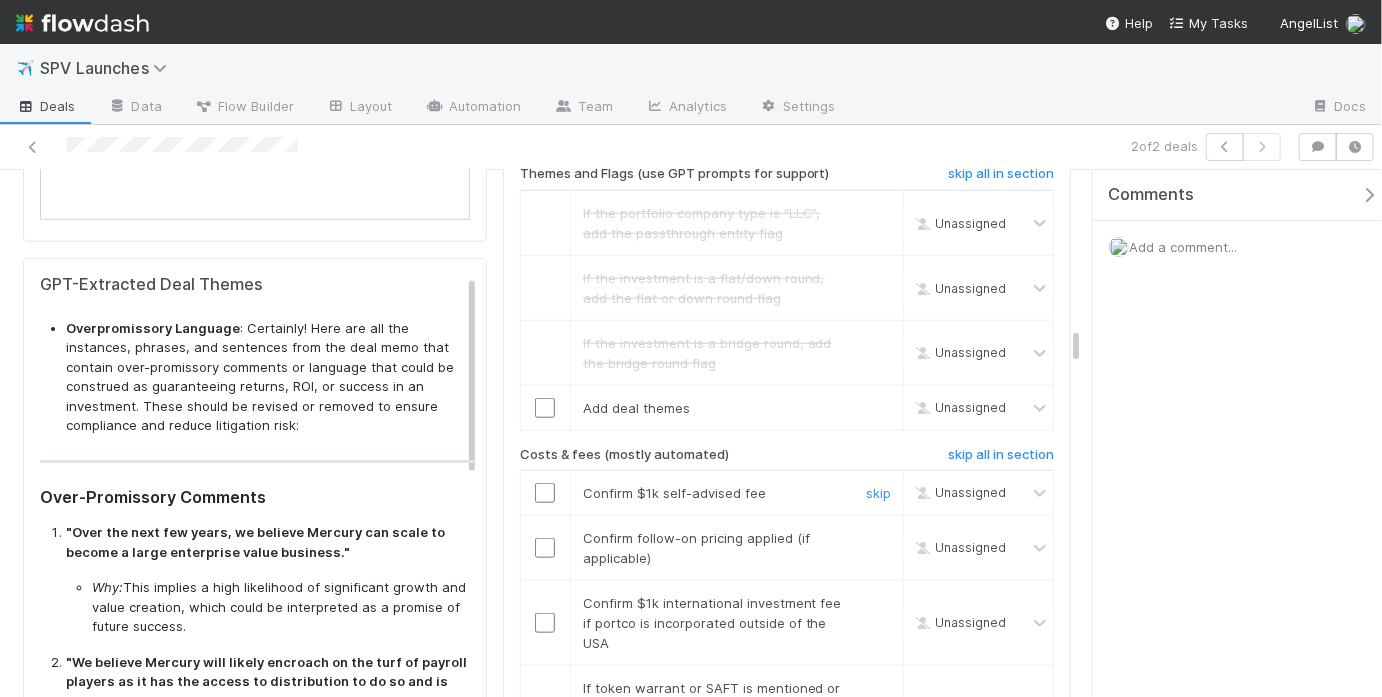 scroll, scrollTop: 4263, scrollLeft: 0, axis: vertical 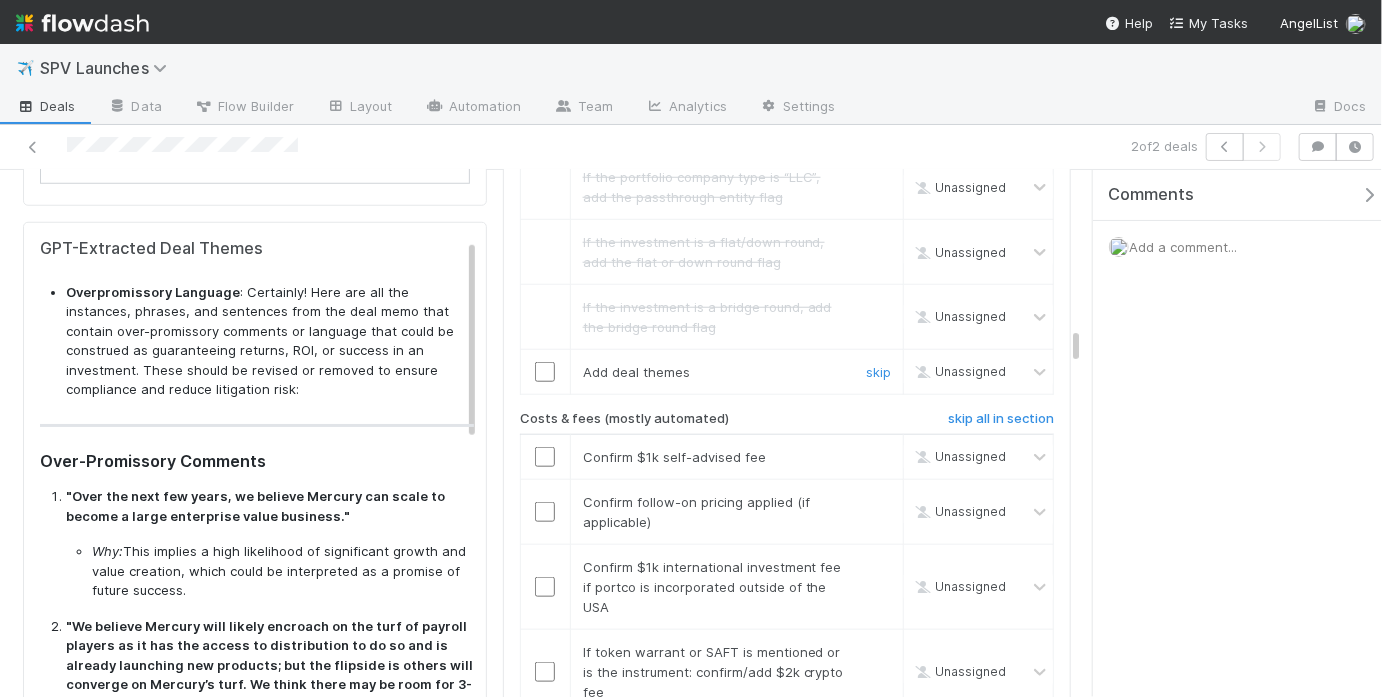 click at bounding box center [545, 372] 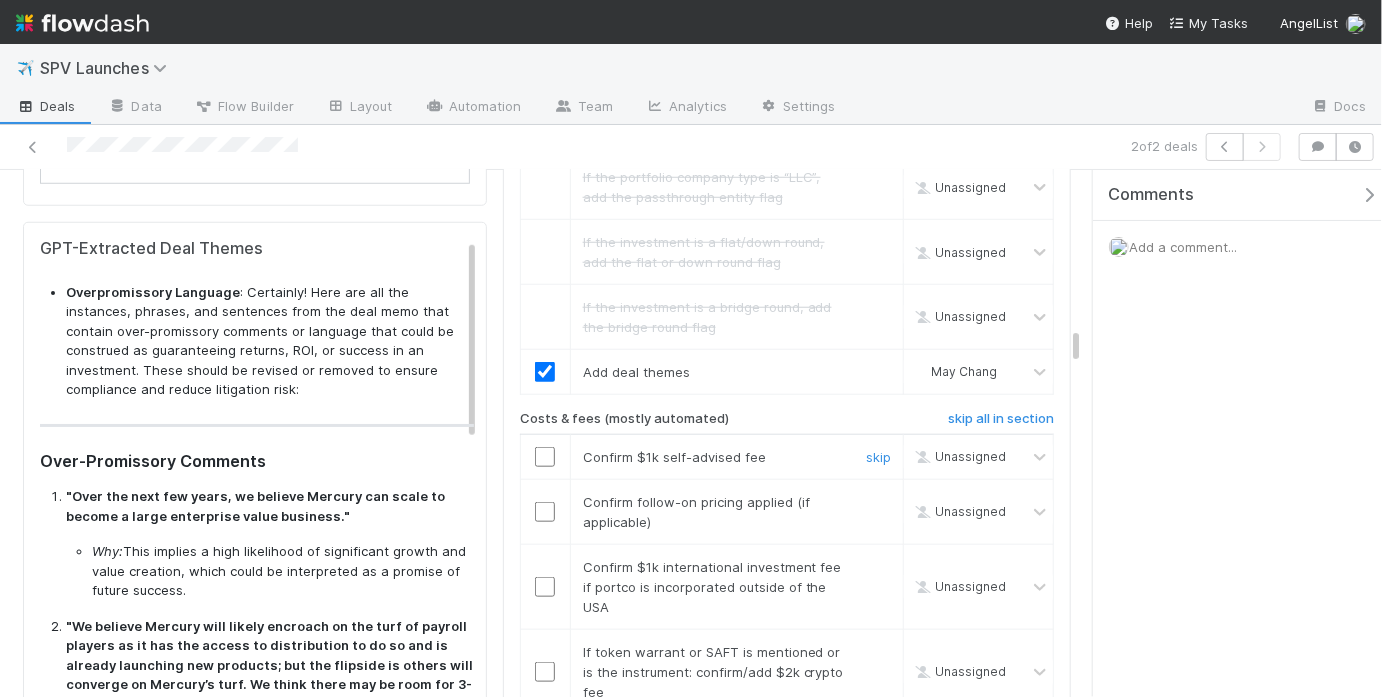 click at bounding box center [545, 457] 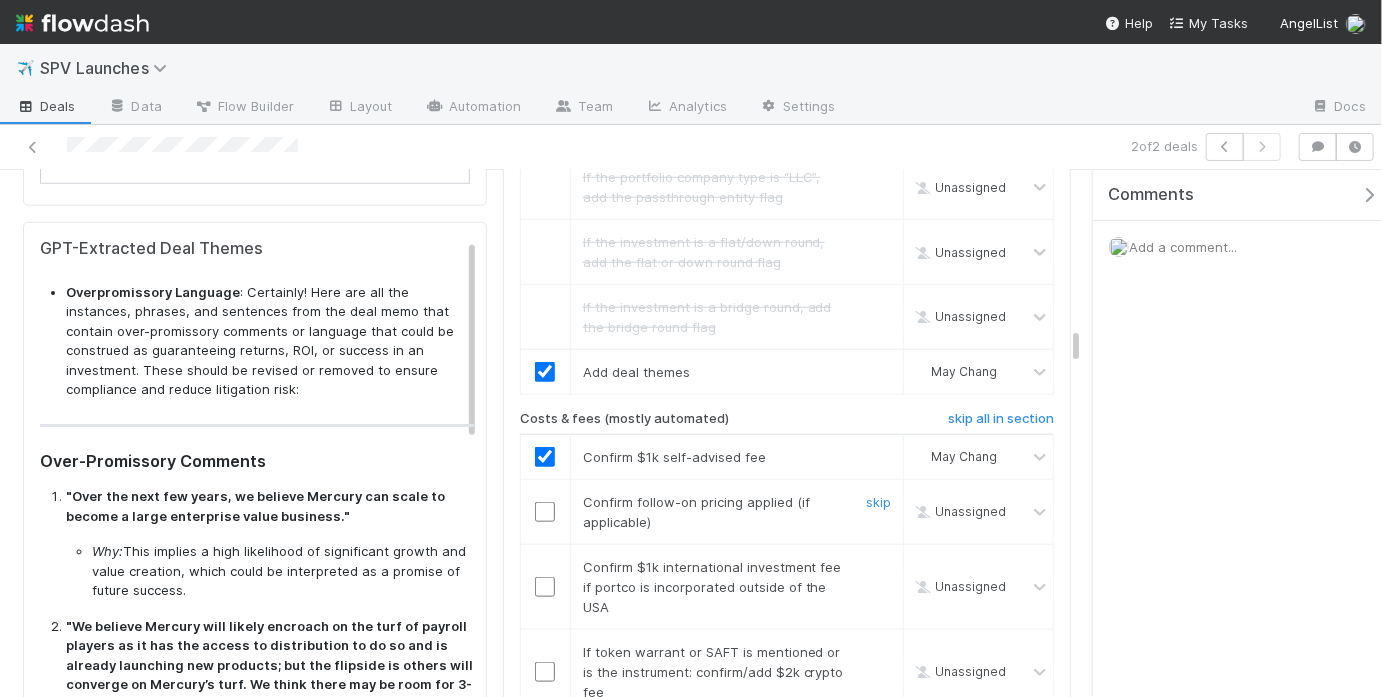 click at bounding box center [545, 512] 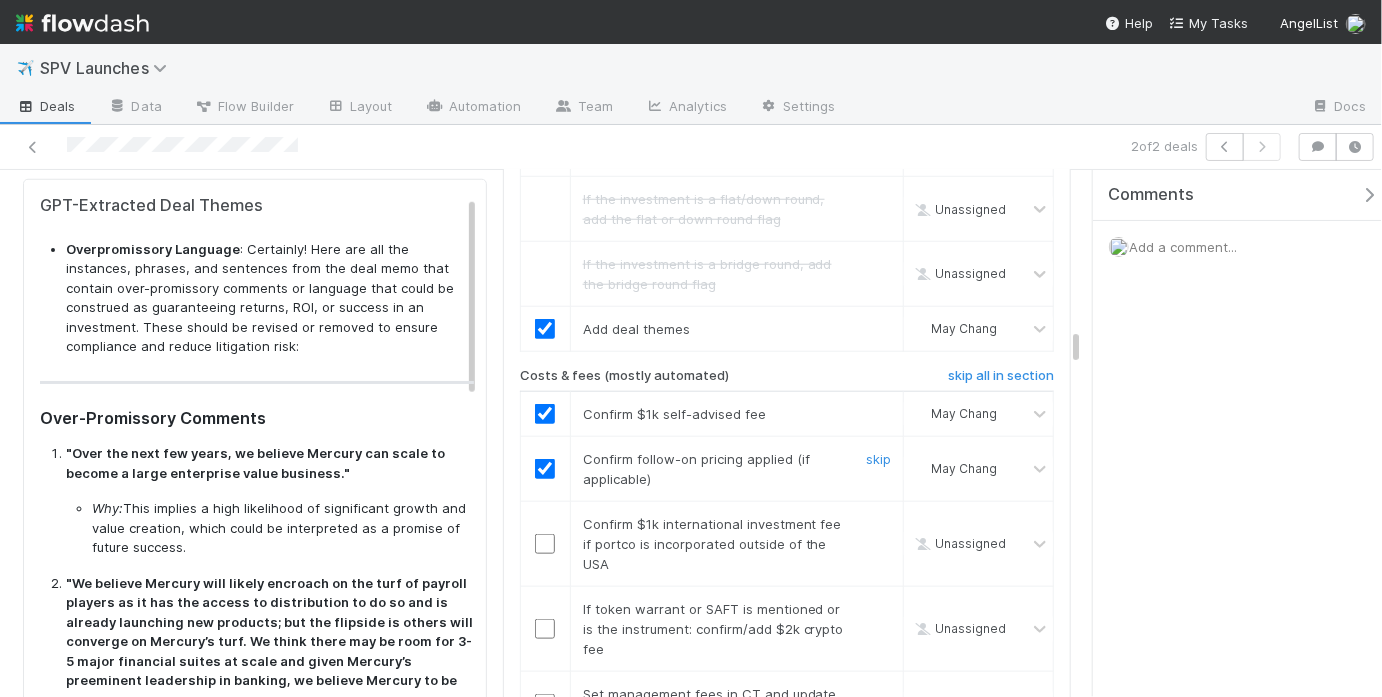 scroll, scrollTop: 4404, scrollLeft: 0, axis: vertical 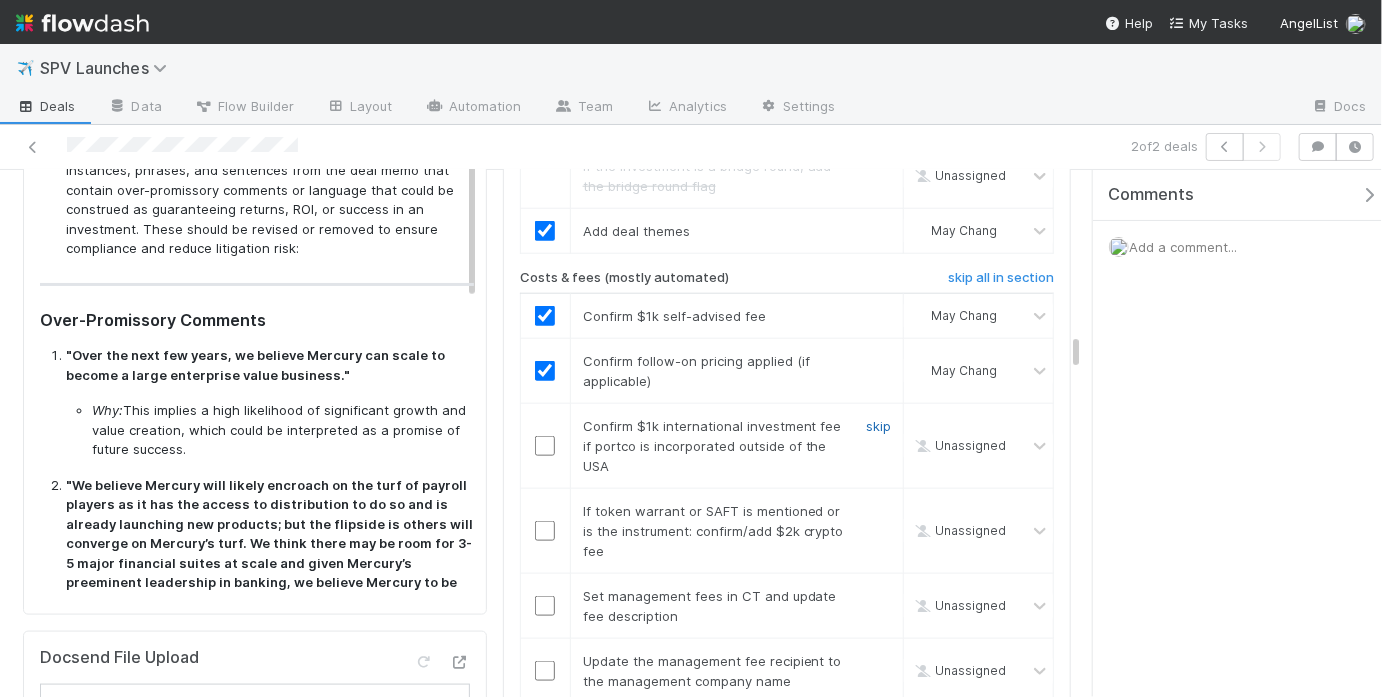 click on "skip" at bounding box center [878, 426] 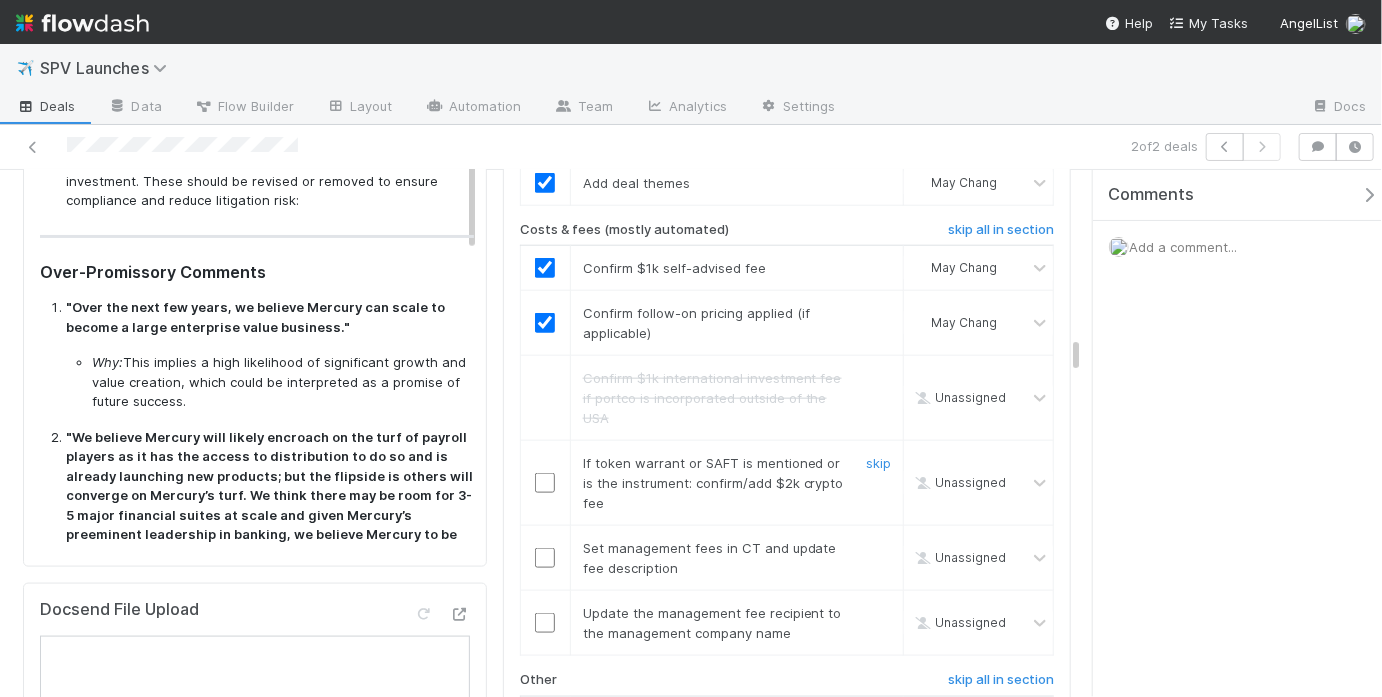 scroll, scrollTop: 4548, scrollLeft: 0, axis: vertical 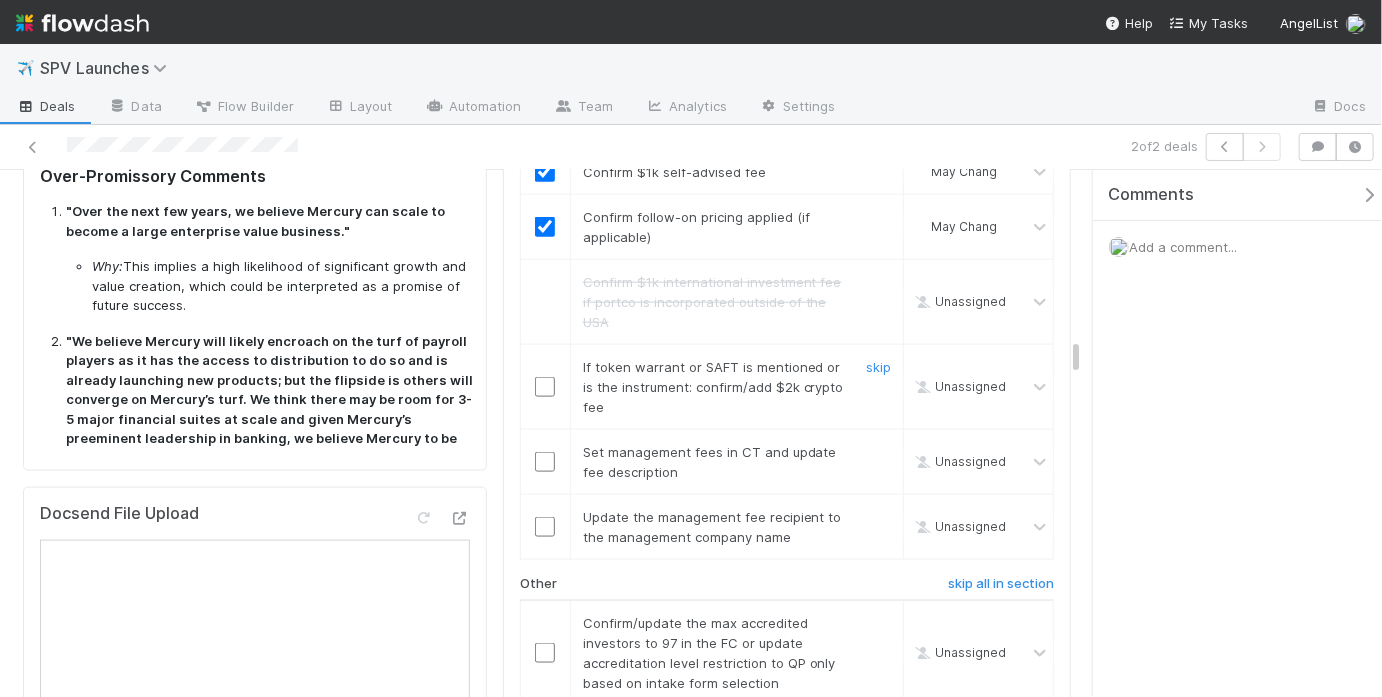 click on "skip" at bounding box center [876, 387] 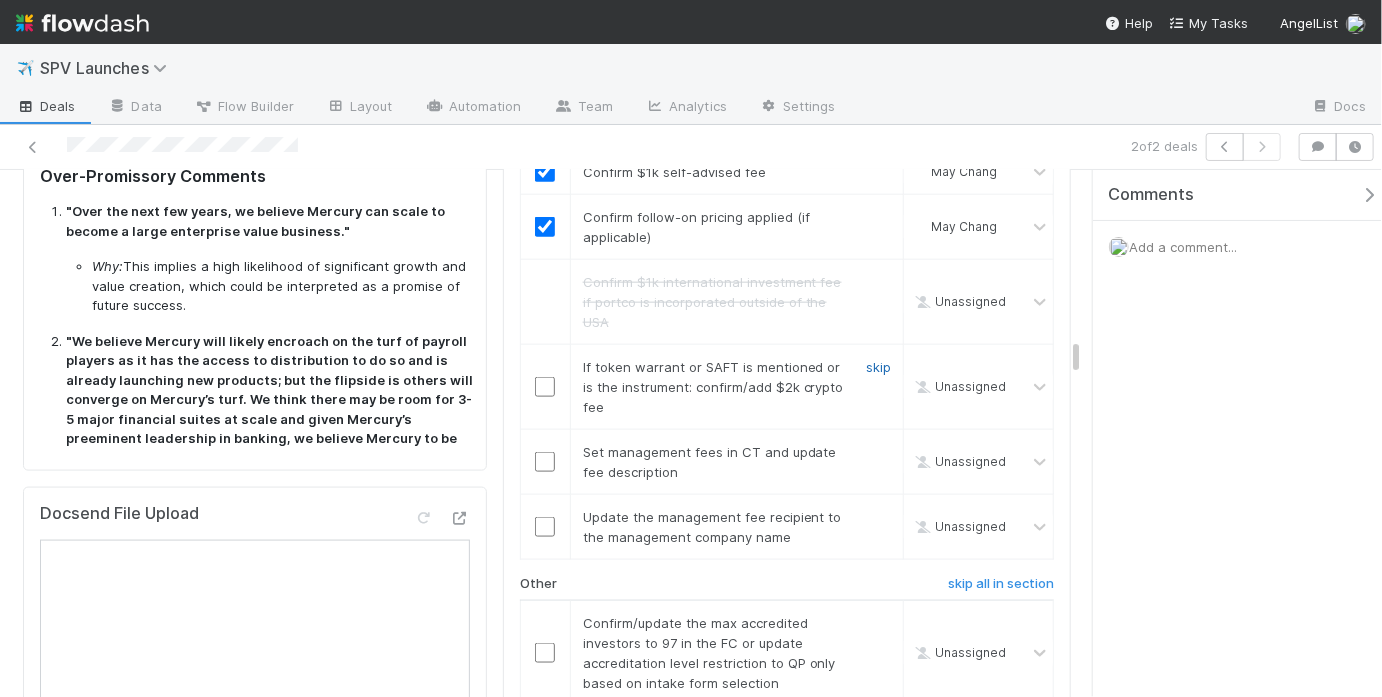 click on "skip" at bounding box center (878, 367) 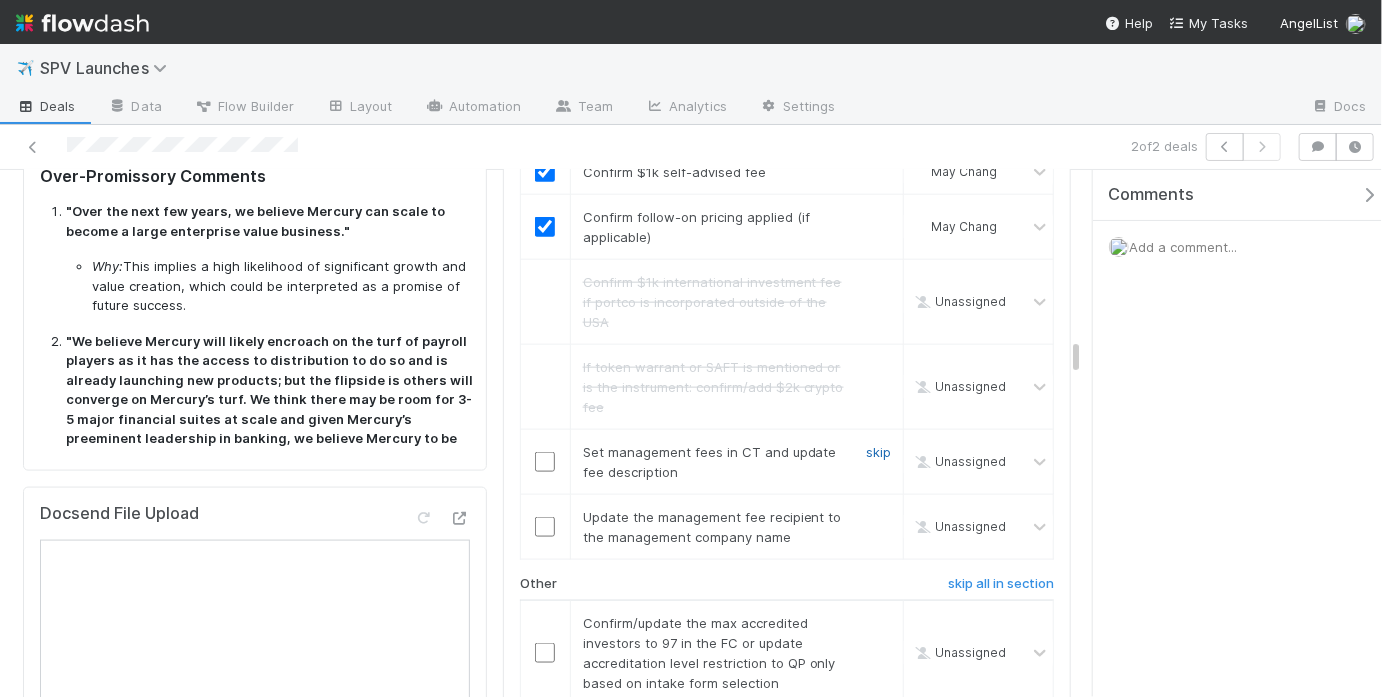 click on "skip" at bounding box center [878, 452] 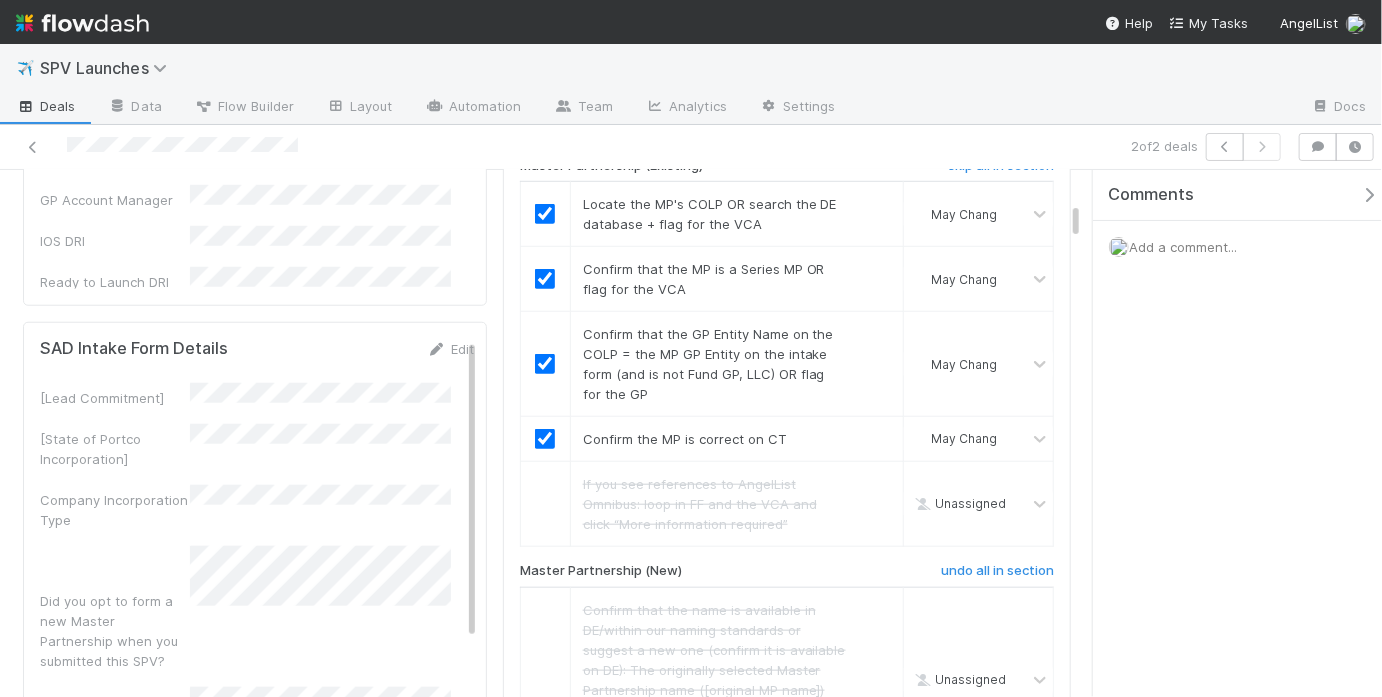 scroll, scrollTop: 729, scrollLeft: 0, axis: vertical 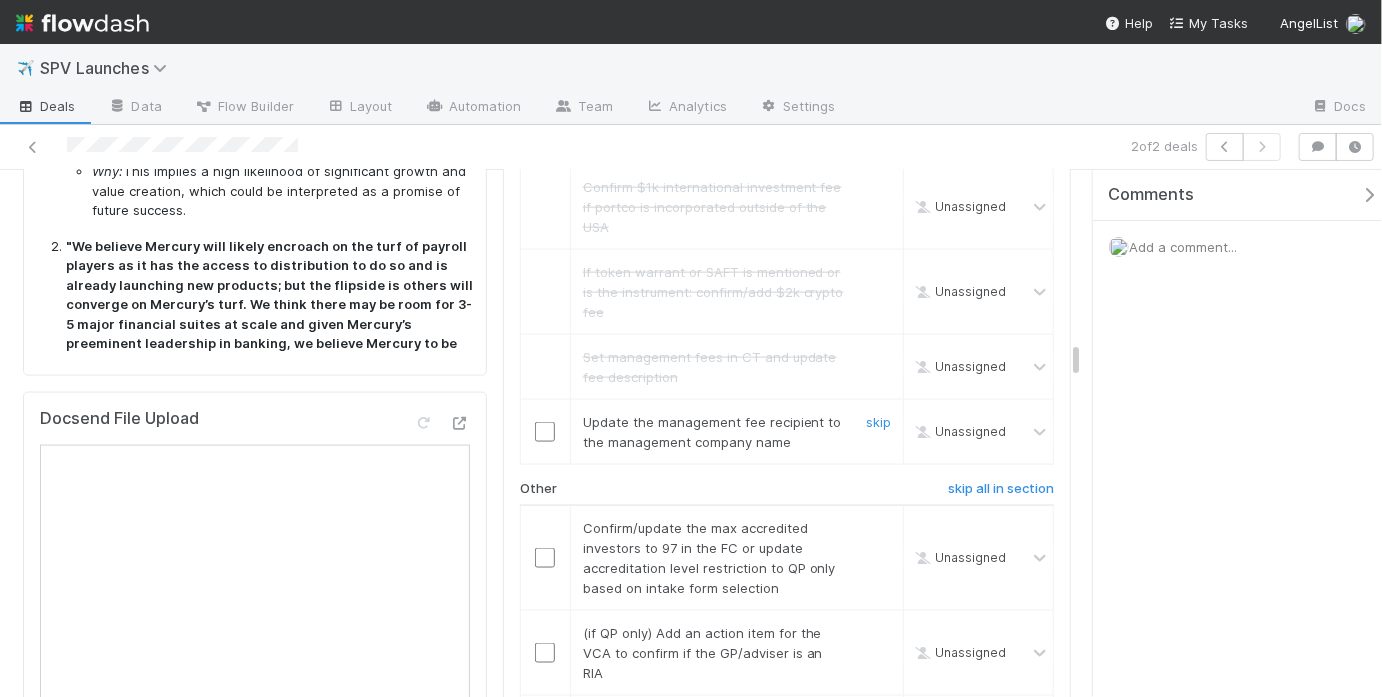 click at bounding box center (545, 432) 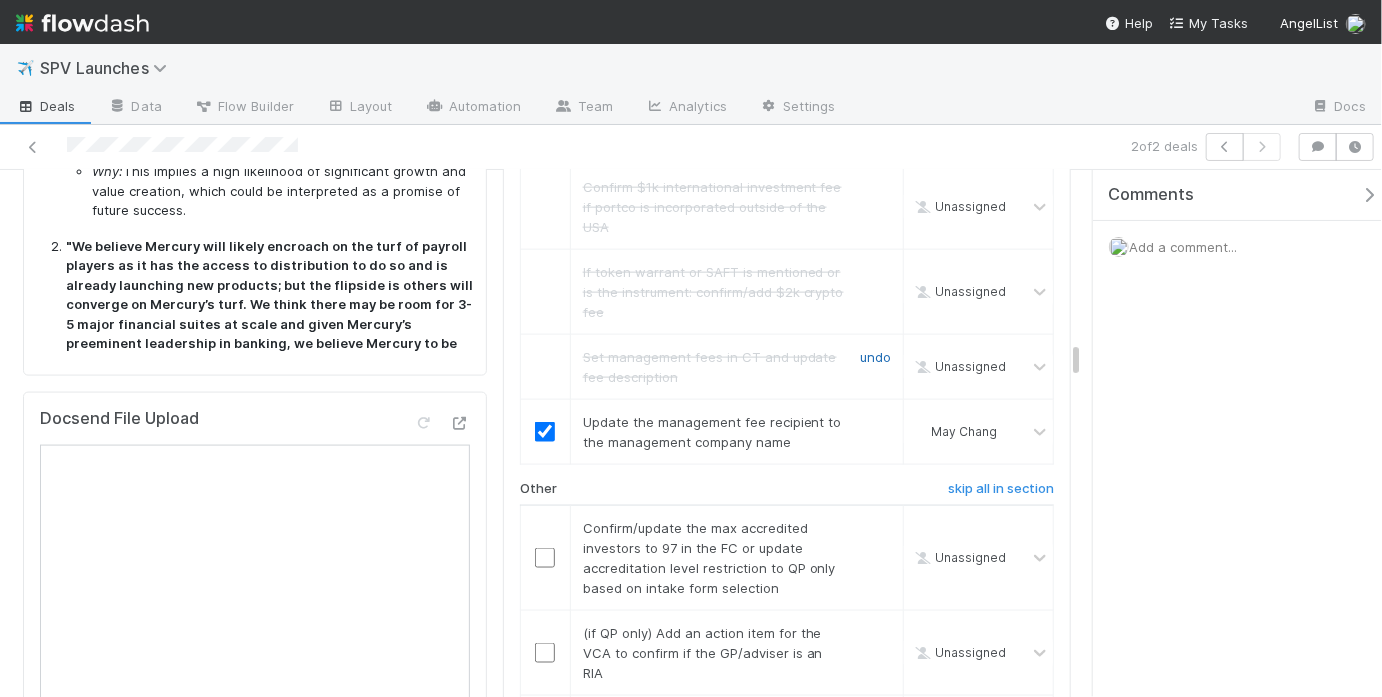click on "undo" at bounding box center [875, 357] 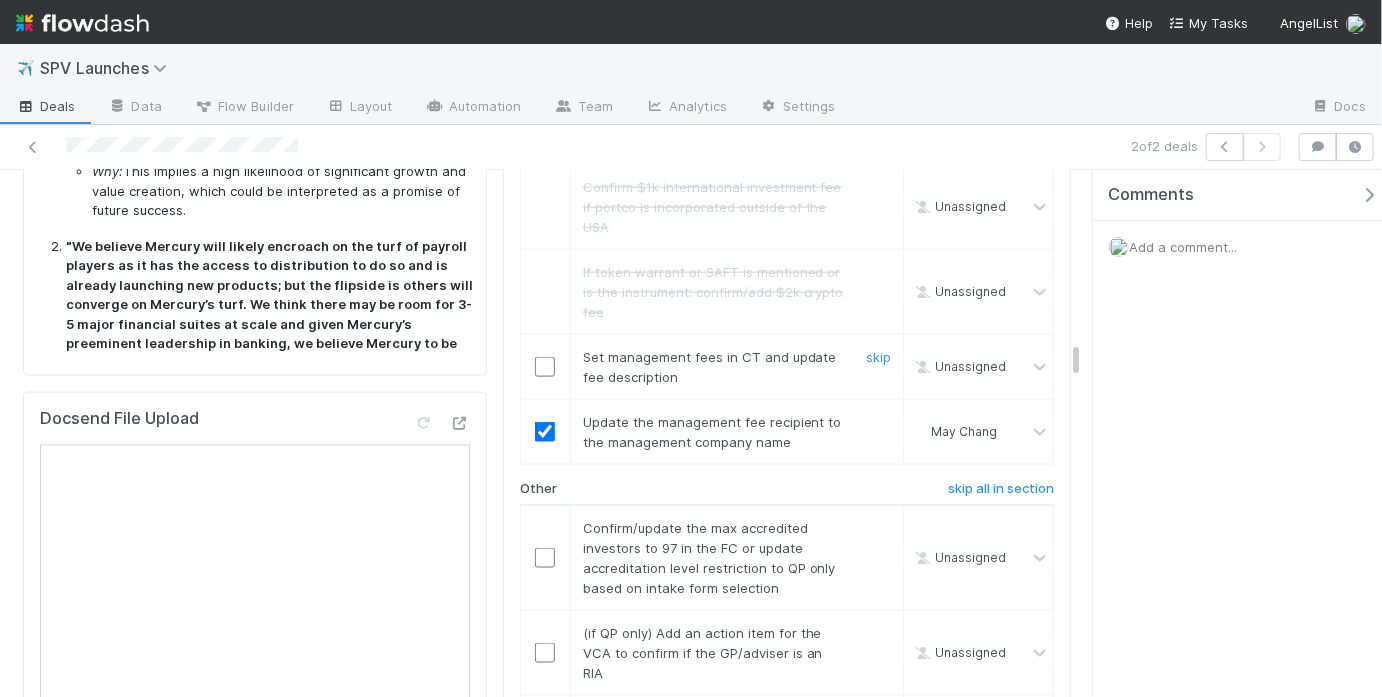 click at bounding box center [545, 367] 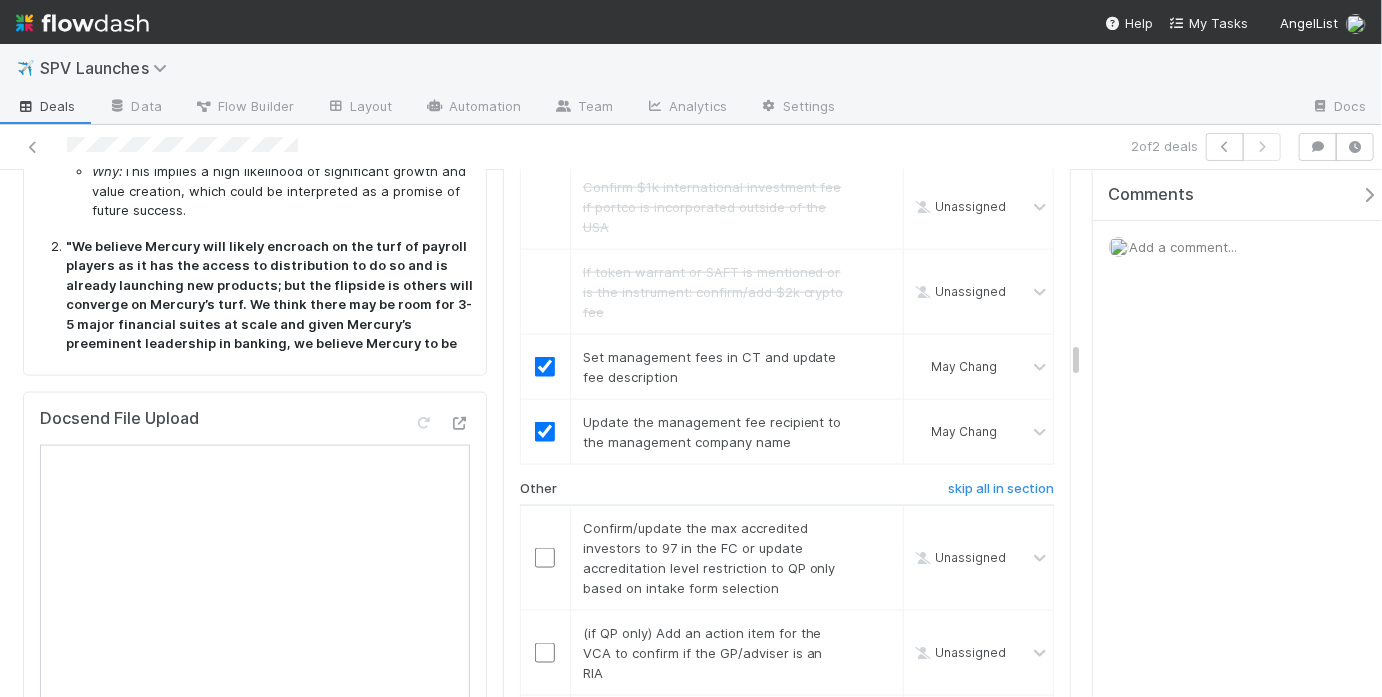 scroll, scrollTop: 4793, scrollLeft: 0, axis: vertical 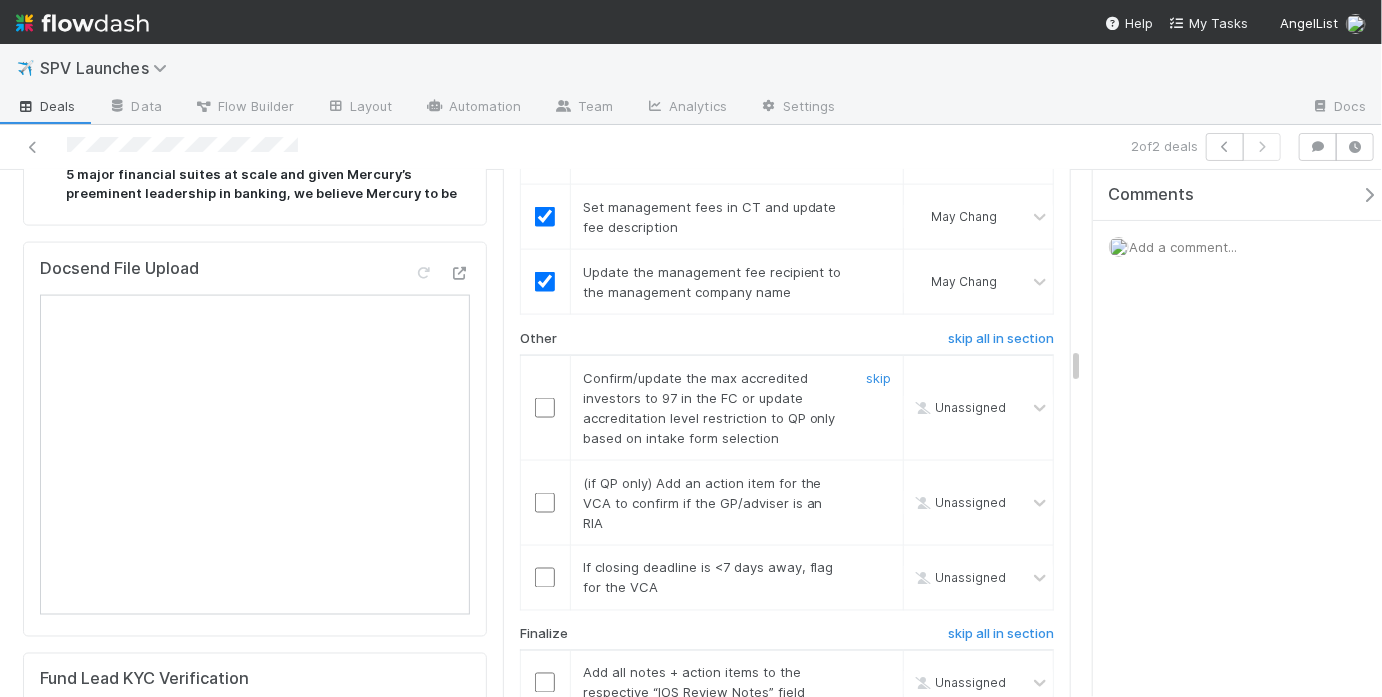 click at bounding box center [545, 408] 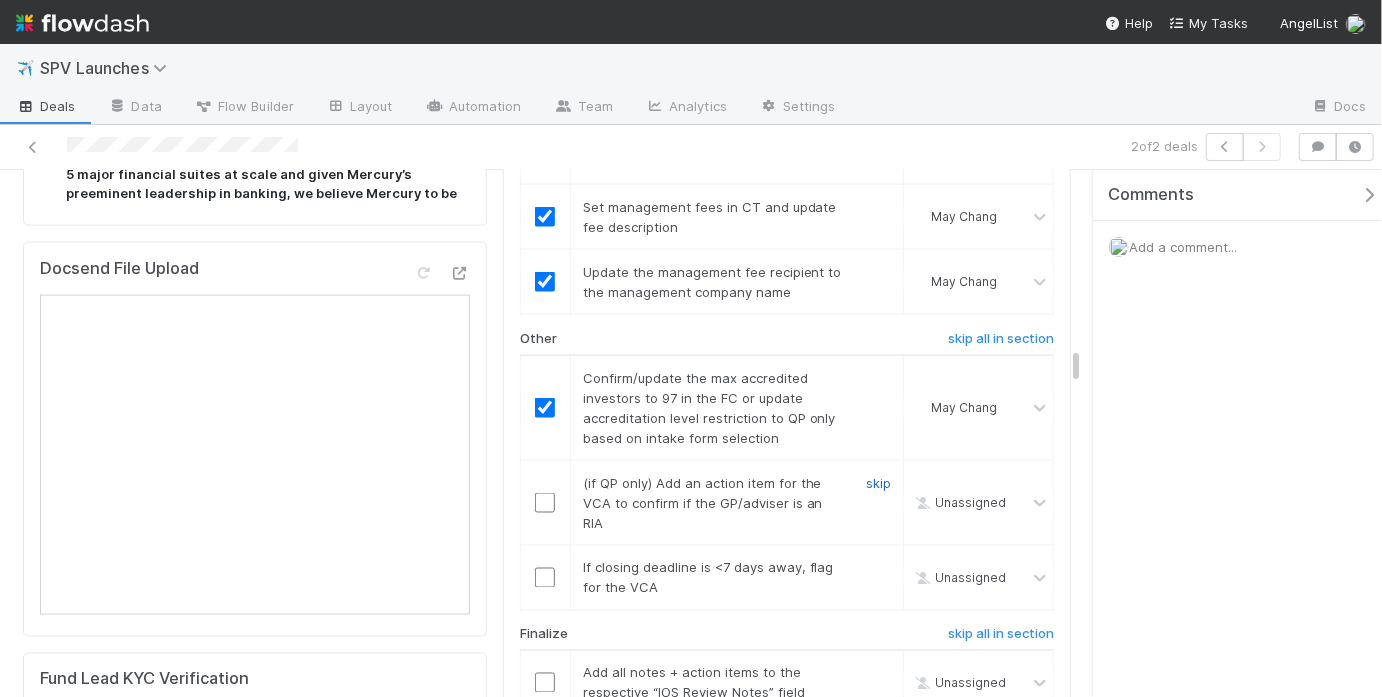click on "skip" at bounding box center (878, 483) 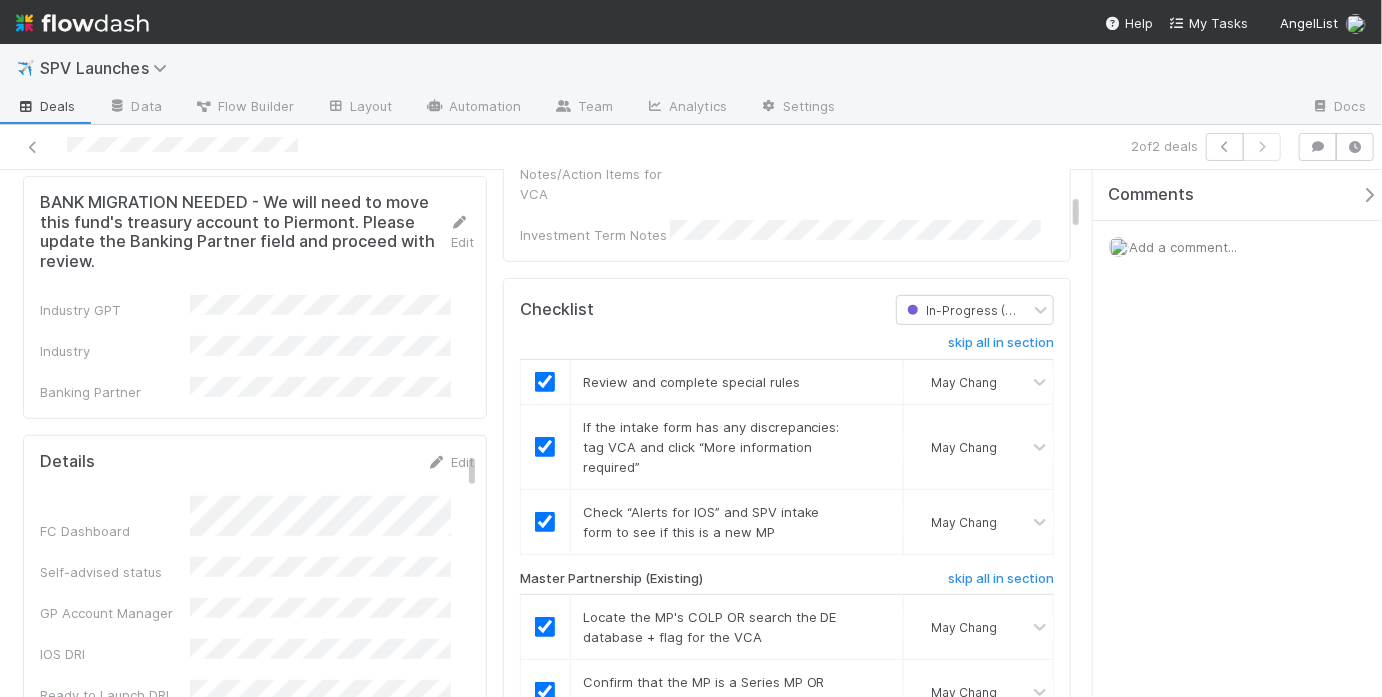 scroll, scrollTop: 72, scrollLeft: 0, axis: vertical 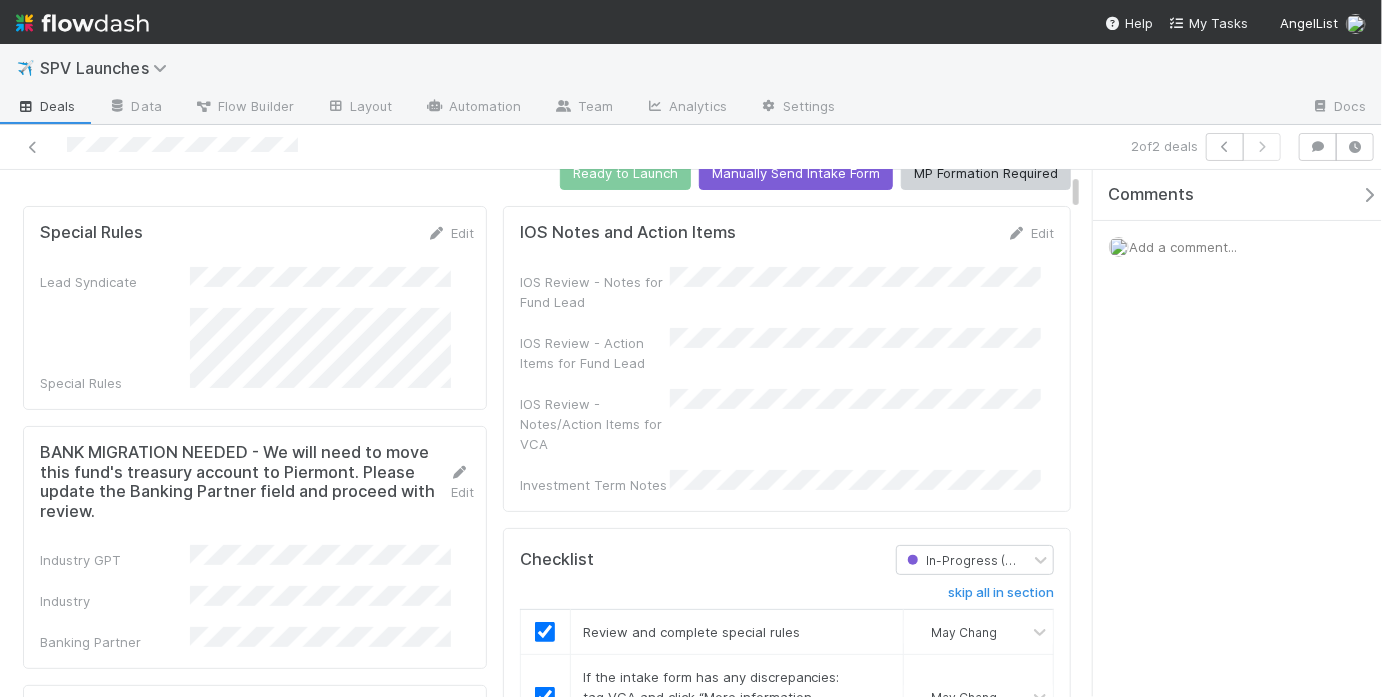 click on "Special Rules Edit Lead Syndicate  Special Rules" at bounding box center [255, 308] 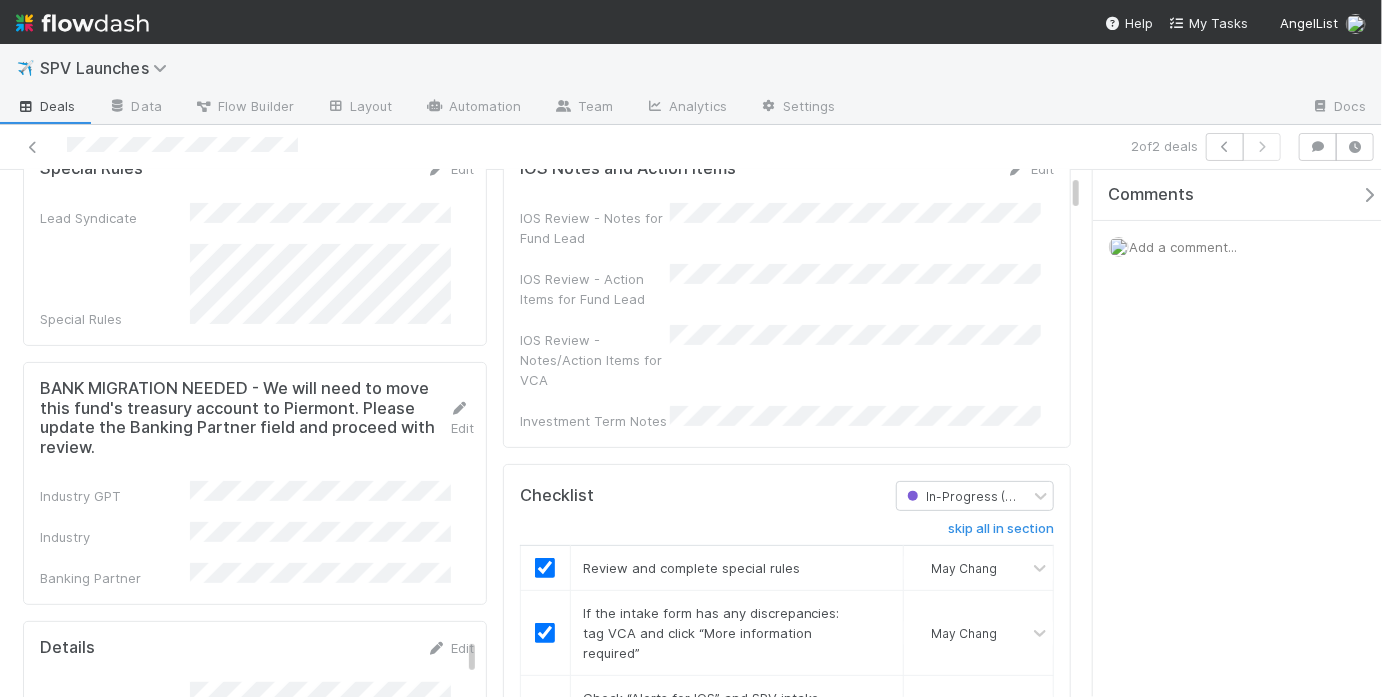 scroll, scrollTop: 559, scrollLeft: 0, axis: vertical 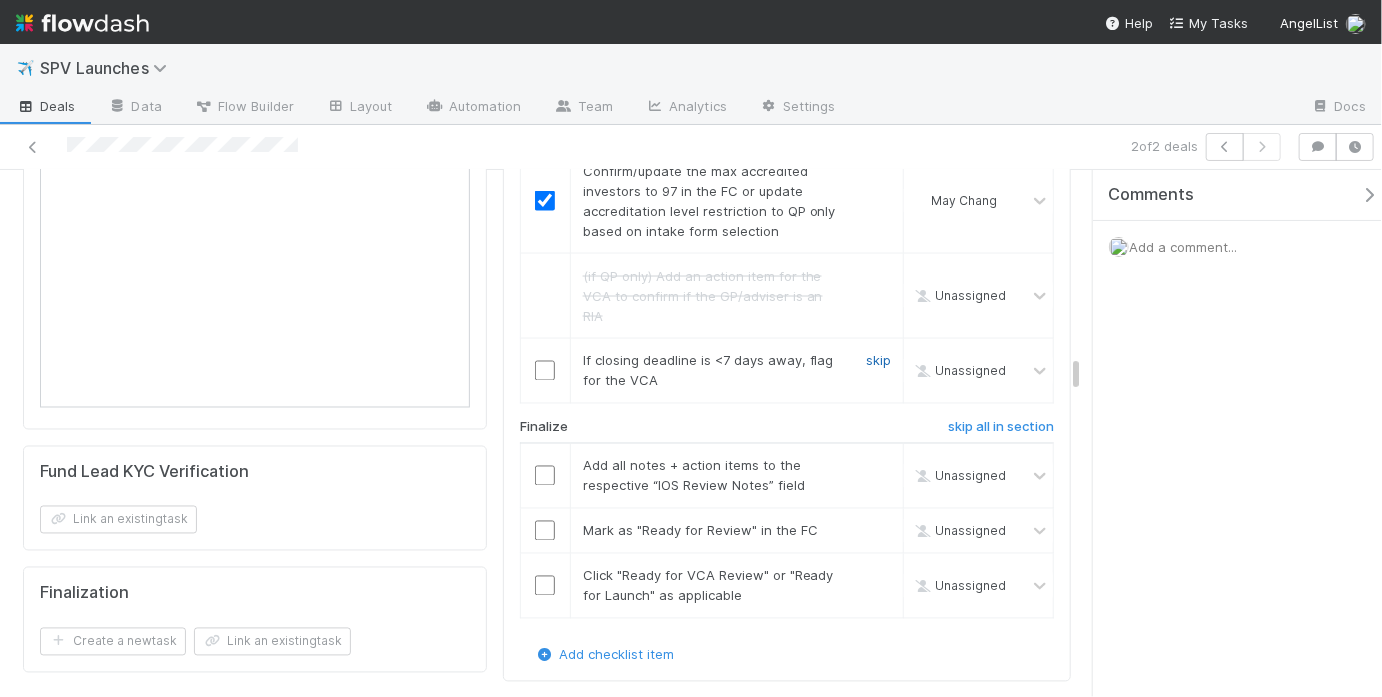 click on "skip" at bounding box center (878, 361) 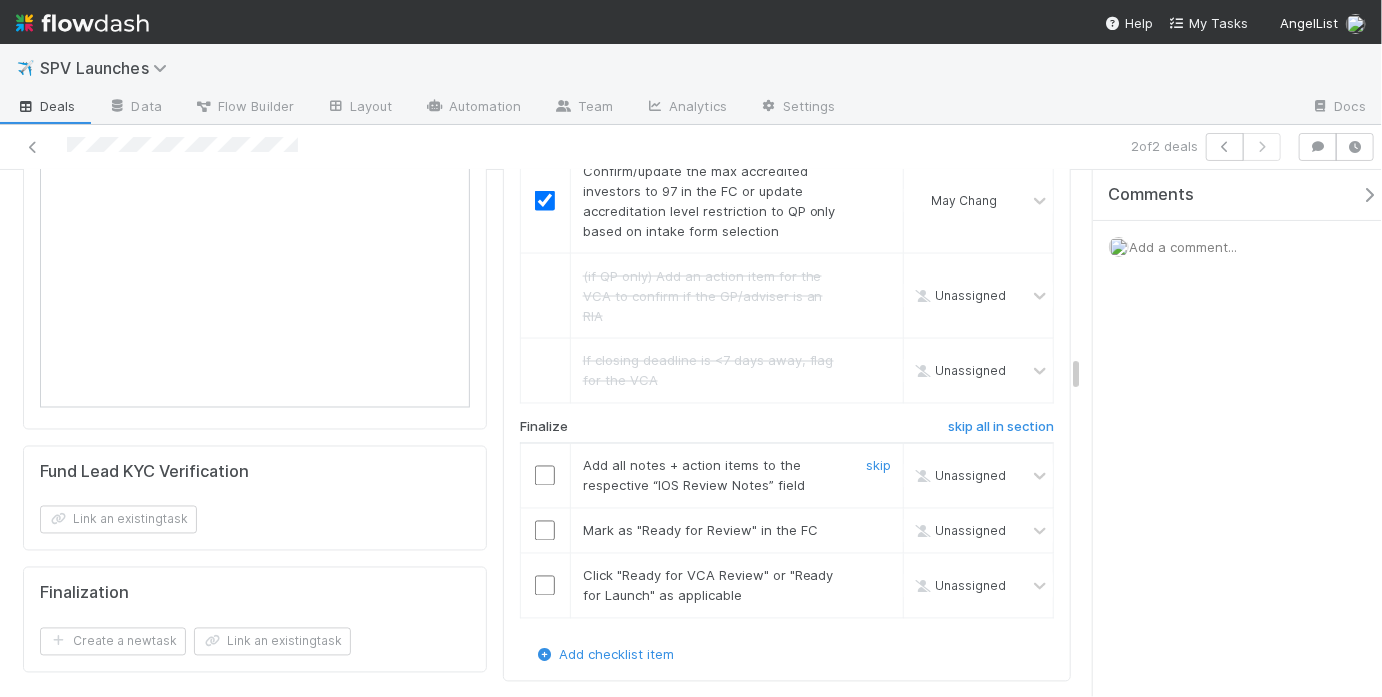 click at bounding box center [545, 476] 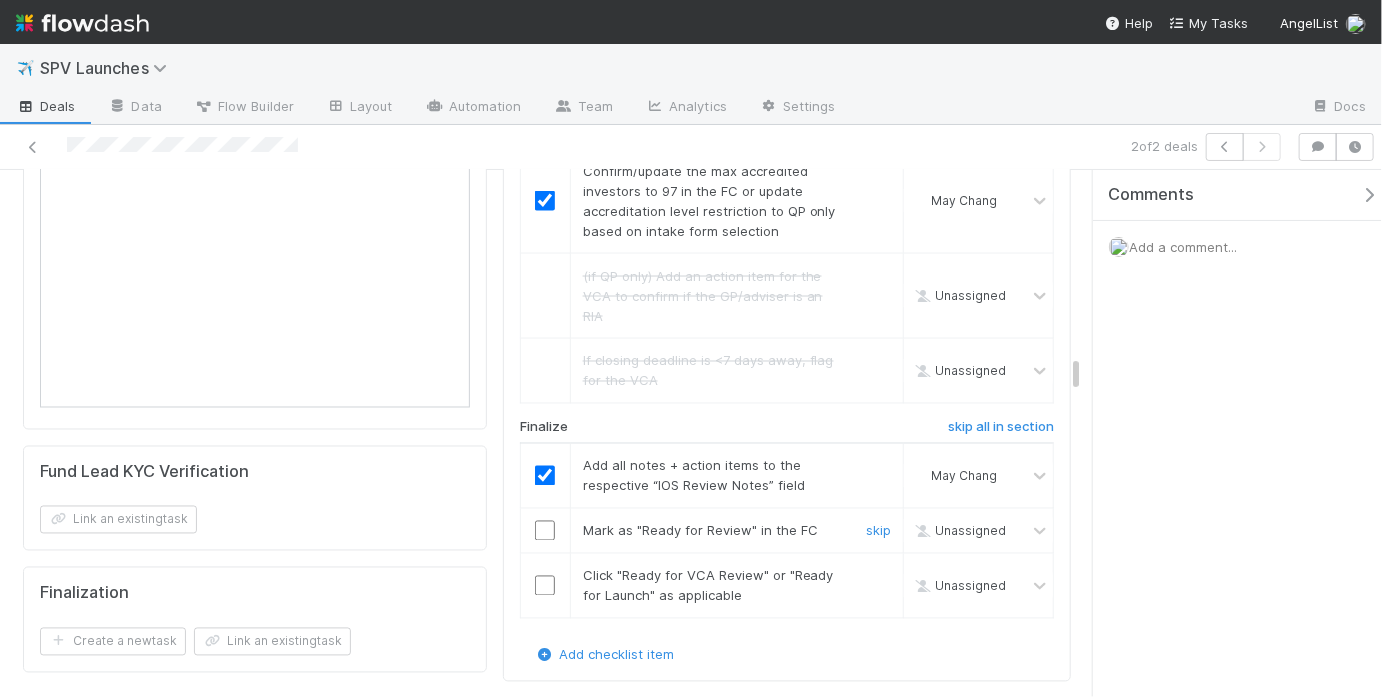 click at bounding box center (545, 531) 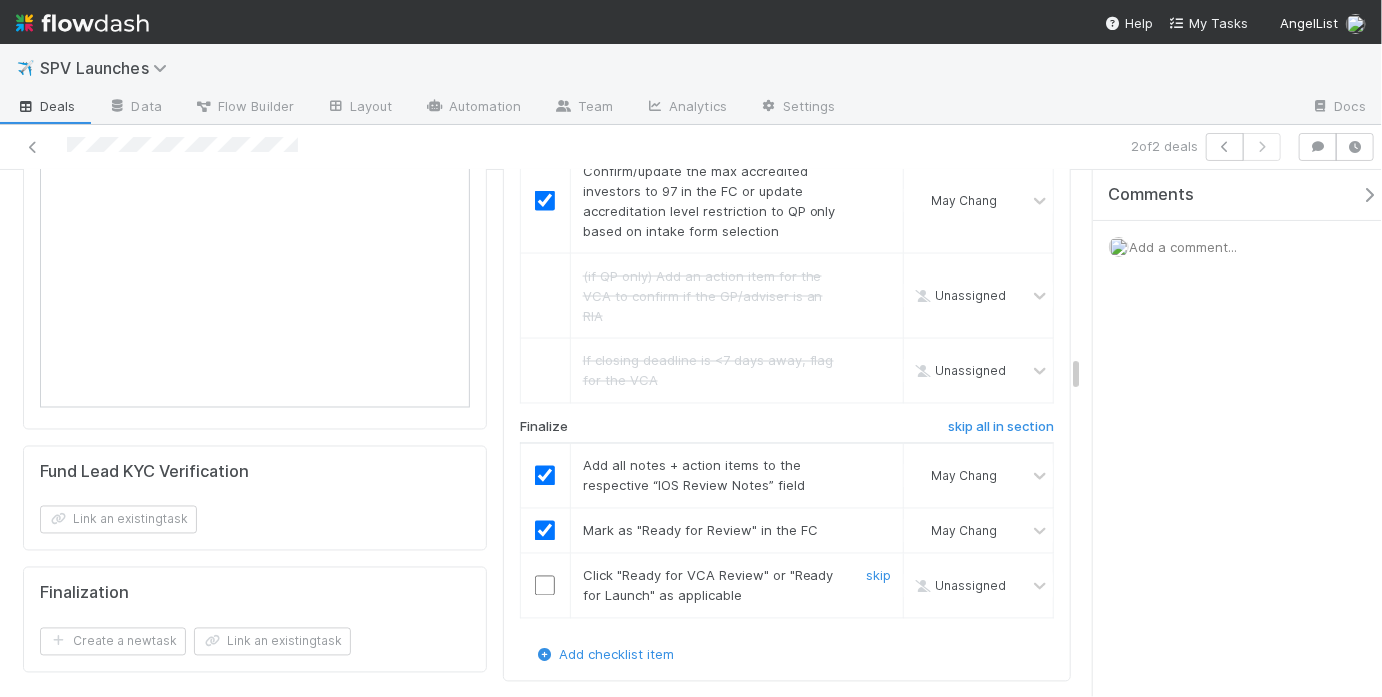 click at bounding box center (545, 586) 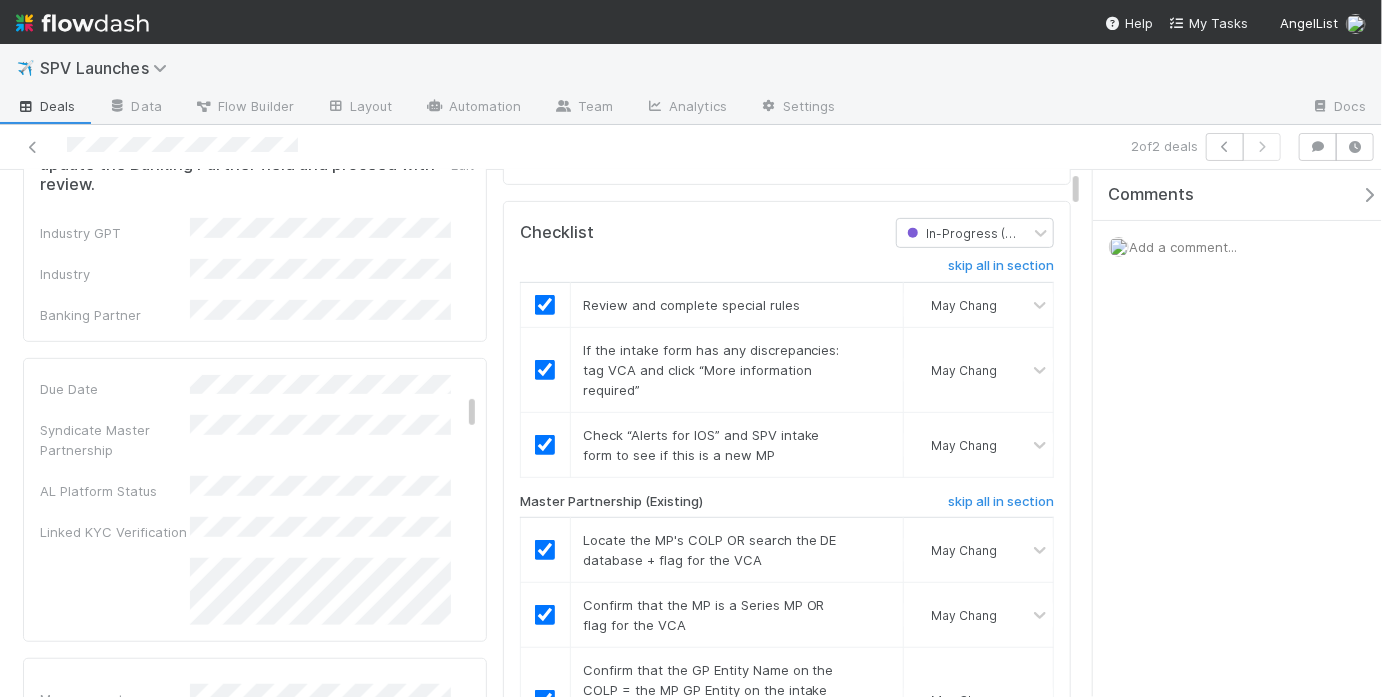 scroll, scrollTop: 0, scrollLeft: 0, axis: both 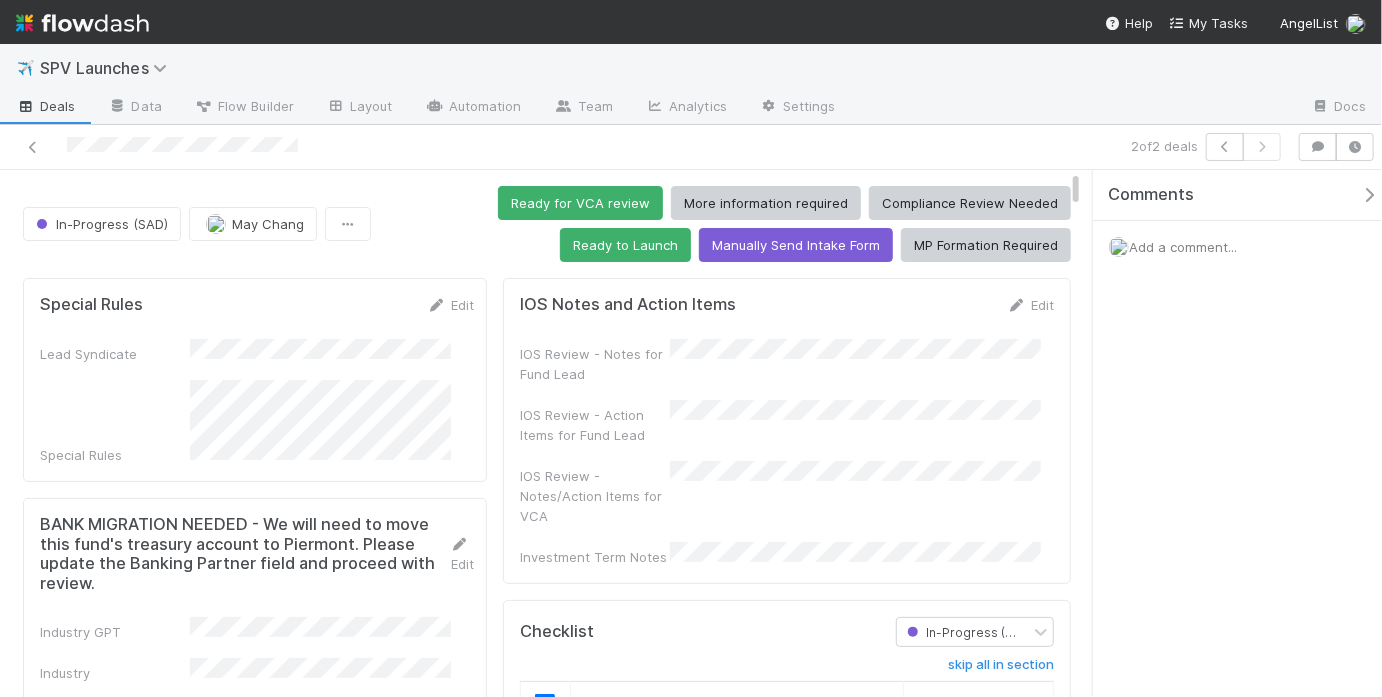 click on "IOS Review - Action Items for Fund Lead" at bounding box center [787, 422] 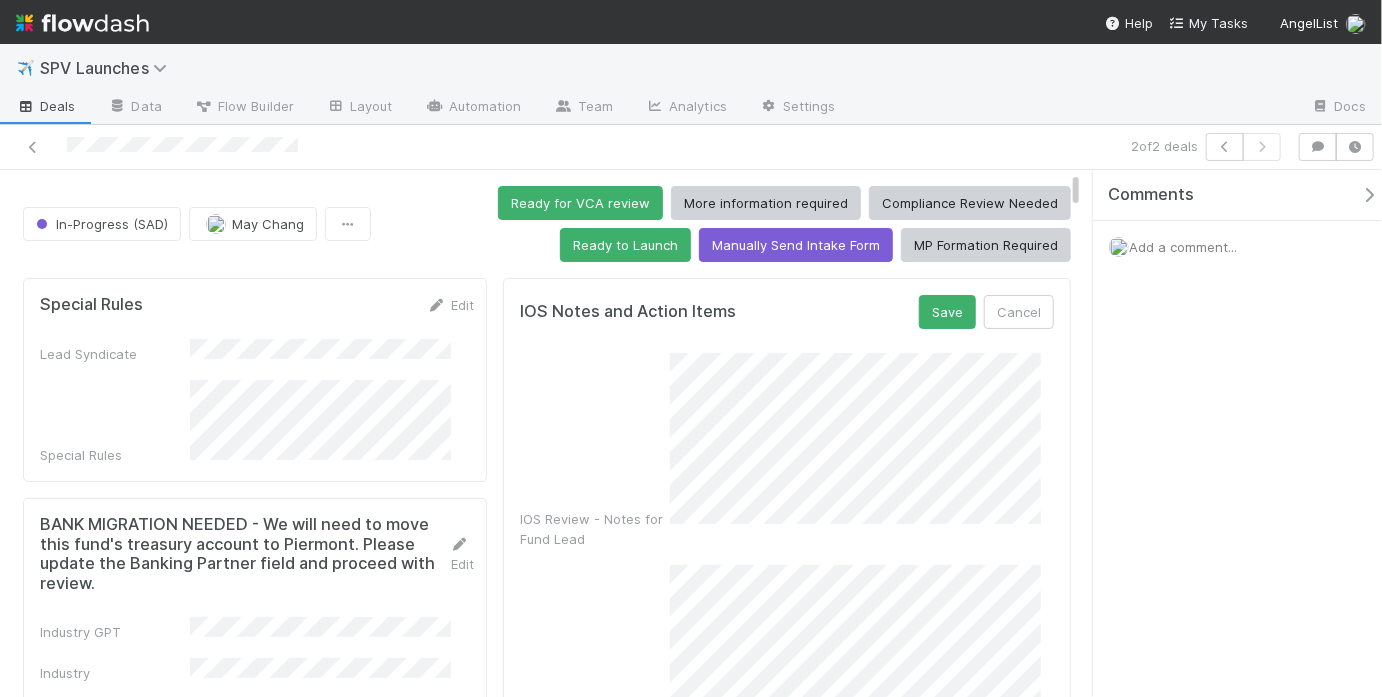 scroll, scrollTop: 22, scrollLeft: 0, axis: vertical 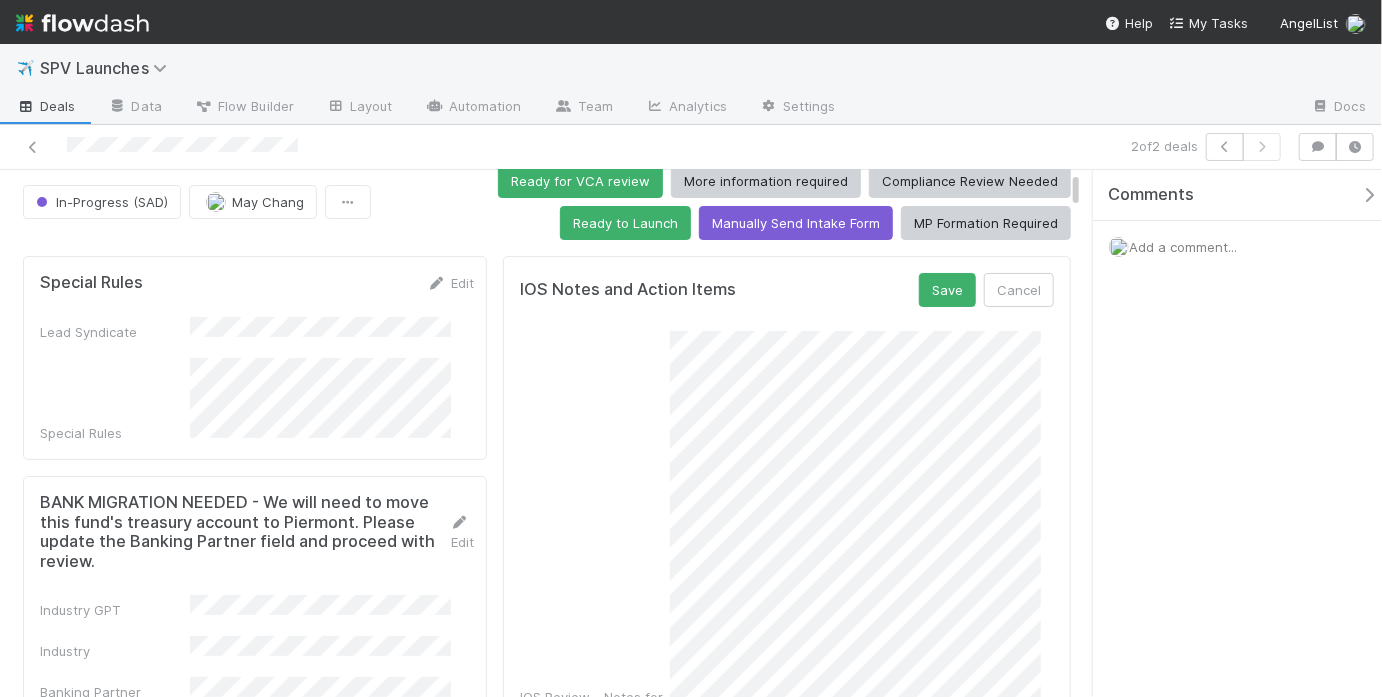 click on "IOS Review - Notes for Fund Lead" at bounding box center (787, 529) 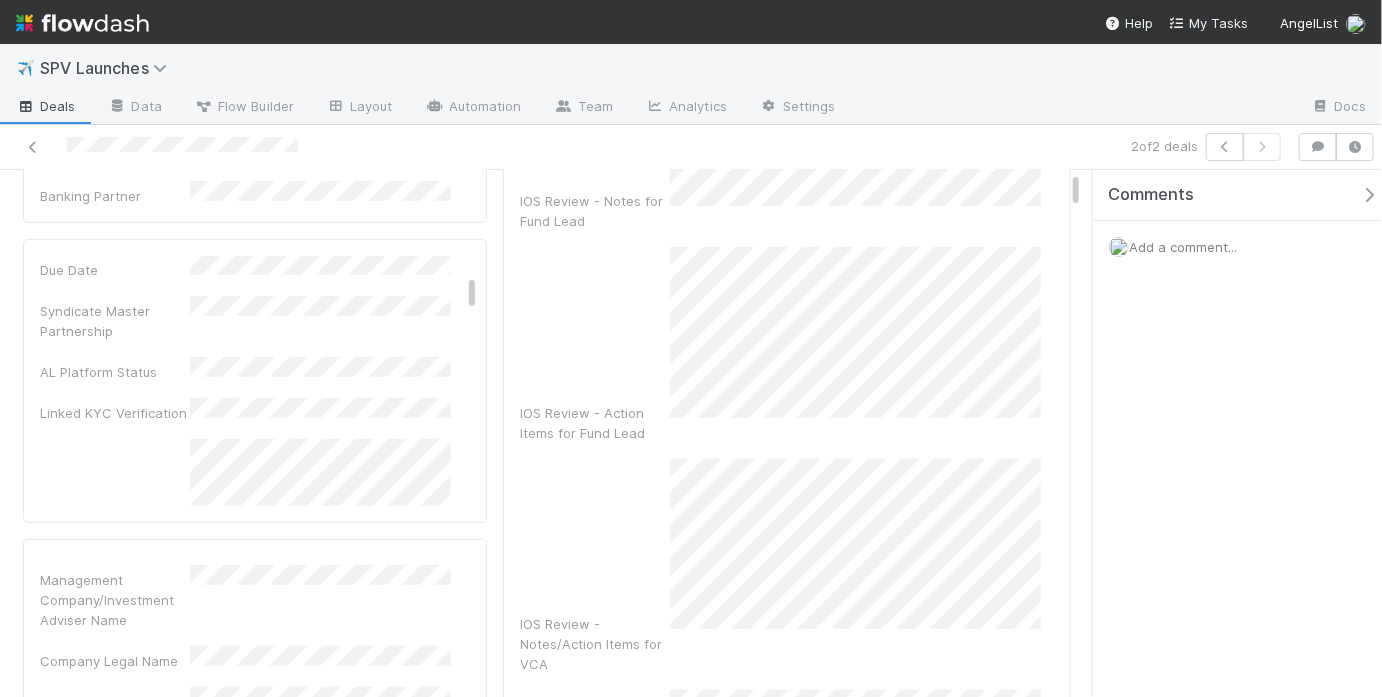 scroll, scrollTop: 521, scrollLeft: 0, axis: vertical 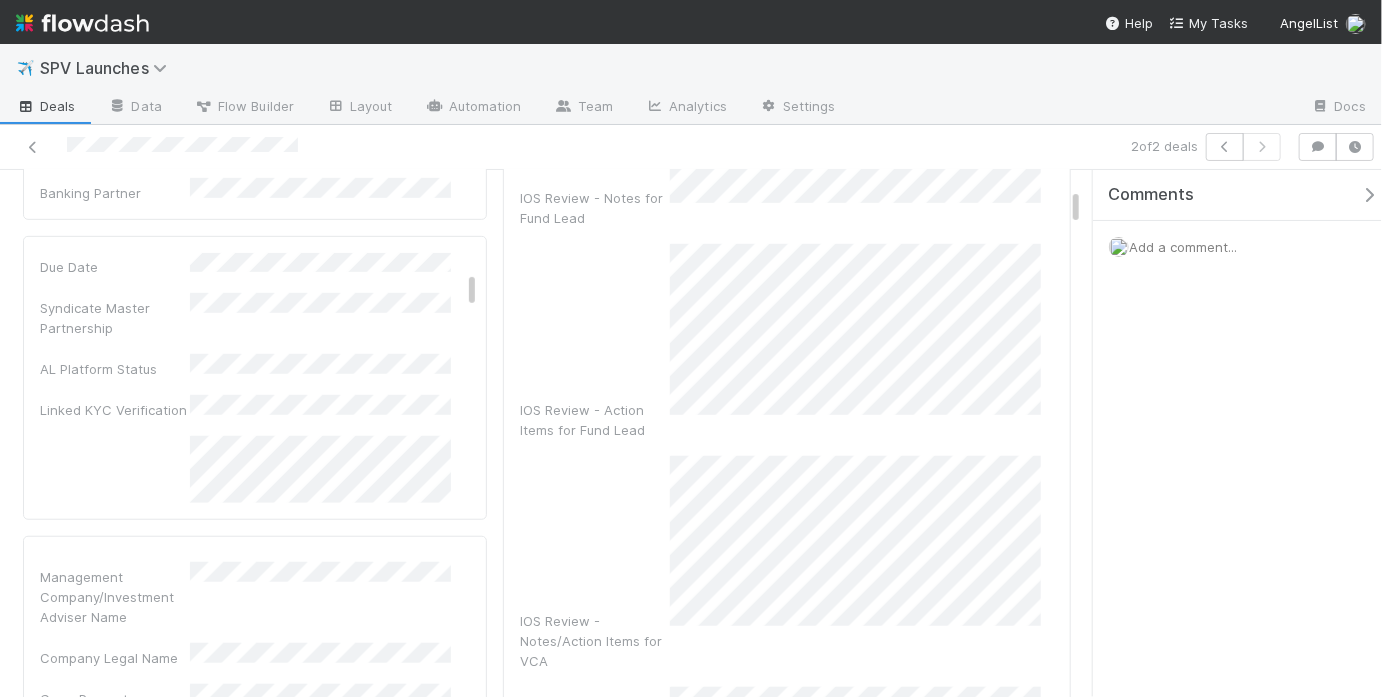 click on "IOS Review - Action Items for Fund Lead" at bounding box center (787, 342) 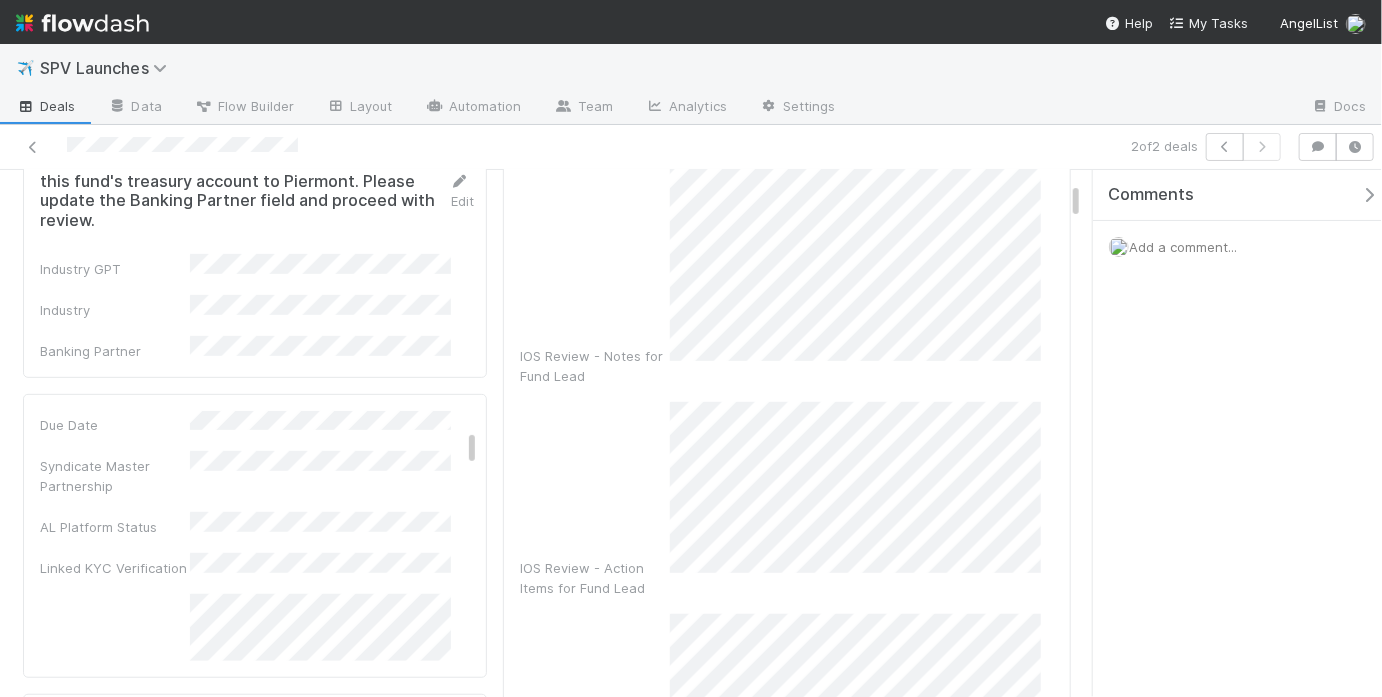 scroll, scrollTop: 0, scrollLeft: 0, axis: both 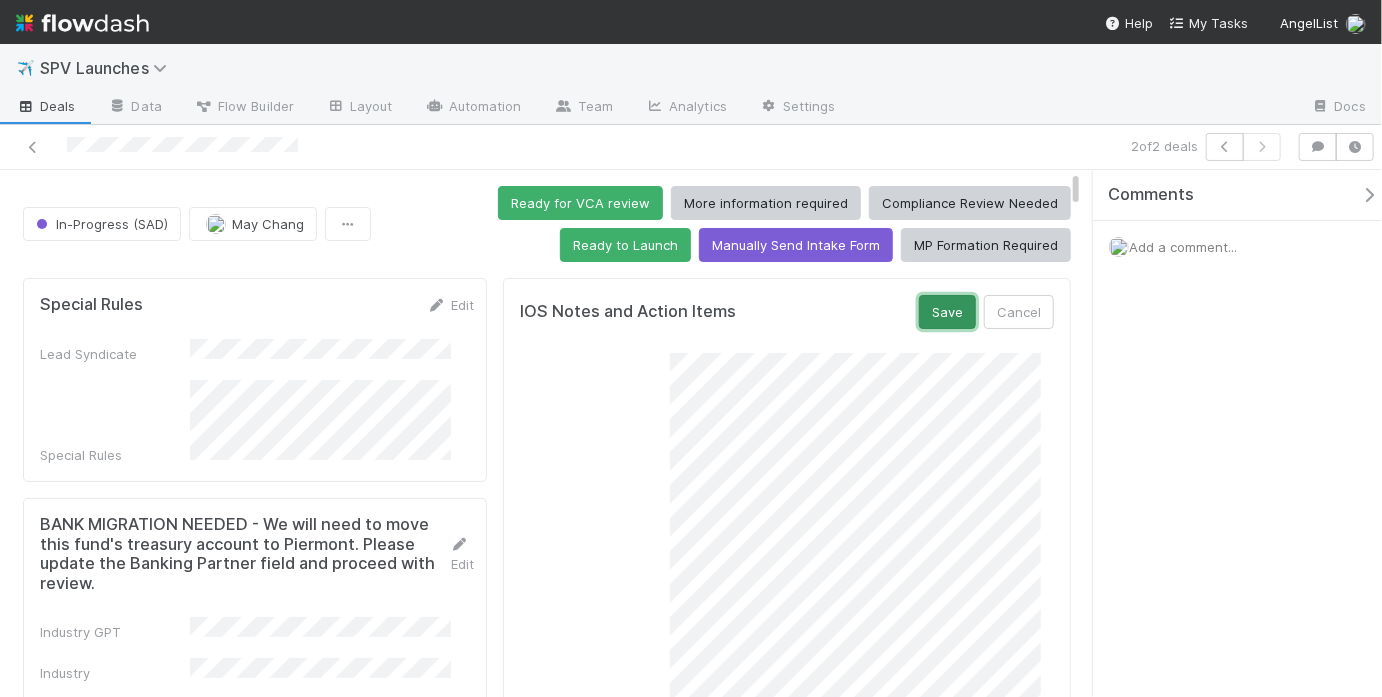 click on "Save" at bounding box center [947, 312] 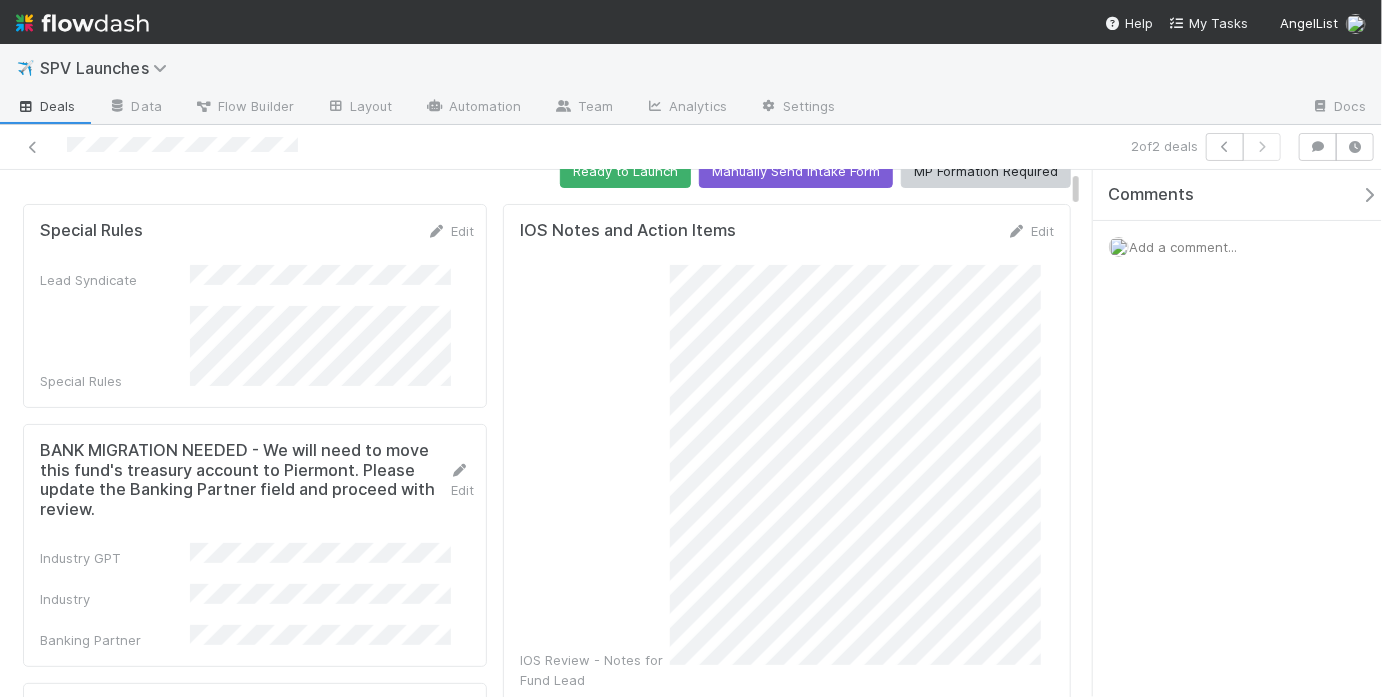 scroll, scrollTop: 0, scrollLeft: 0, axis: both 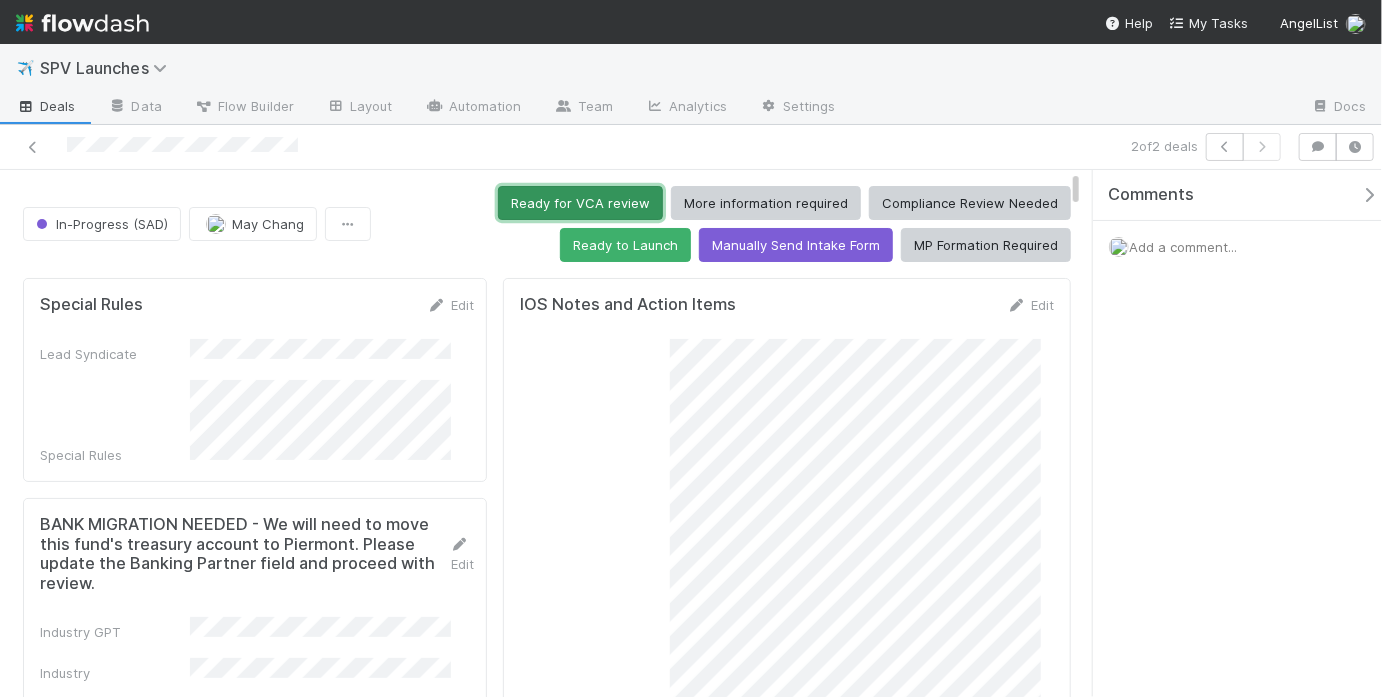 click on "Ready for VCA review" at bounding box center [580, 203] 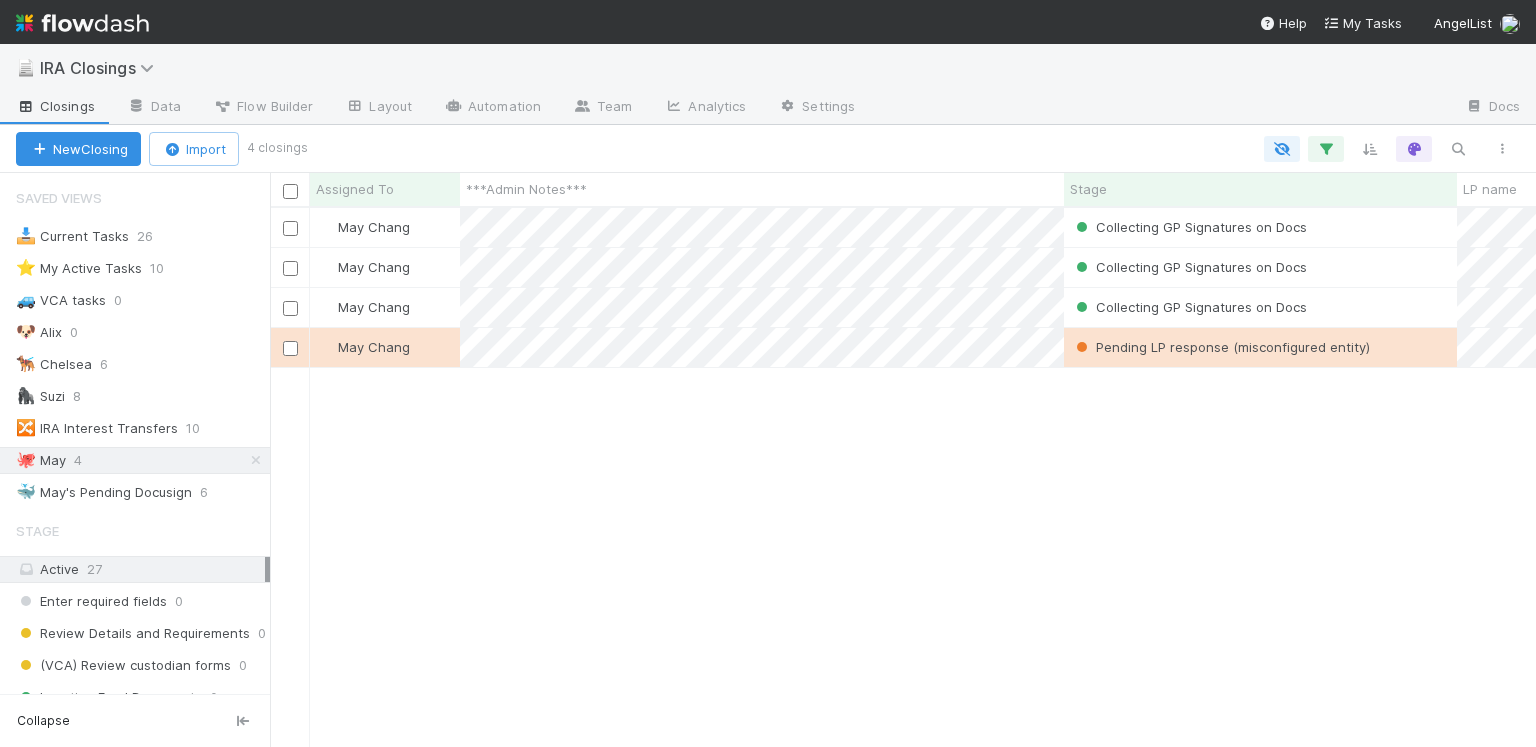 scroll, scrollTop: 0, scrollLeft: 0, axis: both 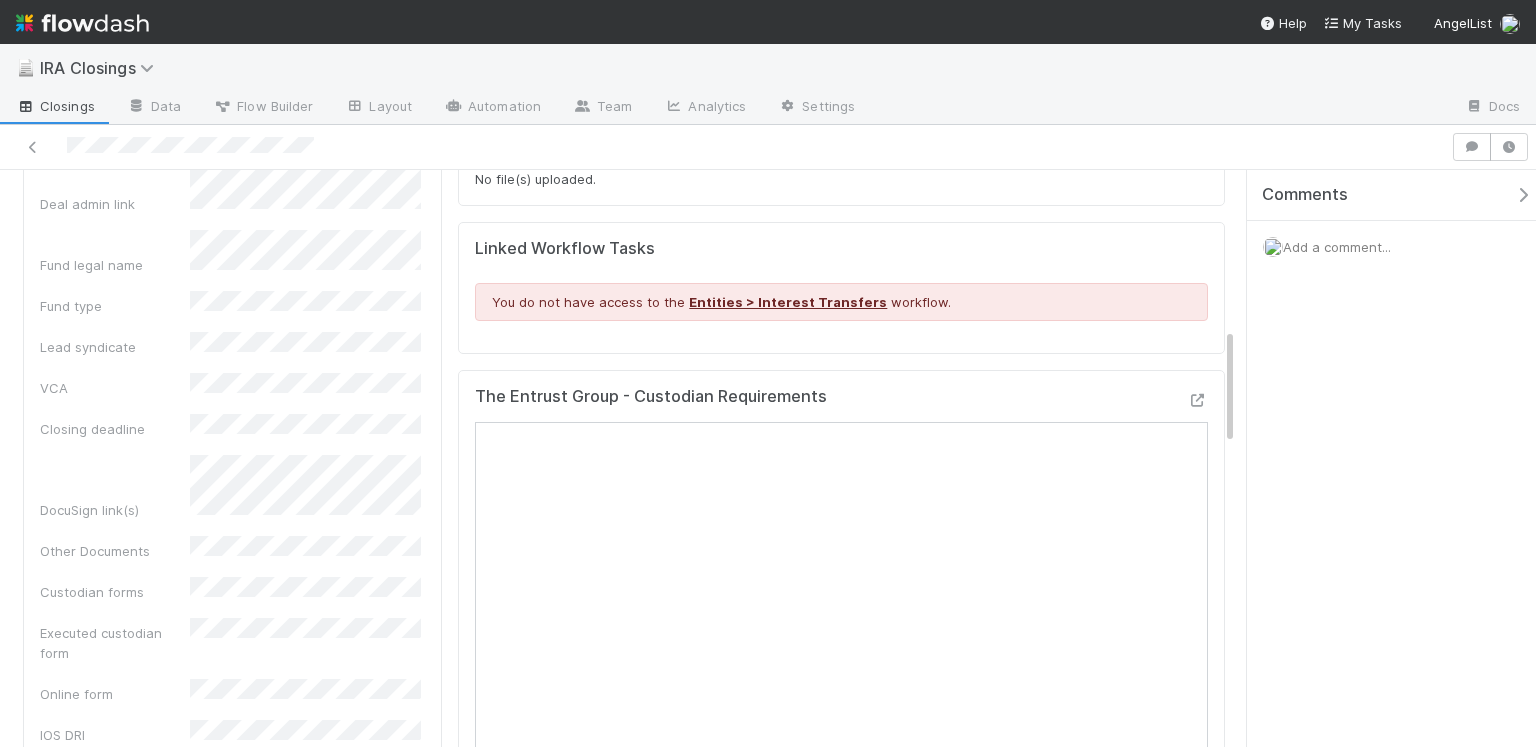 click on "Urgent?  Due Date  ***Admin Notes***  LP name  LP Email Address  Investing entity  LP profile  Front thread  IRA Provider  Deal name  Amount  Adviser  Investment sponsor/Managing entity  Deal admin link  Fund legal name  Fund type  Lead syndicate  VCA  Closing deadline  DocuSign link(s)  Other Documents   Custodian forms  Executed custodian form  Online form  IOS DRI  Deal ID  Closing or Subscription ID  Front Conversation ID  GP Sub Doc link  Custodian Requirements" at bounding box center [232, 253] 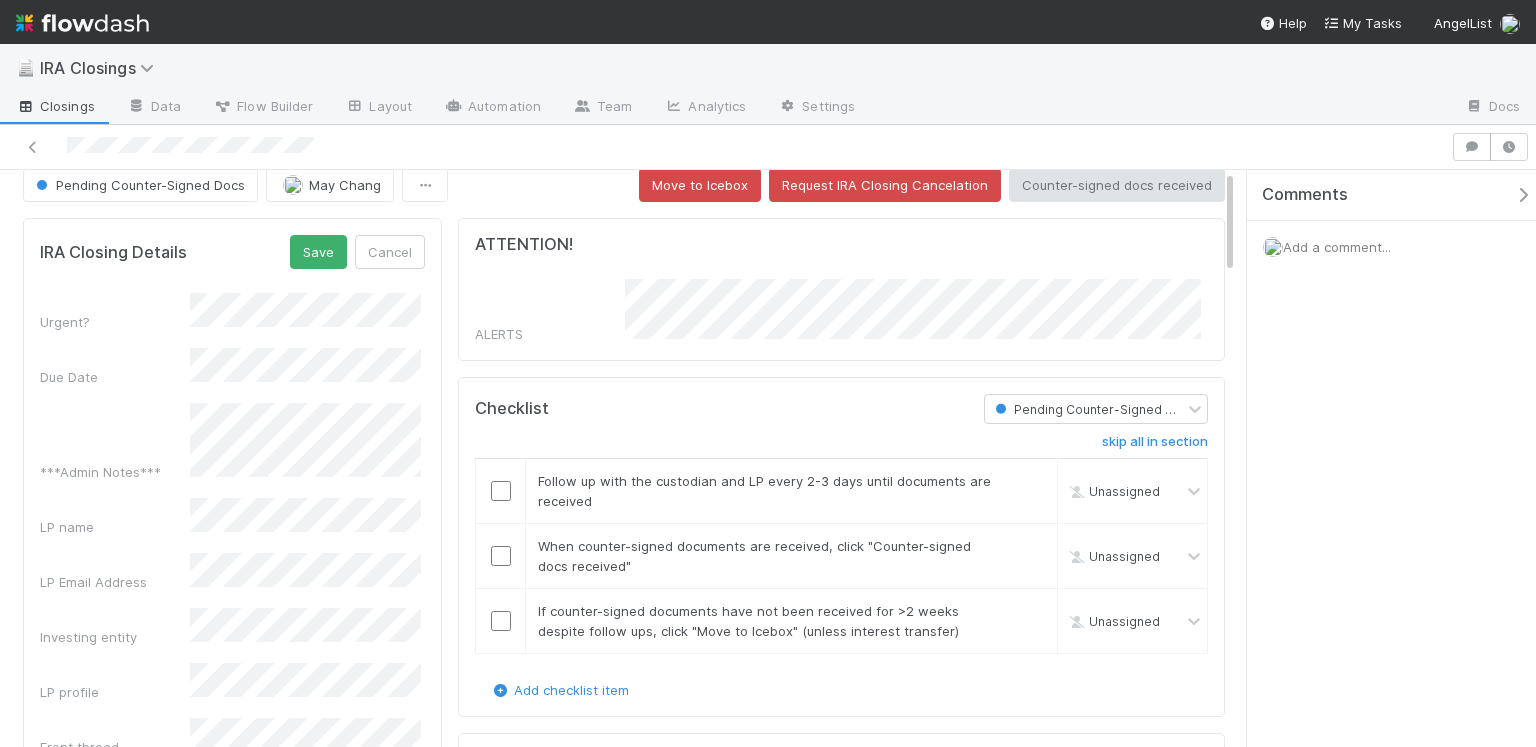 scroll, scrollTop: 0, scrollLeft: 0, axis: both 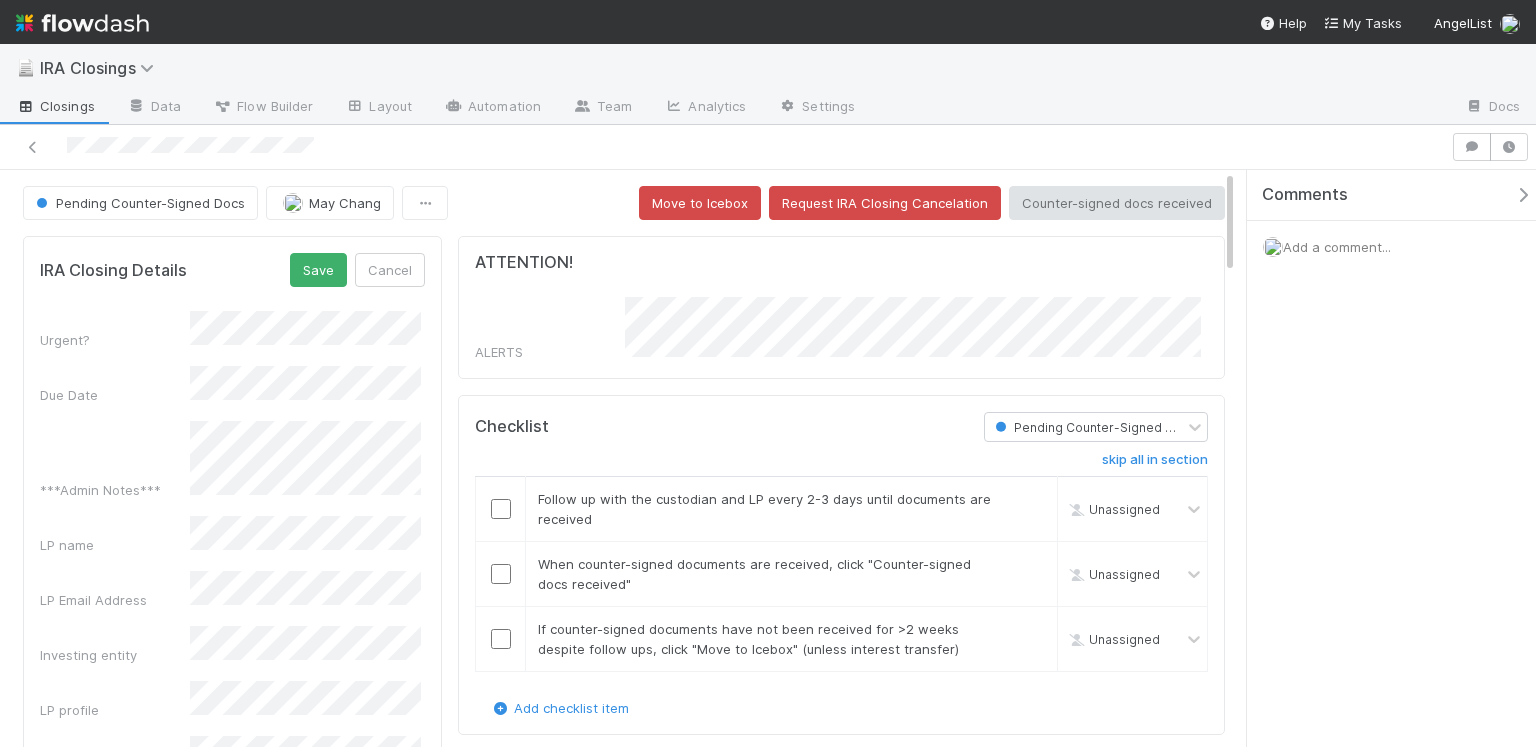 click on "IRA Closing Details Save Cancel Urgent?  Due Date  ***Admin Notes***  LP name  LP Email Address  Investing entity  LP profile  Front thread  IRA Provider  Deal name  Amount  Adviser  Investment sponsor/Managing entity  Deal admin link  Fund legal name  Fund type  Lead syndicate  VCA  Closing deadline  DocuSign link(s)  Other Documents   Custodian forms  Executed custodian form  Online form  IOS DRI  Deal ID  Closing or Subscription ID  Front Conversation ID  GP Sub Doc link  Custodian Requirements" at bounding box center (232, 1208) 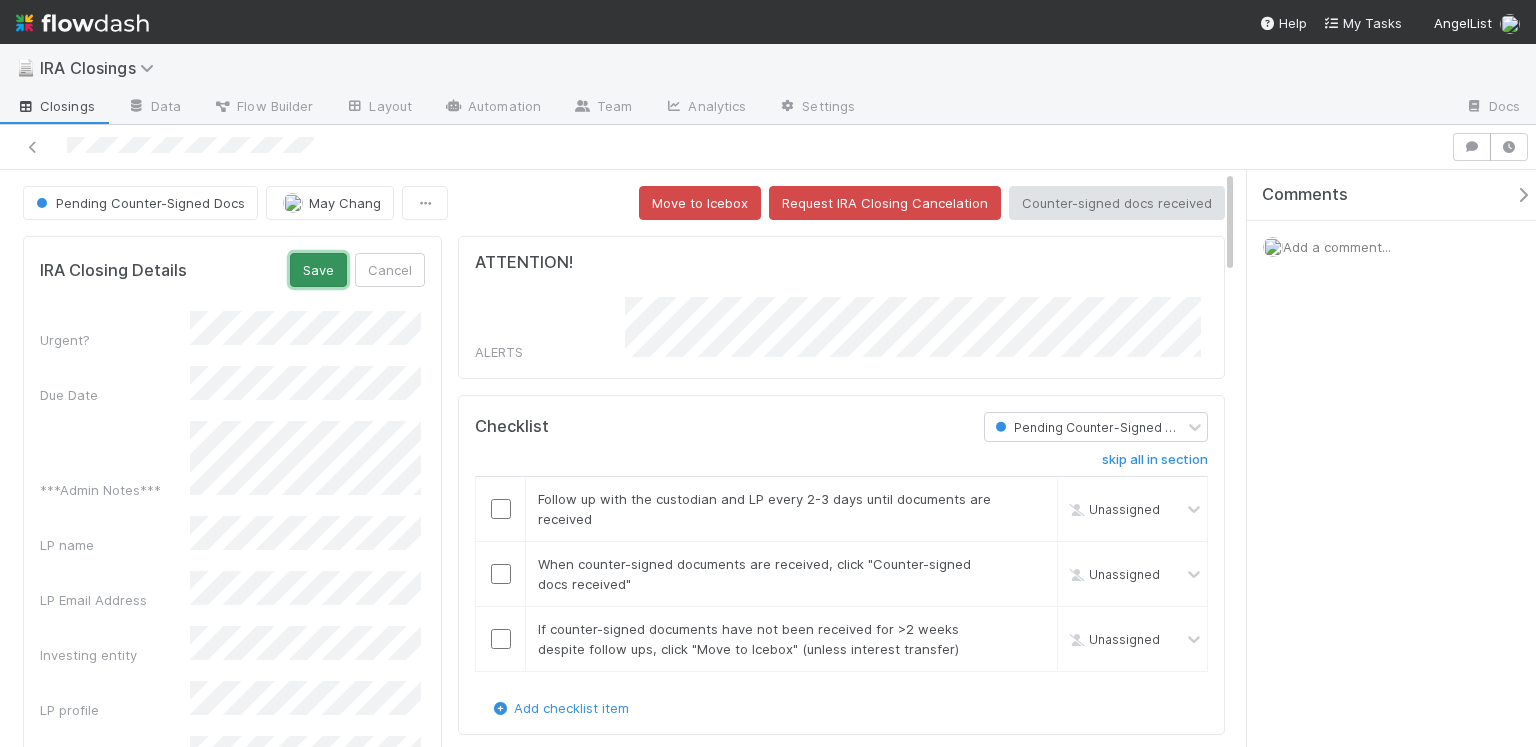 click on "Save" at bounding box center [318, 270] 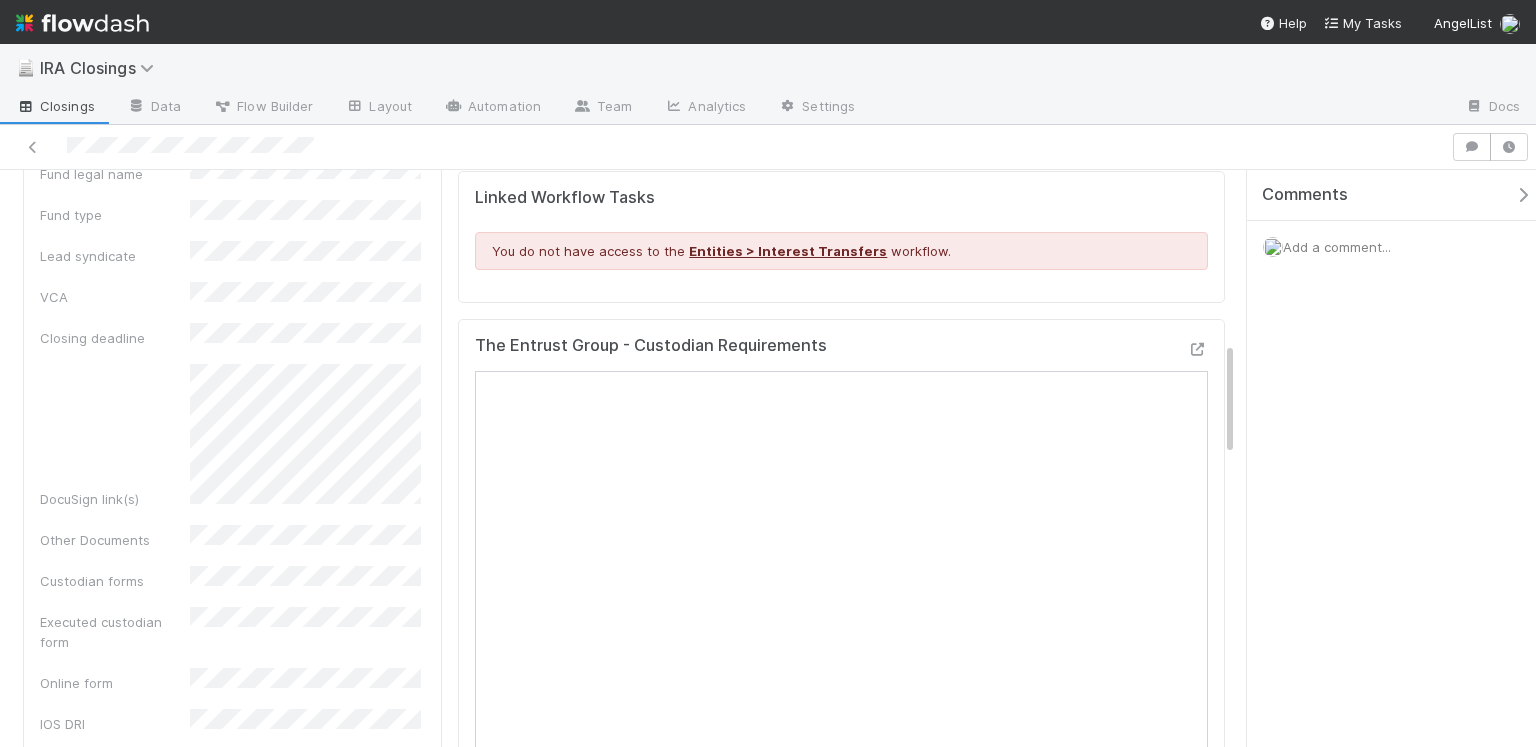 click on "Urgent?  Due Date  ***Admin Notes***  LP name  LP Email Address  Investing entity  LP profile  Front thread  IRA Provider  Deal name  Amount  Adviser  Investment sponsor/Managing entity  Deal admin link  Fund legal name  Fund type  Lead syndicate  VCA  Closing deadline  DocuSign link(s)  Other Documents   Custodian forms  Executed custodian form  Online form  IOS DRI  Deal ID  Closing or Subscription ID  Front Conversation ID  GP Sub Doc link  Custodian Requirements" at bounding box center (232, 202) 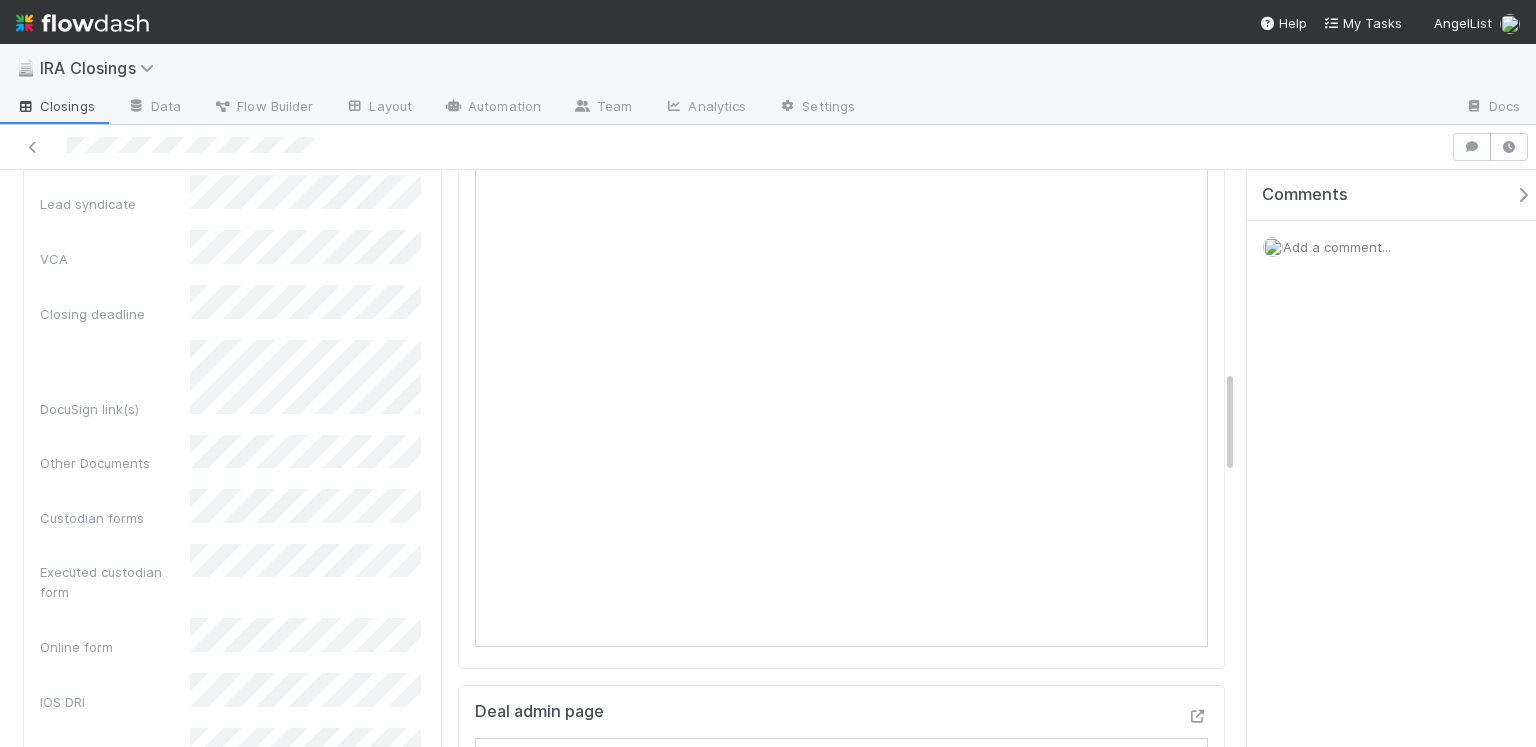 scroll, scrollTop: 1000, scrollLeft: 0, axis: vertical 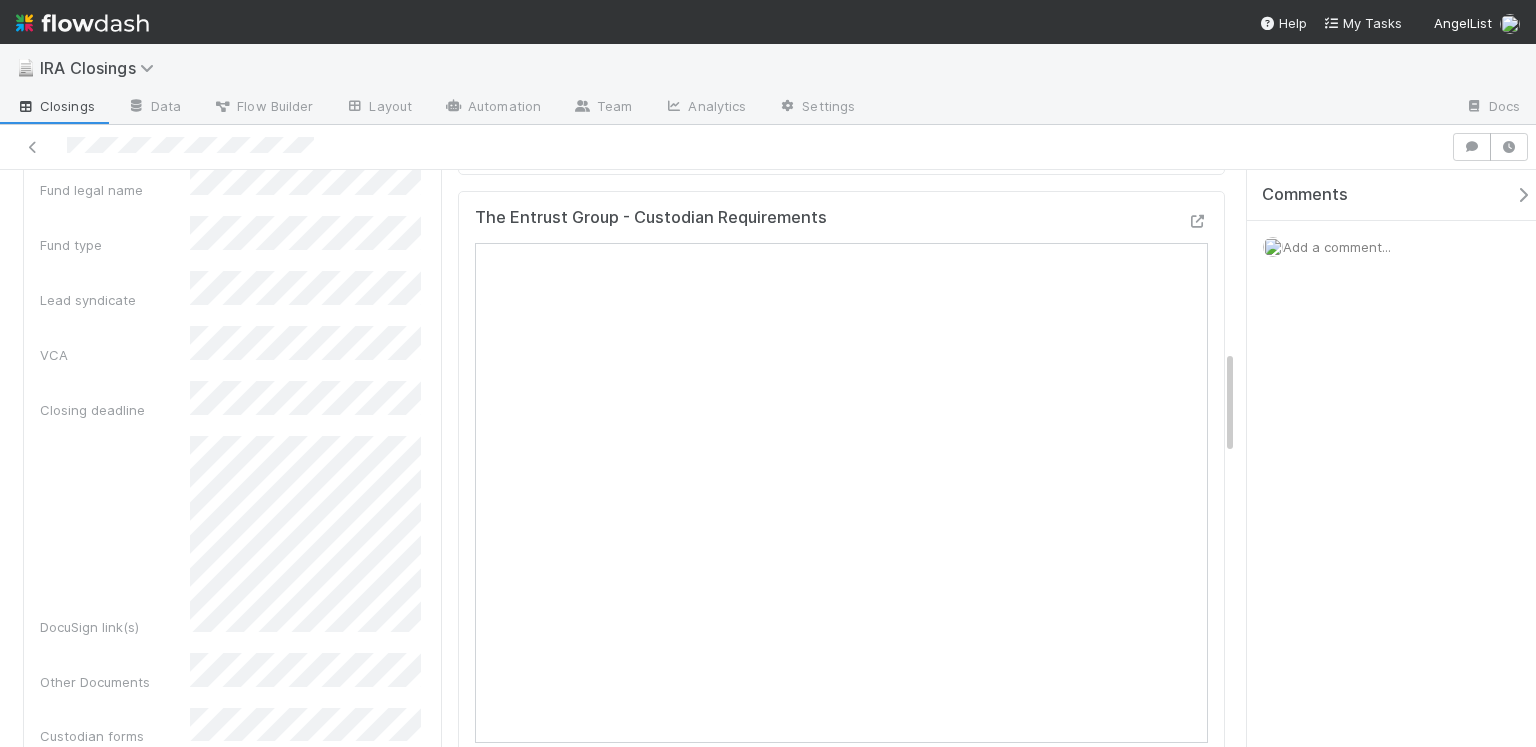 click on "IRA Closing Details Save Cancel Urgent?  Due Date  ***Admin Notes***  LP name  LP Email Address  Investing entity  LP profile  Front thread  IRA Provider  Deal name  Amount  Adviser  Investment sponsor/Managing entity  Deal admin link  Fund legal name  Fund type  Lead syndicate  VCA  Closing deadline  DocuSign link(s)  Other Documents   Custodian forms  Executed custodian form  Online form  IOS DRI  Deal ID  Closing or Subscription ID  Front Conversation ID  GP Sub Doc link  Custodian Requirements" at bounding box center (232, 269) 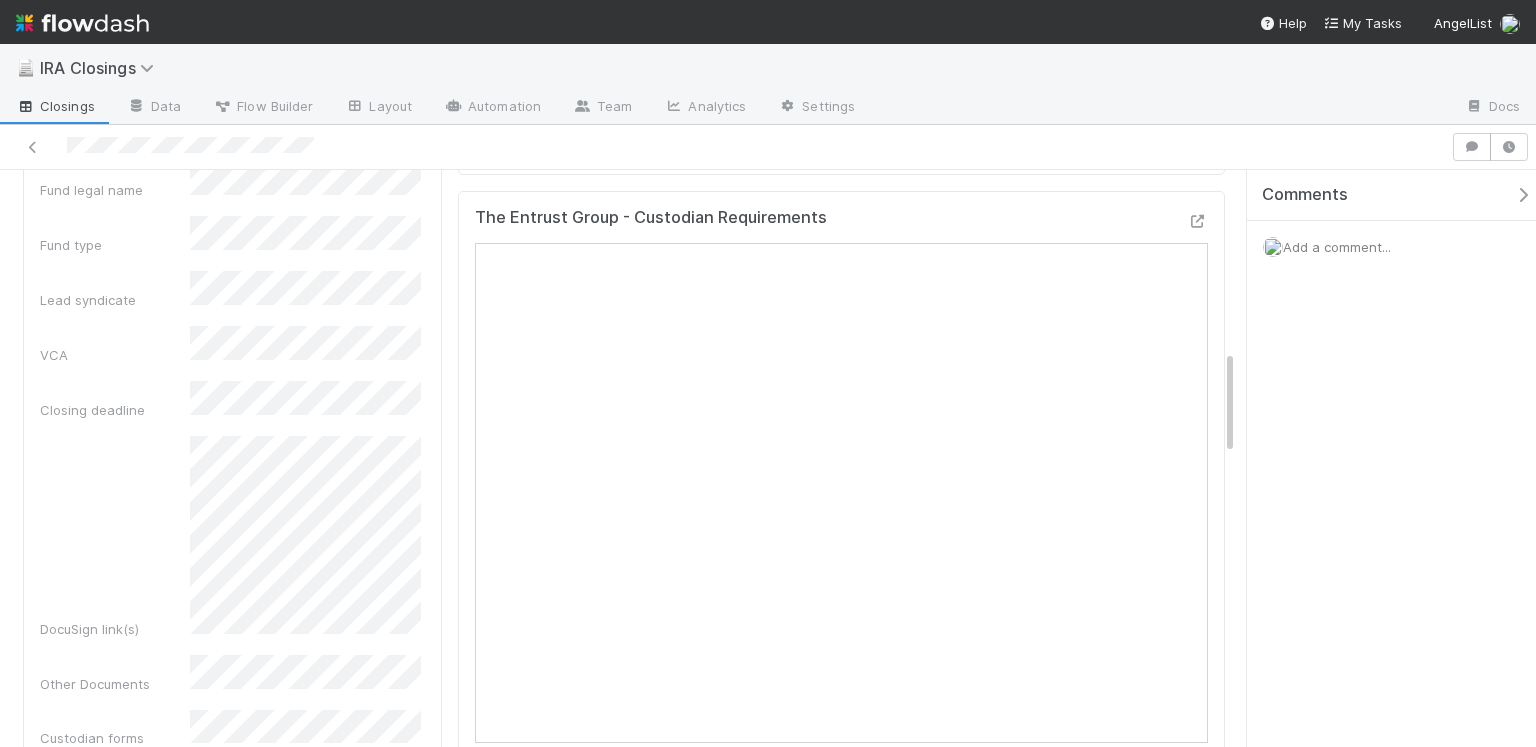 scroll, scrollTop: 0, scrollLeft: 0, axis: both 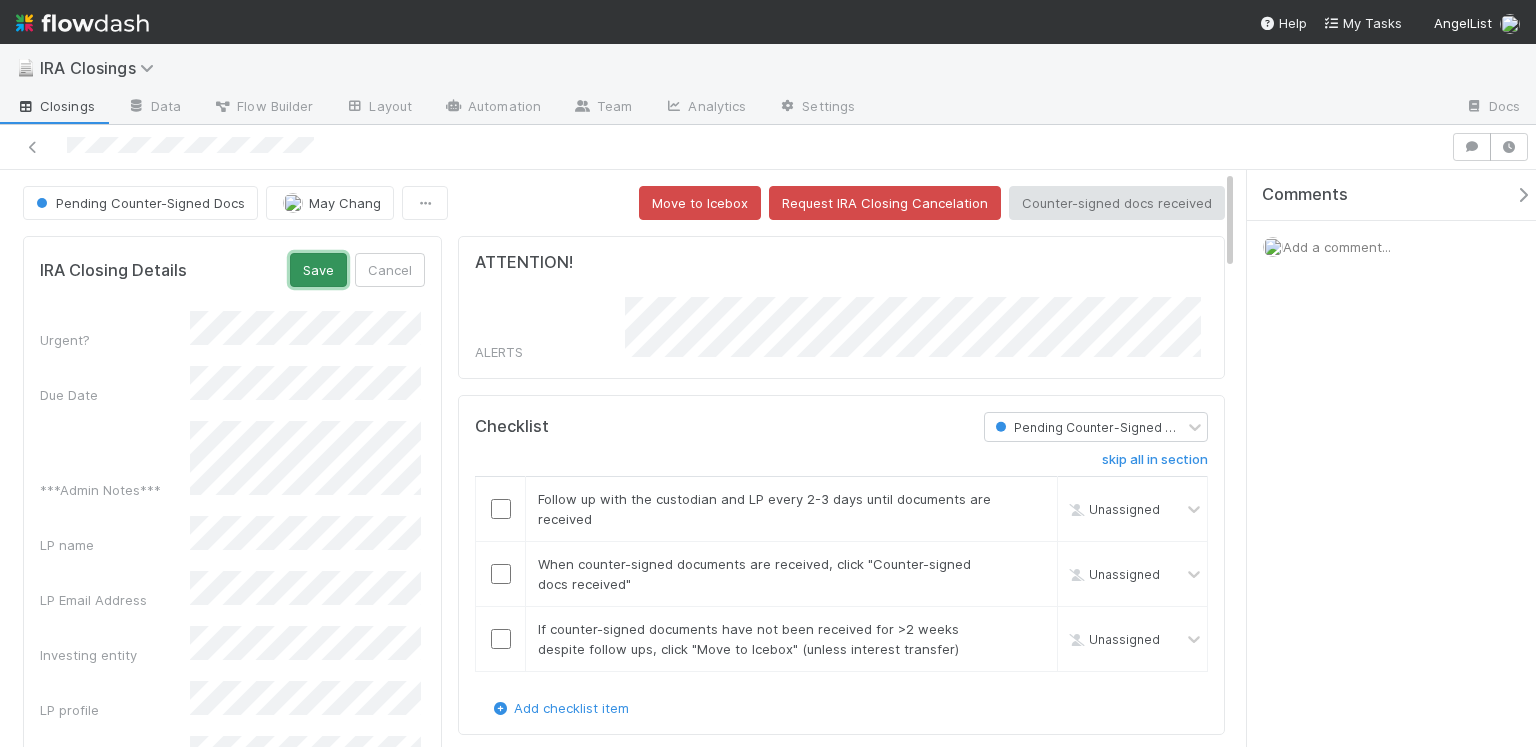 click on "Save" at bounding box center [318, 270] 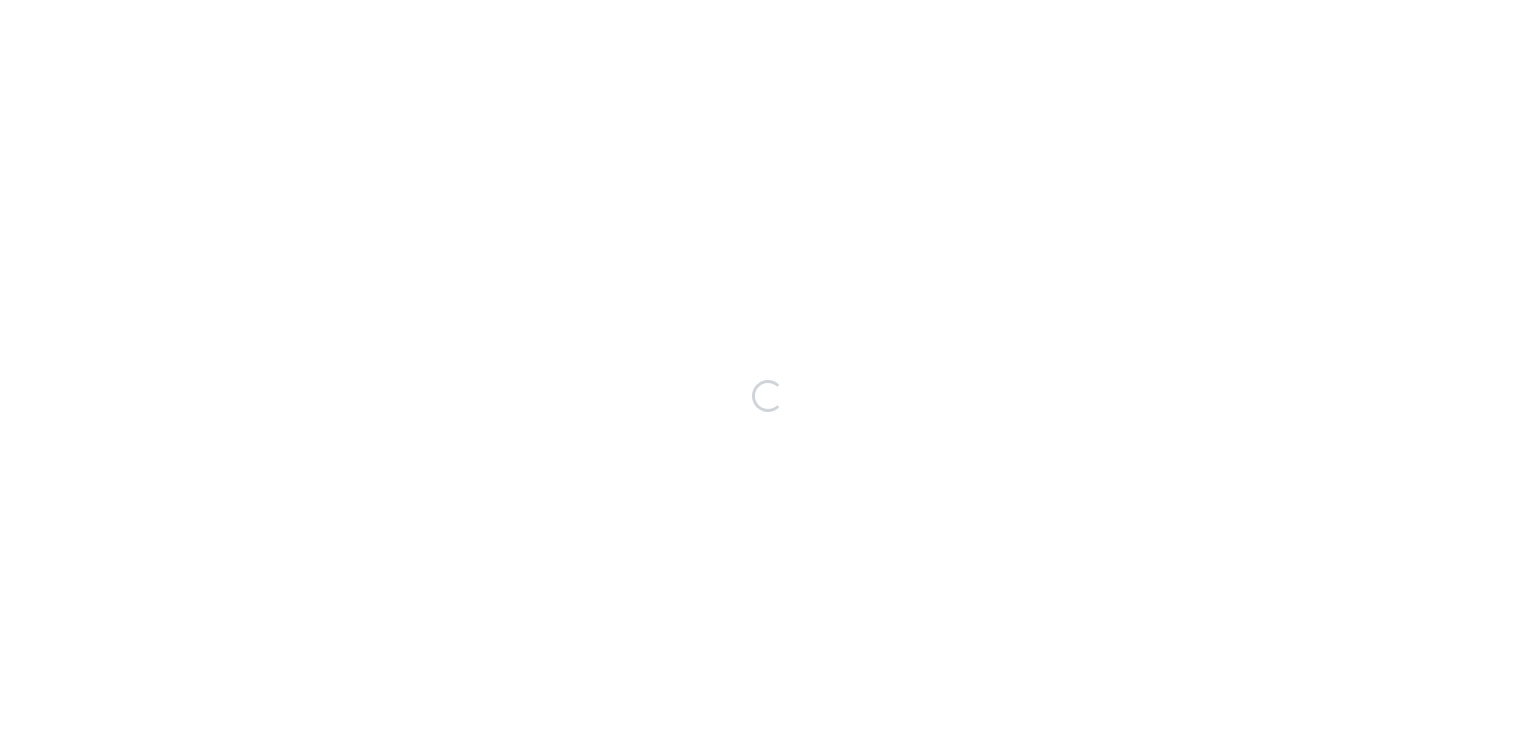 scroll, scrollTop: 0, scrollLeft: 0, axis: both 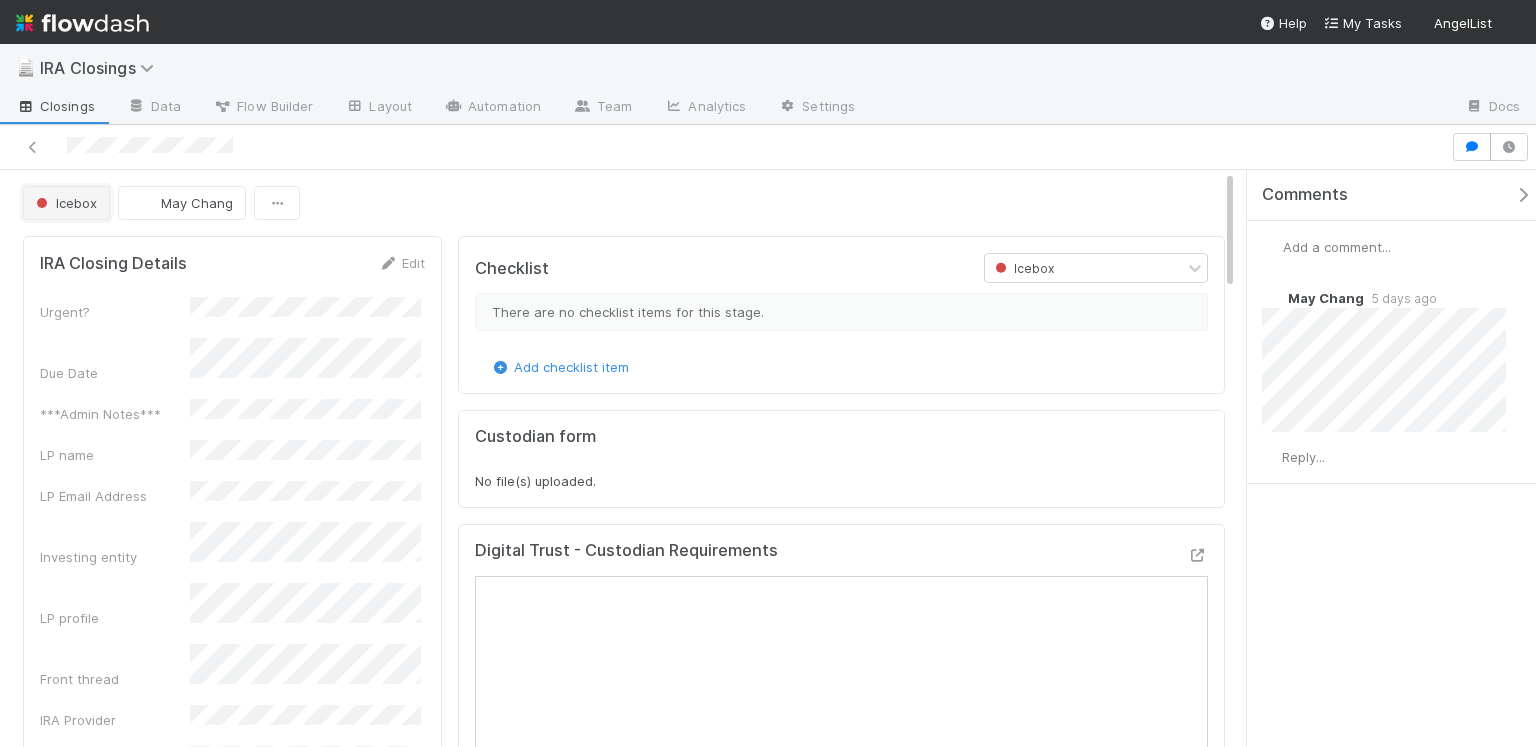 click on "Icebox" at bounding box center (64, 203) 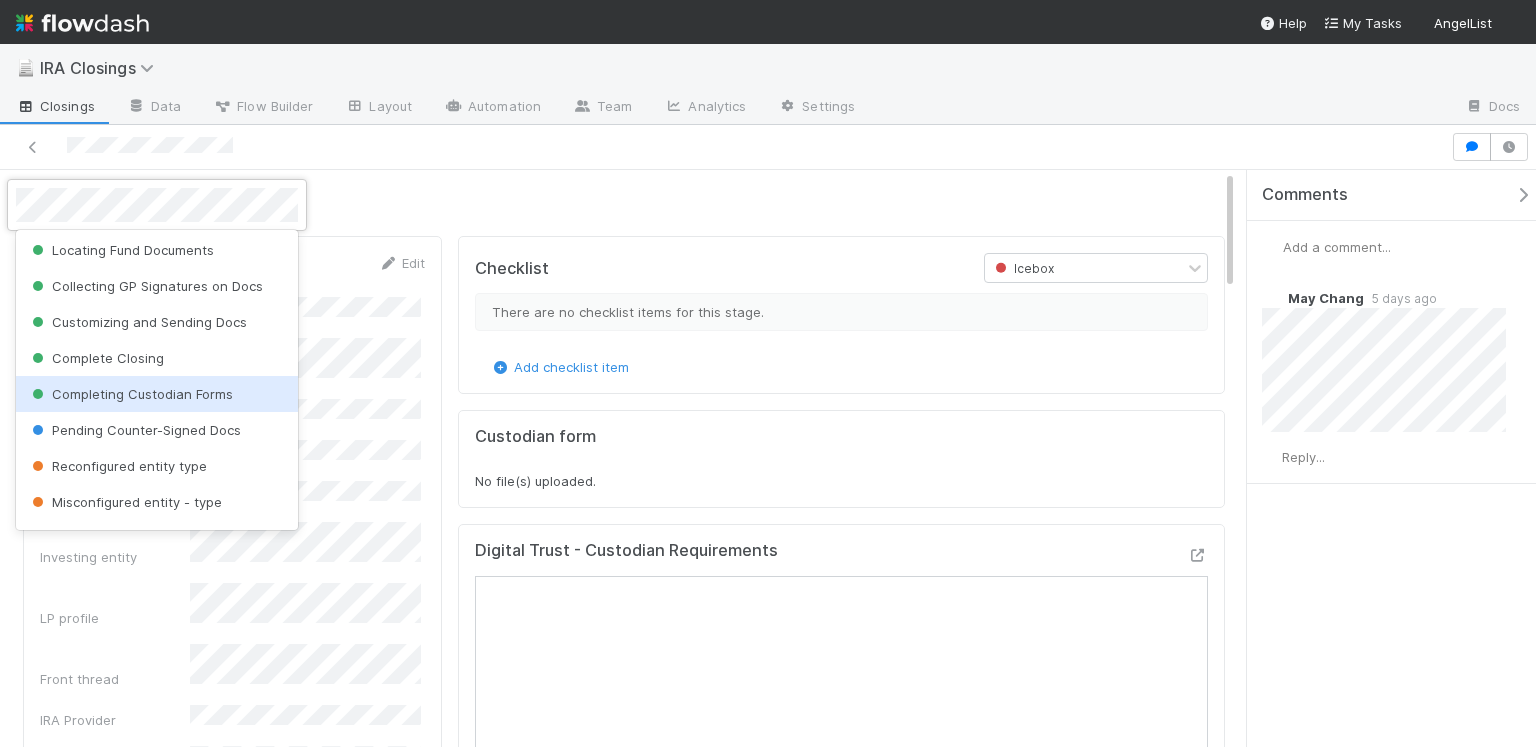 scroll, scrollTop: 95, scrollLeft: 0, axis: vertical 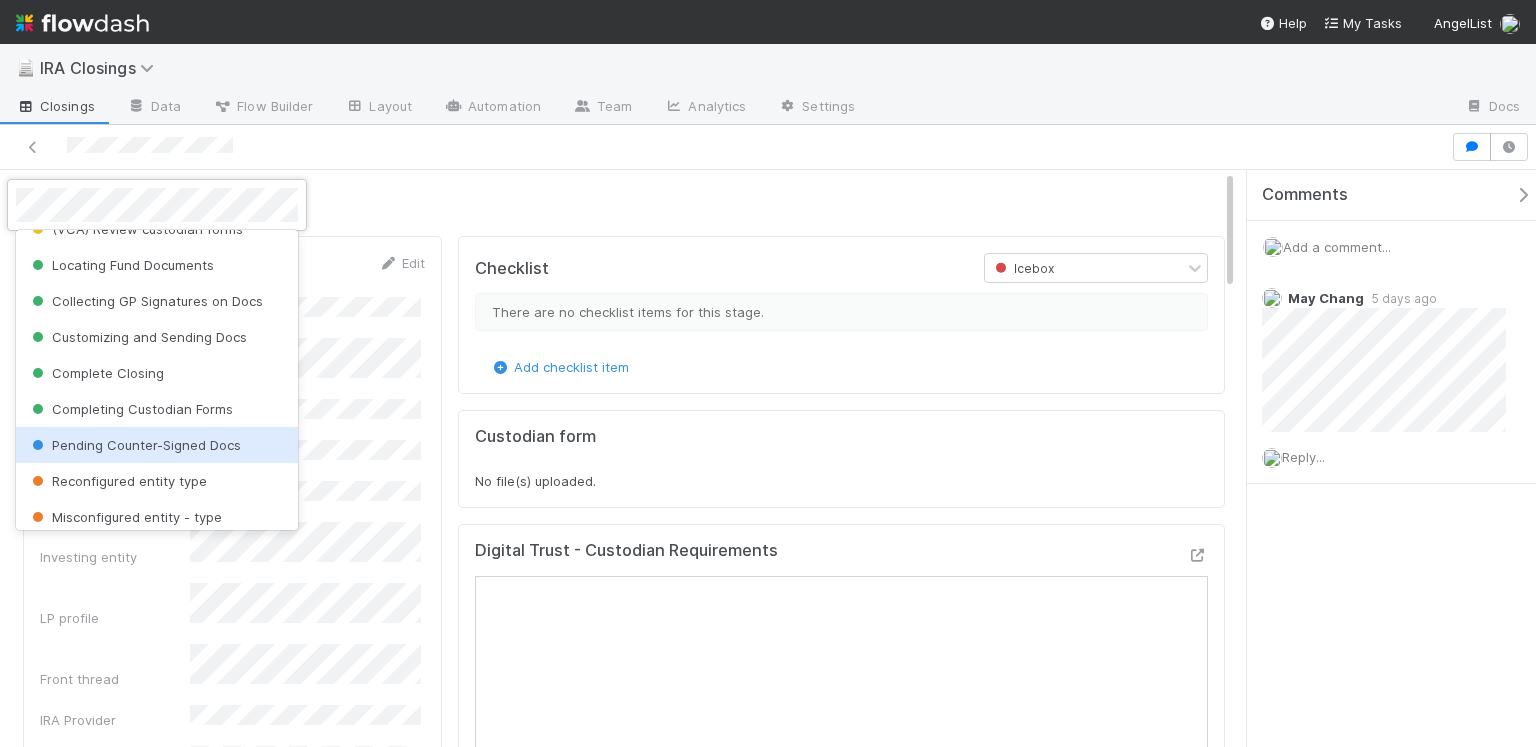 click on "Pending Counter-Signed Docs" at bounding box center (157, 445) 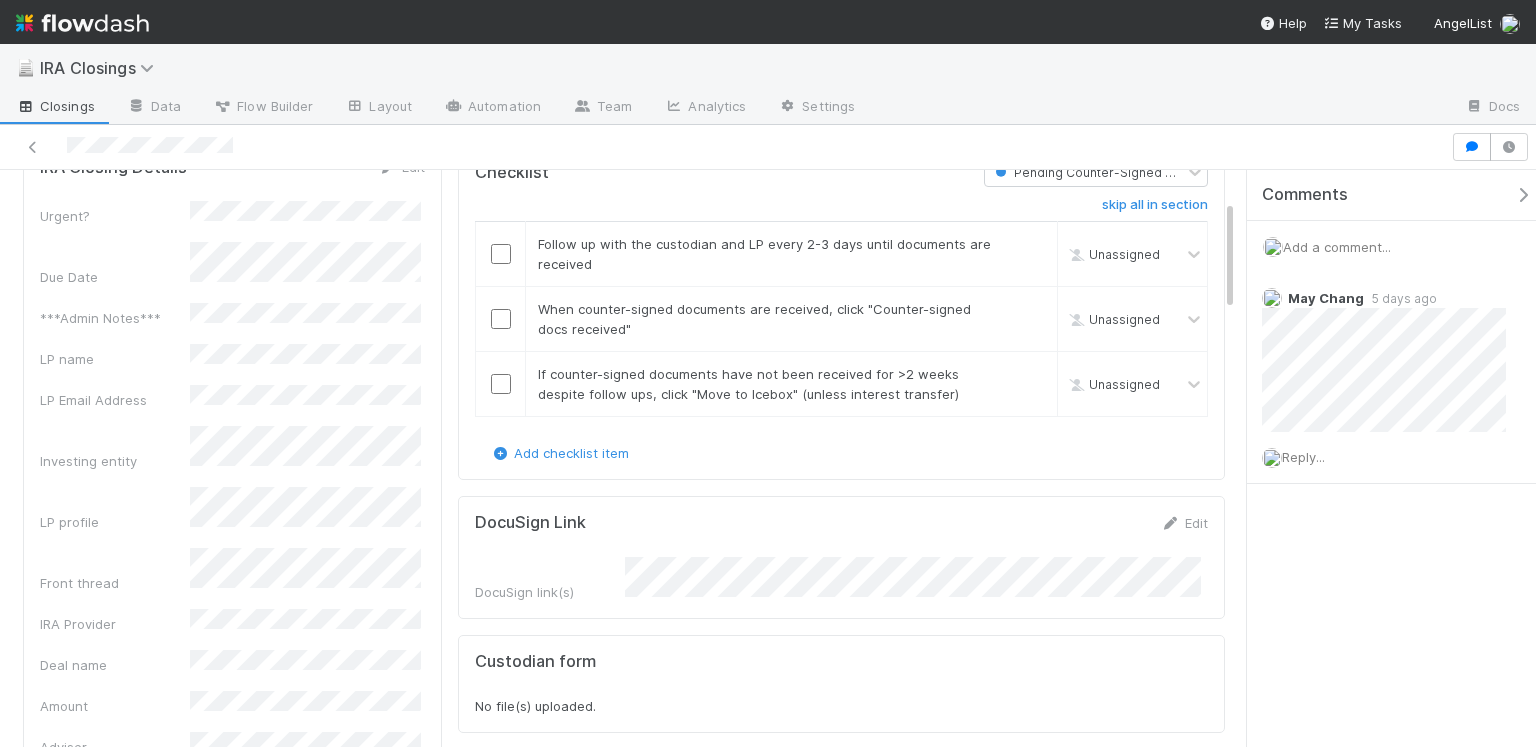 scroll, scrollTop: 196, scrollLeft: 0, axis: vertical 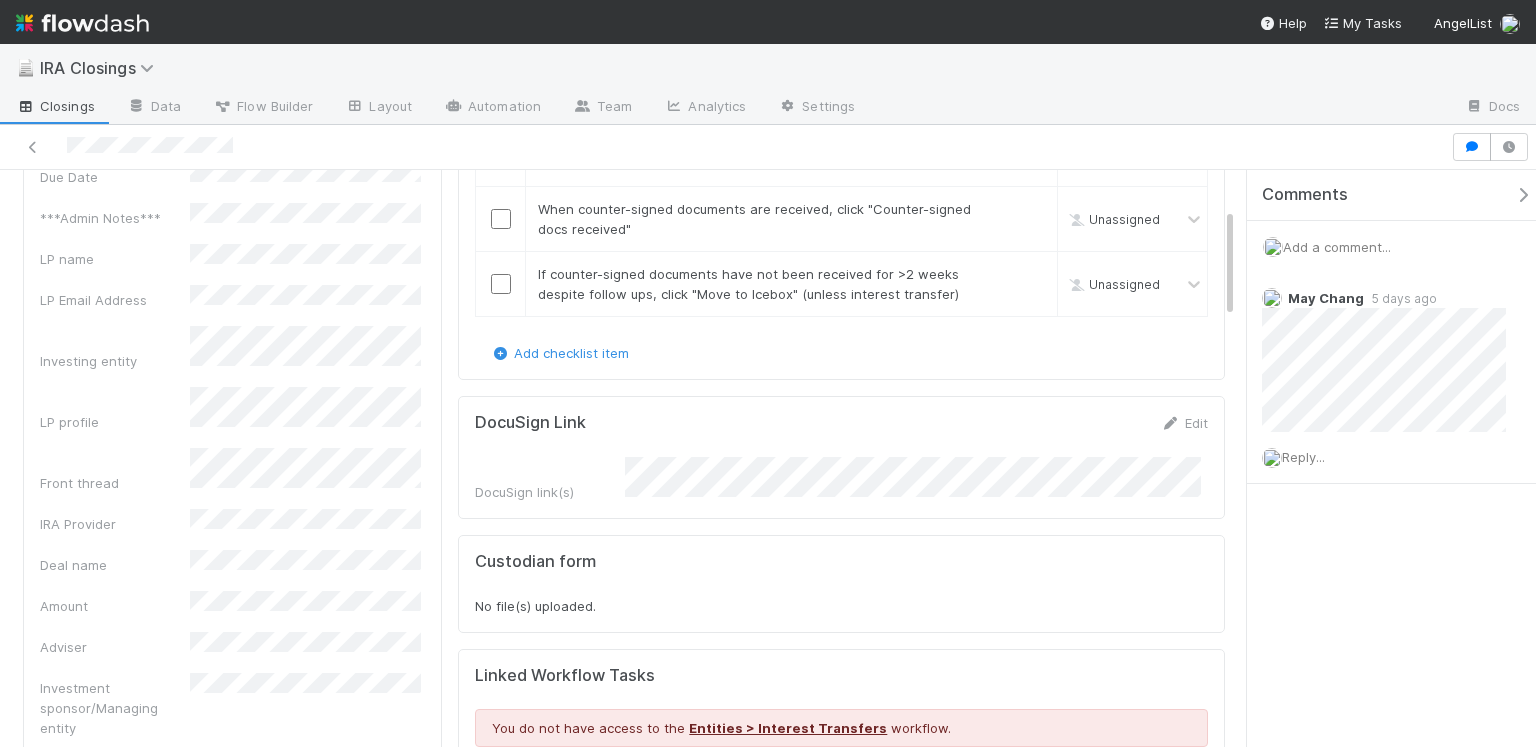 click on "Urgent?  Due Date  ***Admin Notes***  LP name  LP Email Address  Investing entity  LP profile  Front thread  IRA Provider  Deal name  Amount  Adviser  Investment sponsor/Managing entity  Deal admin link  Fund legal name  Fund type  Lead syndicate  VCA  Closing deadline  DocuSign link(s)  Other Documents   Custodian forms  Executed custodian form  Online form  IOS DRI  Deal ID  Closing or Subscription ID  Front Conversation ID  GP Sub Doc link  Custodian Requirements" at bounding box center (232, 878) 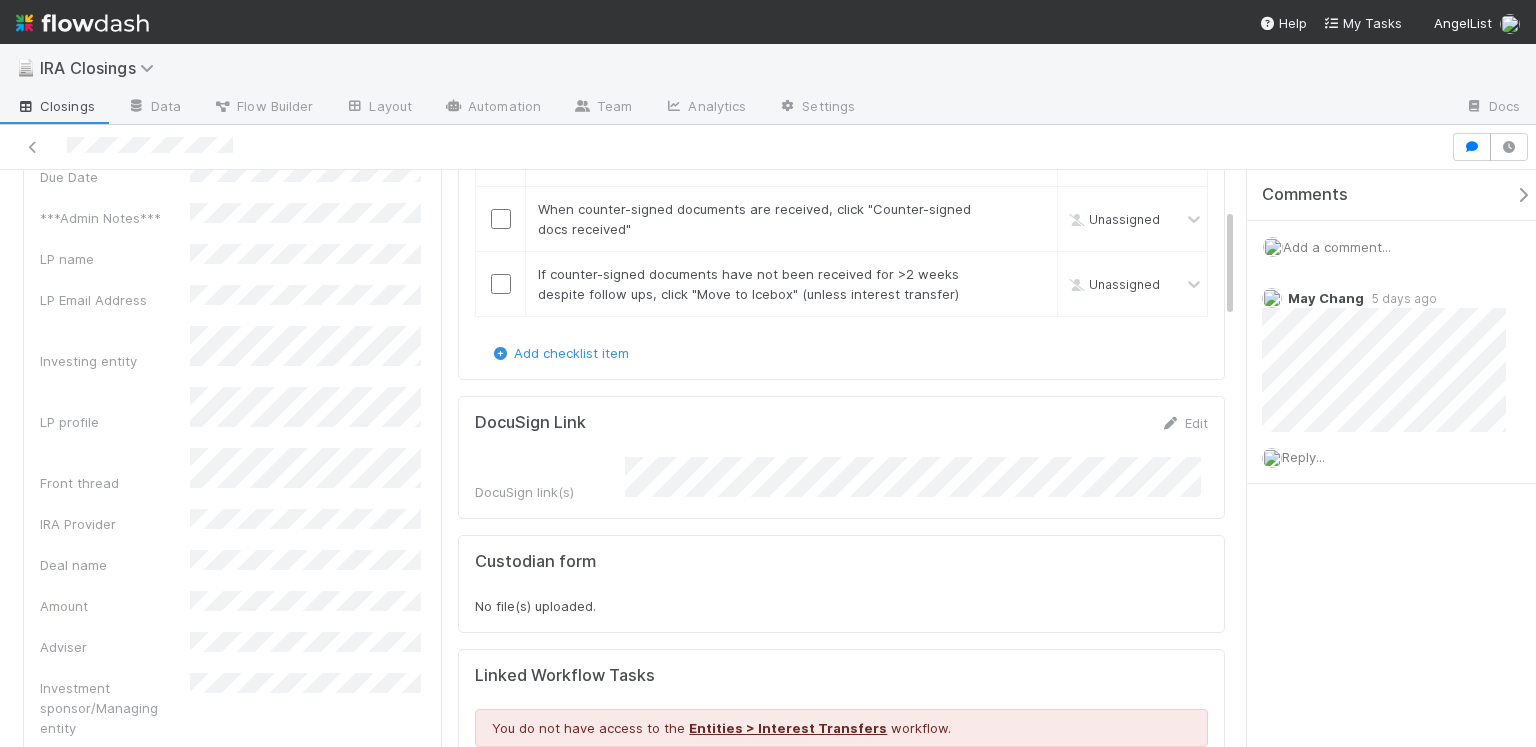 click on "Urgent?  Due Date  ***Admin Notes***  LP name  LP Email Address  Investing entity  LP profile  Front thread  IRA Provider  Deal name  Amount  Adviser  Investment sponsor/Managing entity  Deal admin link  Fund legal name  Fund type  Lead syndicate  VCA  Closing deadline  DocuSign link(s)  Other Documents   Custodian forms  Executed custodian form  Online form  IOS DRI  Deal ID  Closing or Subscription ID  Front Conversation ID  GP Sub Doc link  Custodian Requirements" at bounding box center [232, 878] 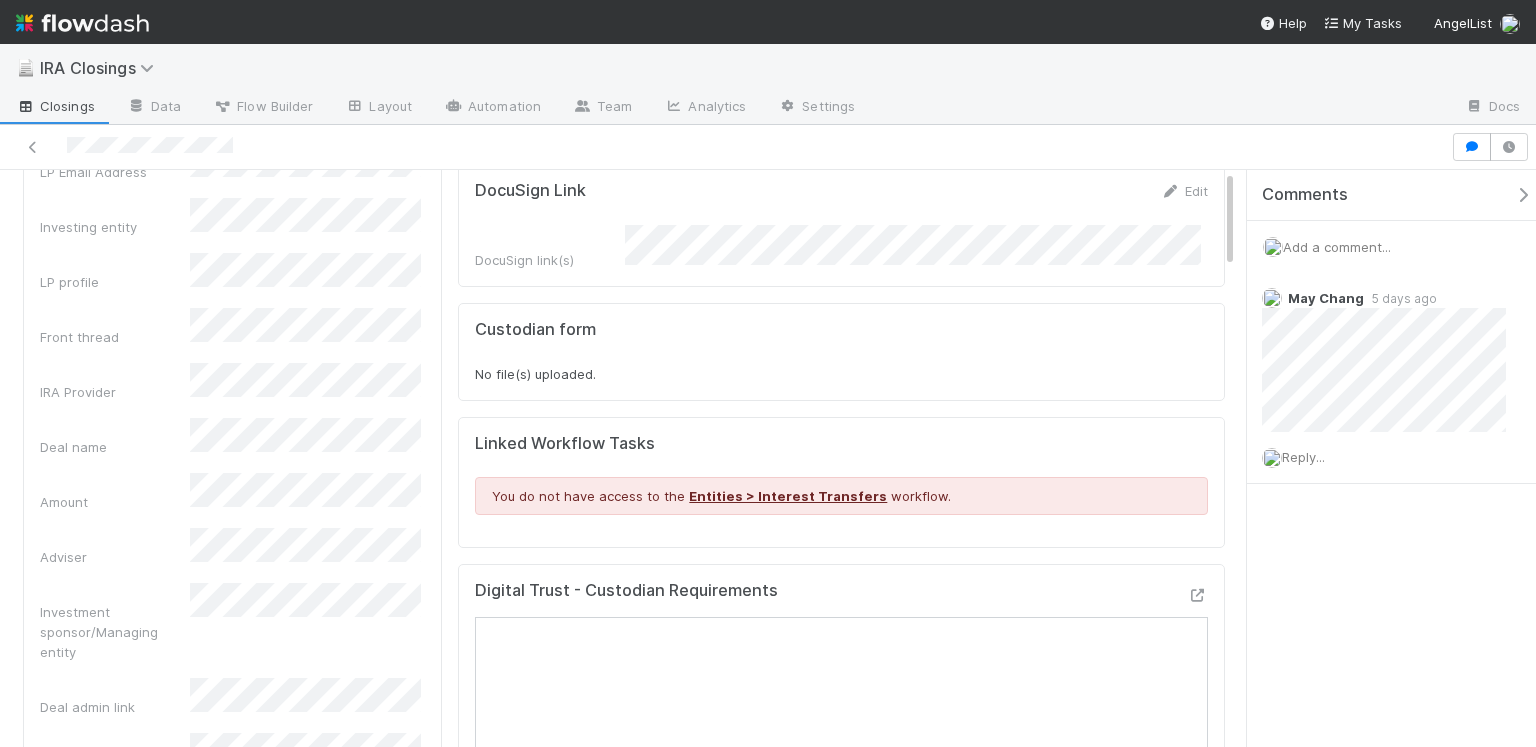 scroll, scrollTop: 0, scrollLeft: 0, axis: both 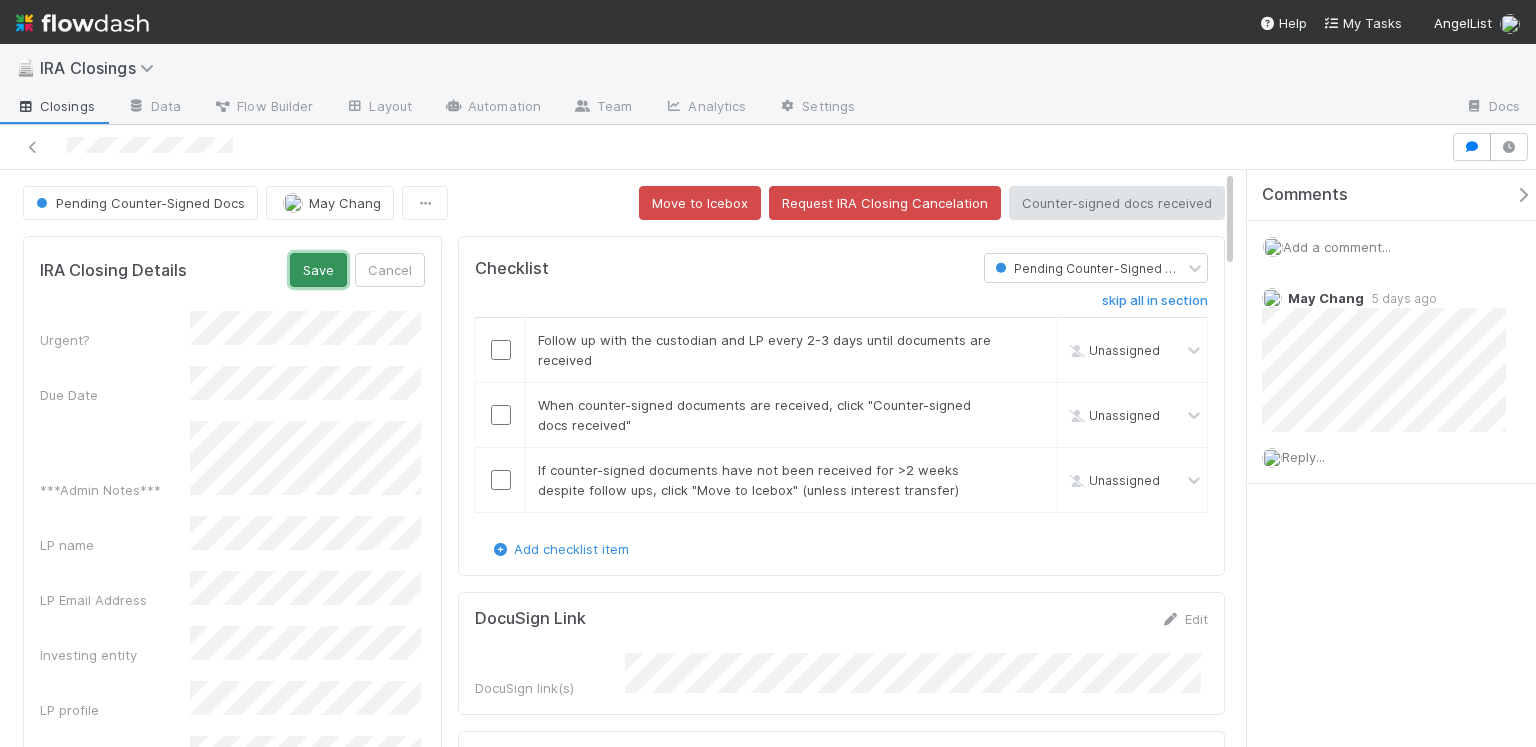 click on "Save" at bounding box center (318, 270) 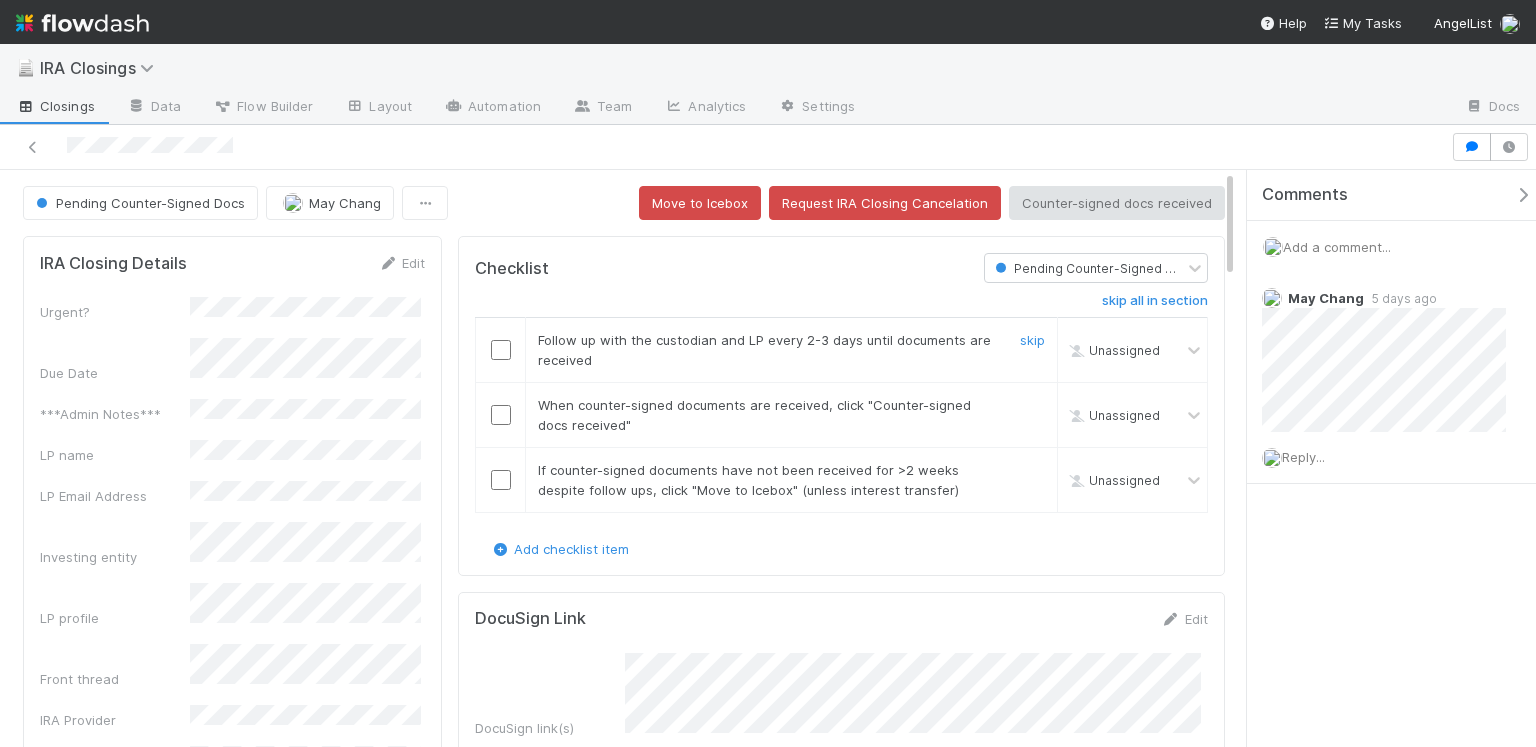 click at bounding box center [501, 350] 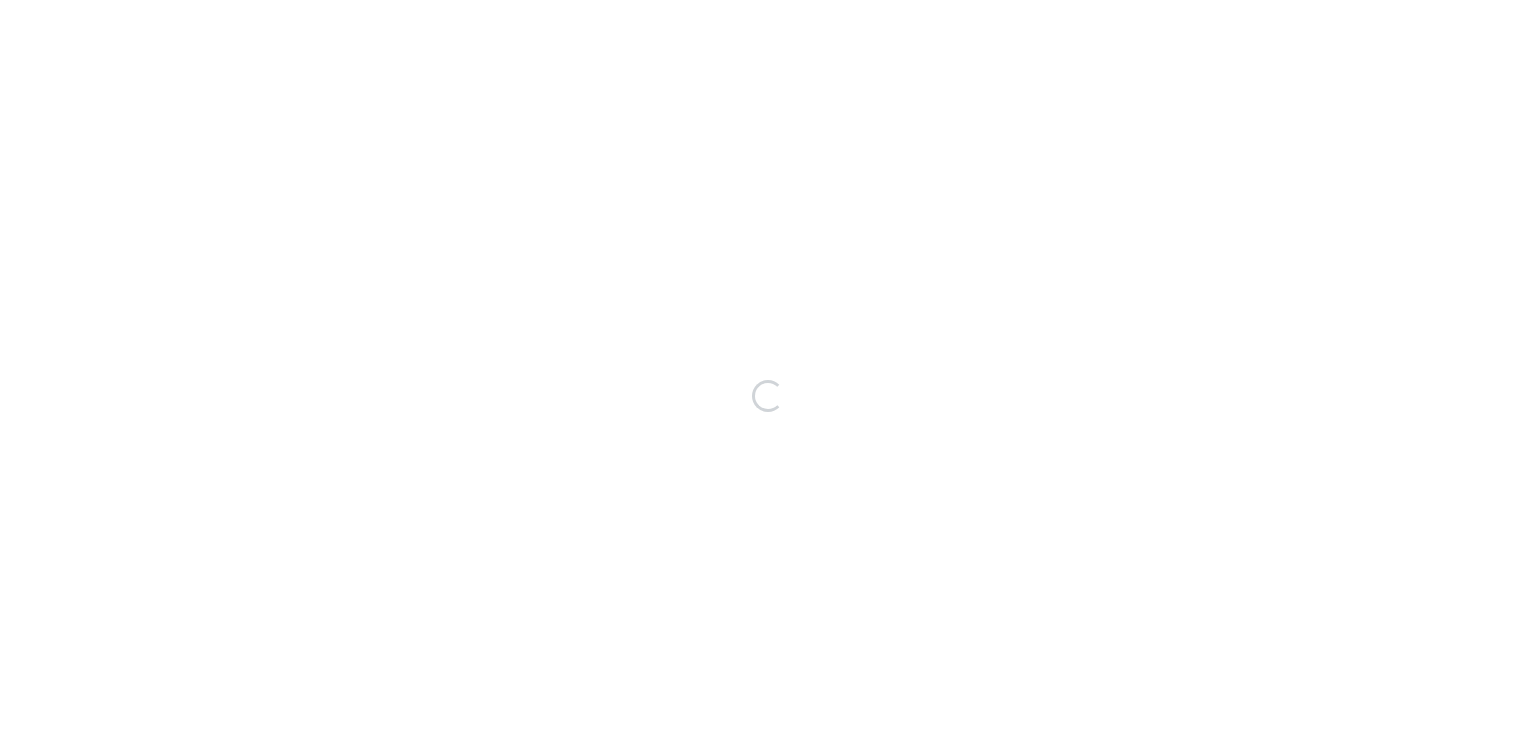 scroll, scrollTop: 0, scrollLeft: 0, axis: both 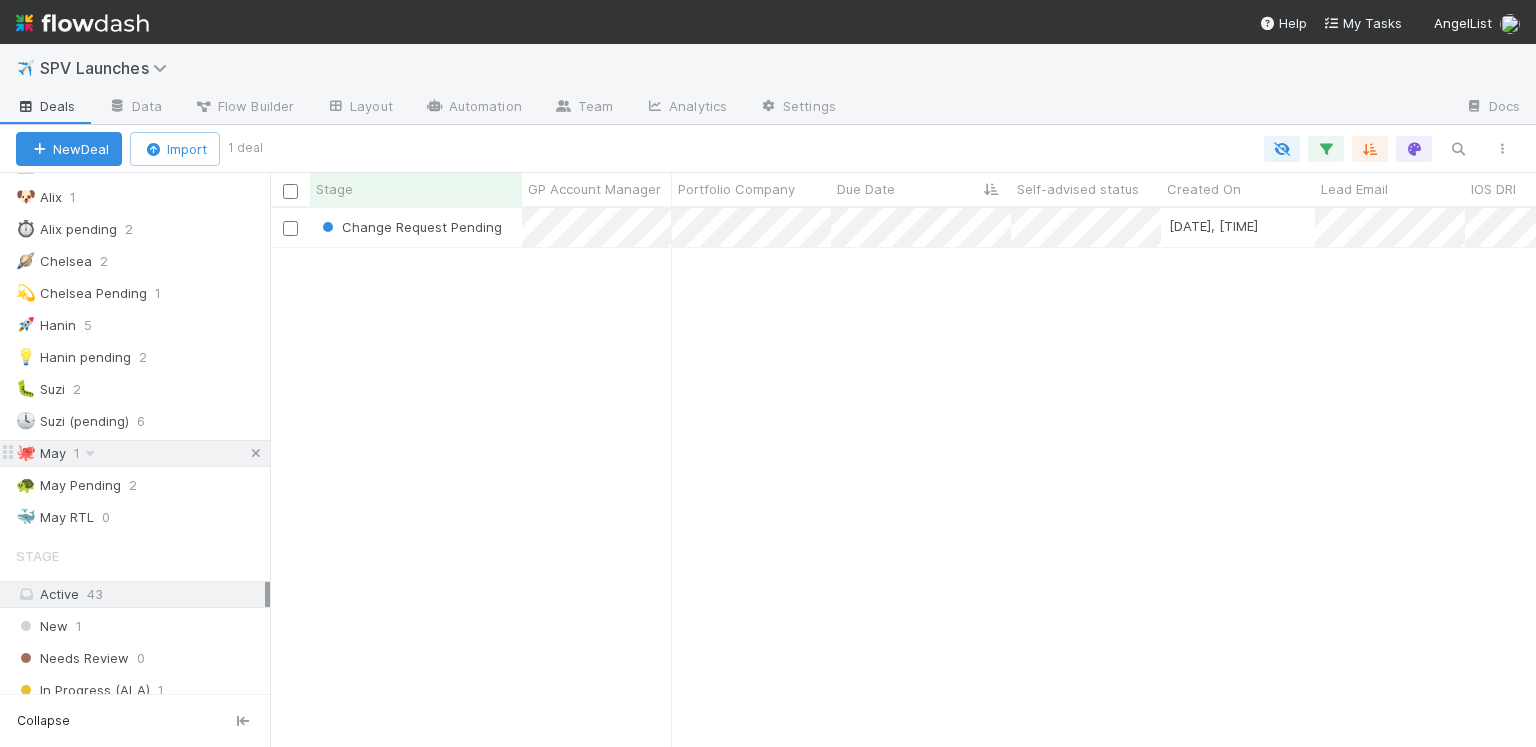 click at bounding box center [256, 453] 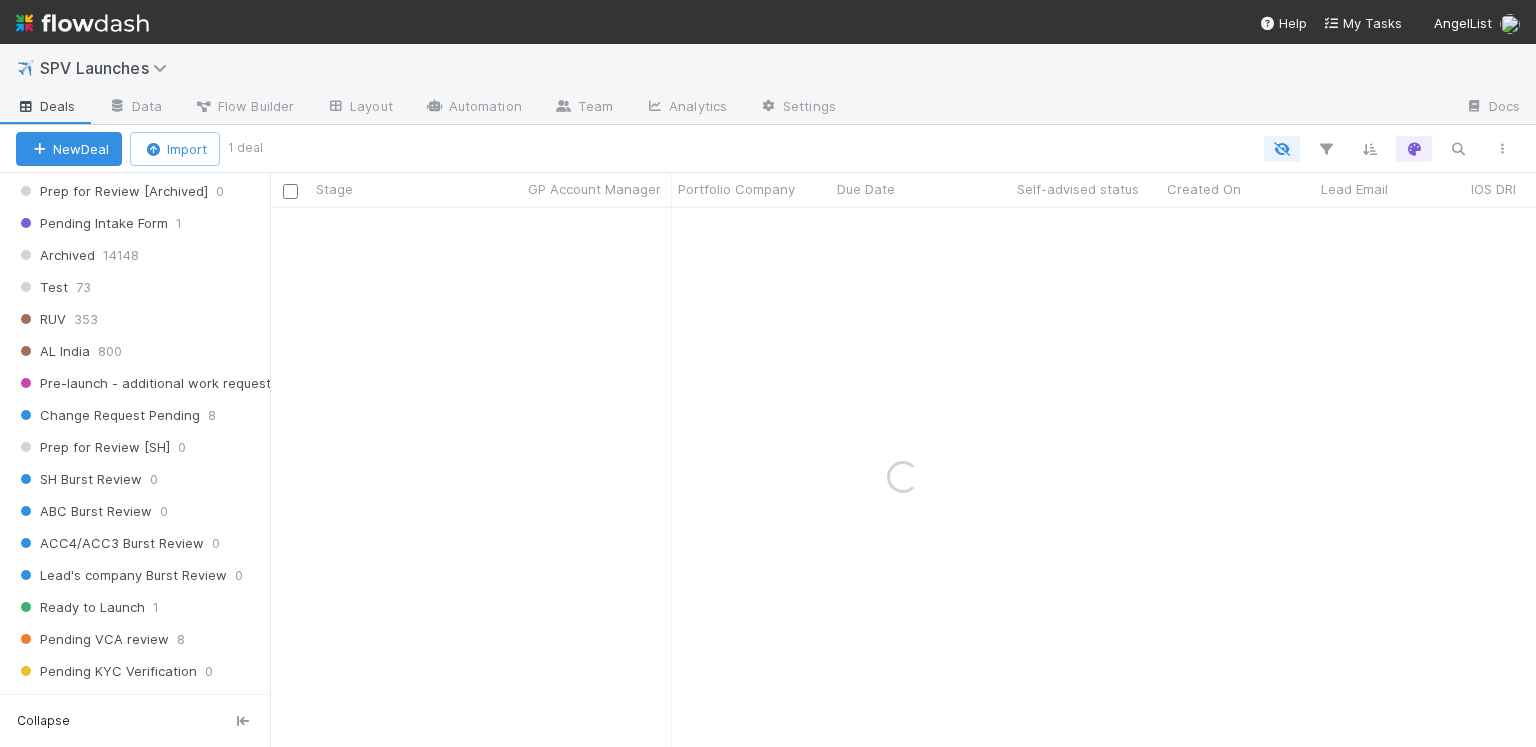 scroll, scrollTop: 1291, scrollLeft: 0, axis: vertical 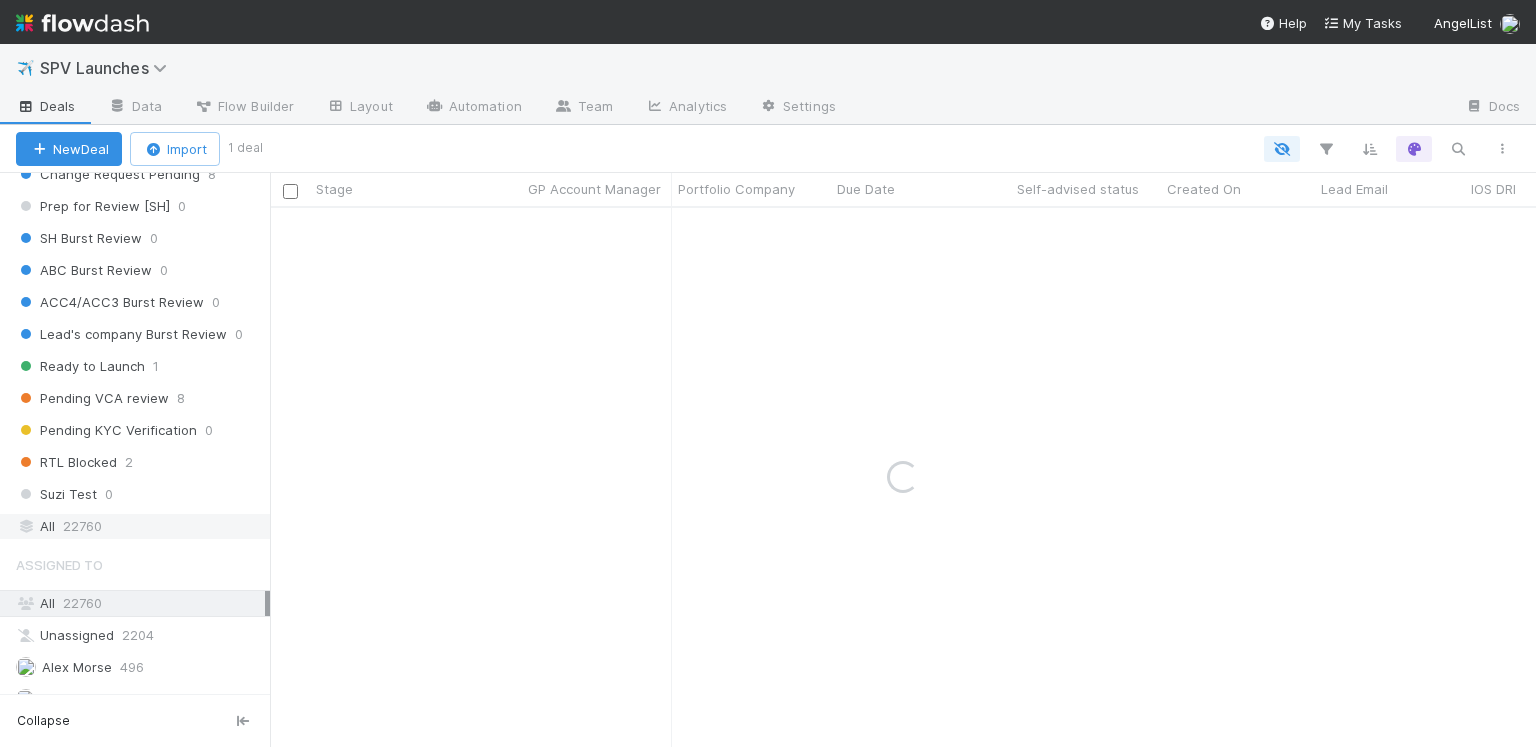 click on "All 22760" at bounding box center [140, 526] 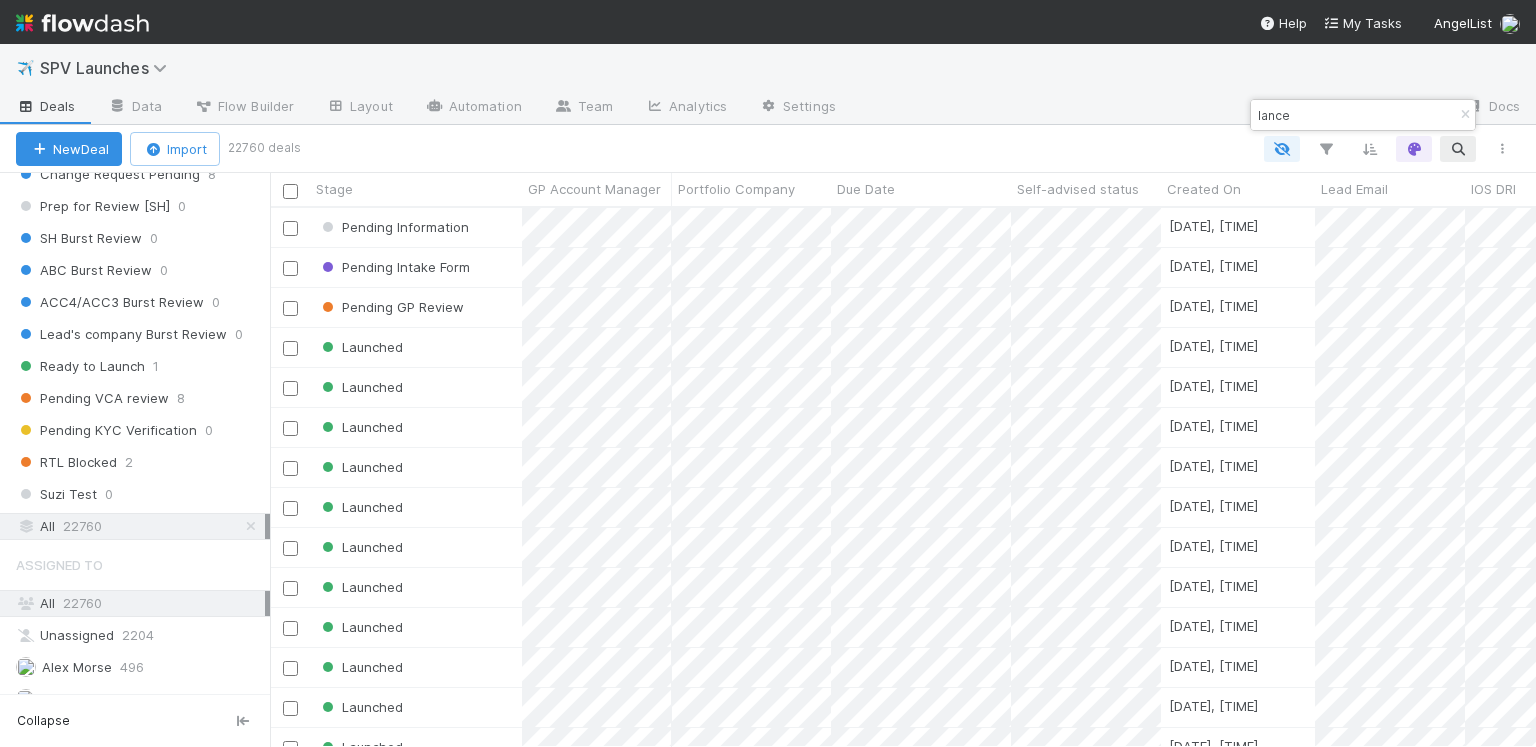scroll, scrollTop: 12, scrollLeft: 12, axis: both 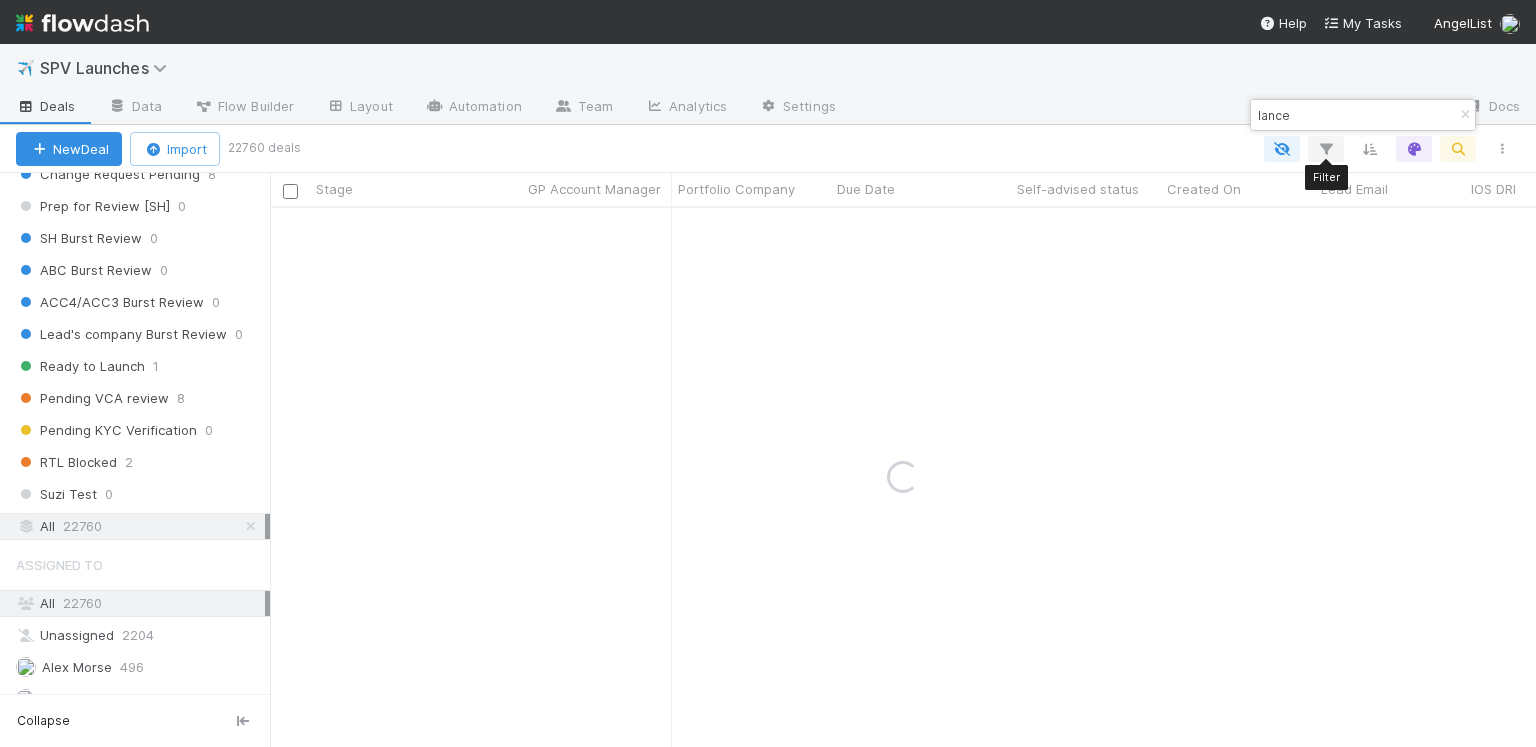 type on "lance" 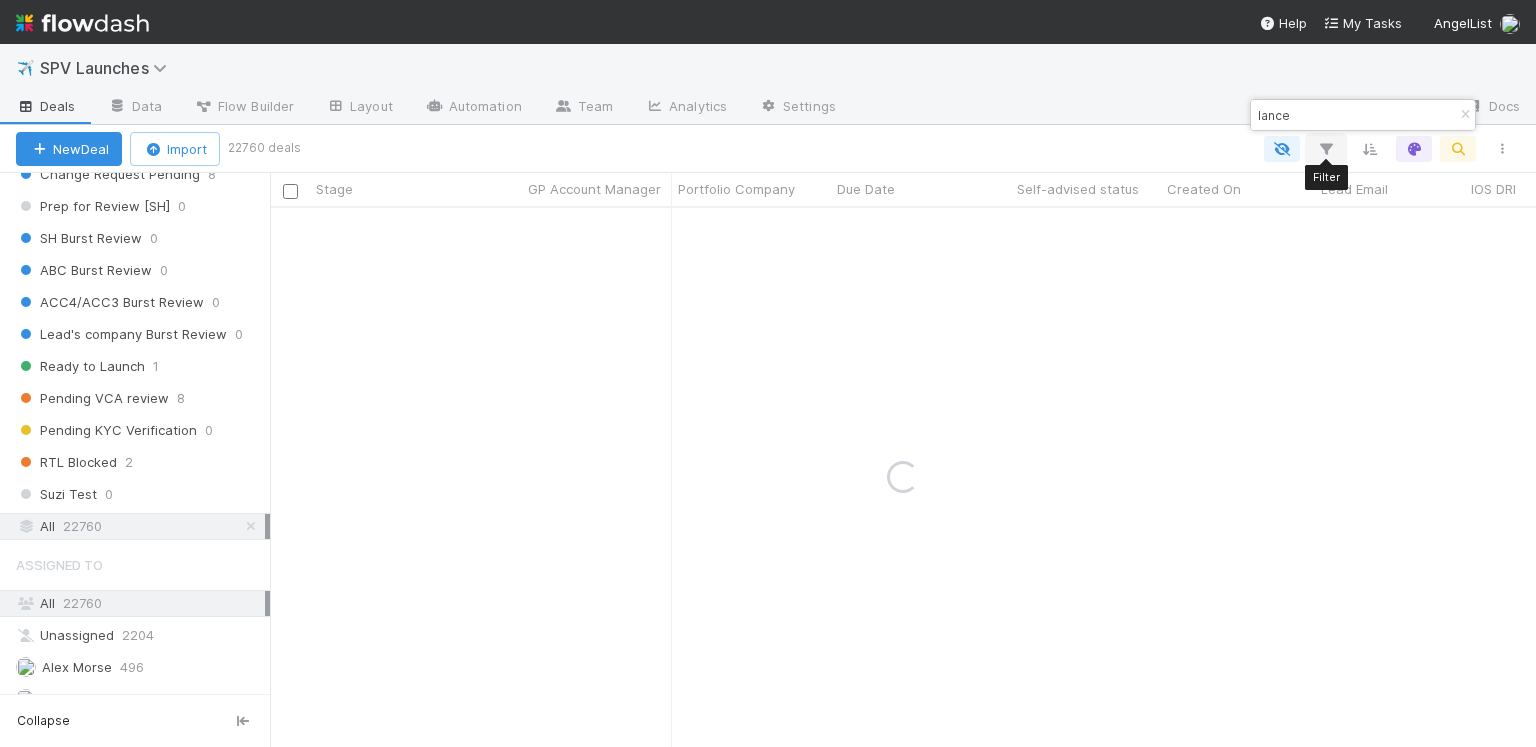 click at bounding box center (1326, 149) 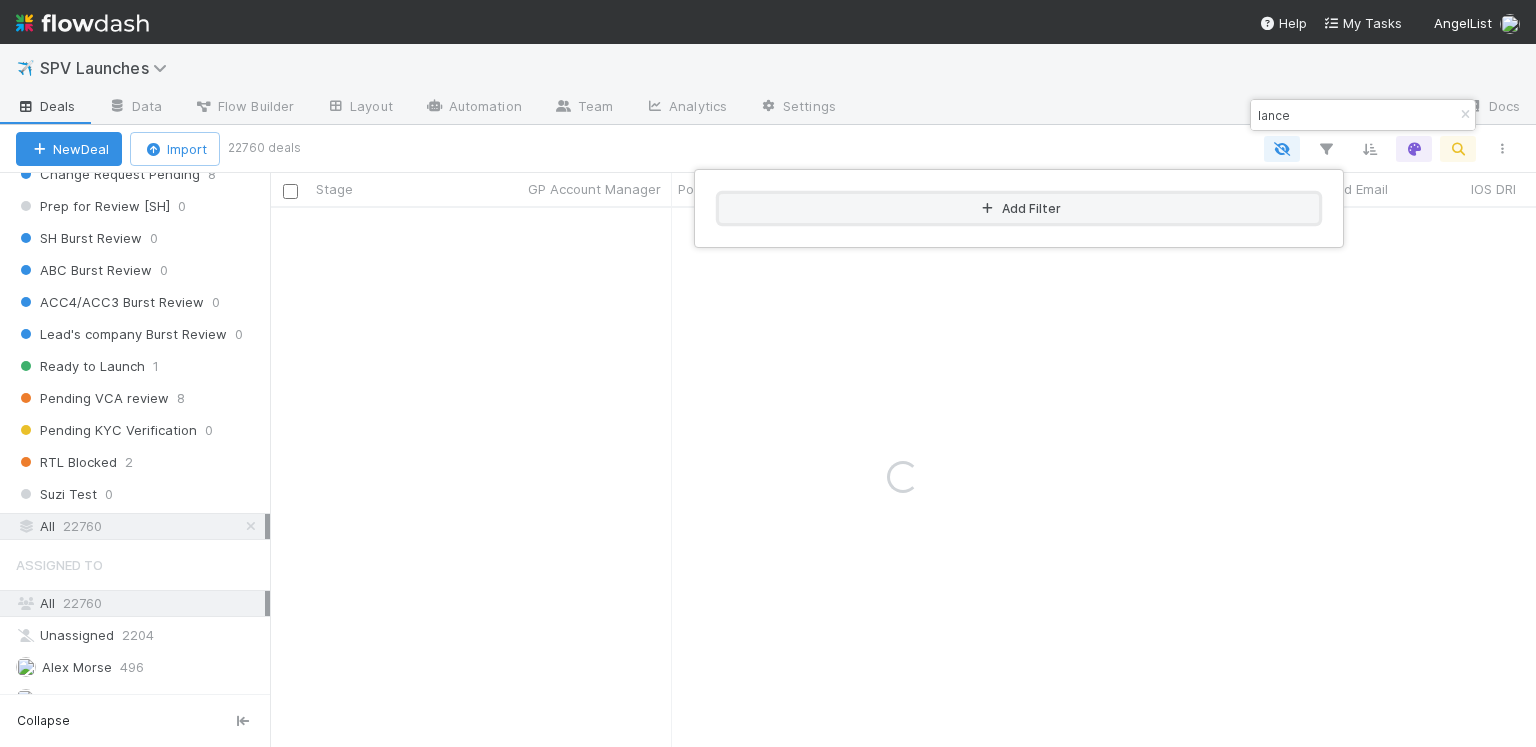 click on "Add Filter" at bounding box center (1019, 208) 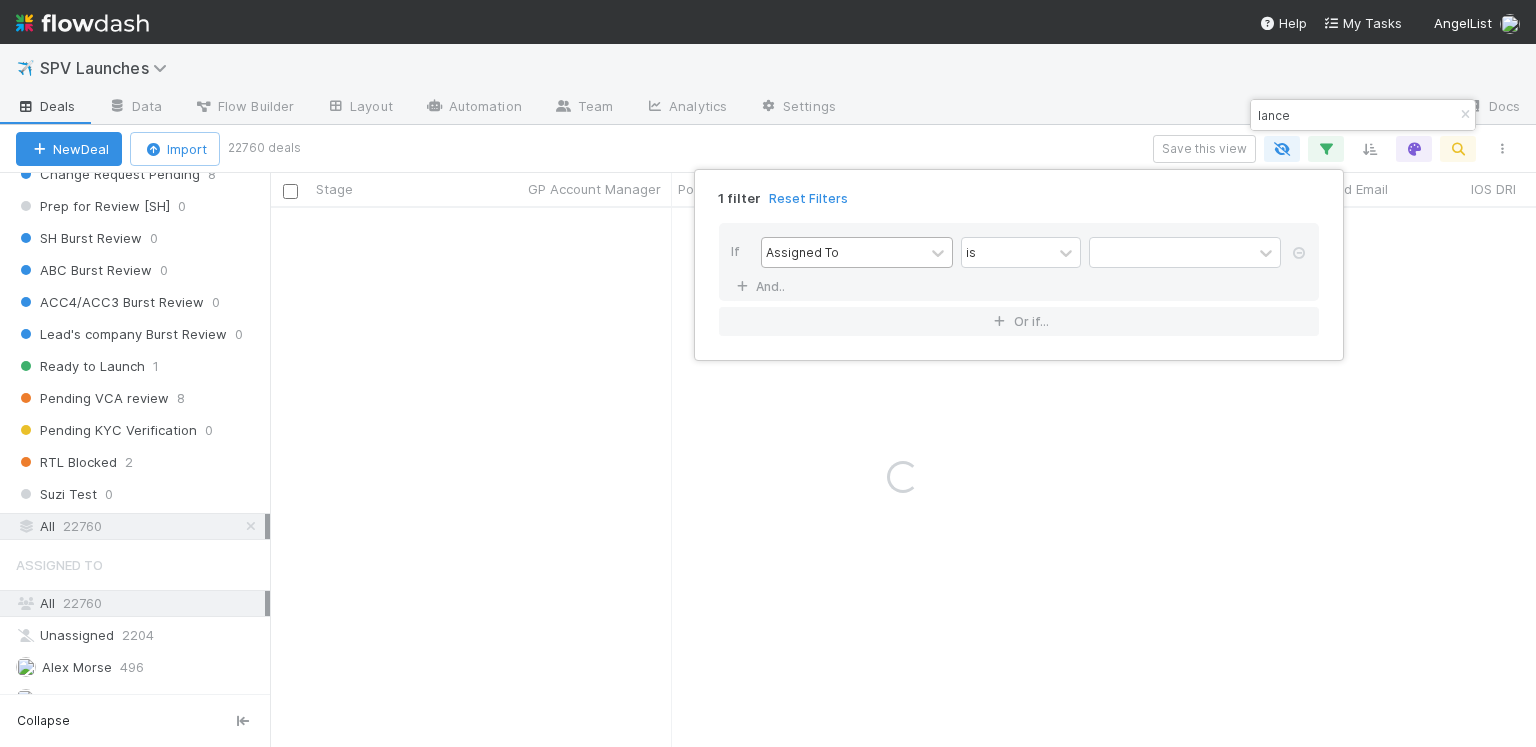 click on "Assigned To" at bounding box center (843, 252) 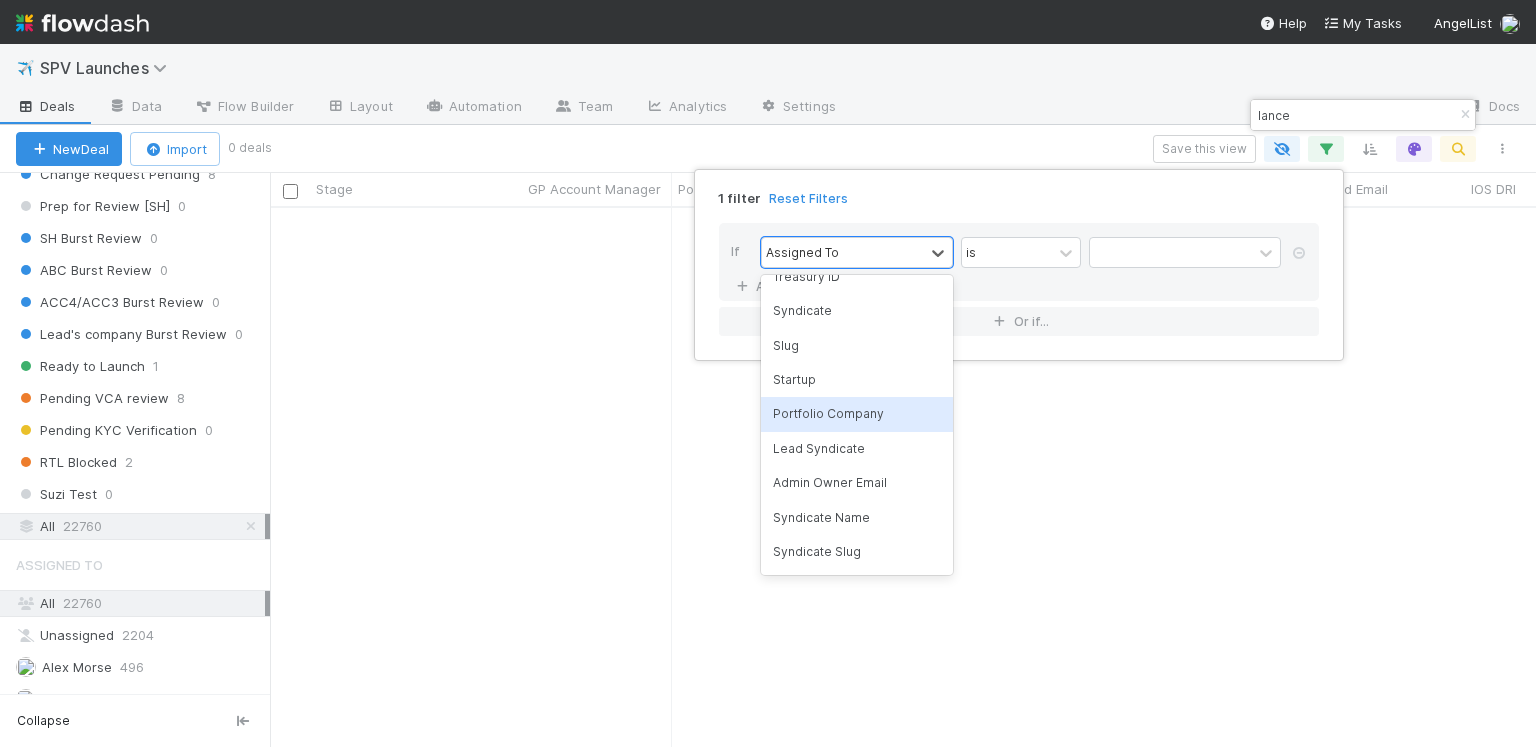 scroll, scrollTop: 202, scrollLeft: 0, axis: vertical 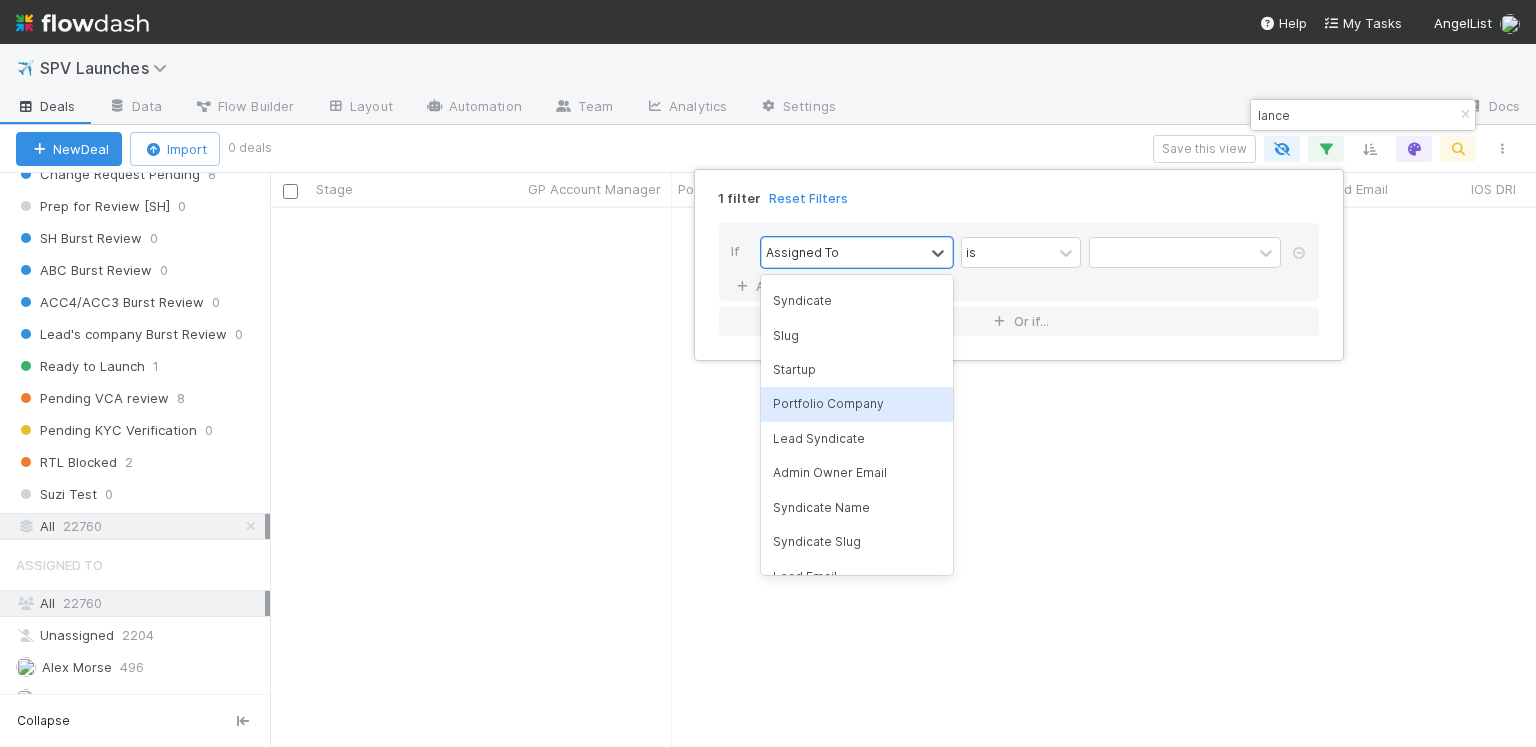 click on "Portfolio Company" at bounding box center (857, 404) 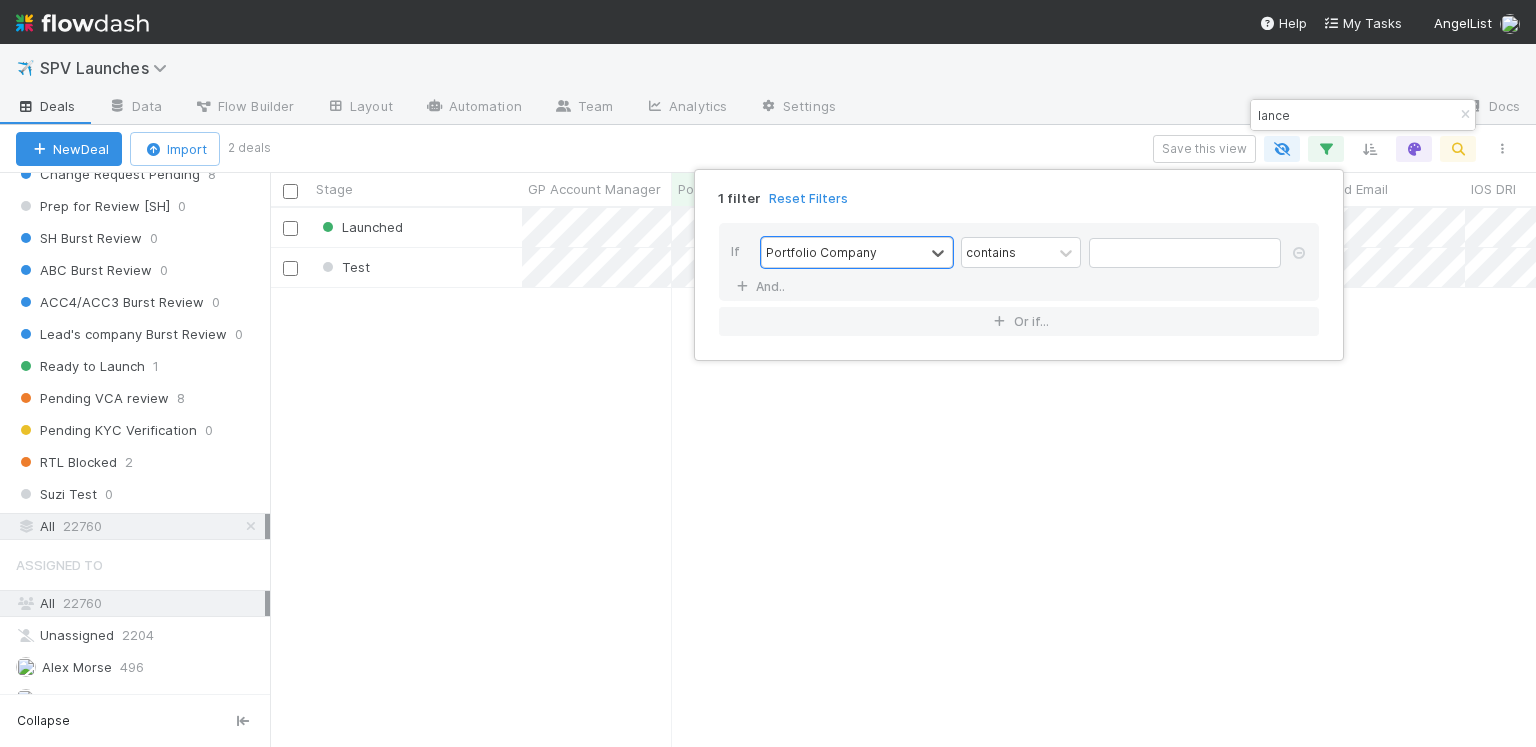 scroll, scrollTop: 12, scrollLeft: 12, axis: both 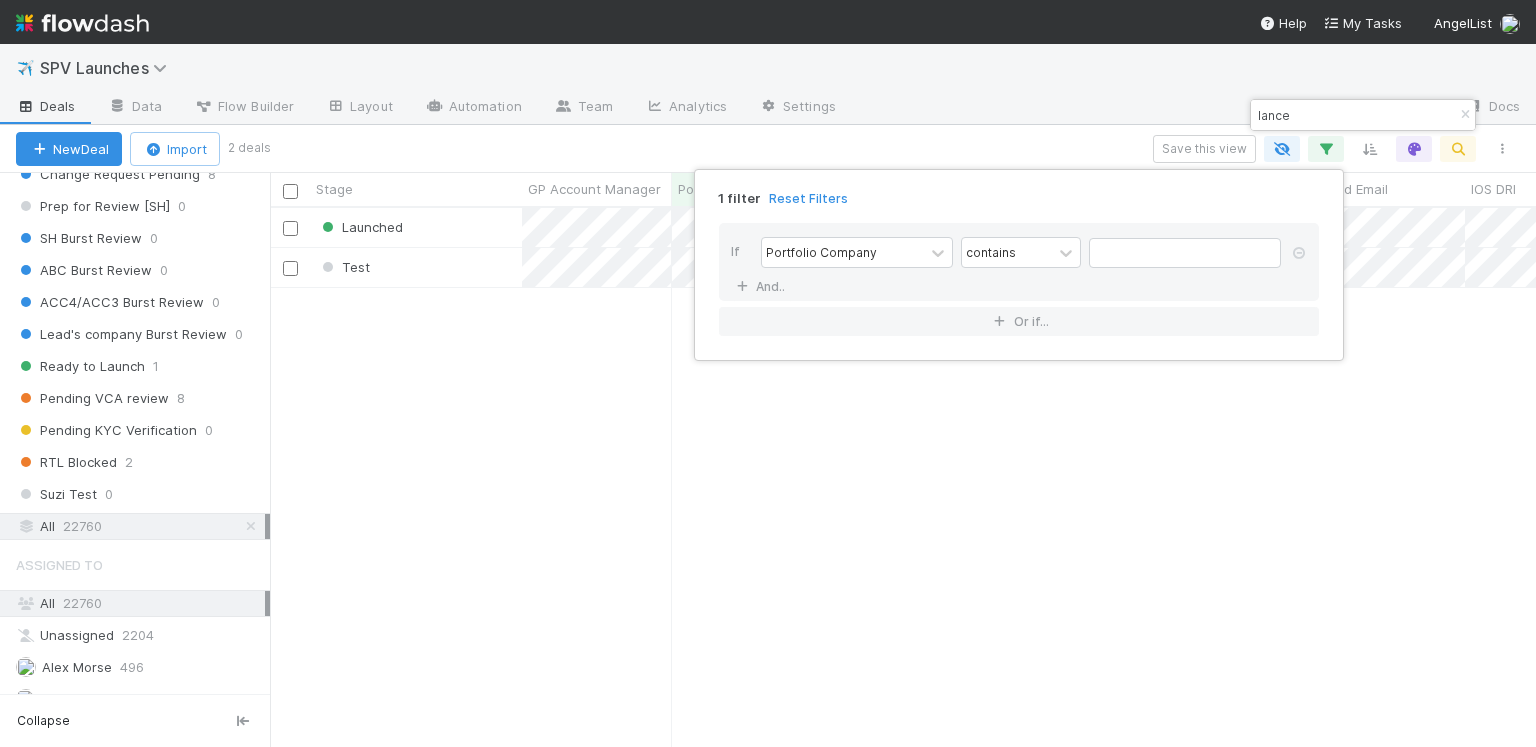 click on "[DATE]" at bounding box center [768, 373] 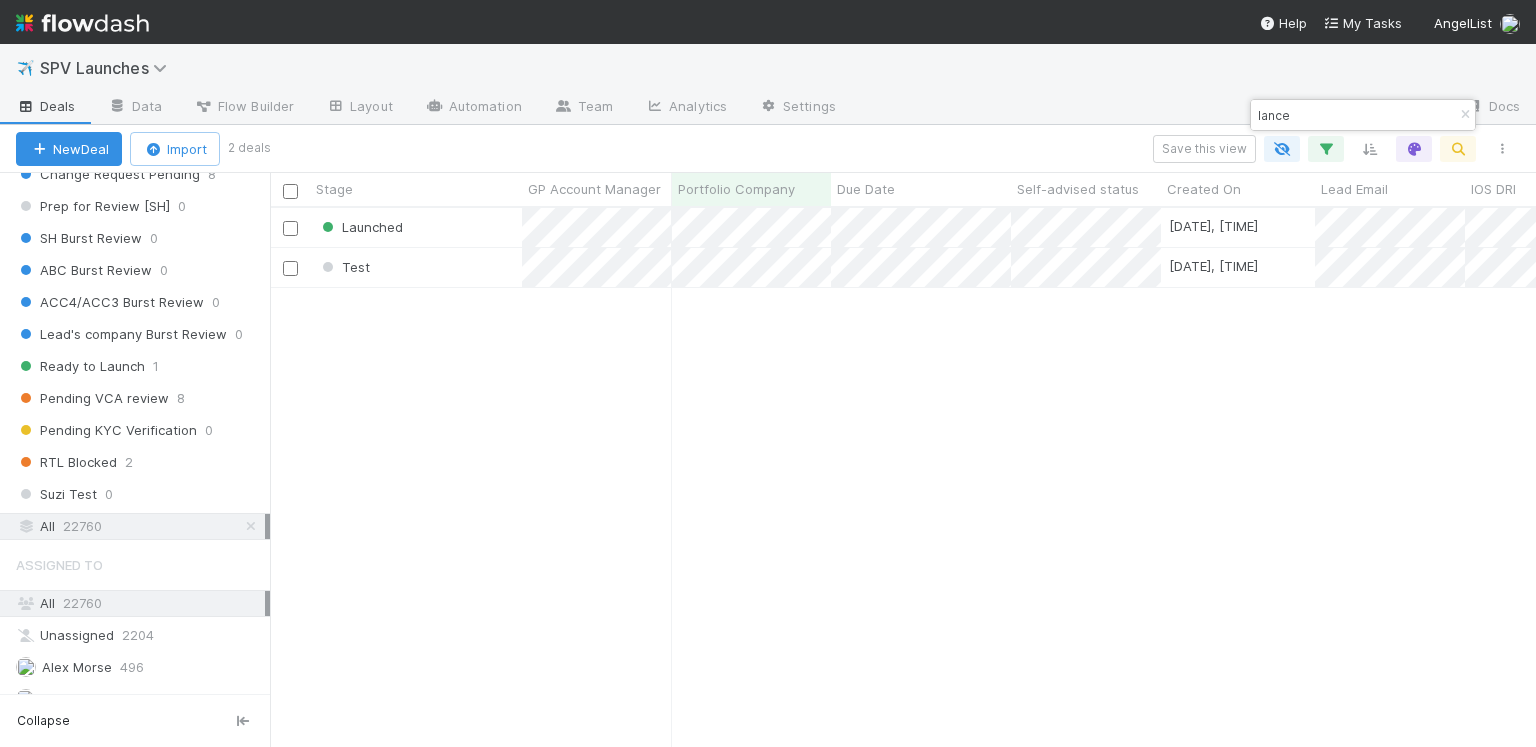 scroll, scrollTop: 0, scrollLeft: 136, axis: horizontal 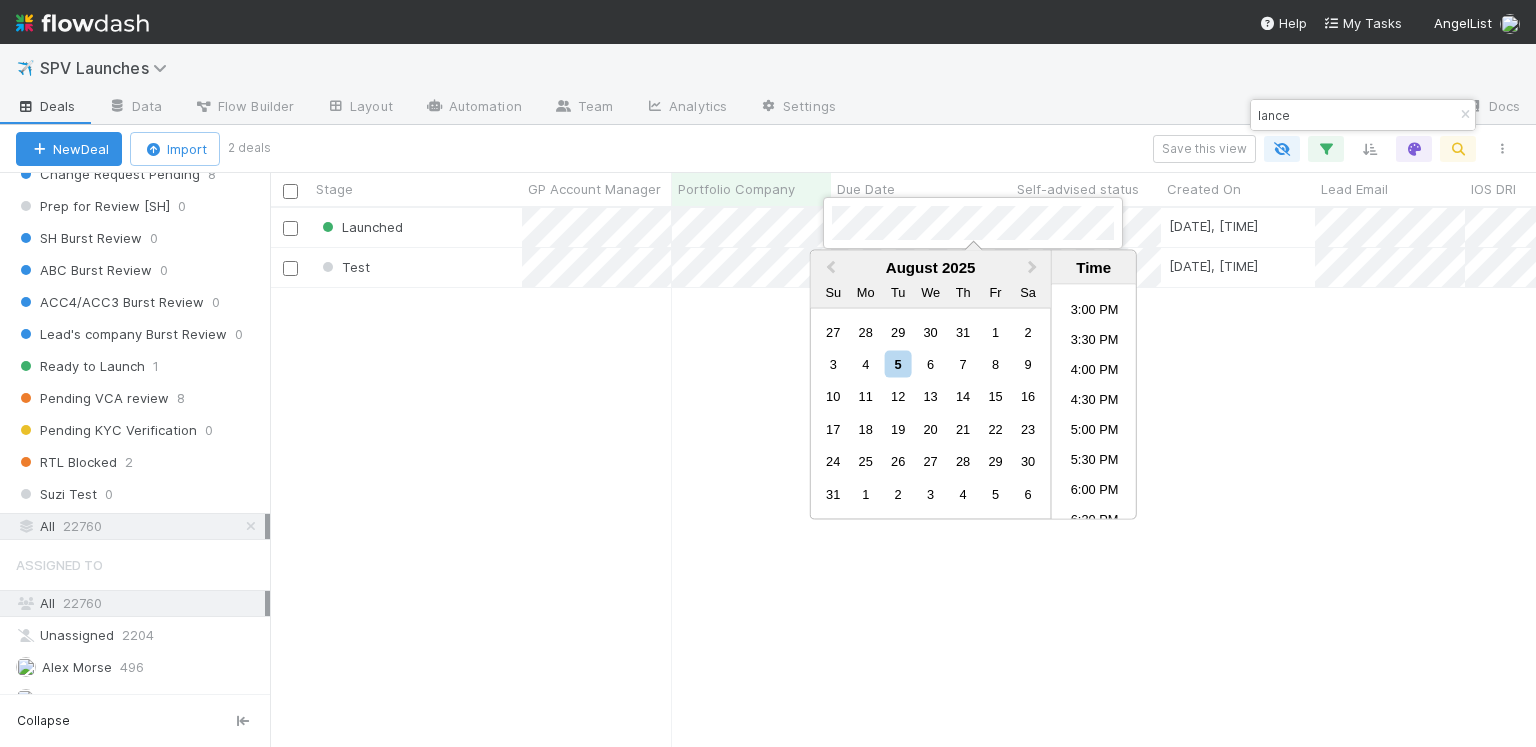 click at bounding box center (768, 373) 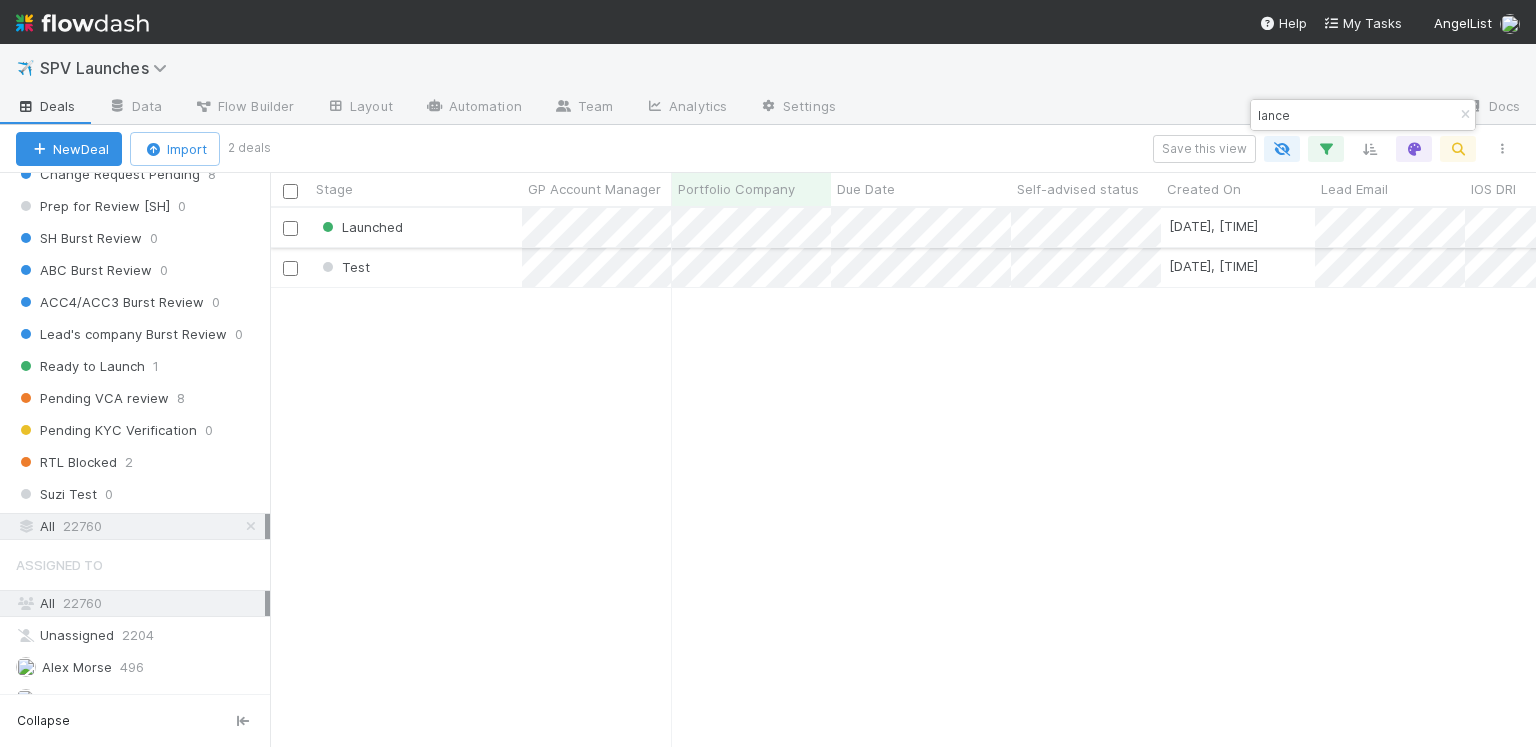 click on "Launched" at bounding box center [416, 227] 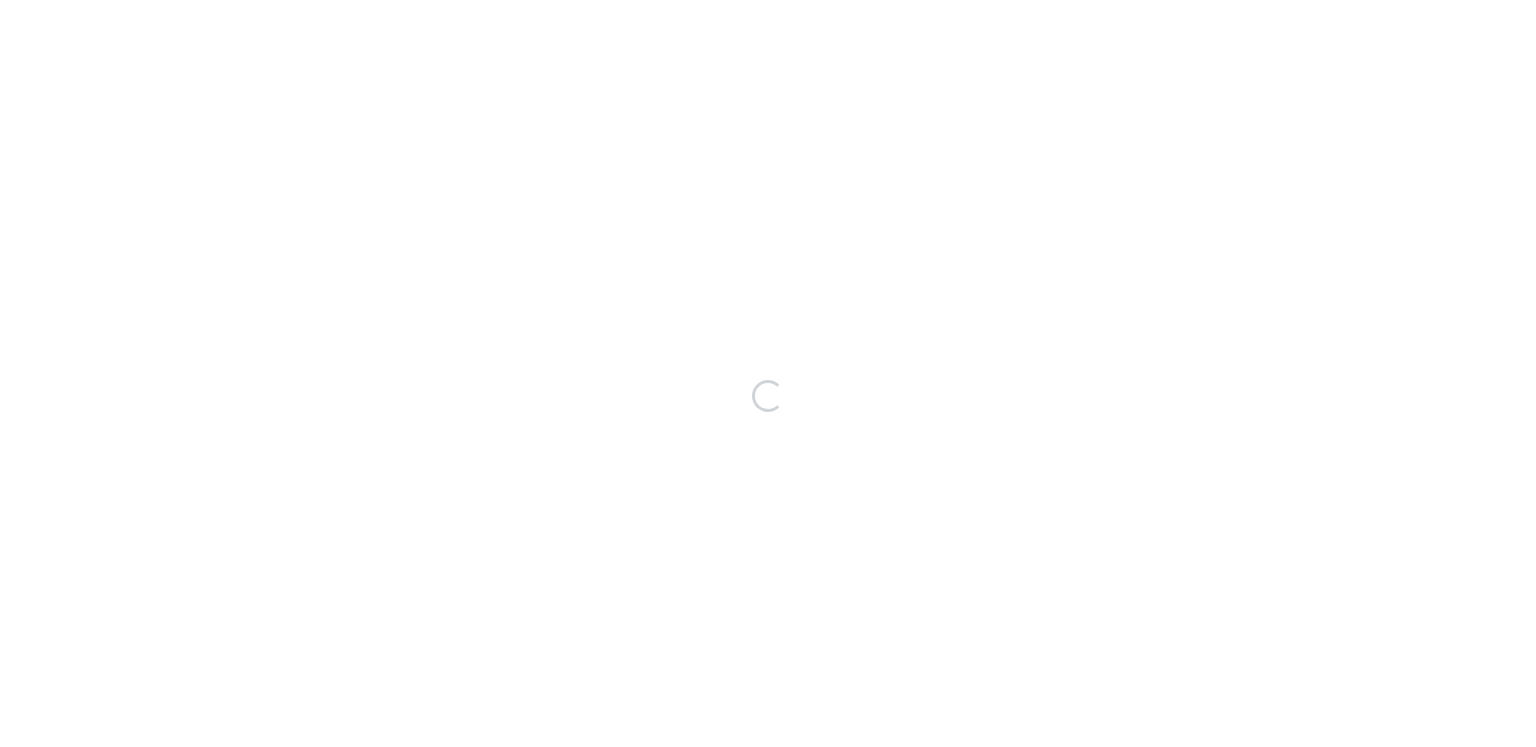 scroll, scrollTop: 0, scrollLeft: 0, axis: both 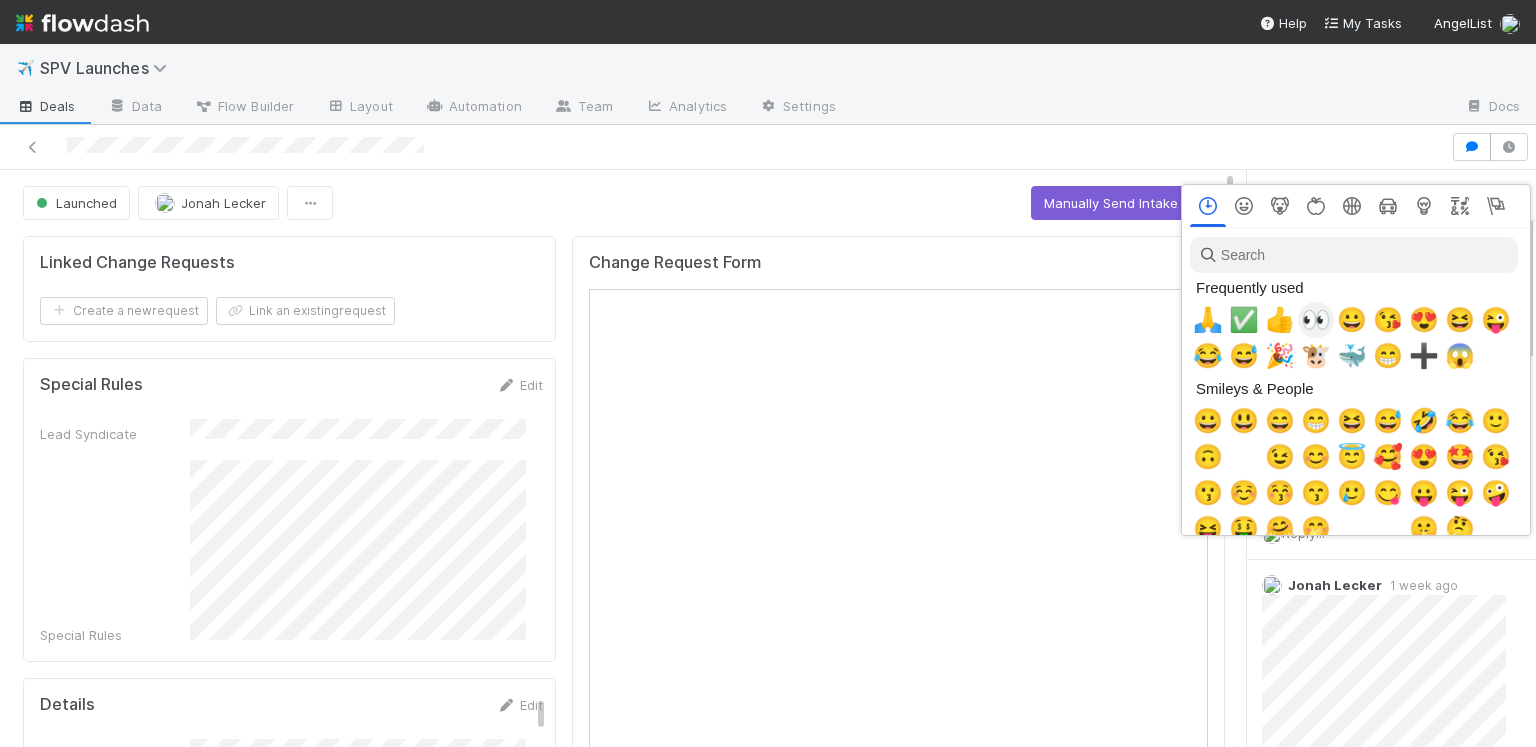 click on "👀" at bounding box center (1316, 320) 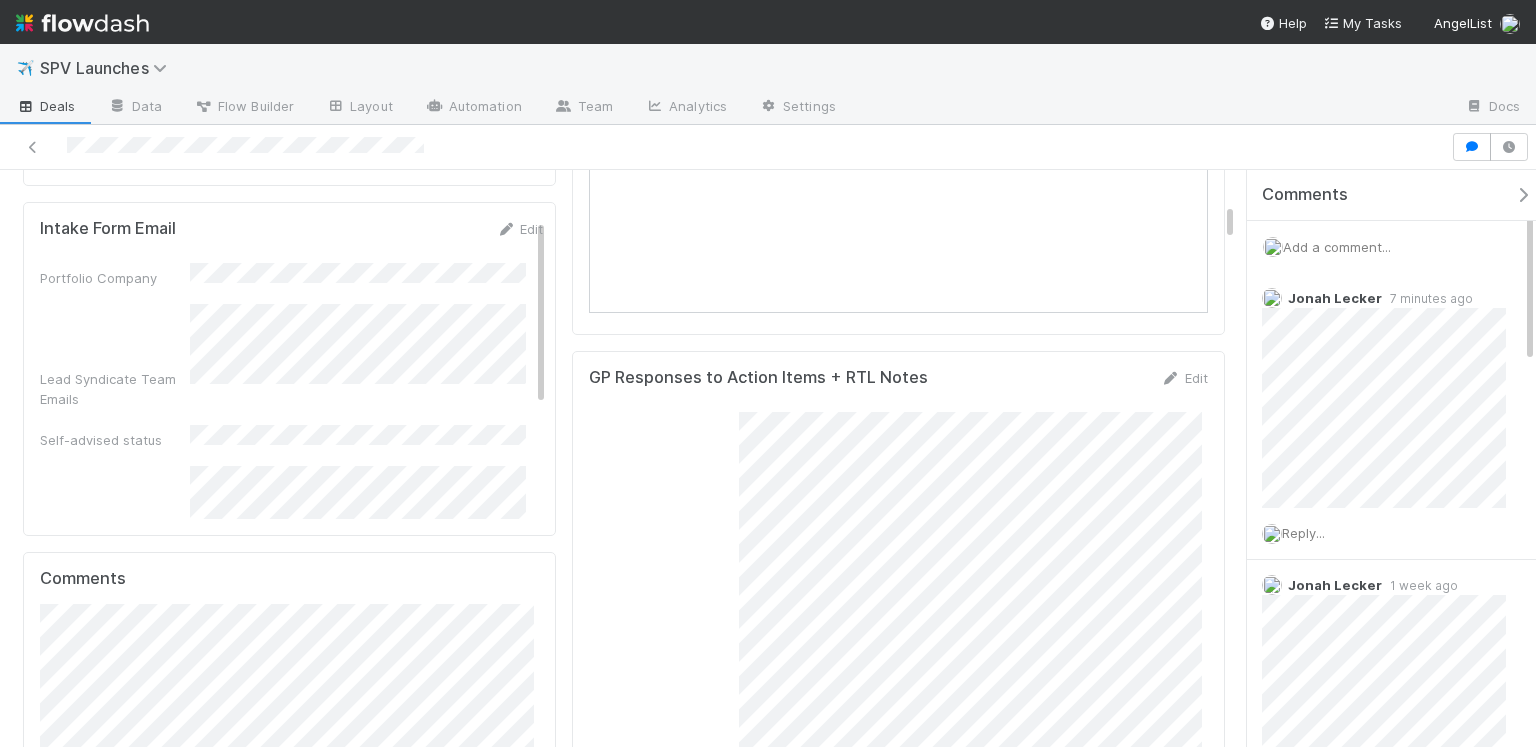 scroll, scrollTop: 1113, scrollLeft: 0, axis: vertical 